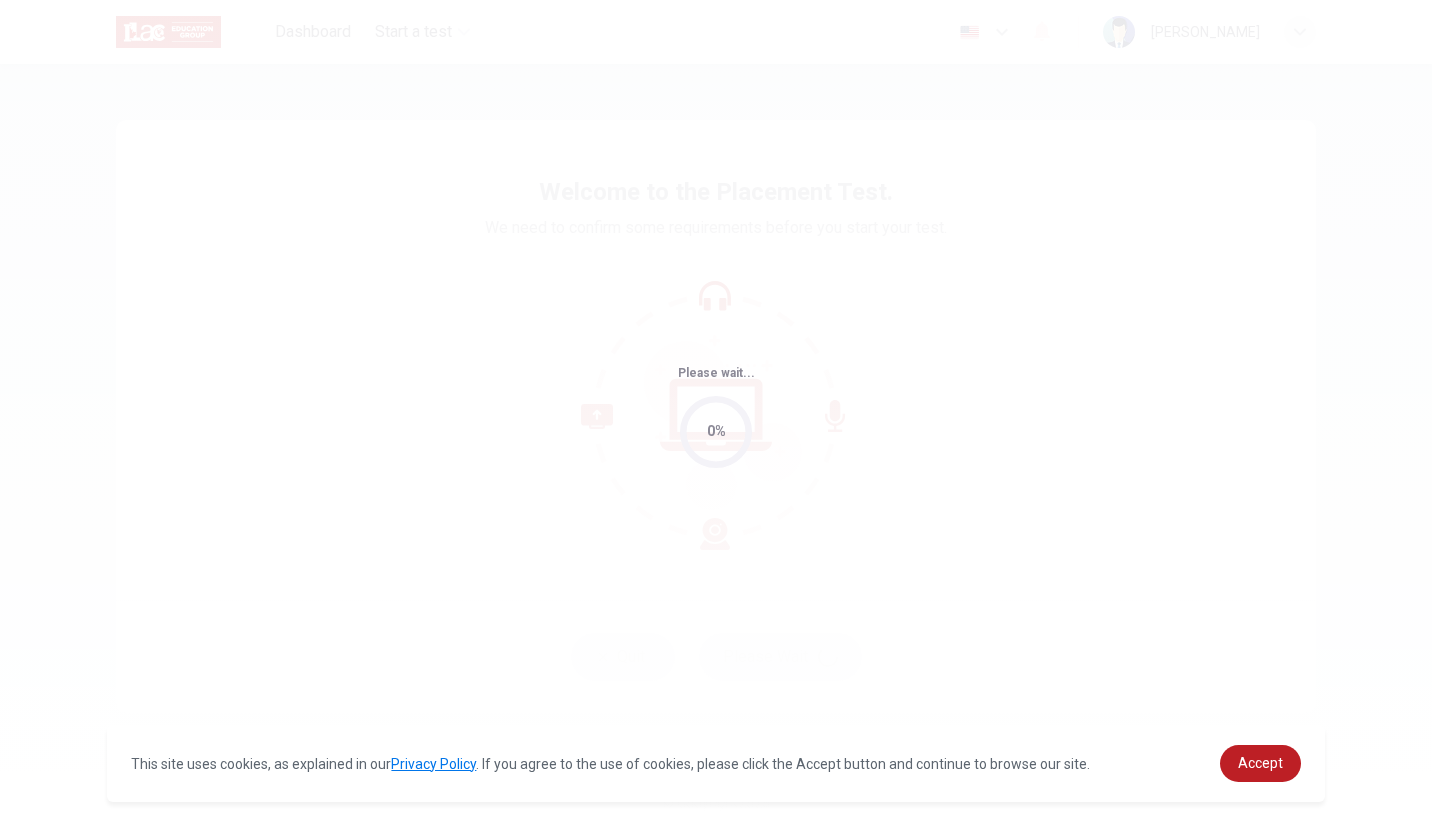 scroll, scrollTop: 0, scrollLeft: 0, axis: both 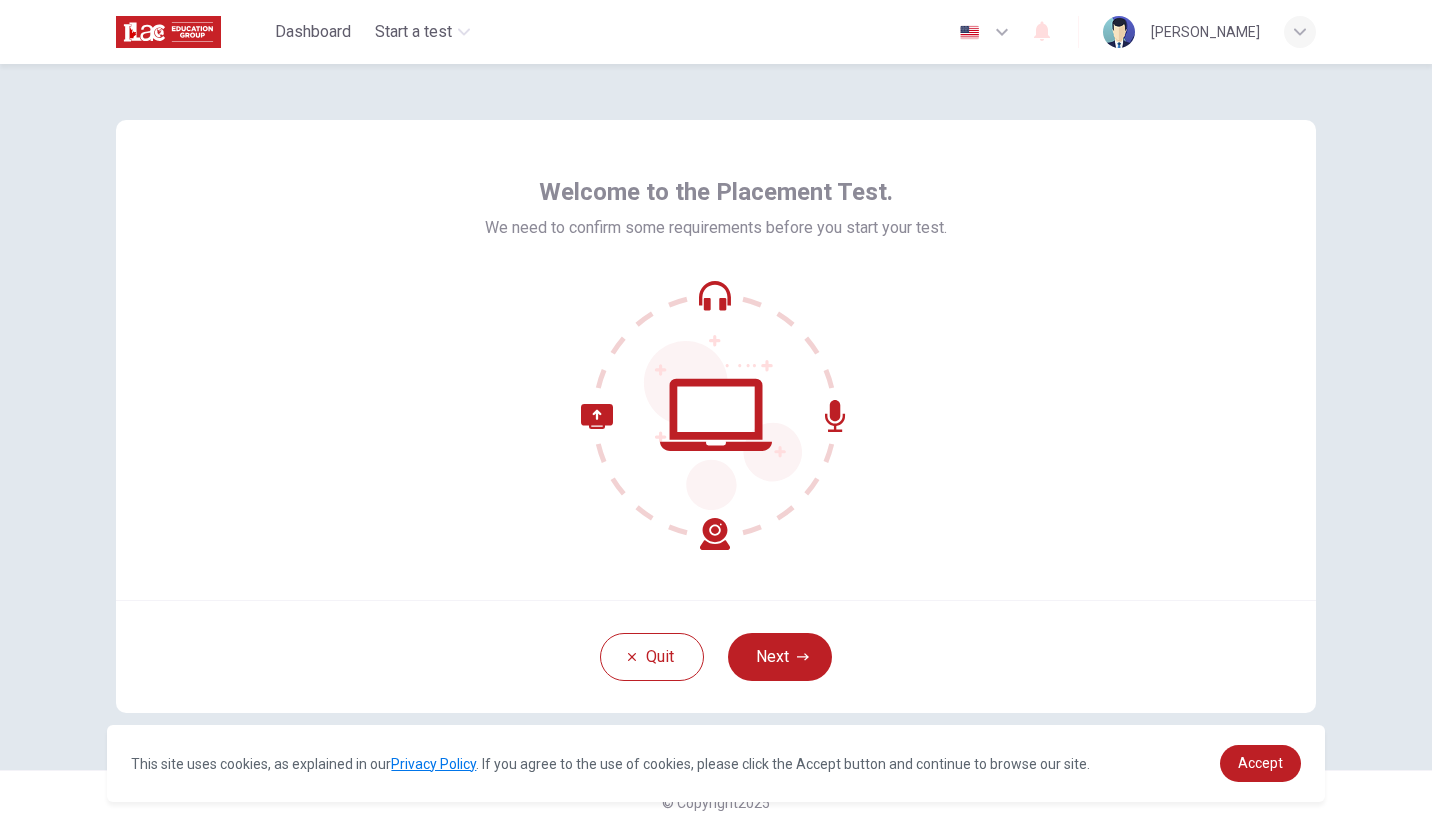 click at bounding box center (985, 32) 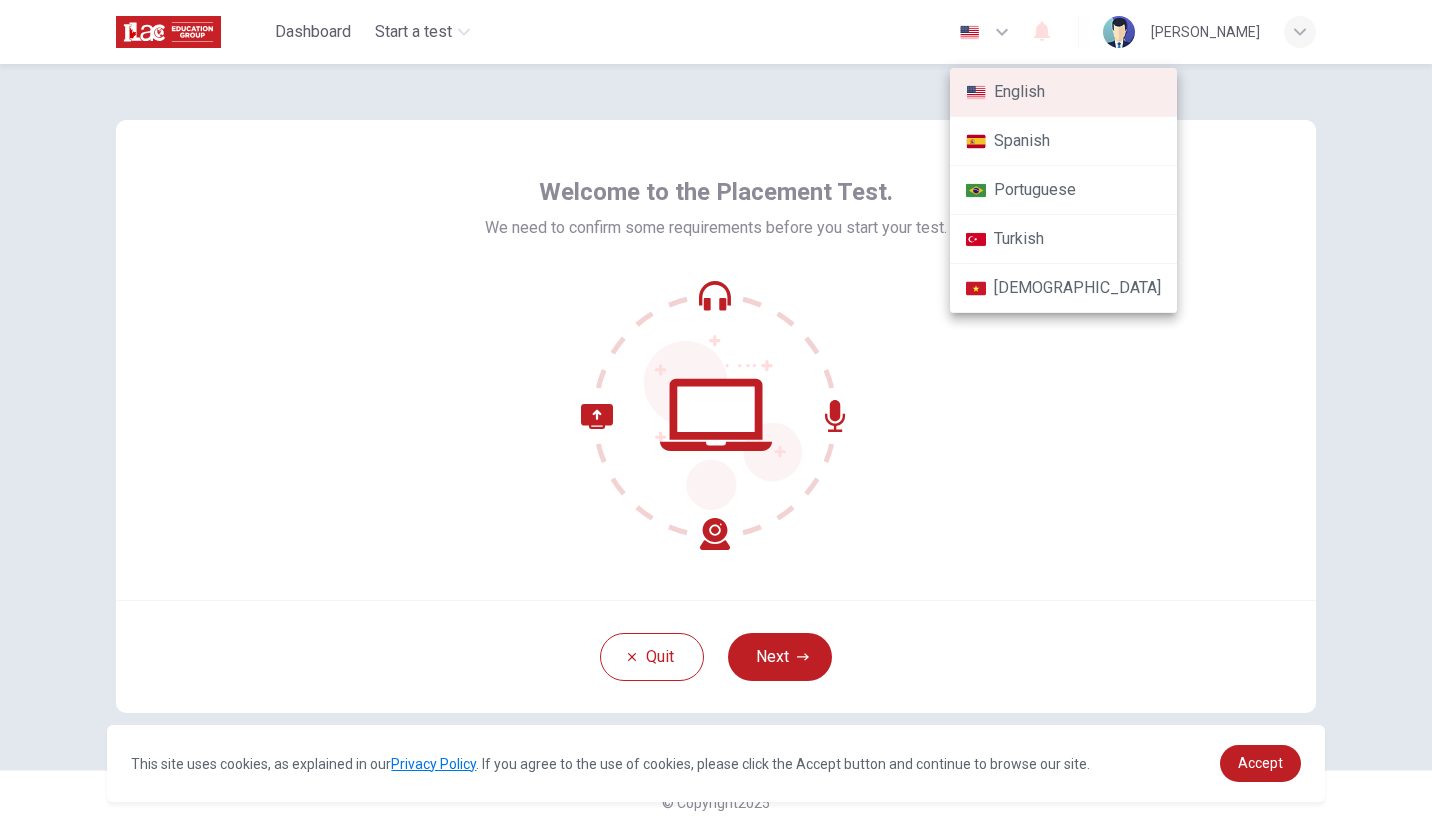 click at bounding box center (716, 417) 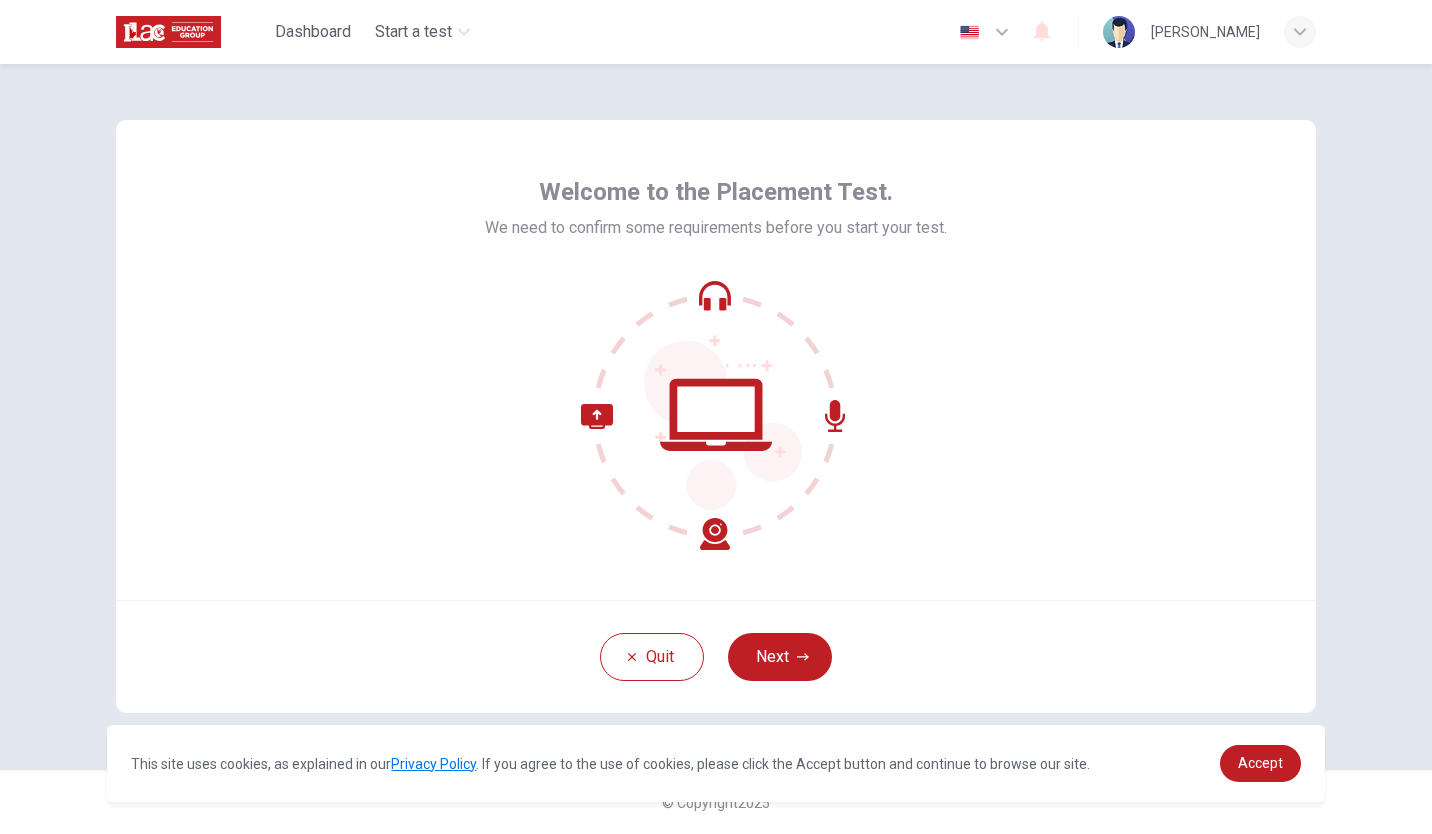 click 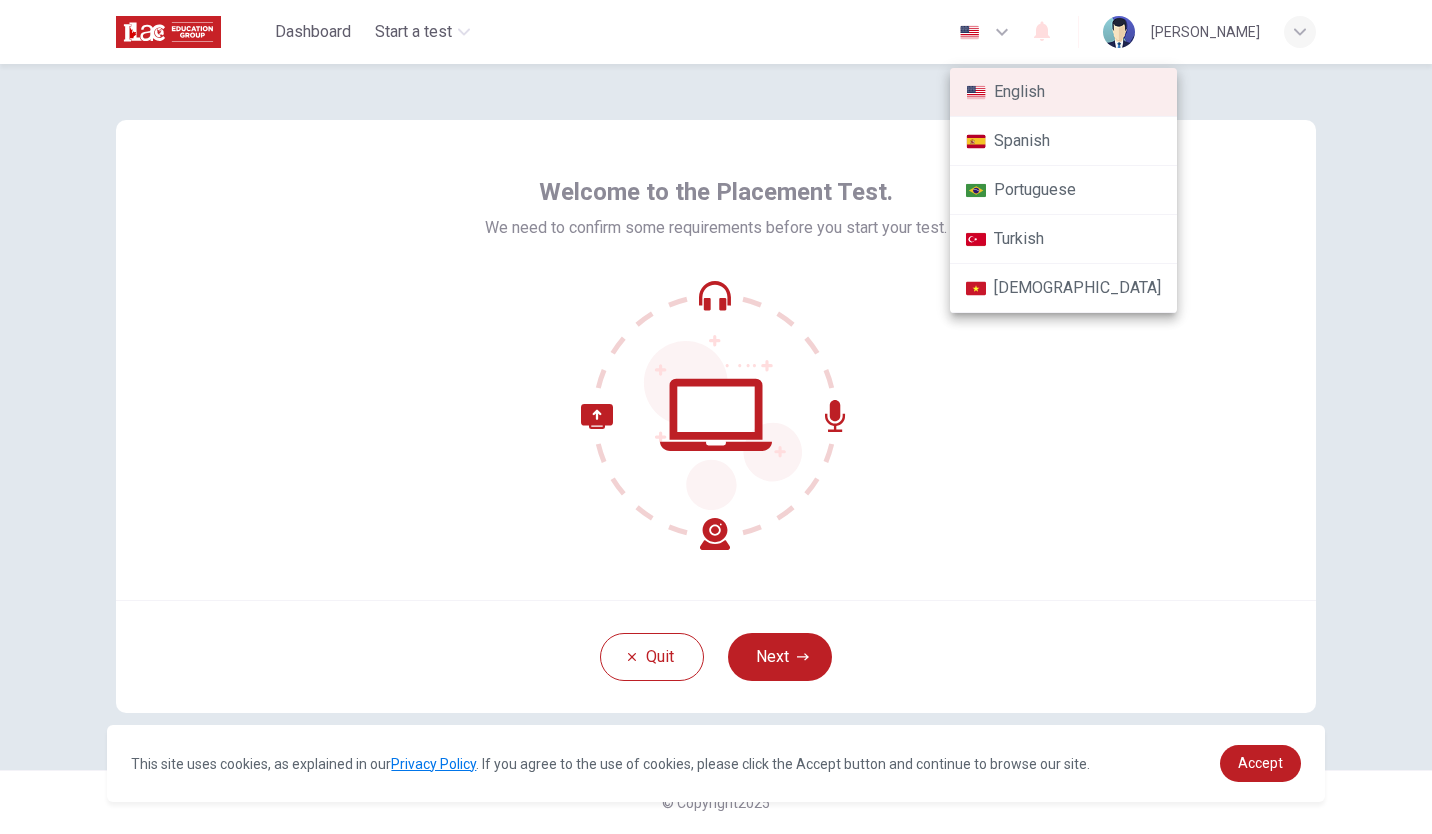 click at bounding box center (716, 417) 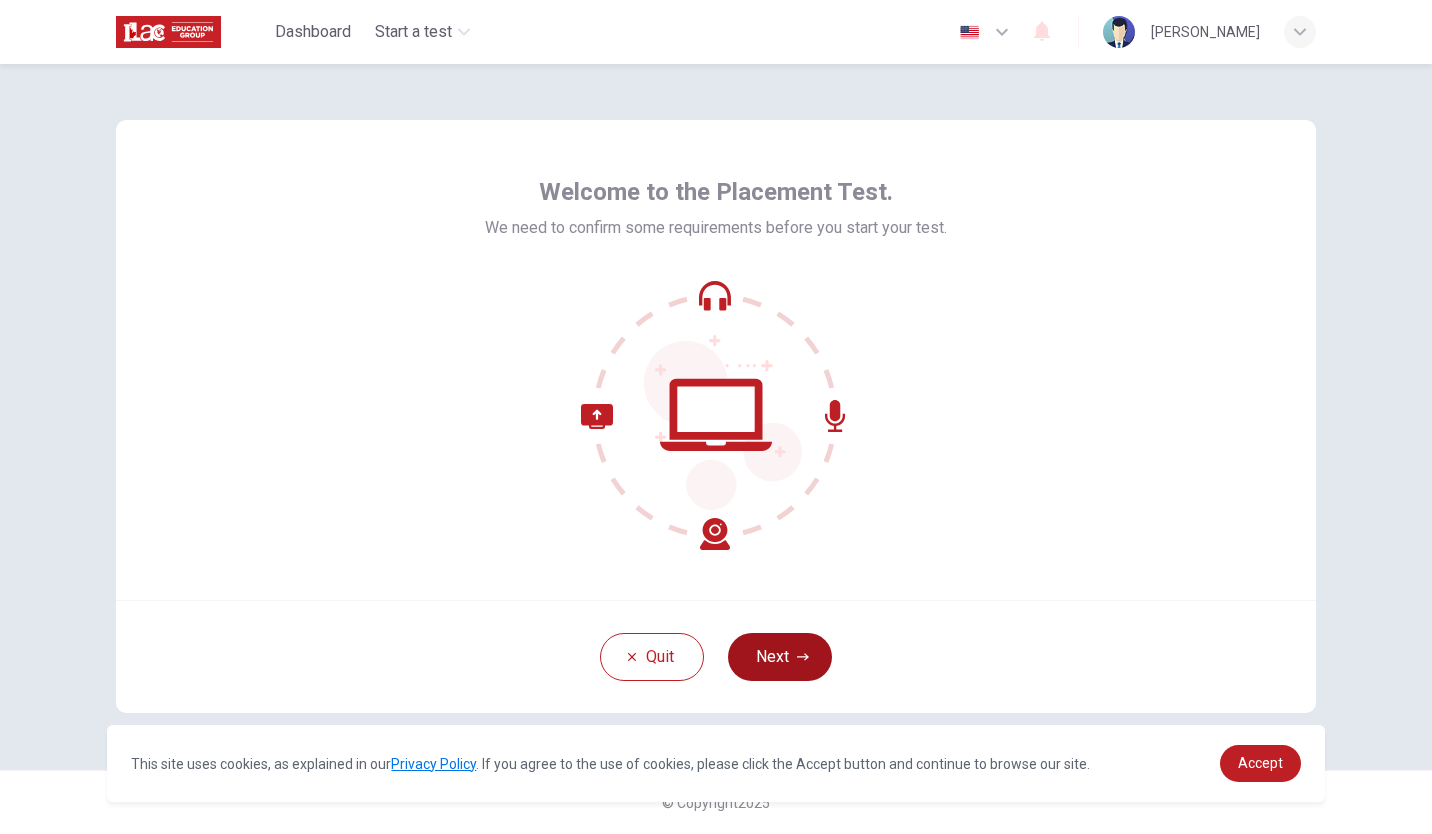 click on "Next" at bounding box center (780, 657) 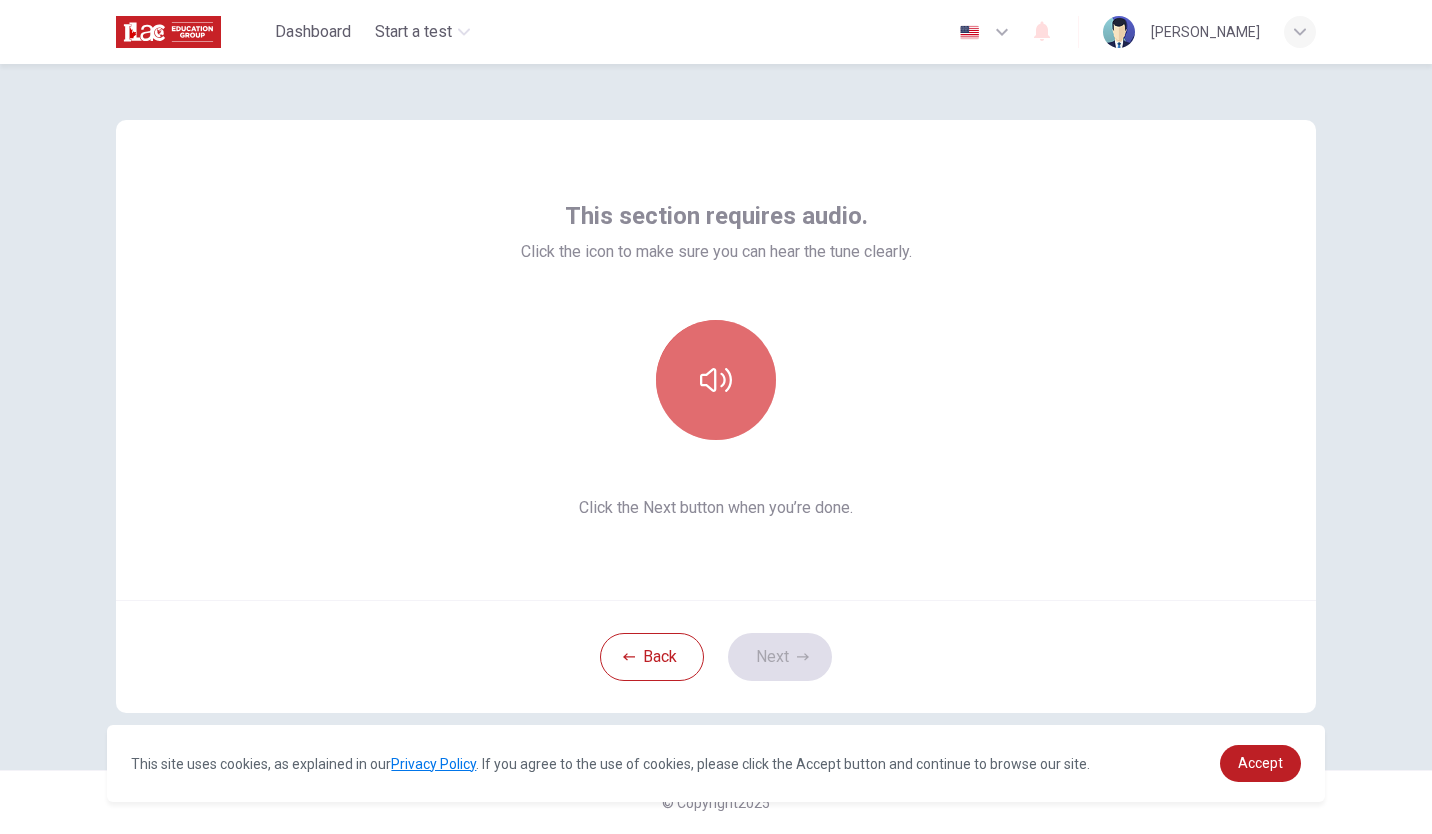 click at bounding box center [716, 380] 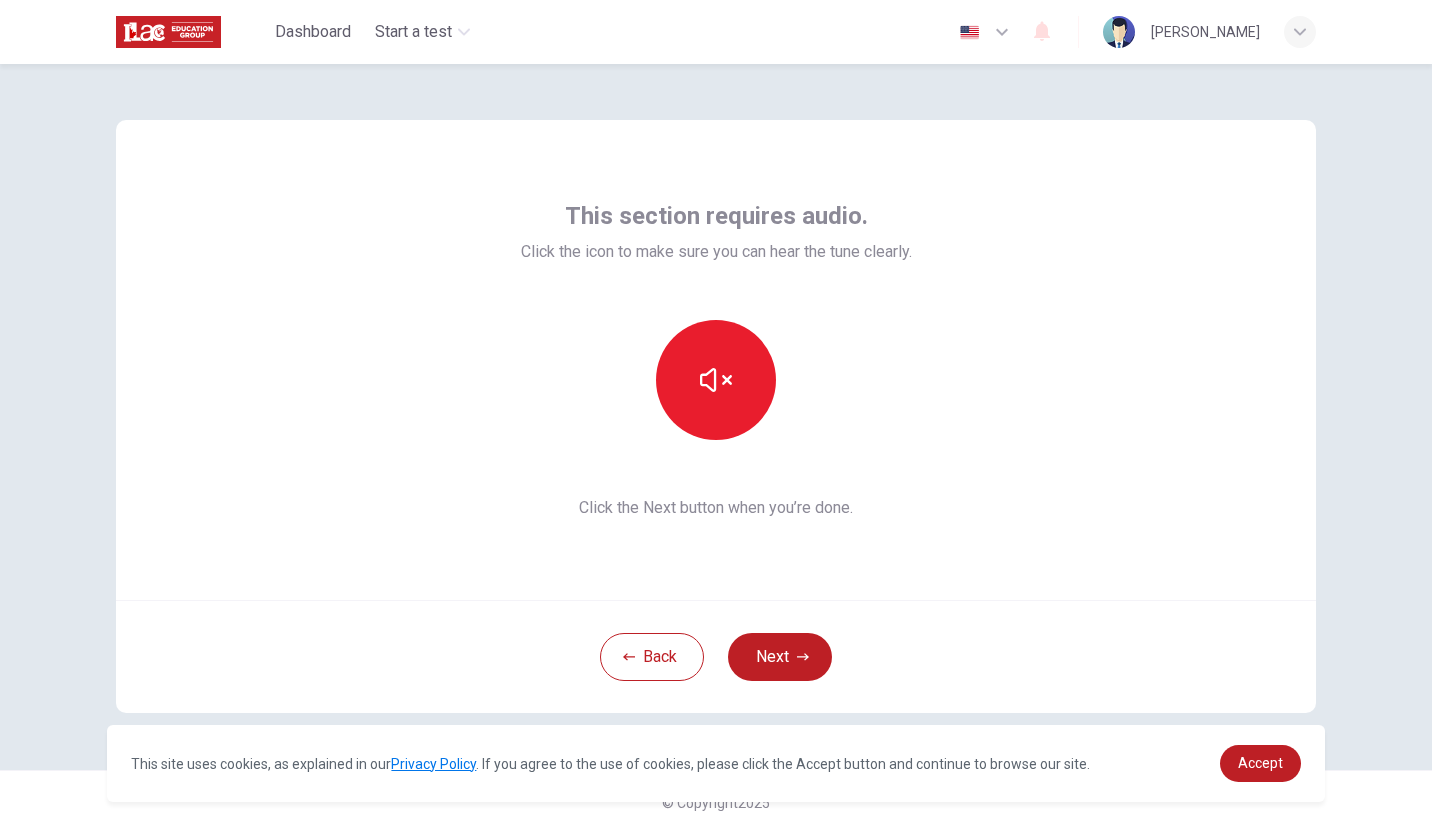 click on "This section requires audio. Click the icon to make sure you can hear the tune clearly. Click the Next button when you’re done." at bounding box center [716, 360] 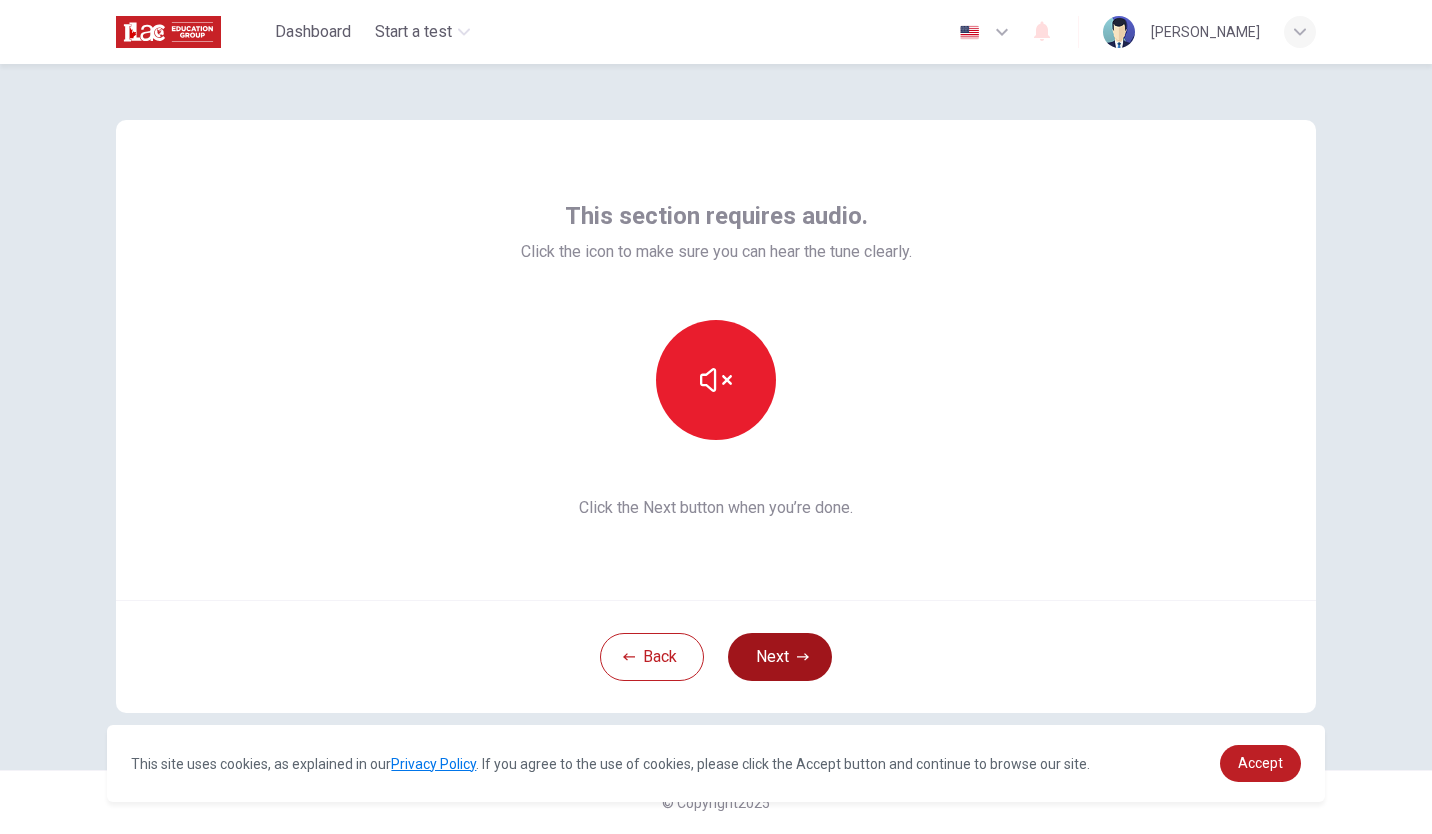 click on "Next" at bounding box center (780, 657) 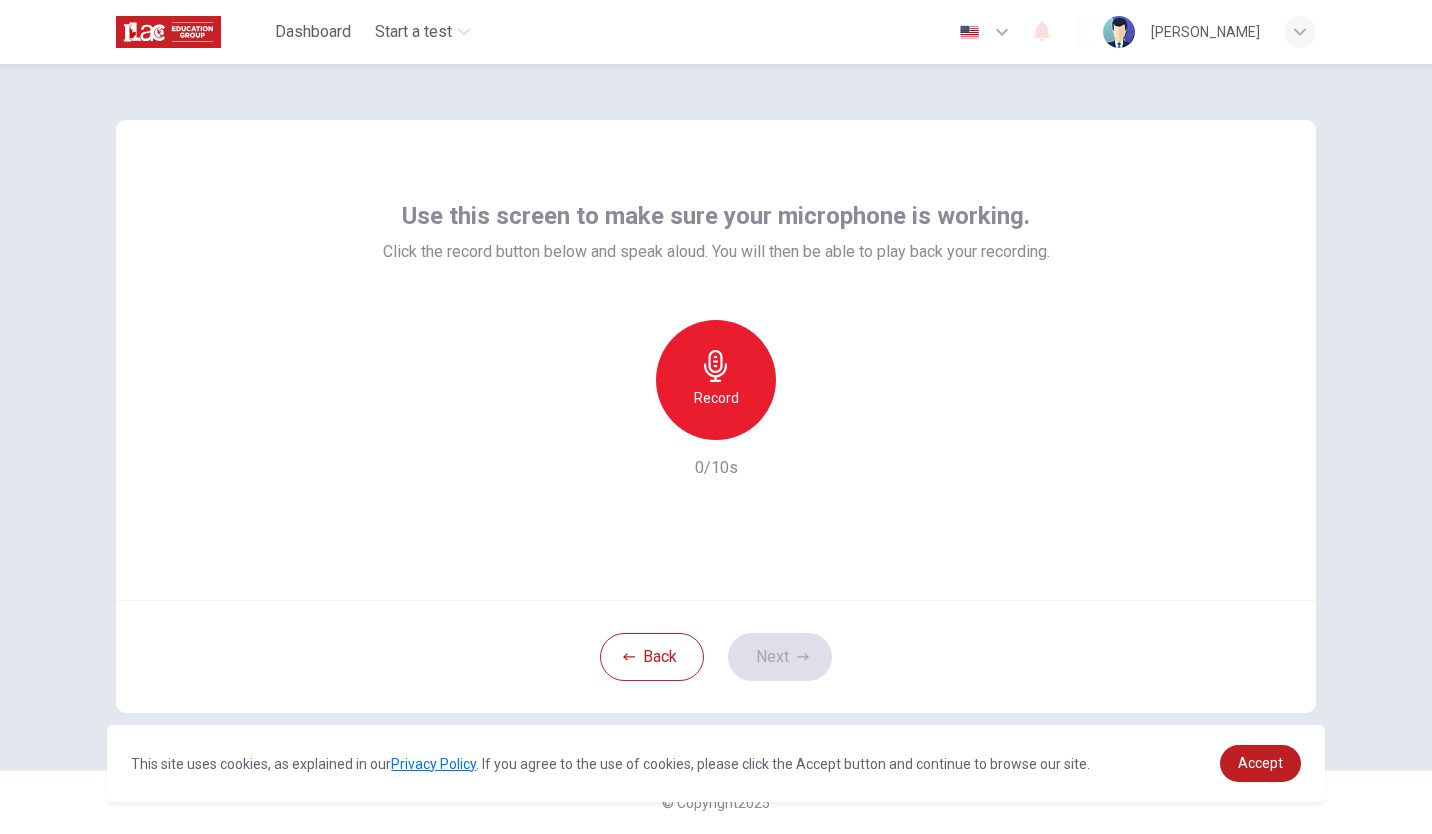 click on "Record" at bounding box center [716, 380] 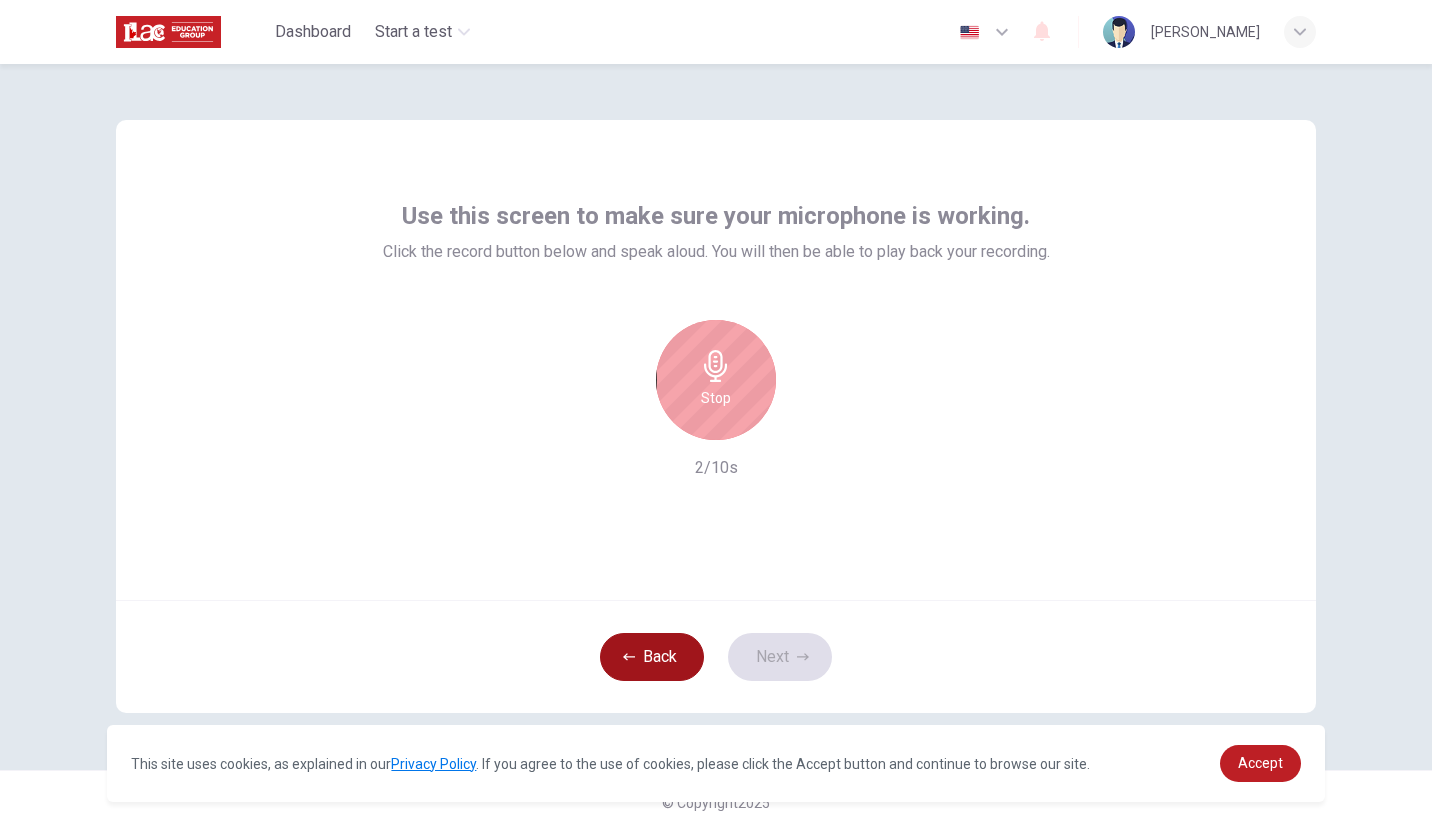 click on "Back" at bounding box center [652, 657] 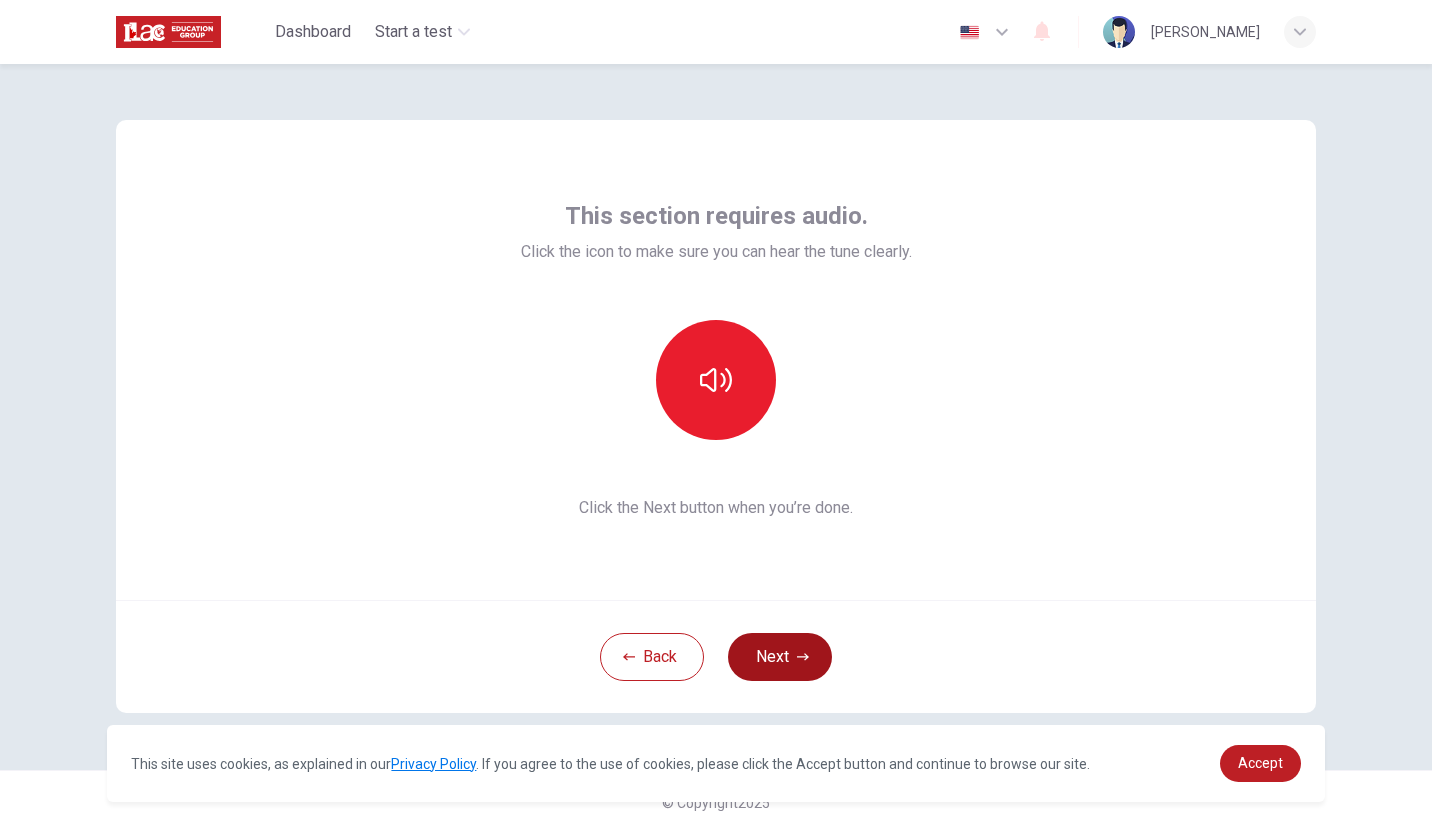 click on "Next" at bounding box center (780, 657) 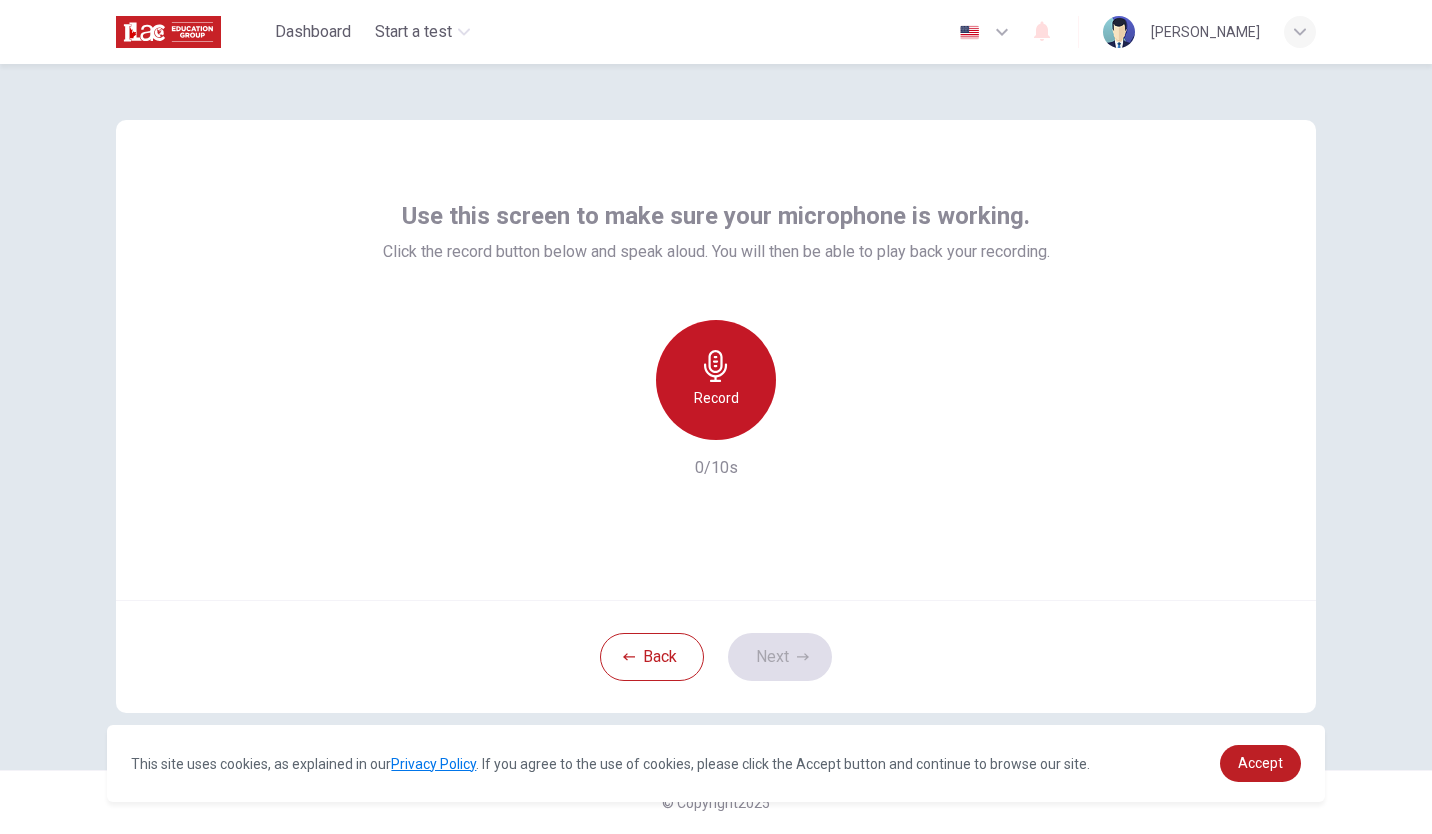 click on "Record" at bounding box center [716, 380] 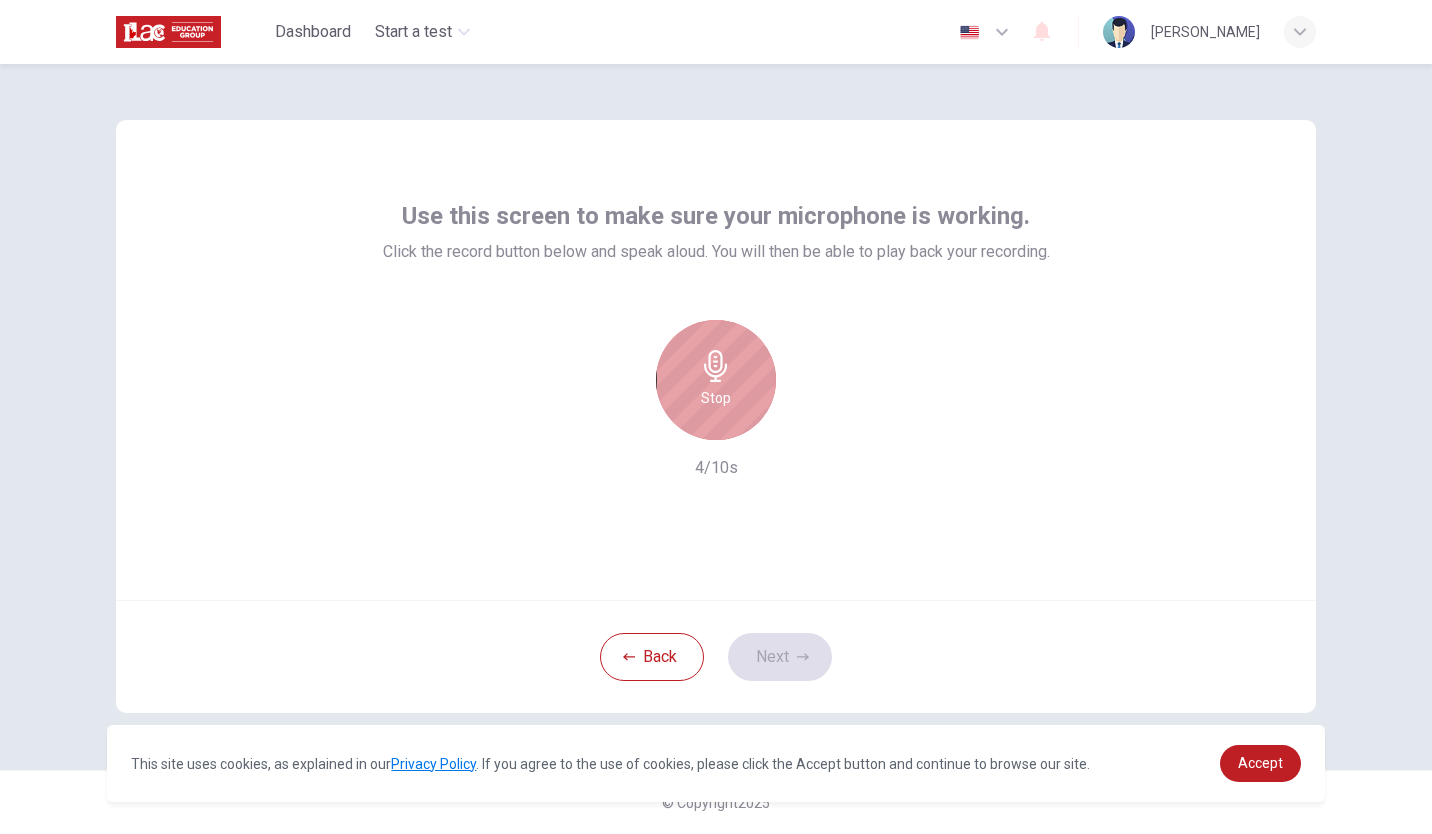click on "Stop" at bounding box center (716, 380) 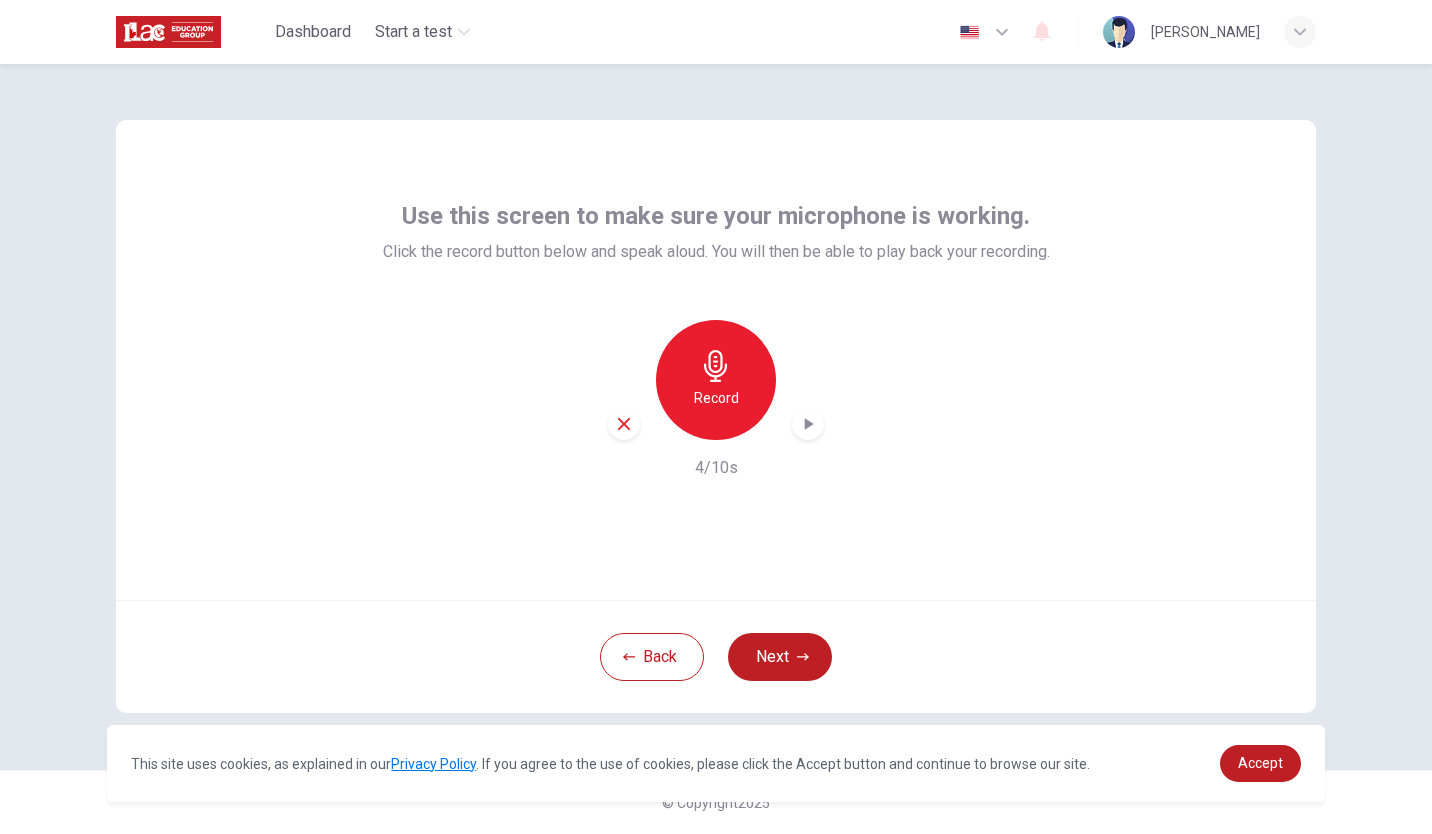 click 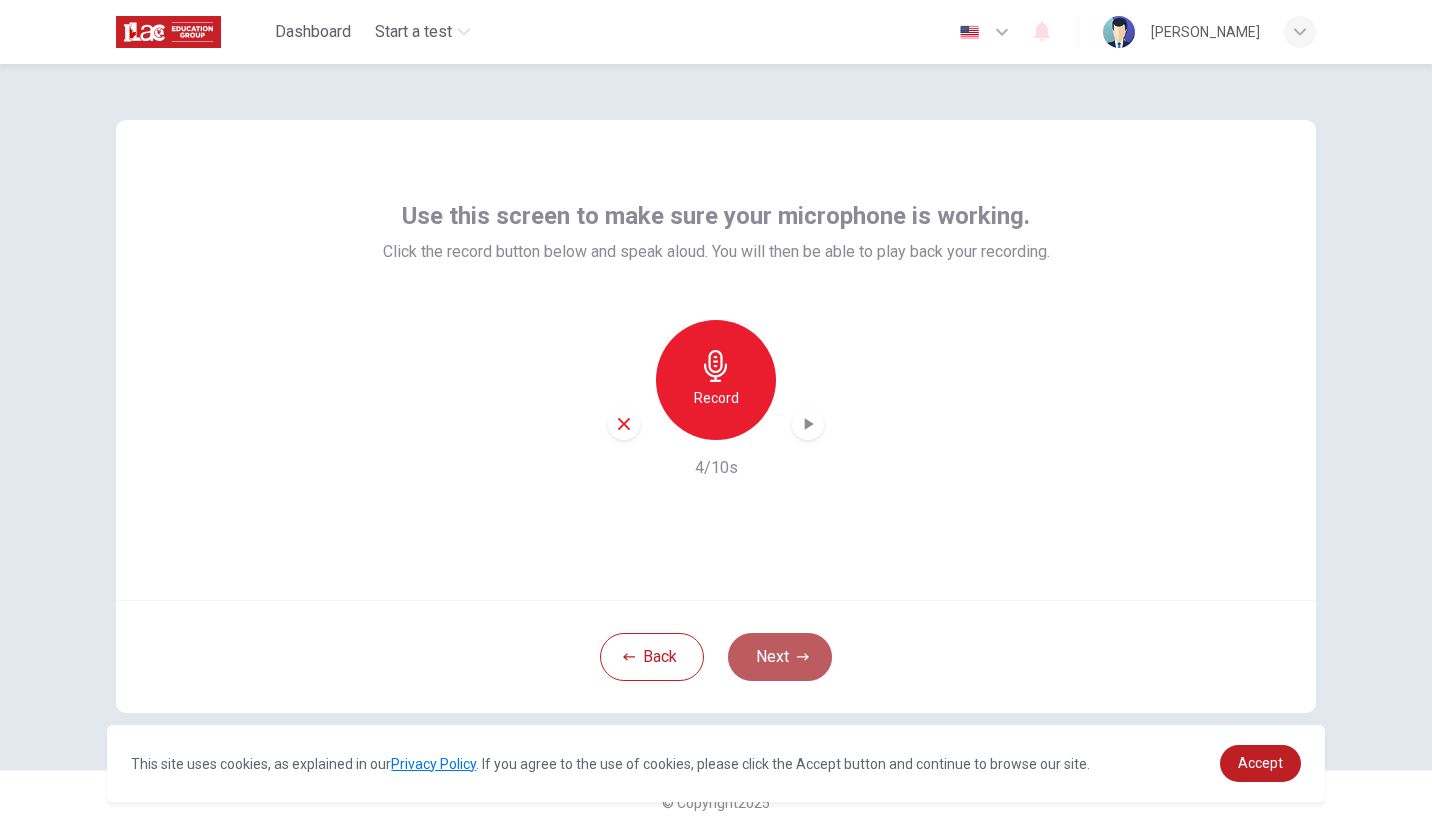 click on "Next" at bounding box center (780, 657) 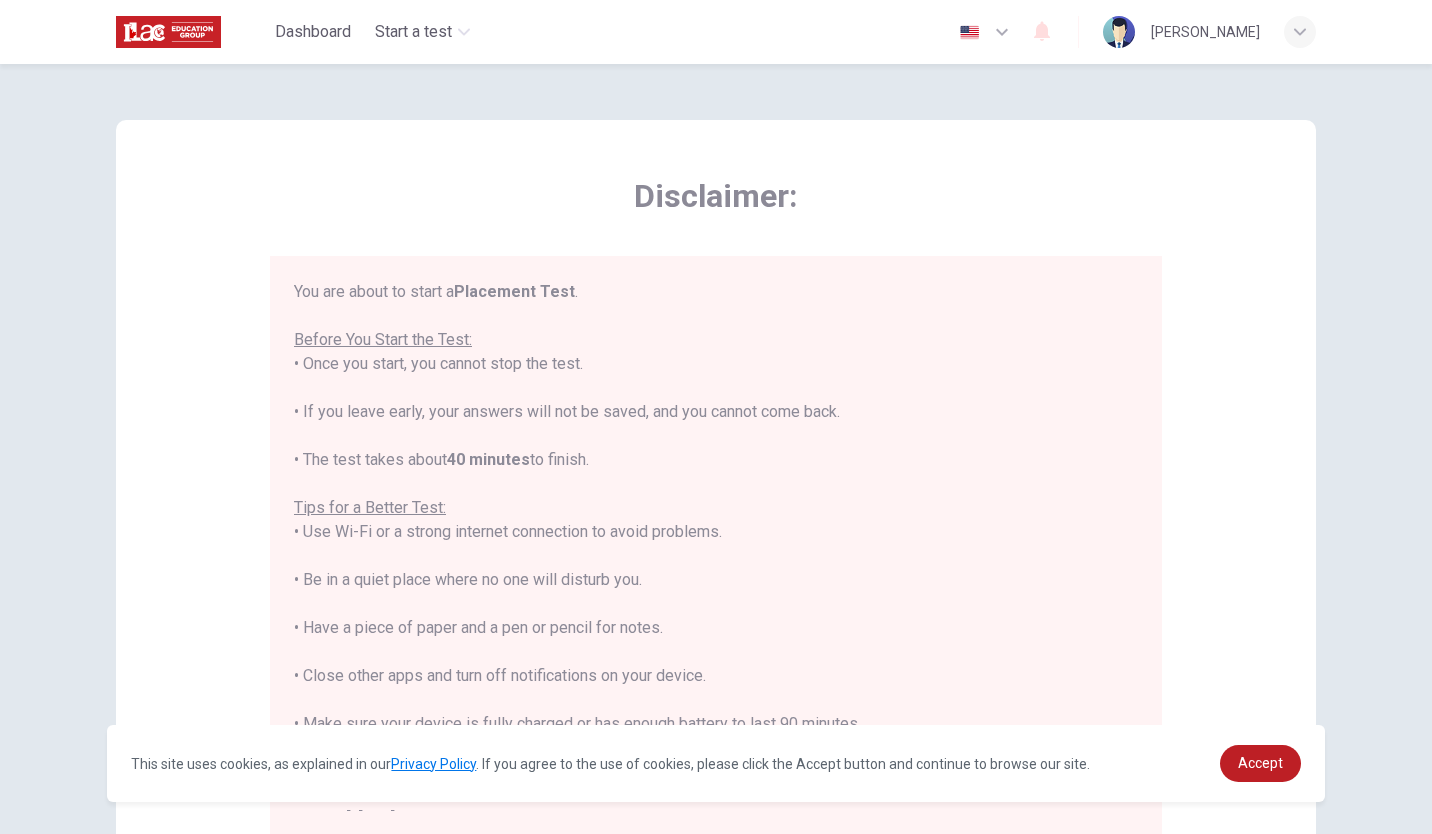 scroll, scrollTop: 23, scrollLeft: 0, axis: vertical 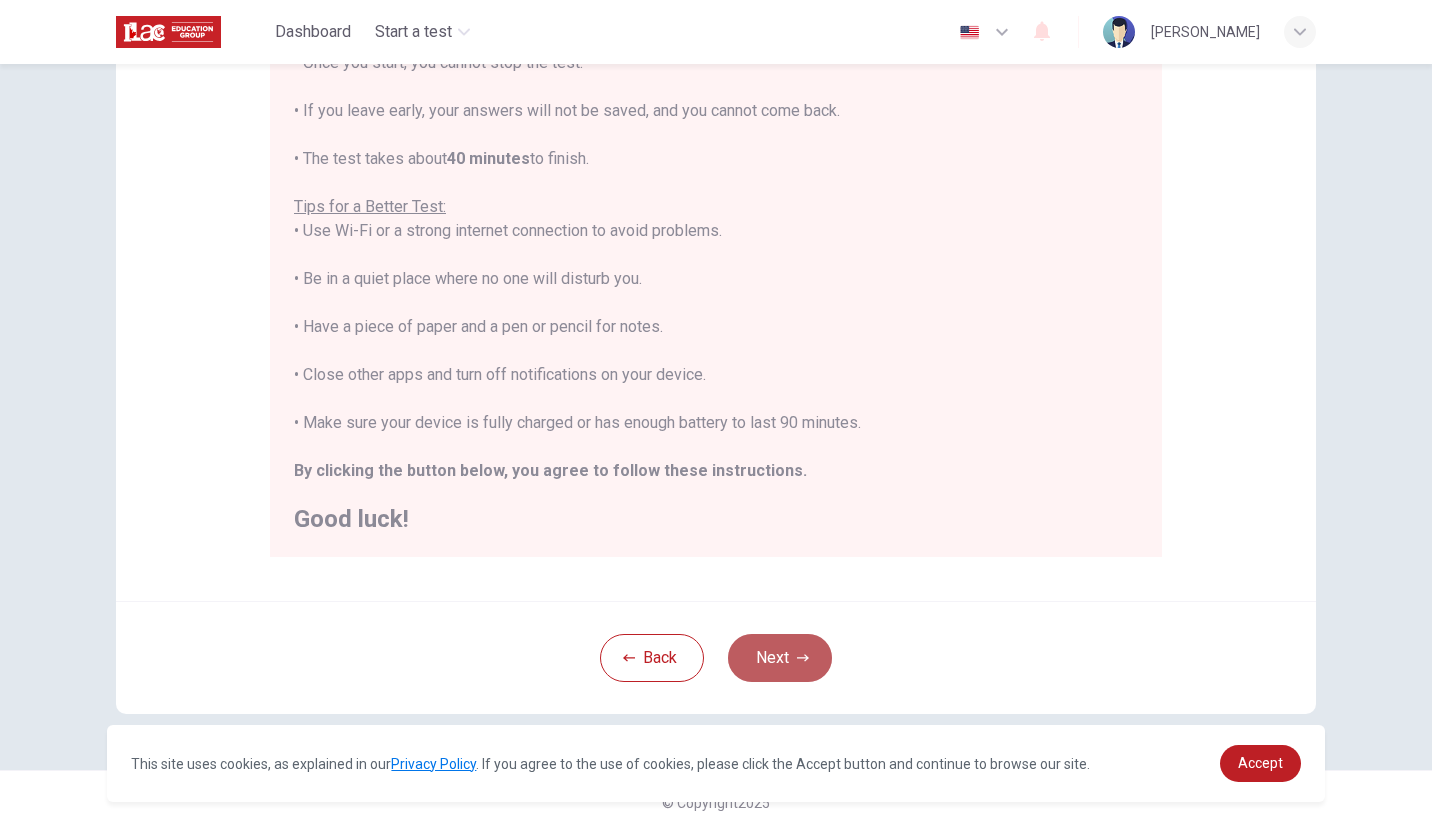 click on "Next" at bounding box center [780, 658] 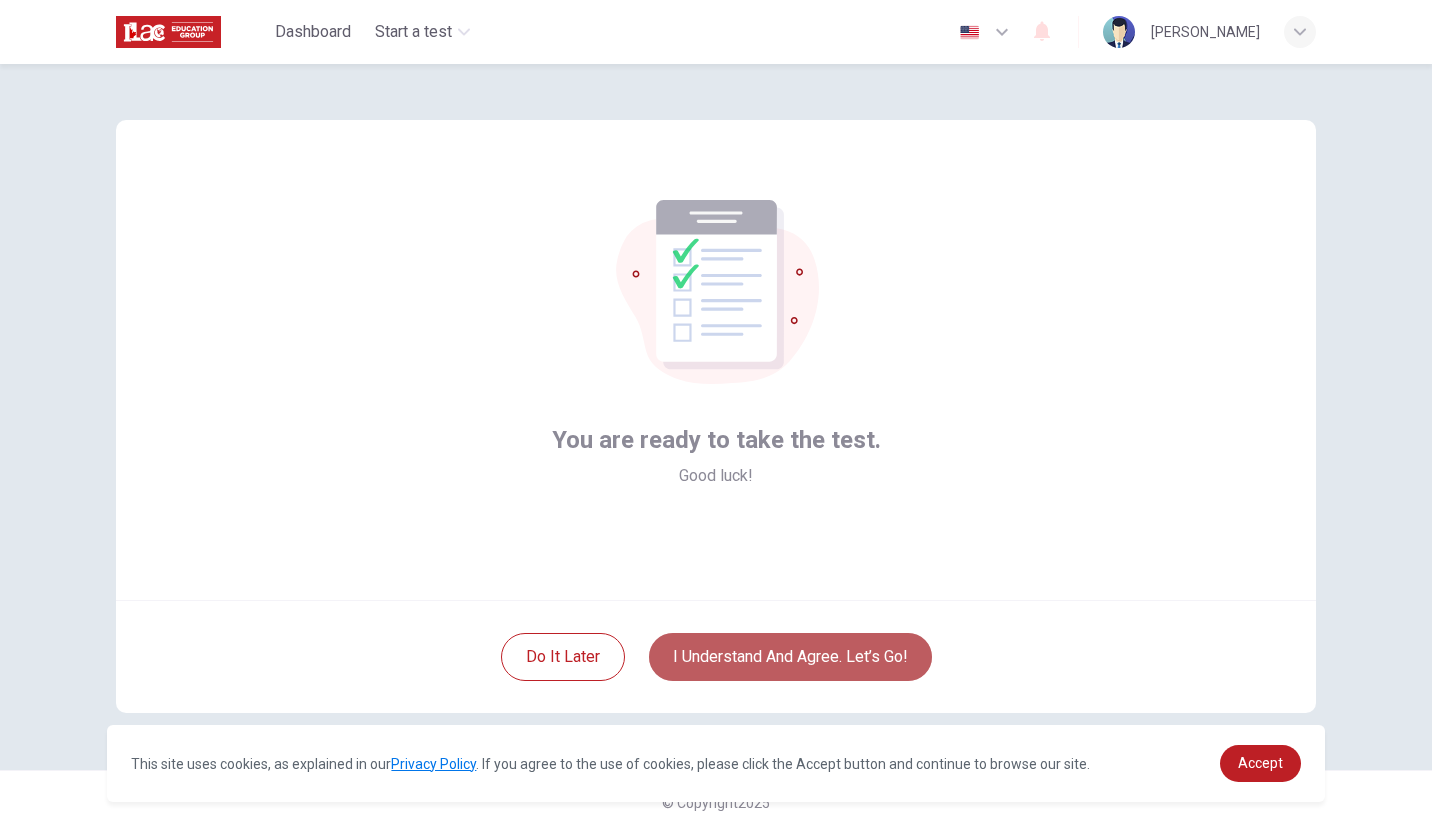 click on "I understand and agree. Let’s go!" at bounding box center (790, 657) 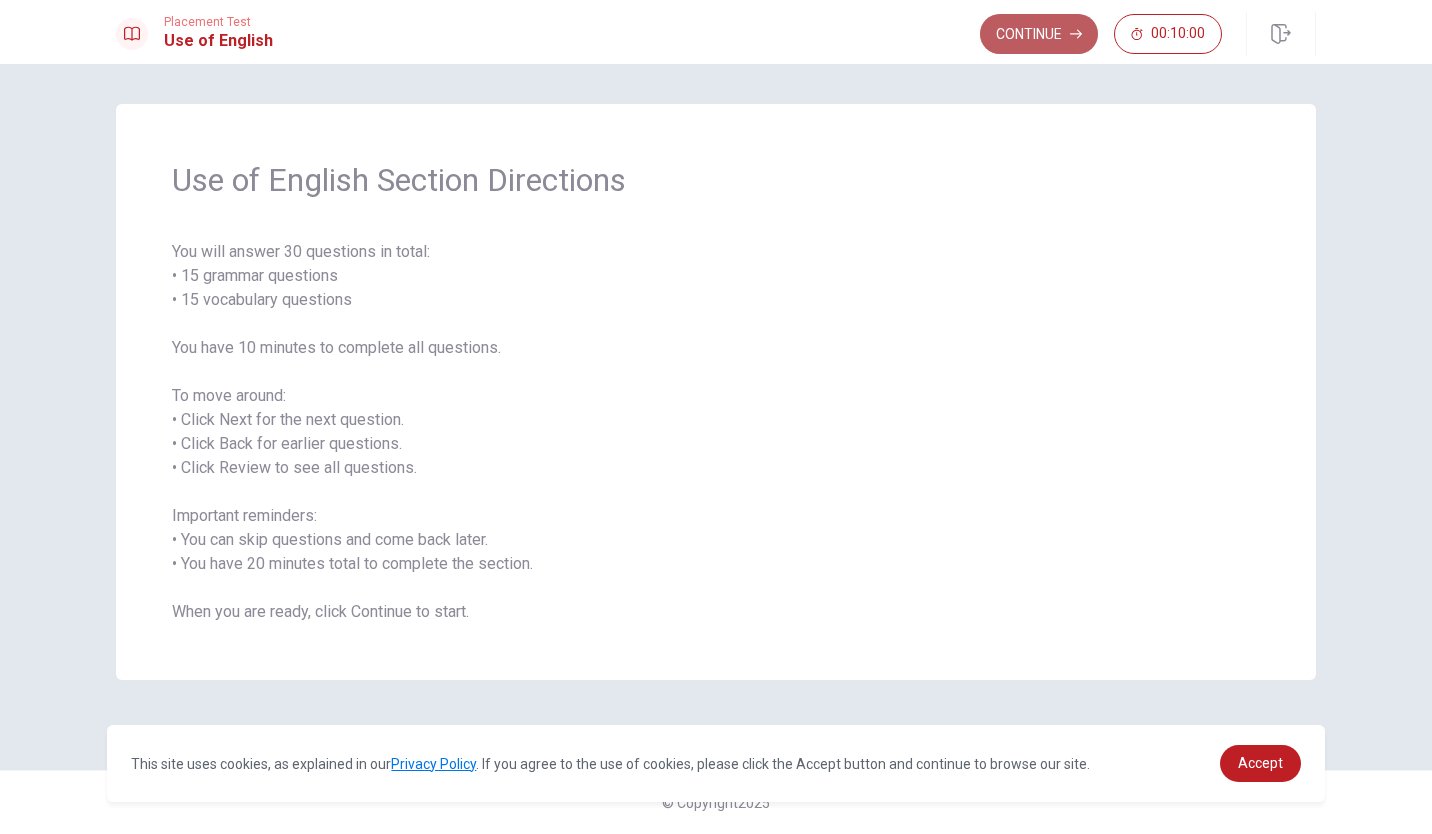 click on "Continue" at bounding box center (1039, 34) 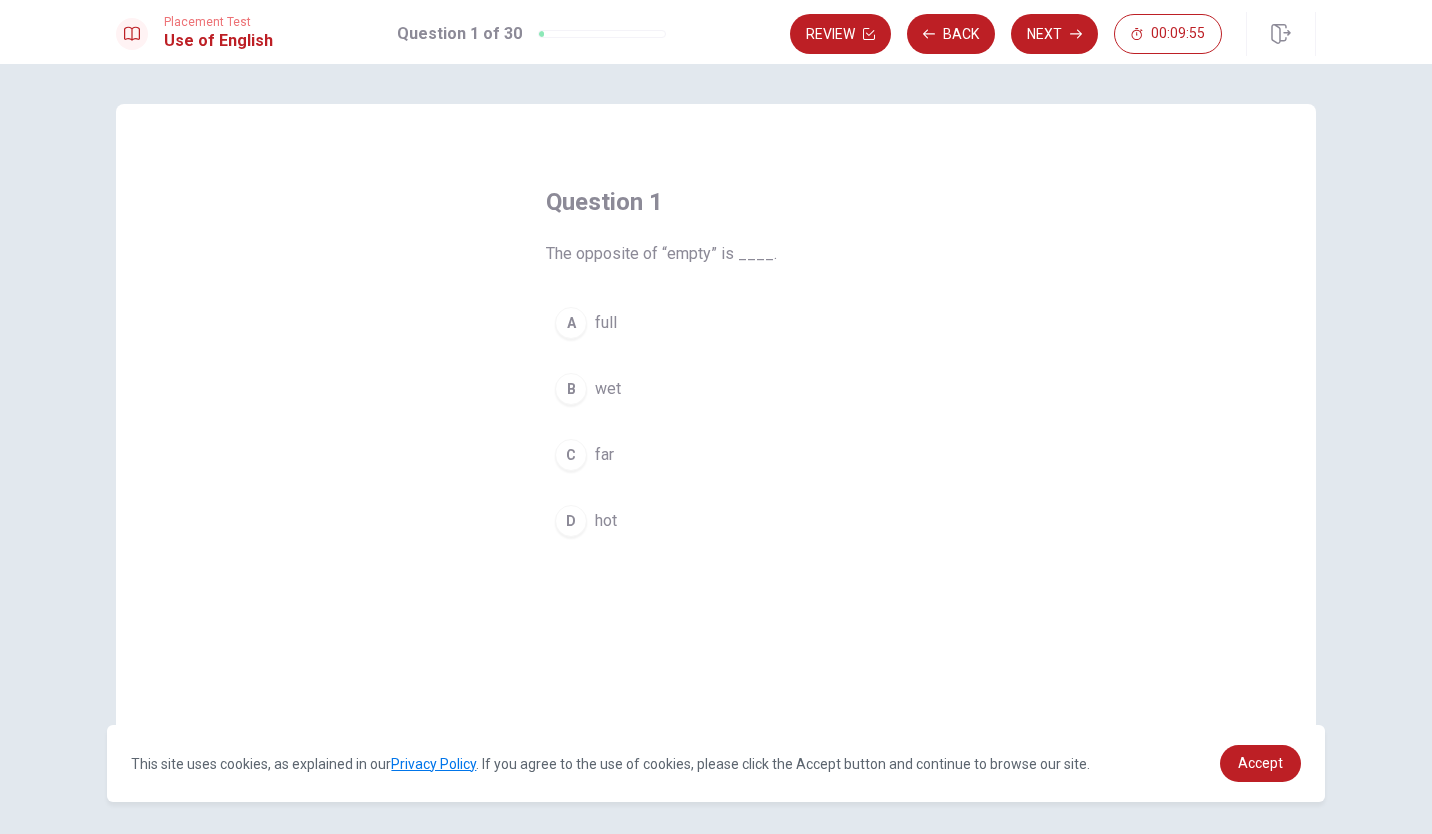 click on "A" at bounding box center (571, 323) 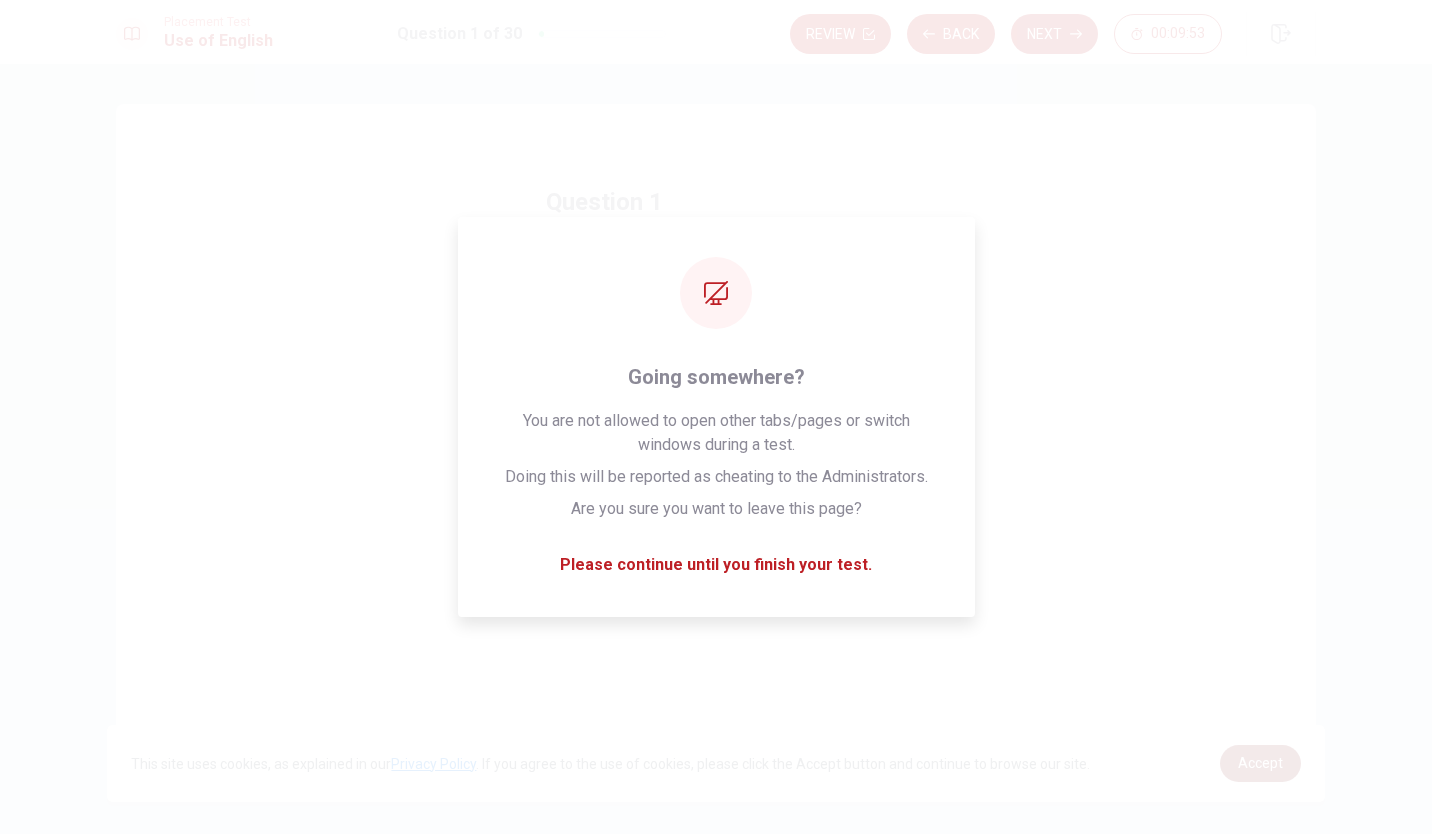 click on "Accept" at bounding box center [1260, 763] 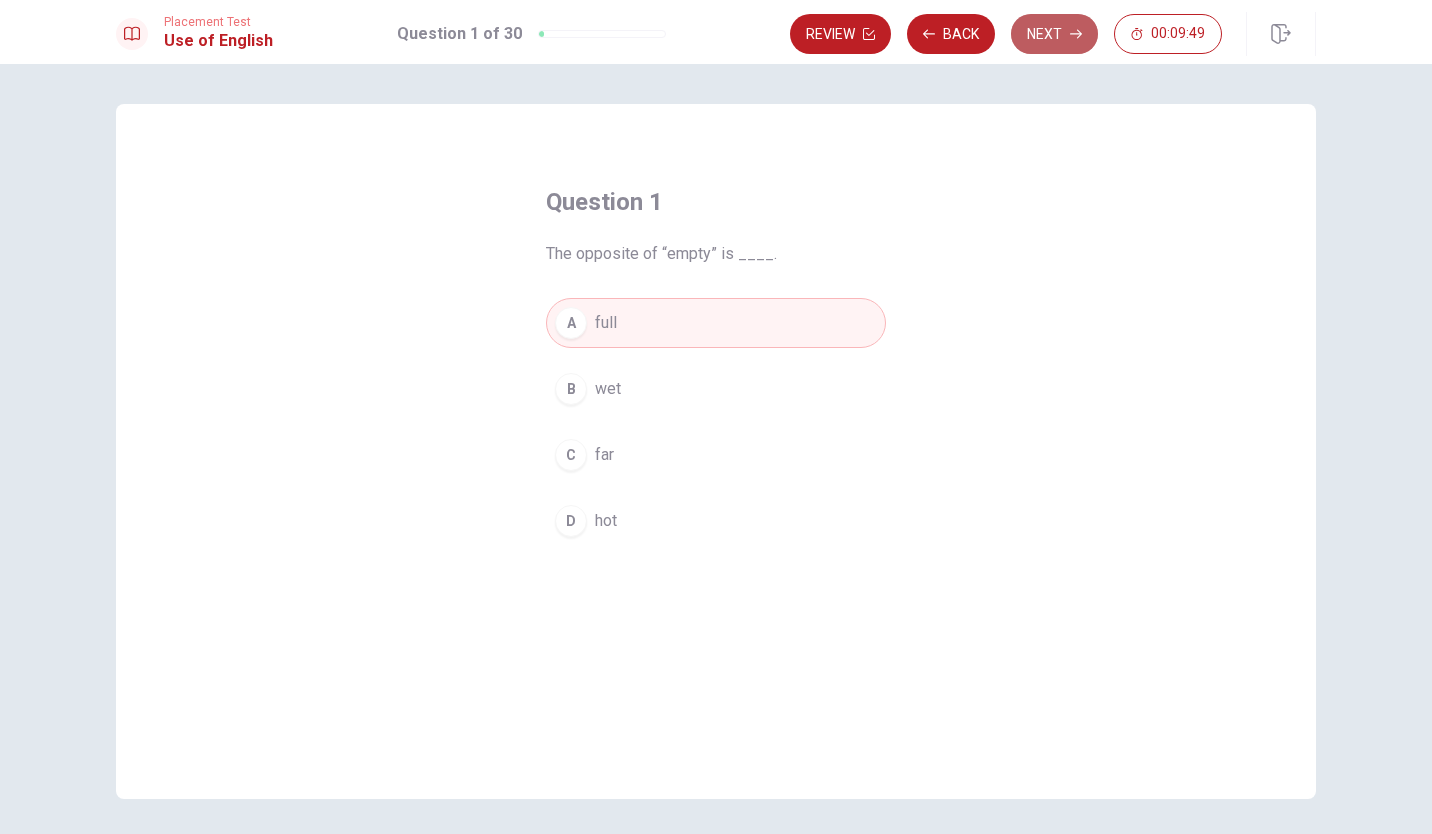 click on "Next" at bounding box center [1054, 34] 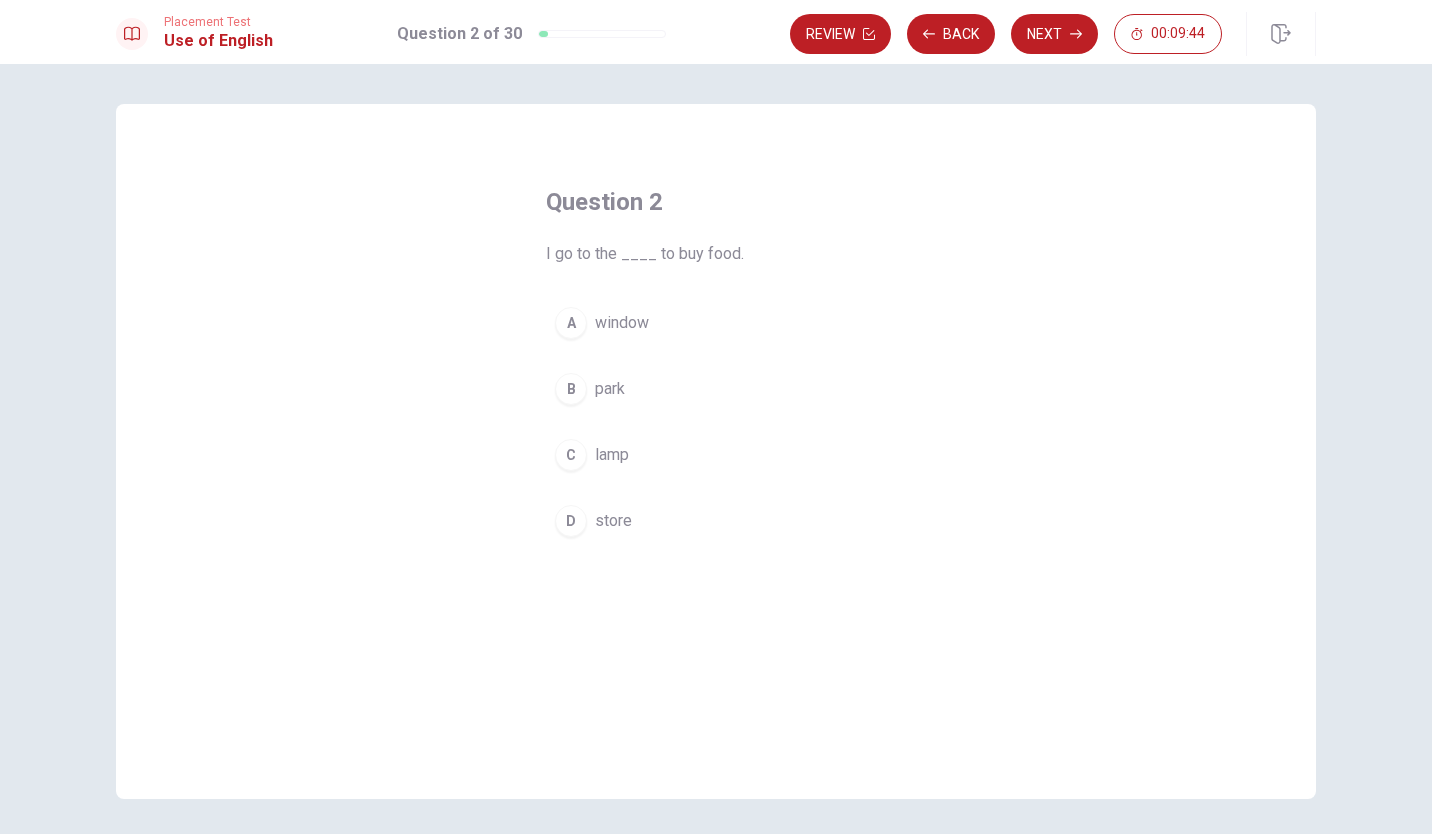 click on "D" at bounding box center [571, 521] 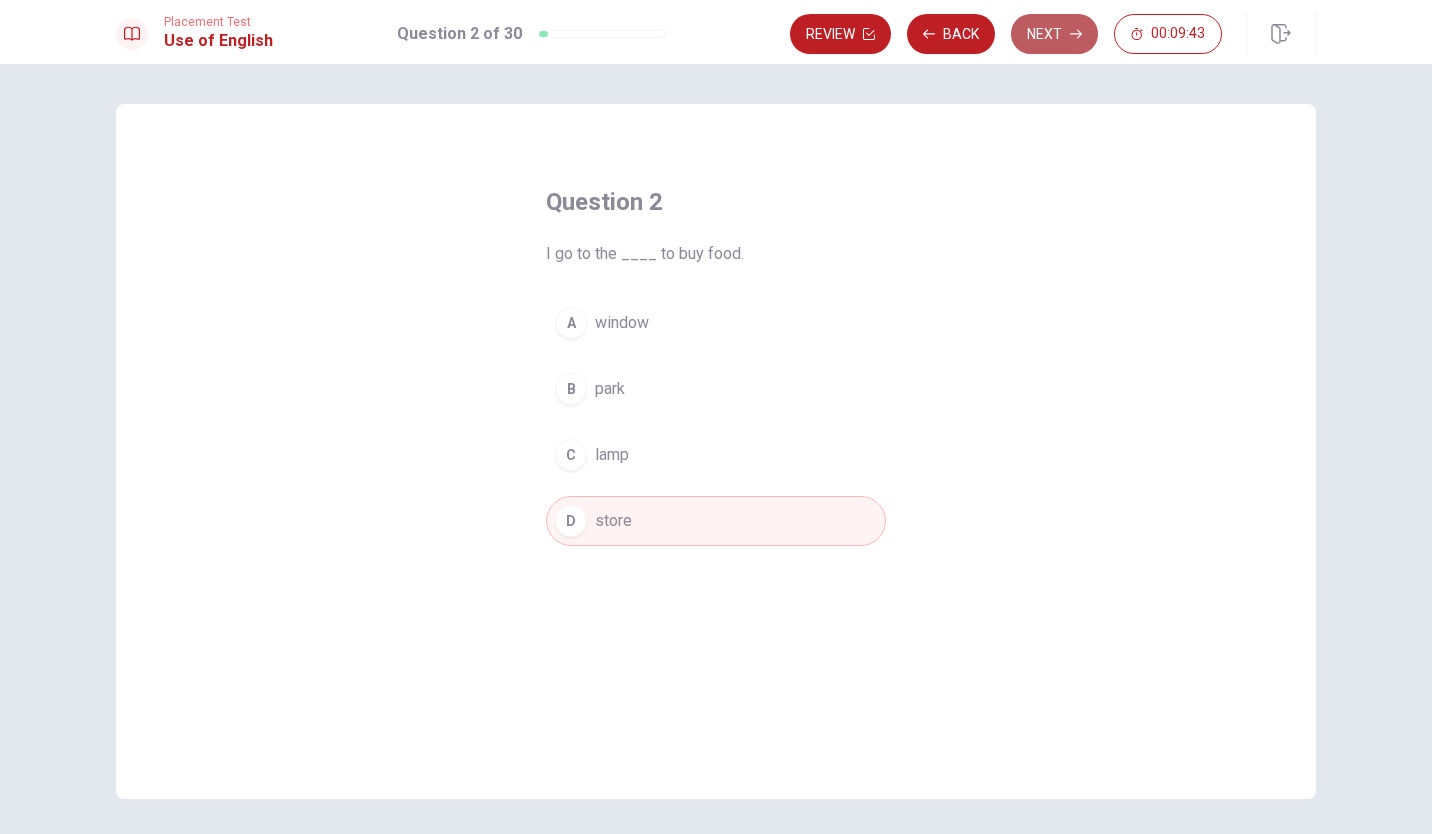click on "Next" at bounding box center [1054, 34] 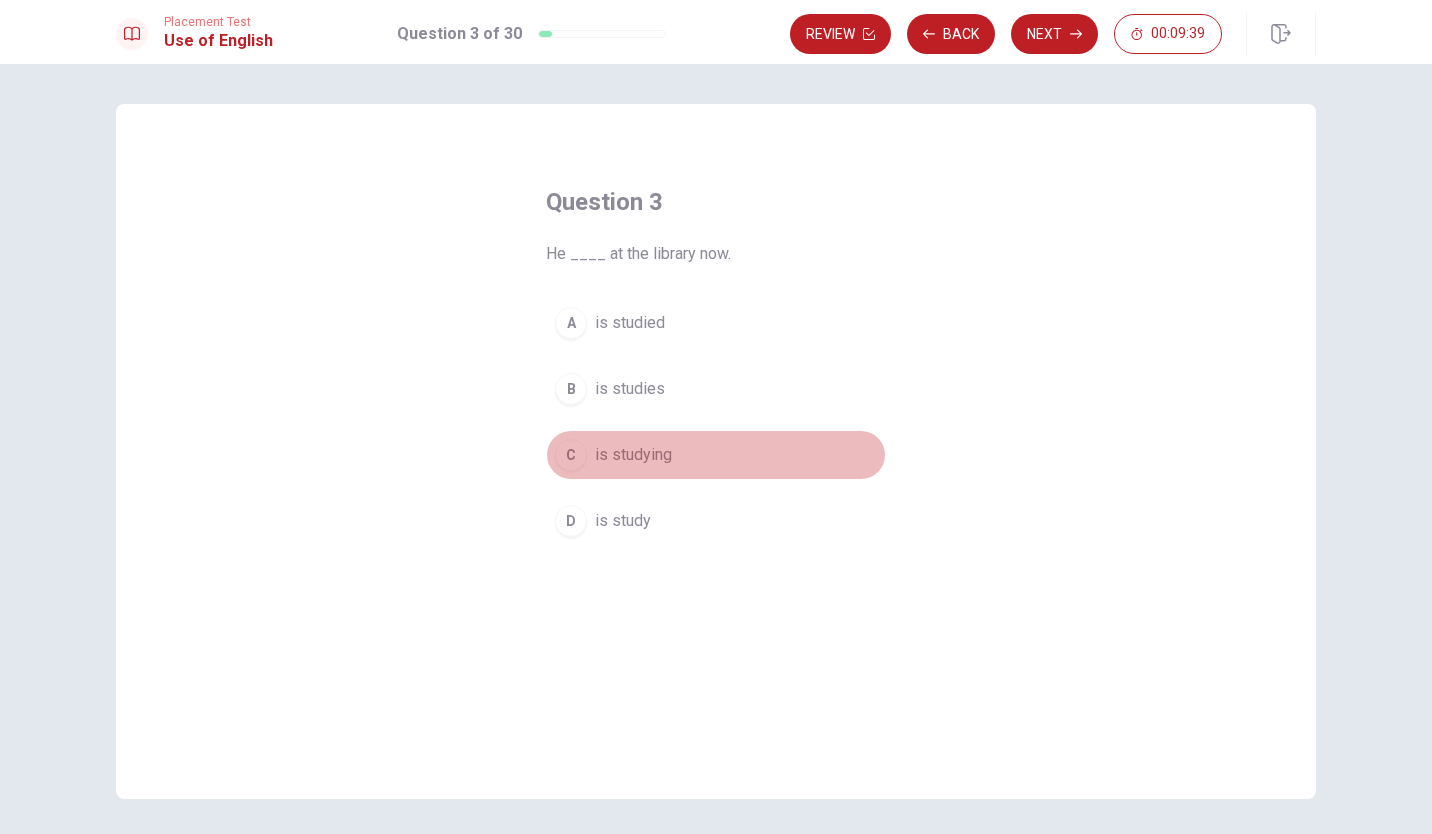 click on "C" at bounding box center [571, 455] 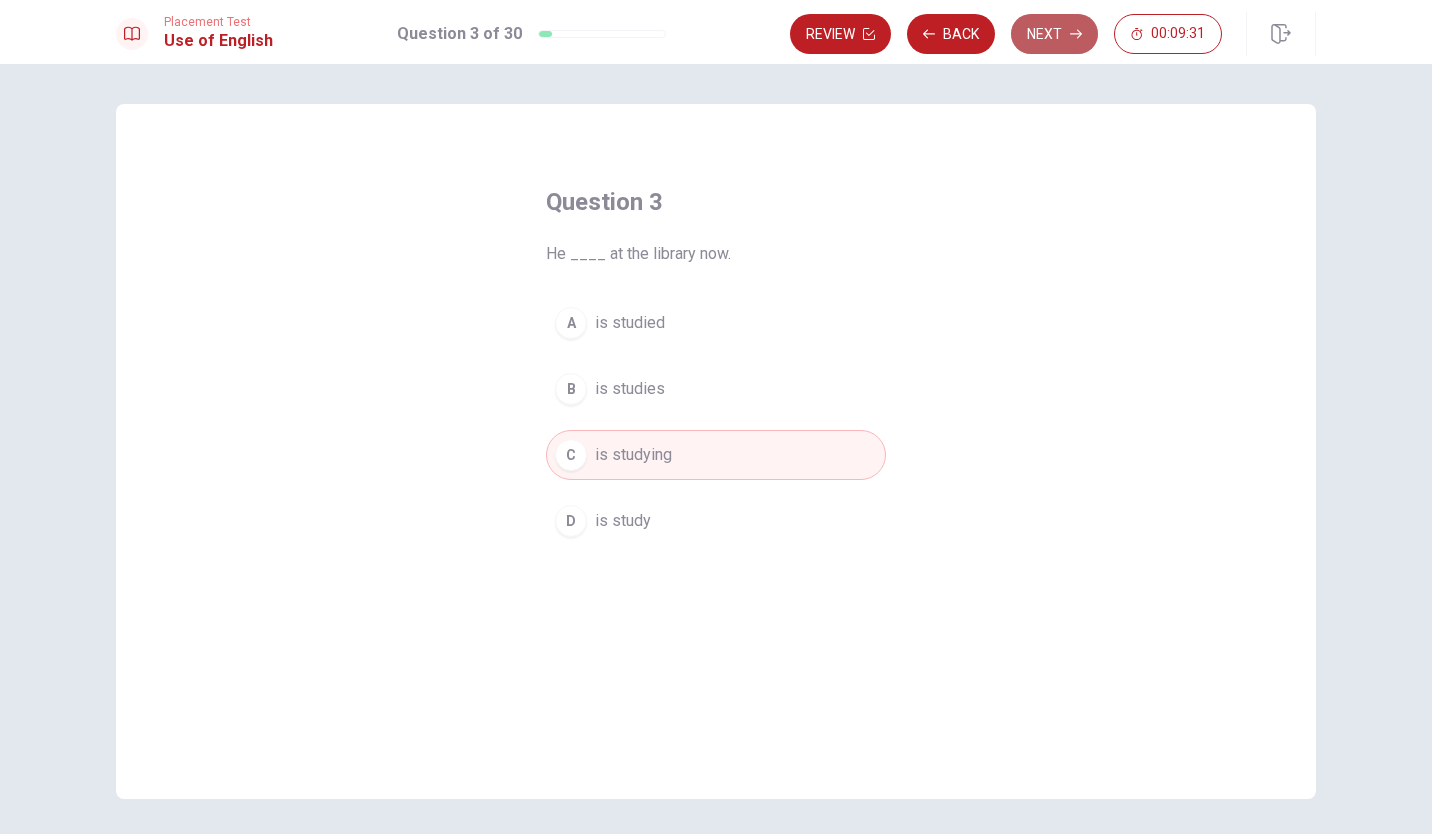 click on "Next" at bounding box center (1054, 34) 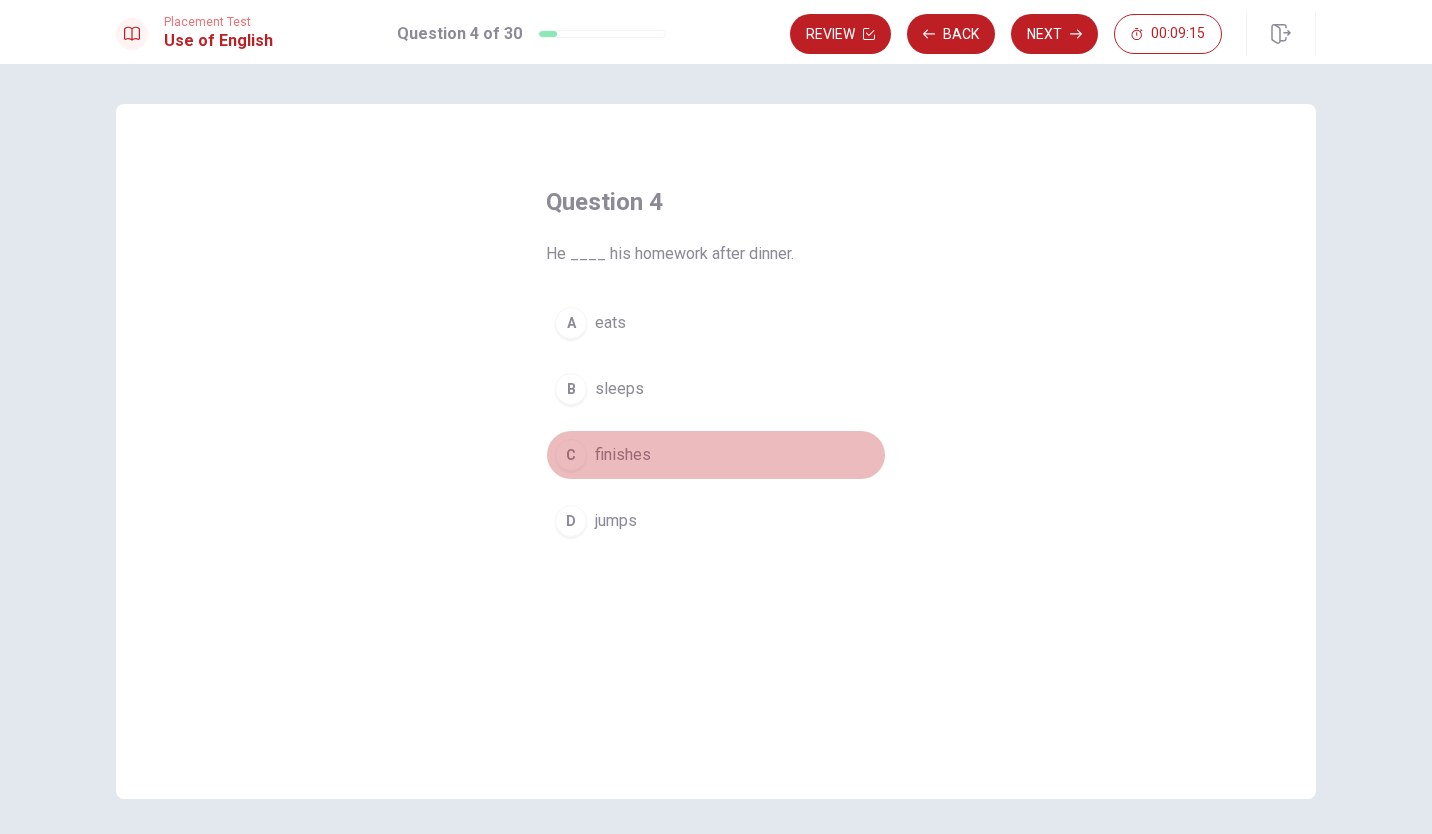 click on "C" at bounding box center [571, 455] 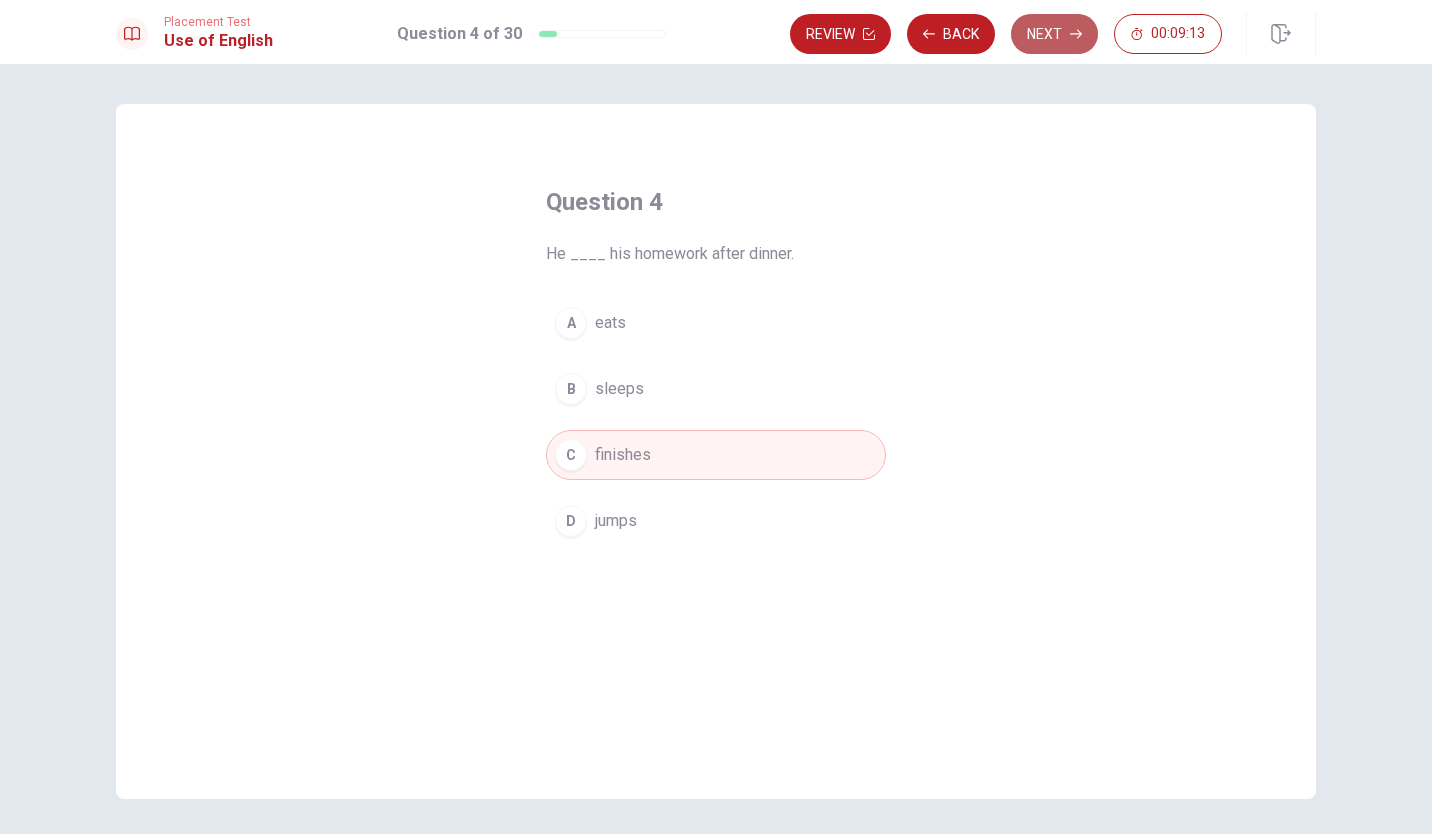 click on "Next" at bounding box center [1054, 34] 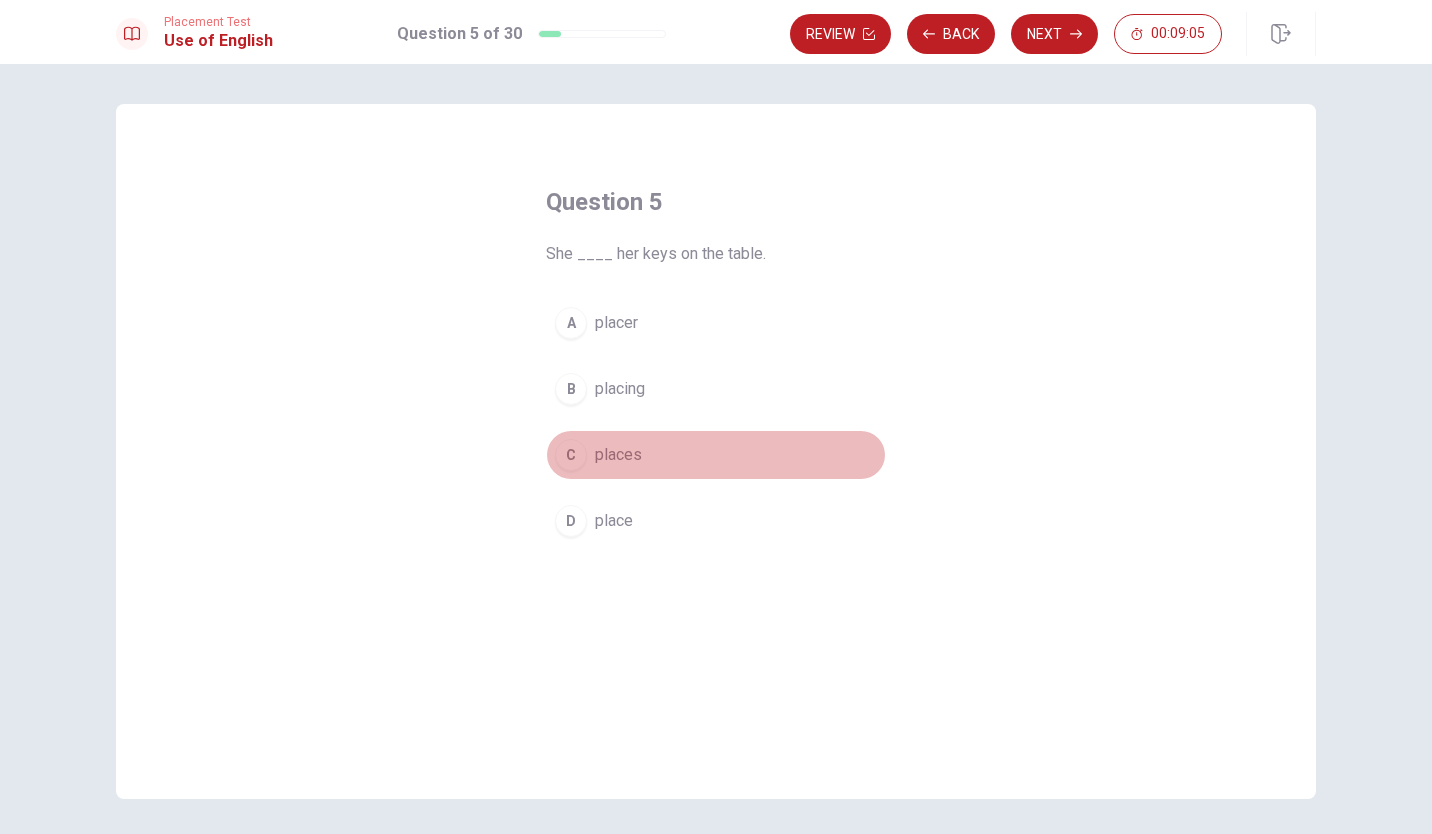 click on "C" at bounding box center (571, 455) 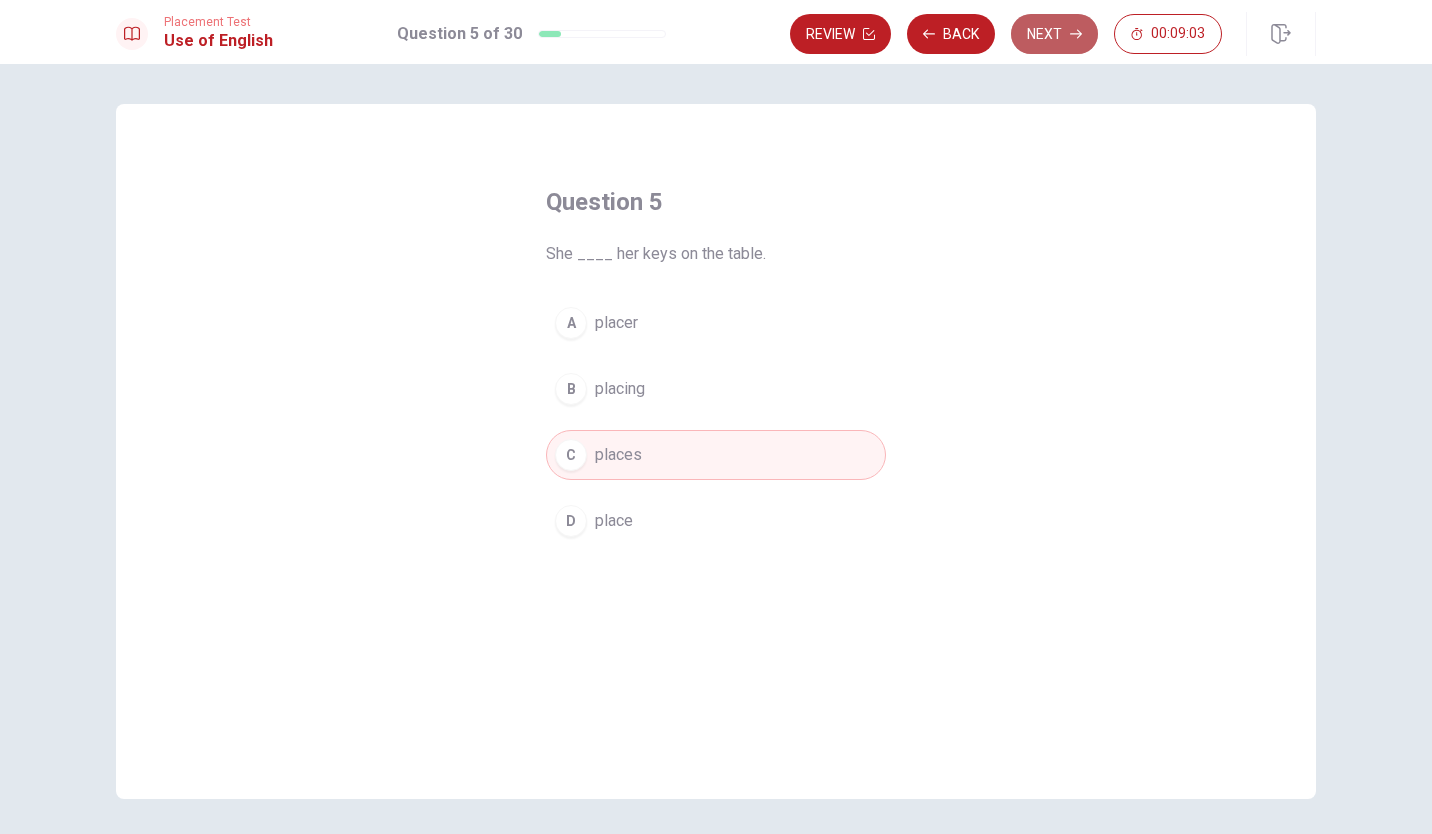 click on "Next" at bounding box center (1054, 34) 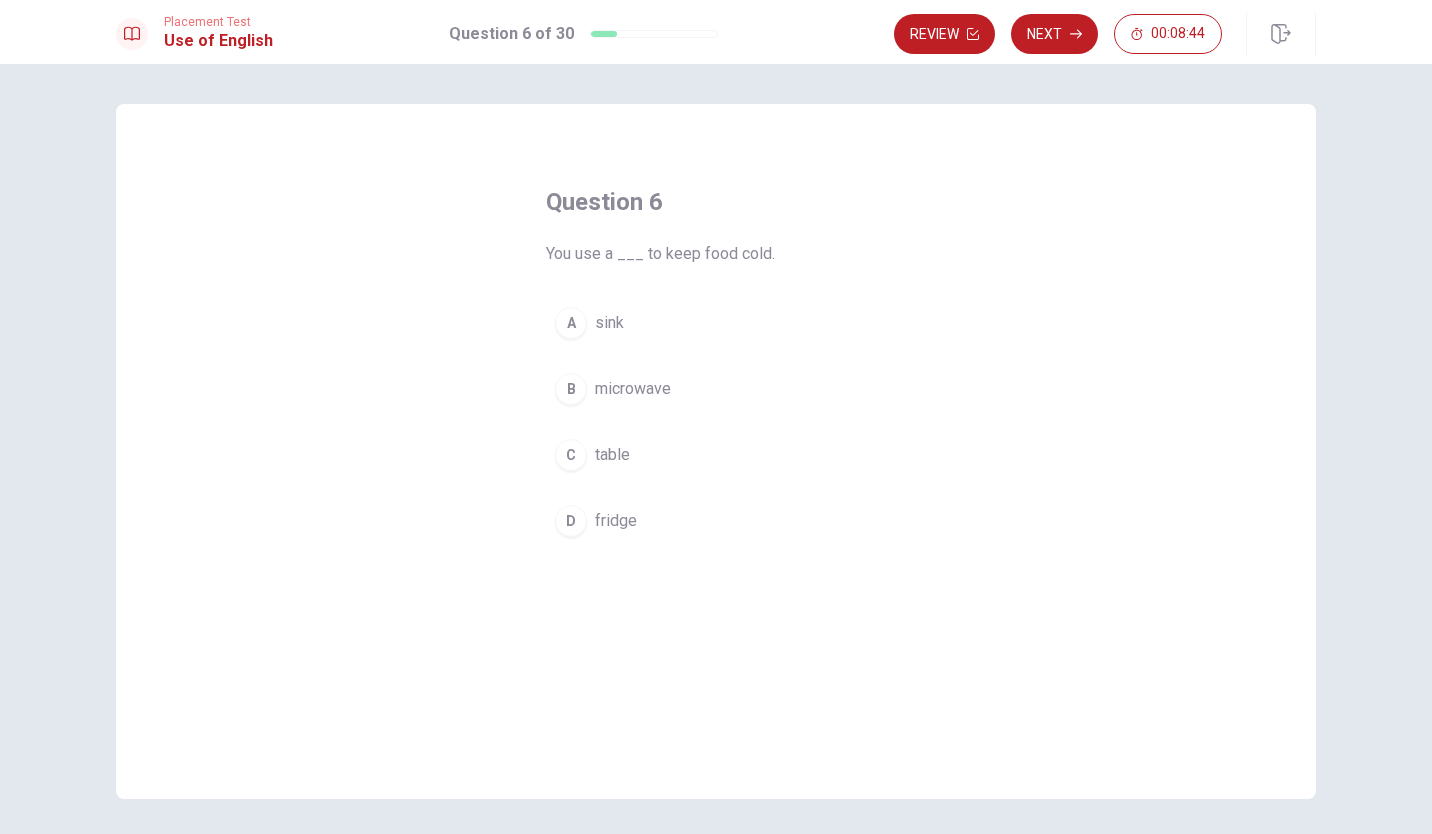 click on "D" at bounding box center [571, 521] 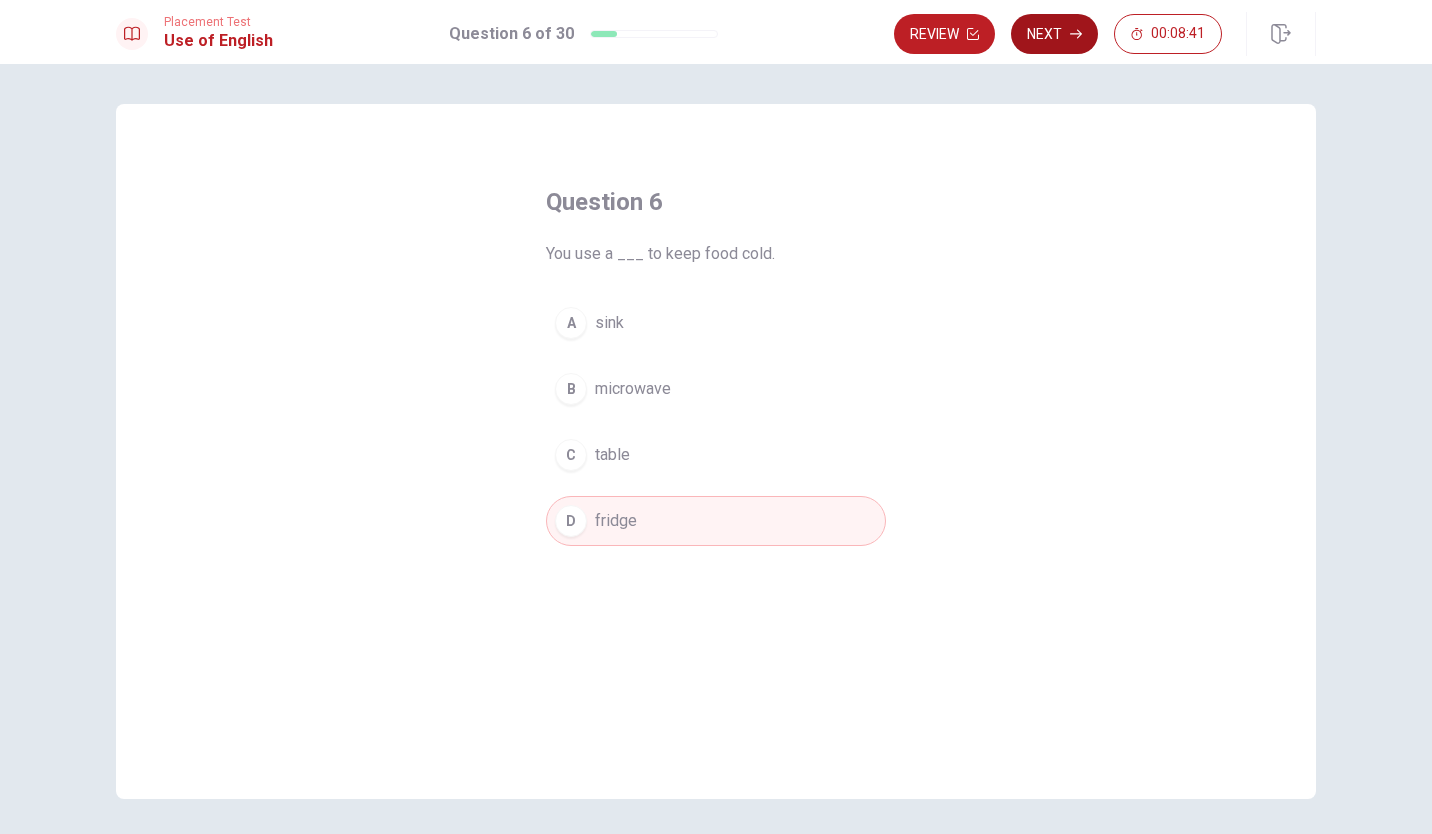 click on "Next" at bounding box center [1054, 34] 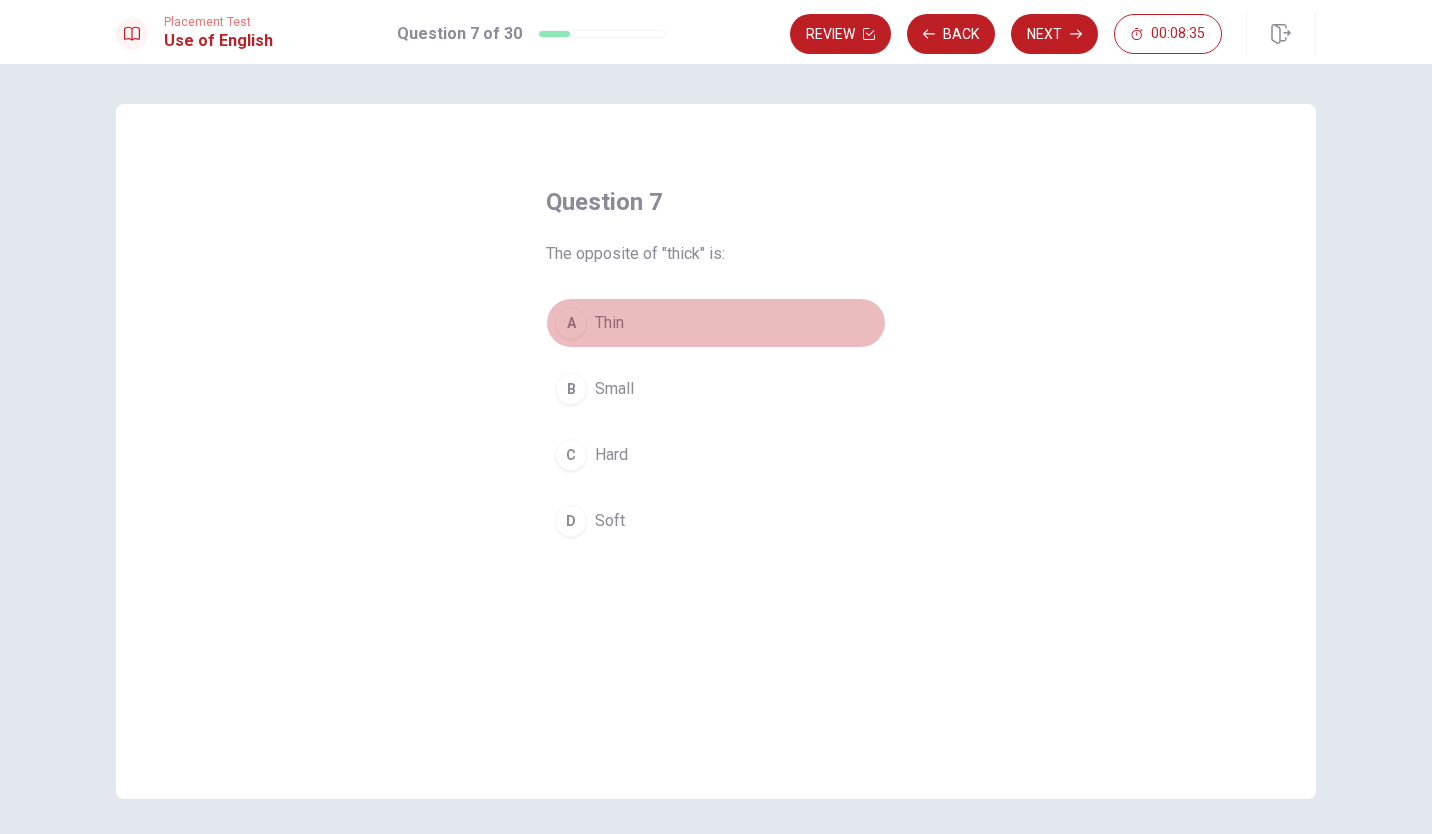 click on "A" at bounding box center (571, 323) 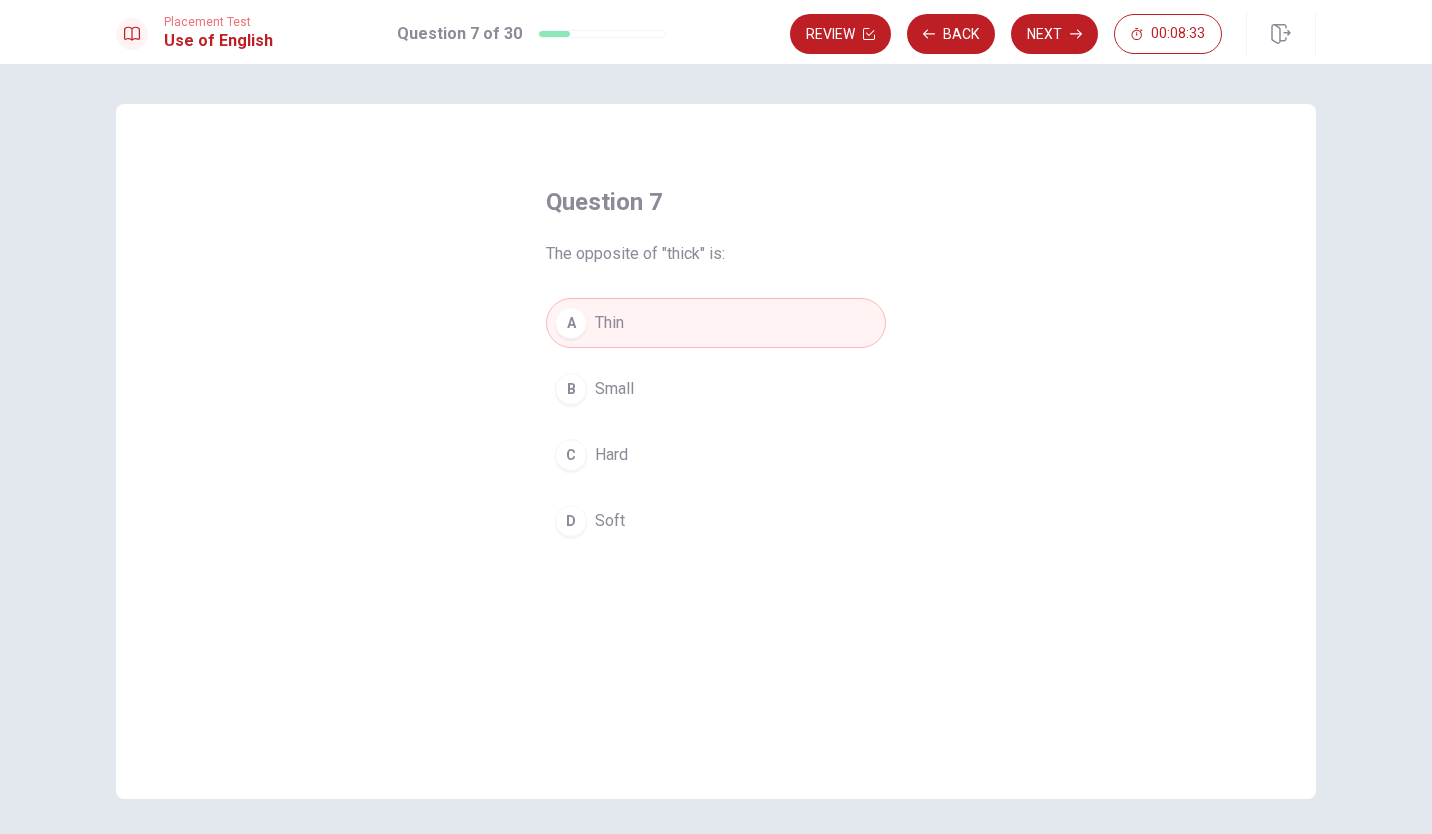 click on "Placement Test   Use of English Question 7 of 30 Review Back Next 00:08:33" at bounding box center (716, 32) 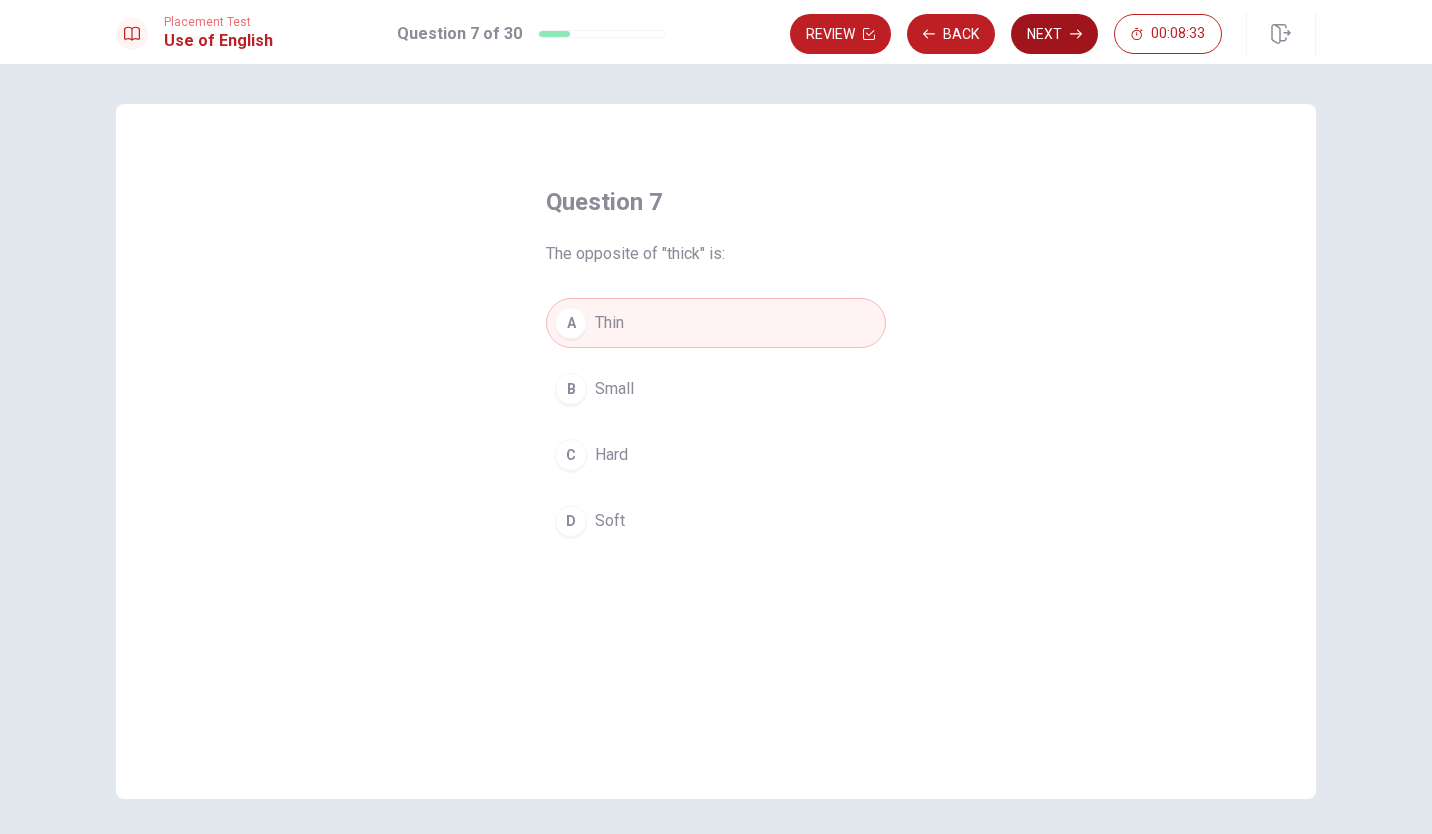 click on "Next" at bounding box center (1054, 34) 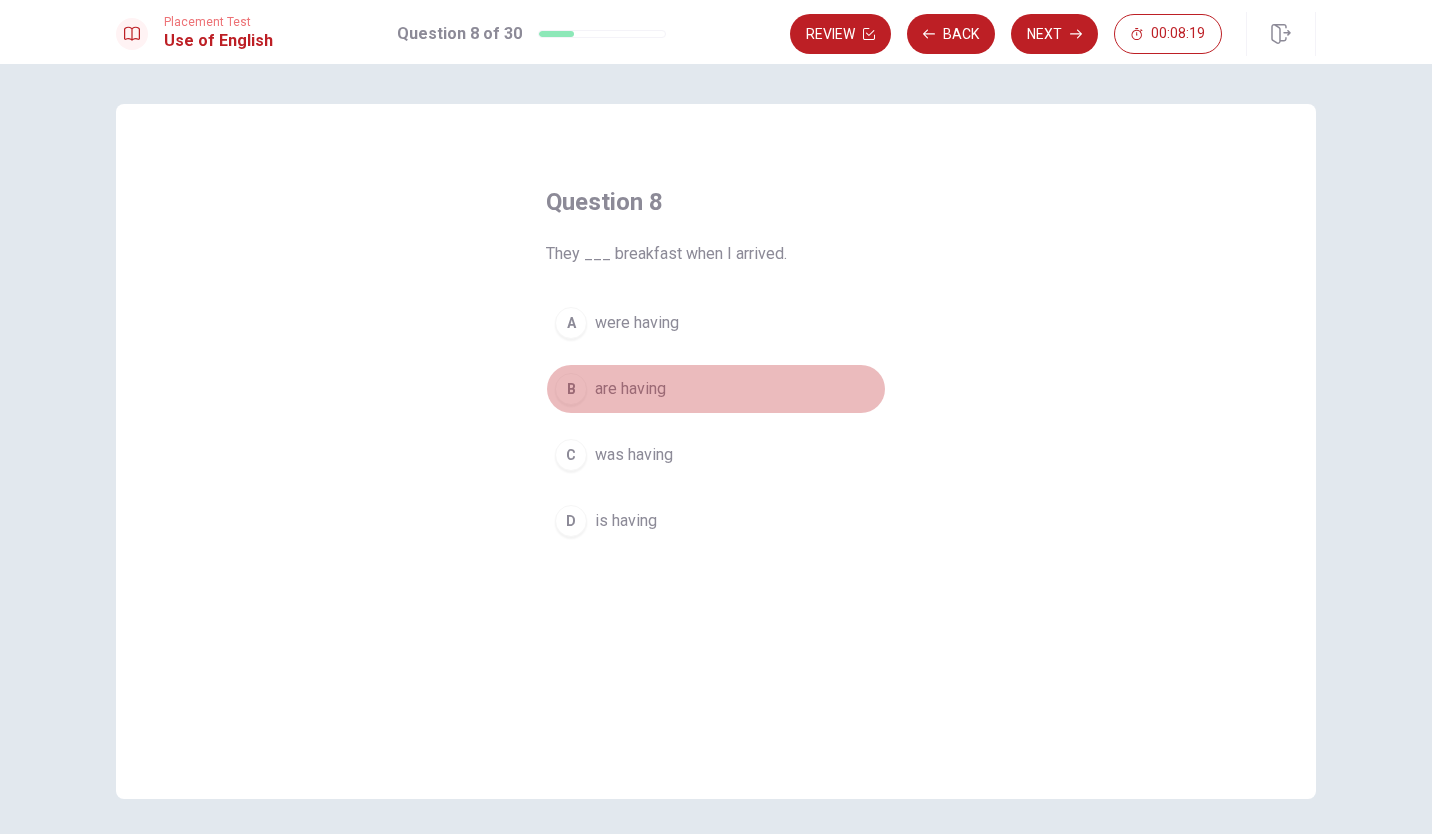 click on "B" at bounding box center [571, 389] 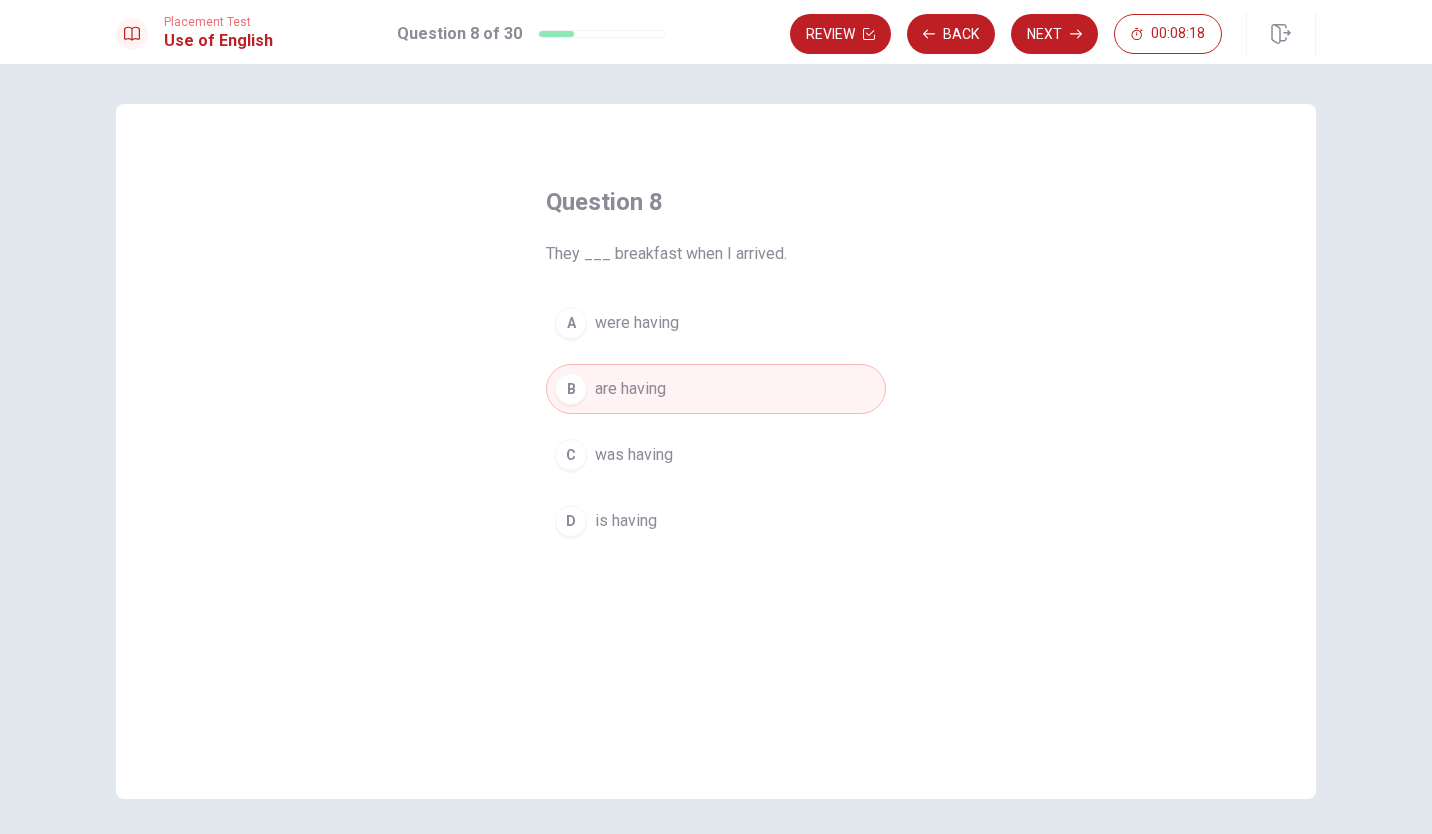 click on "A were having" at bounding box center [716, 323] 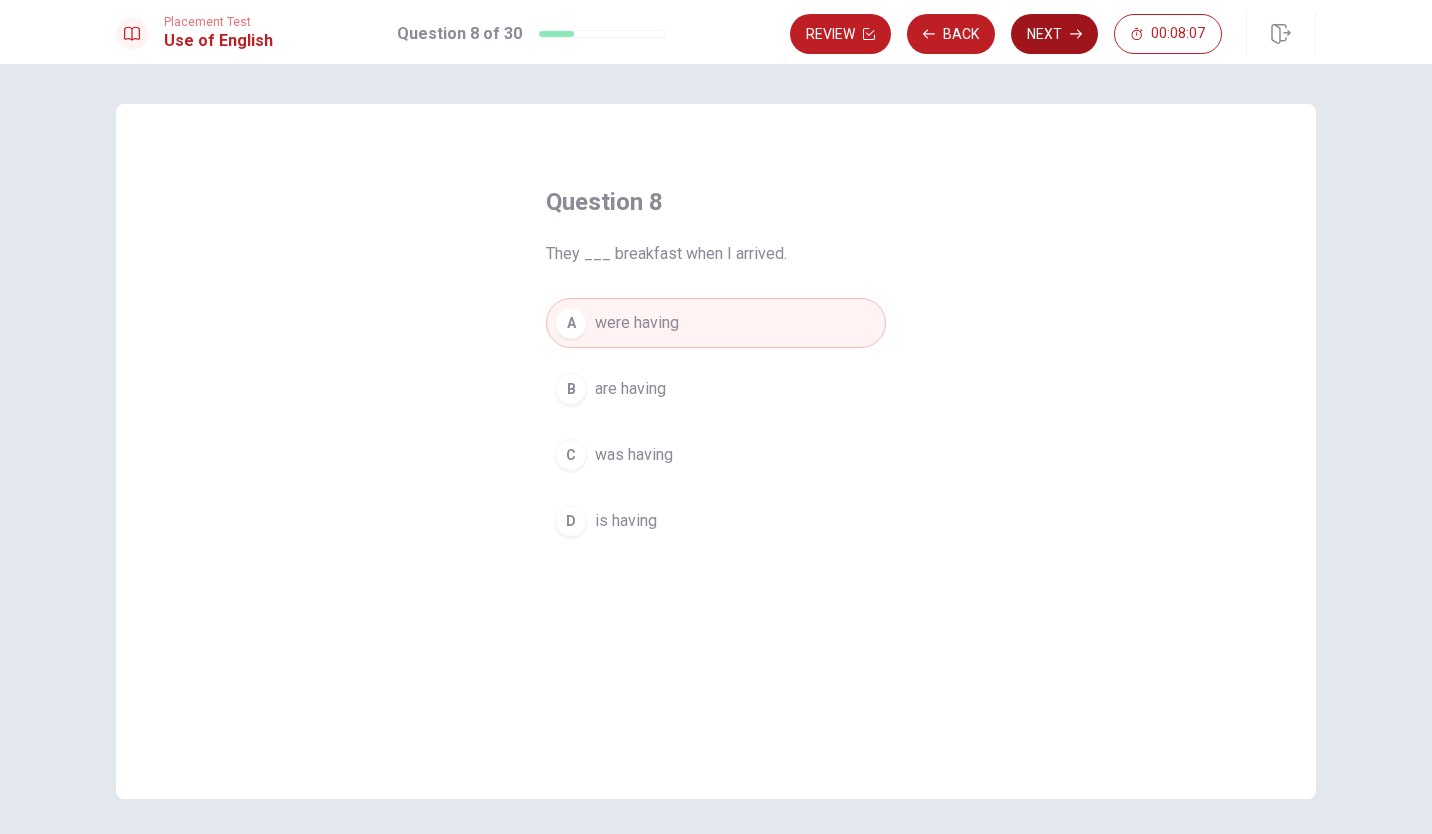 click on "Next" at bounding box center [1054, 34] 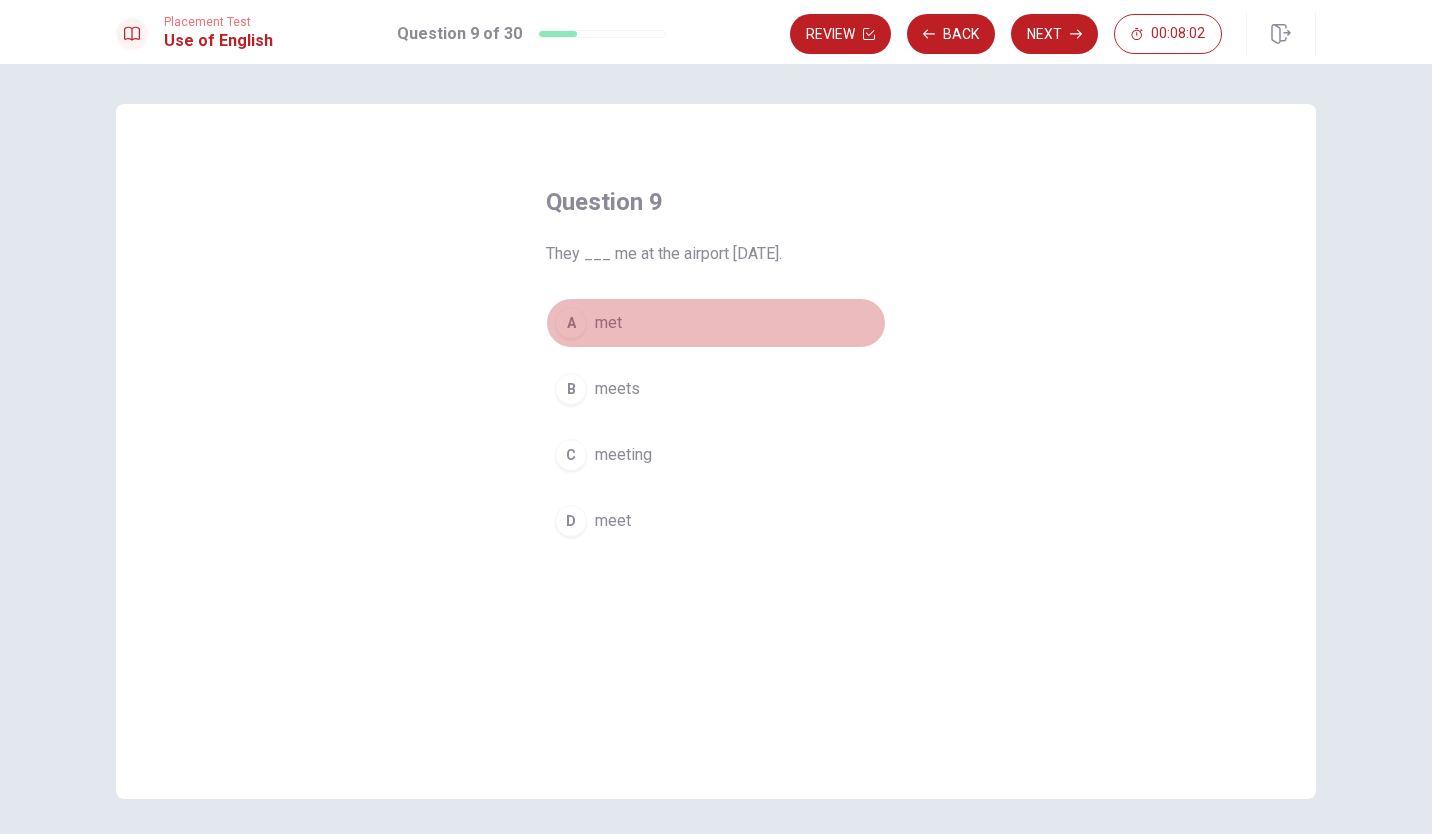click on "A" at bounding box center (571, 323) 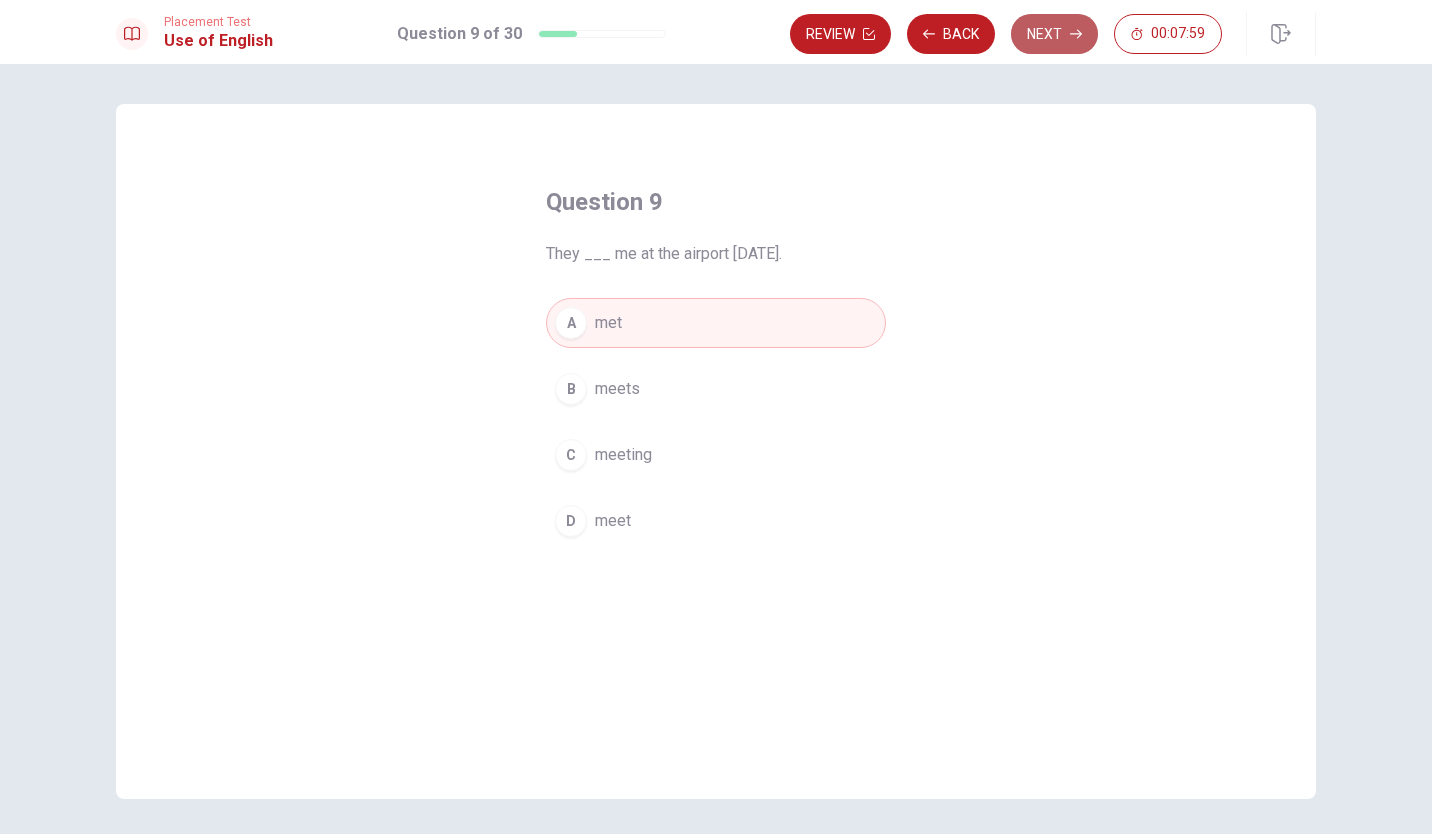 click on "Next" at bounding box center [1054, 34] 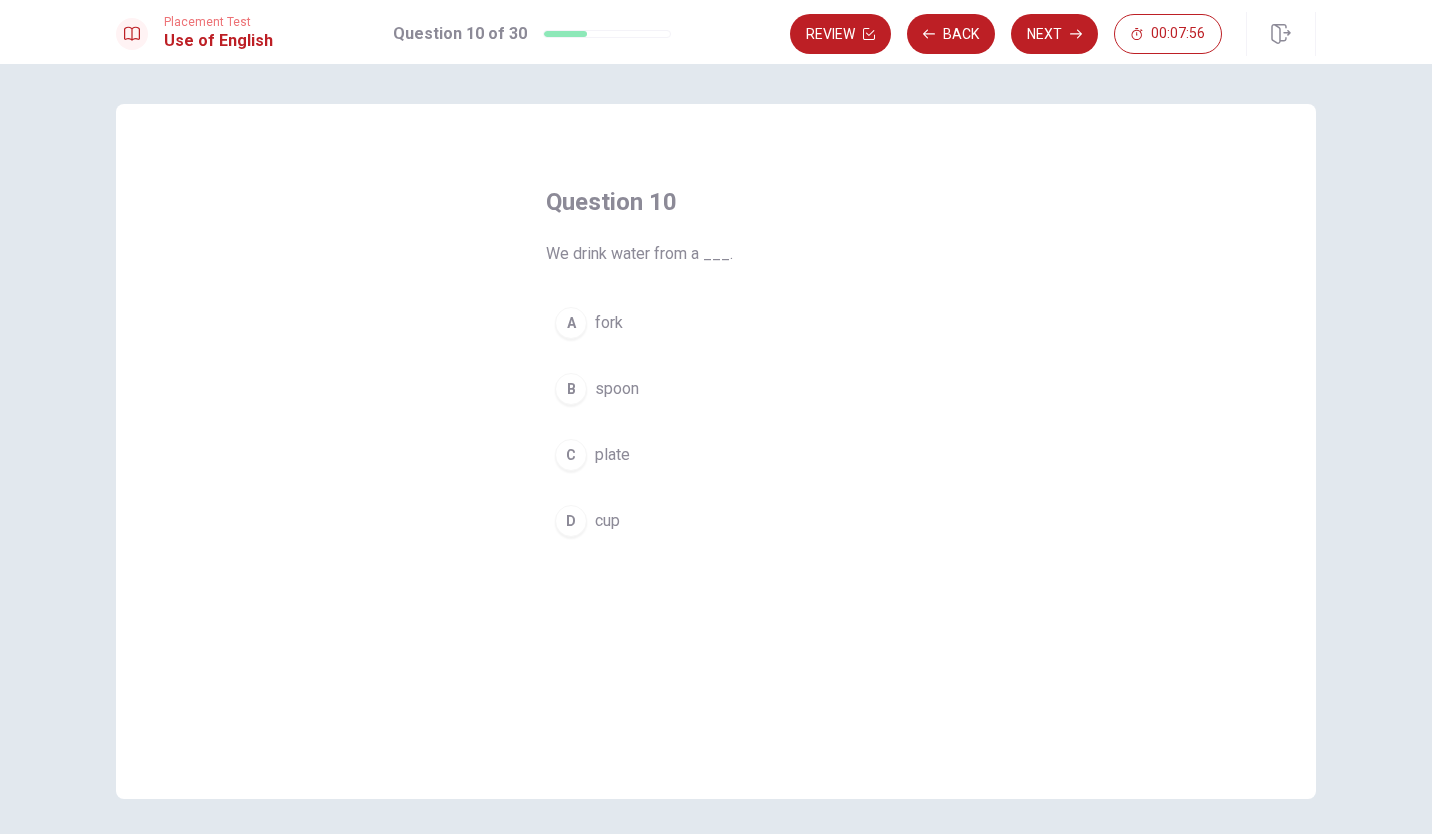 click on "D cup" at bounding box center (716, 521) 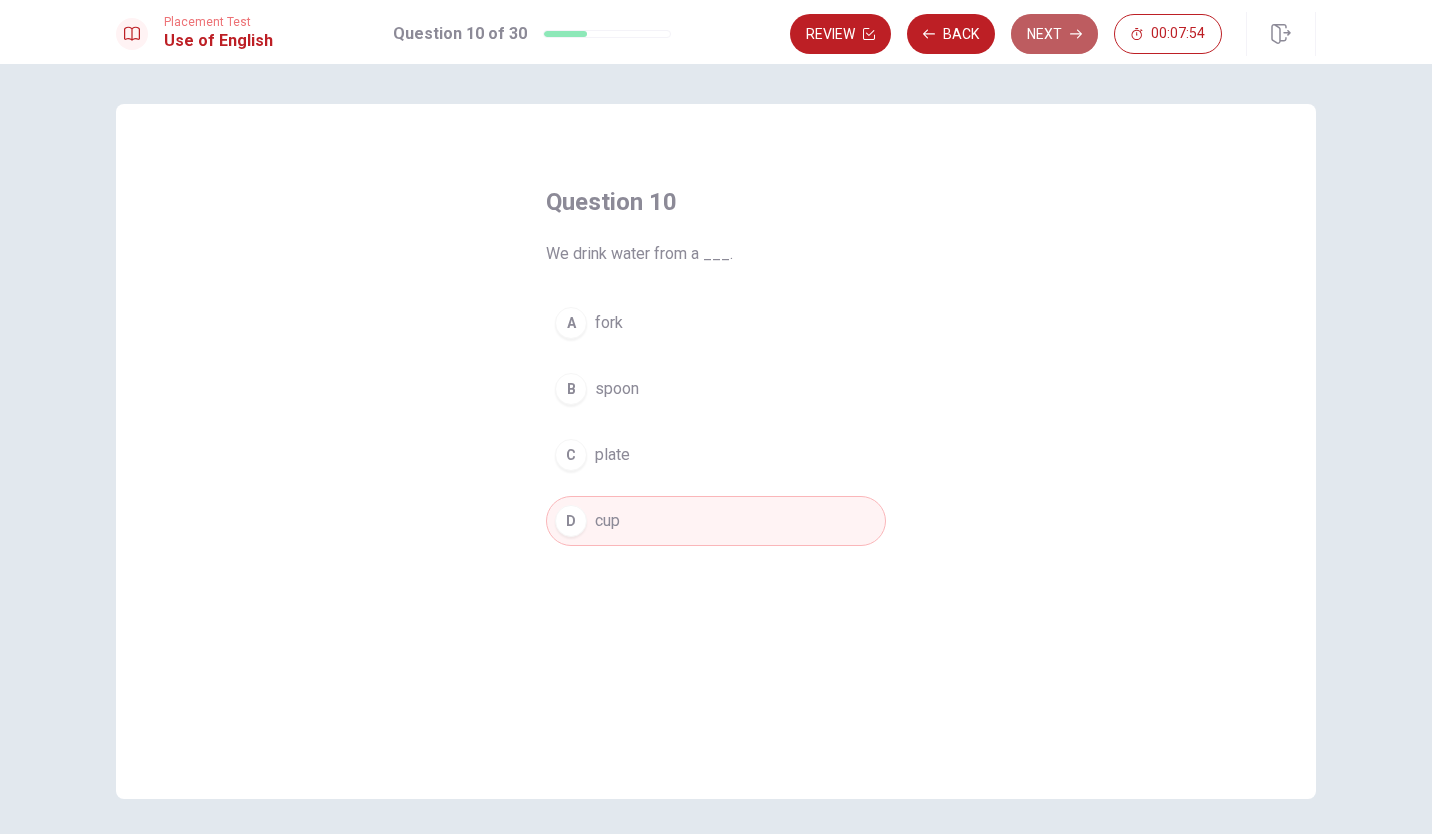 click on "Next" at bounding box center [1054, 34] 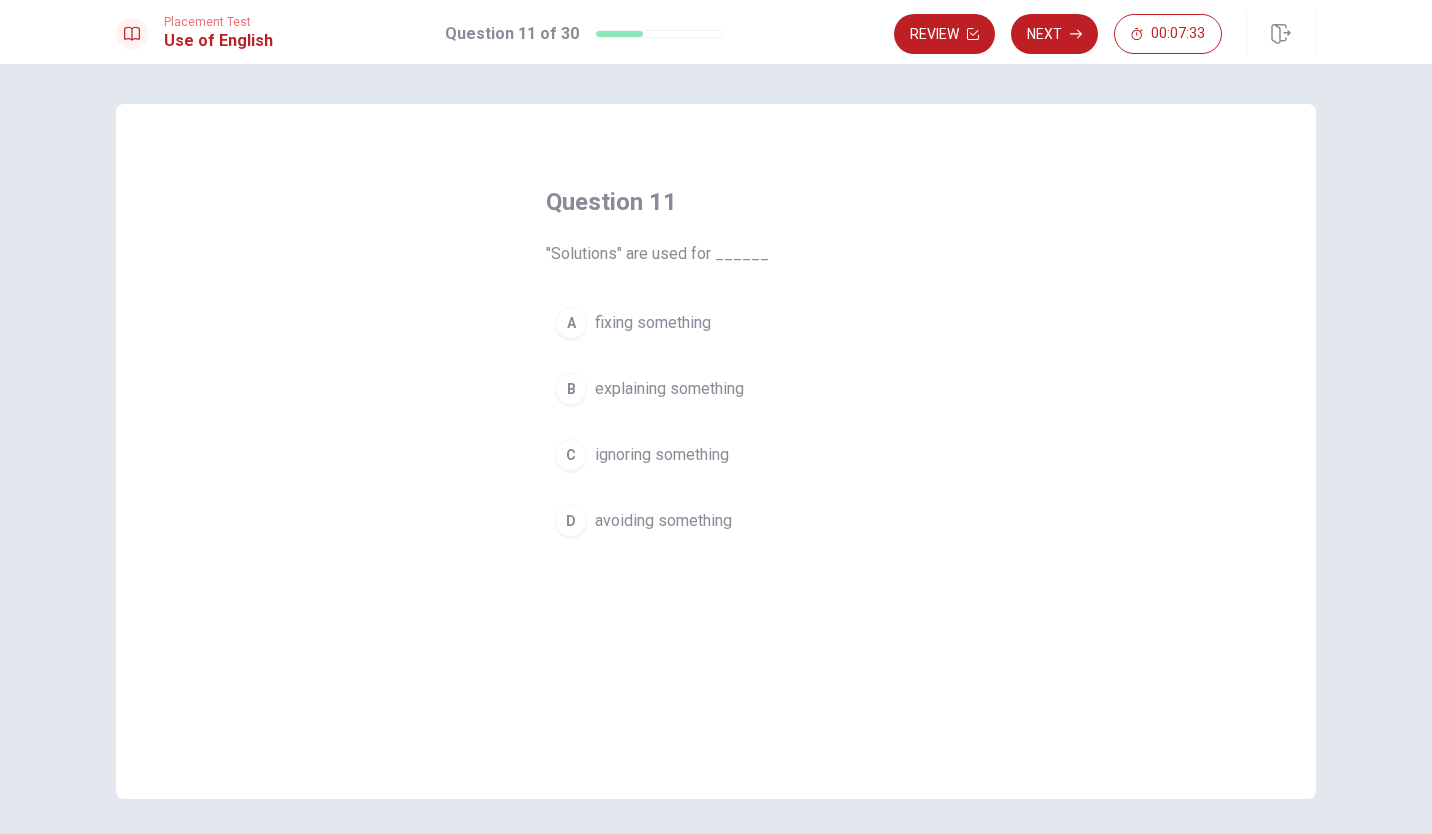 click on "B" at bounding box center (571, 389) 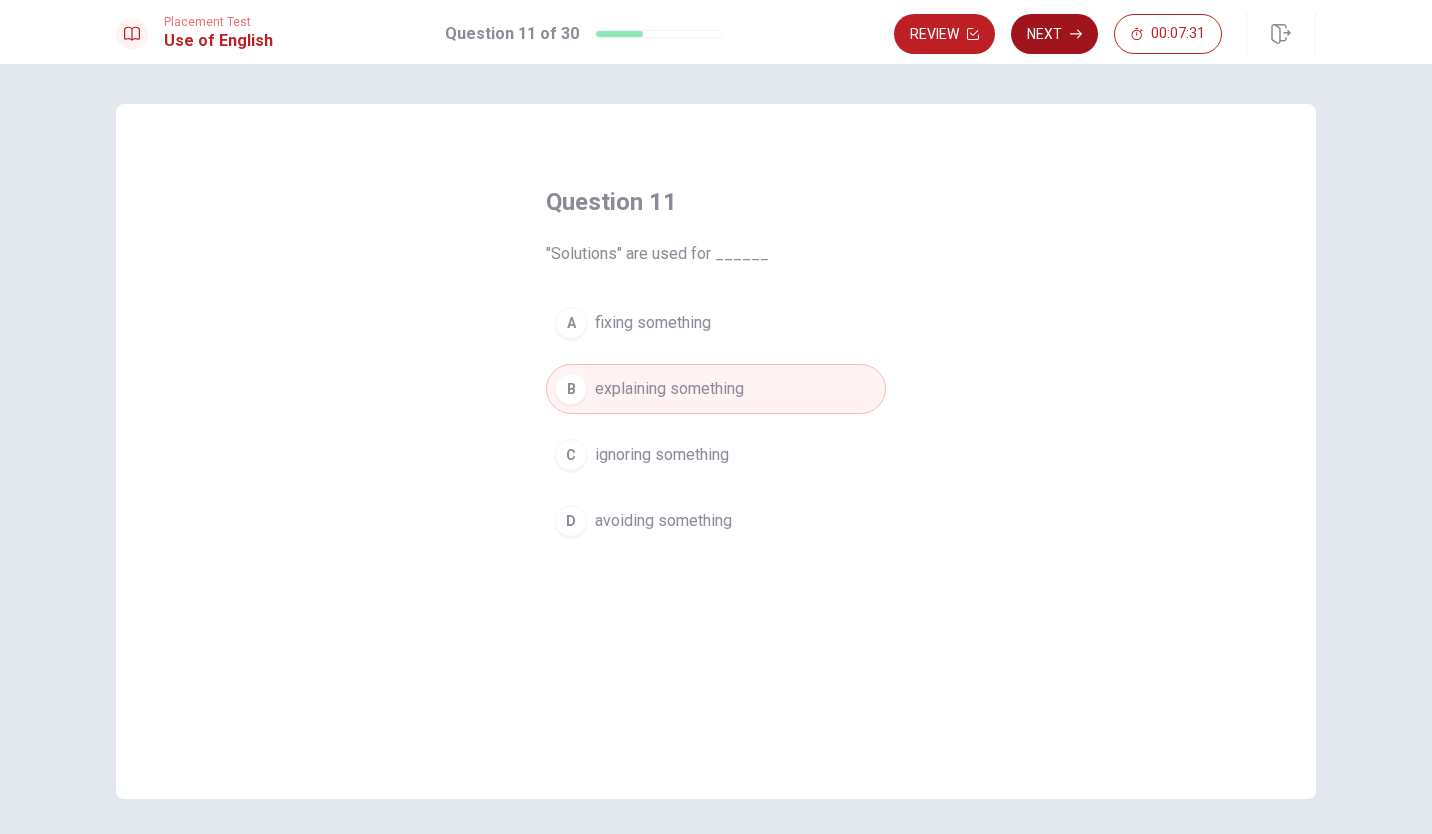 click on "Next" at bounding box center (1054, 34) 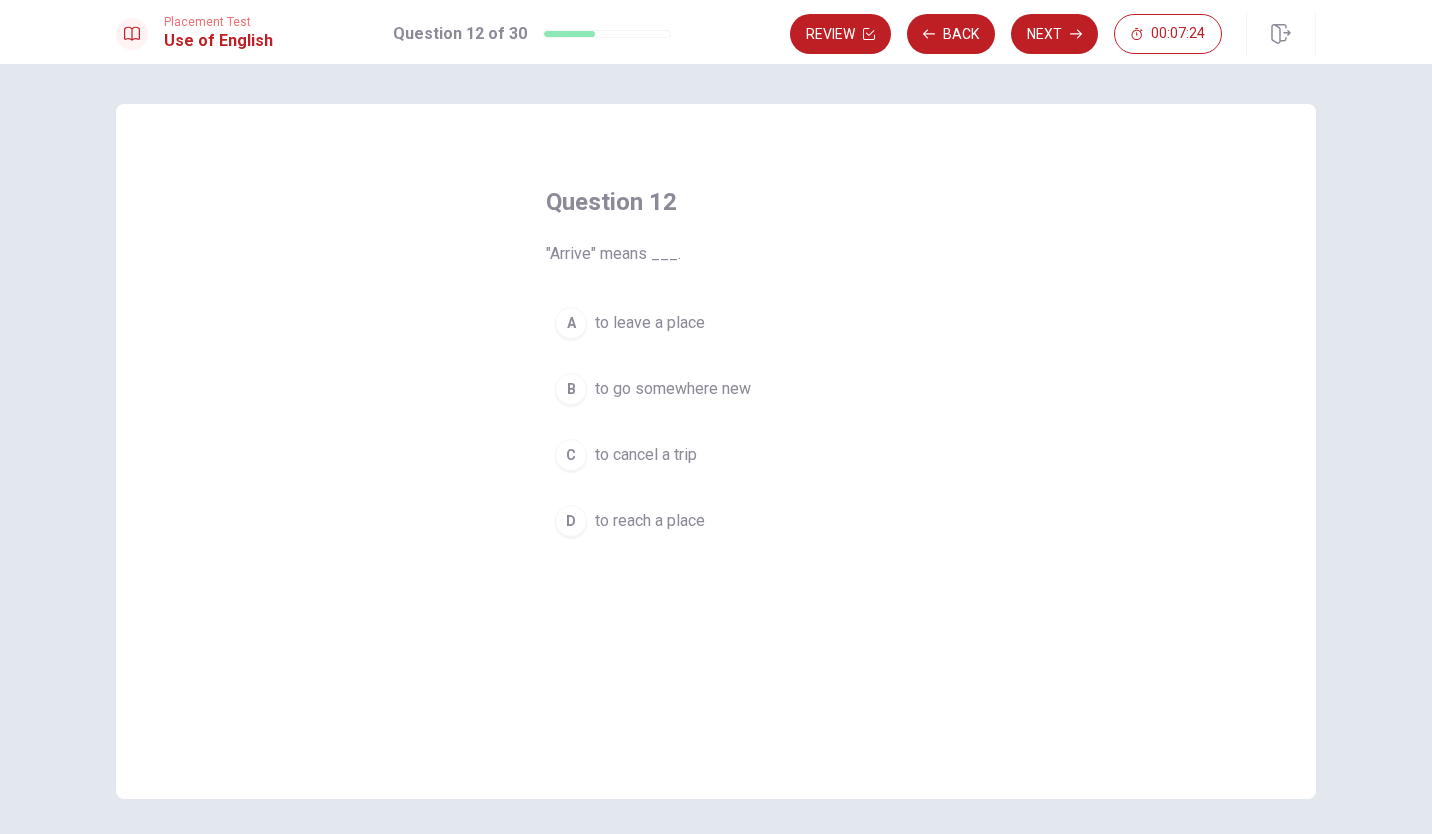 click on "to reach a place" at bounding box center (650, 521) 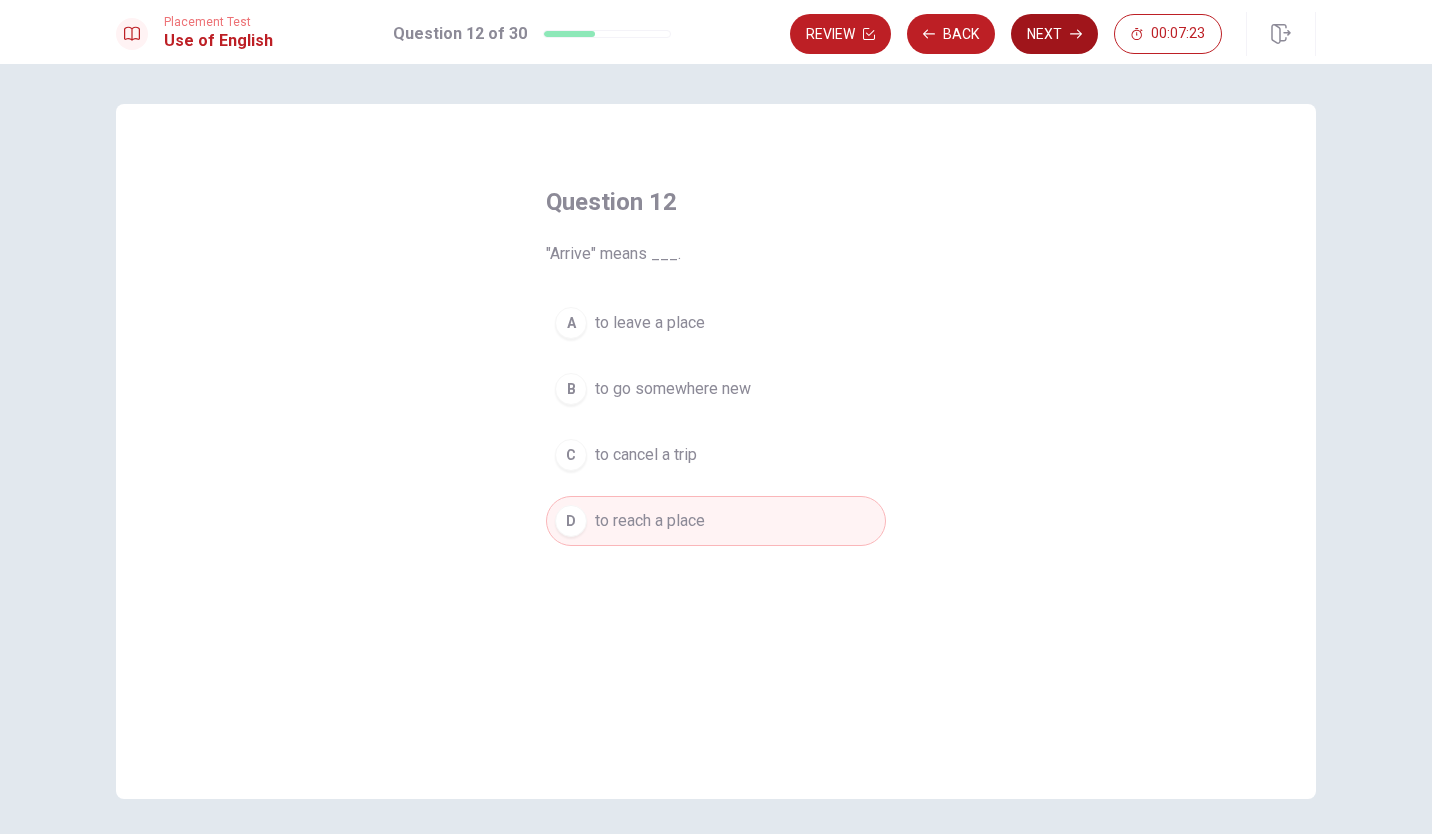 click on "Next" at bounding box center [1054, 34] 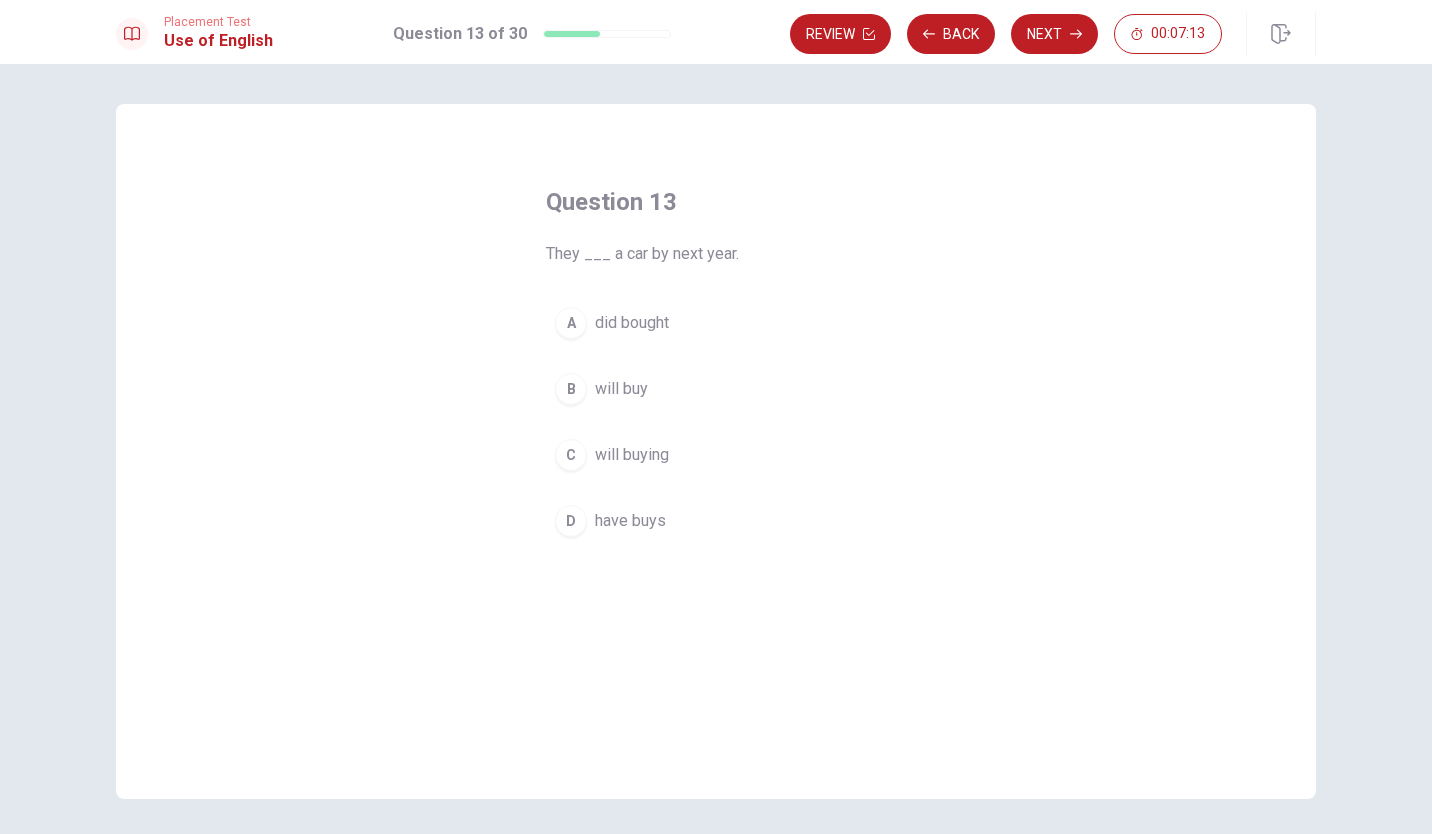 click on "B will buy" at bounding box center [716, 389] 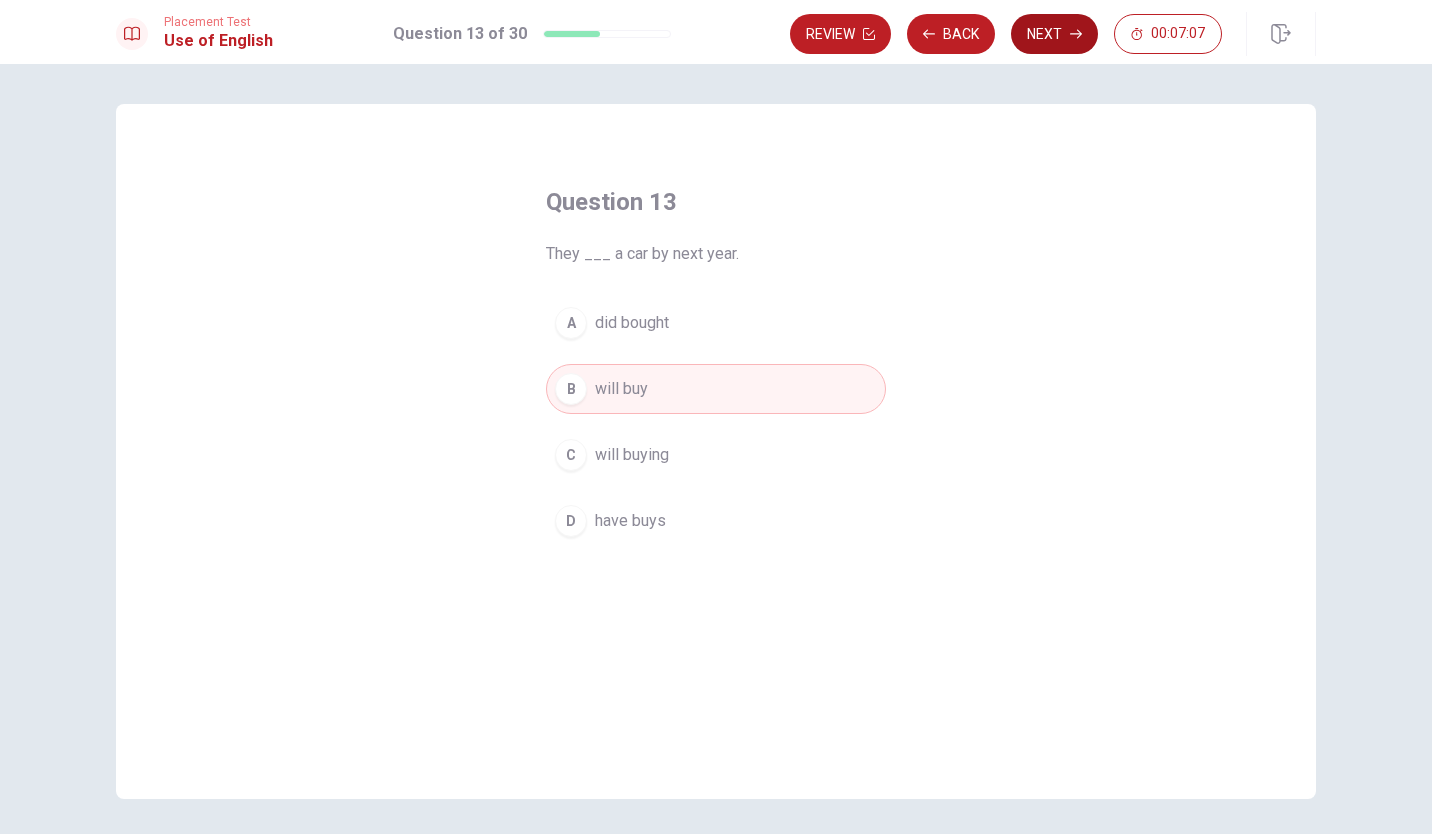 click on "Next" at bounding box center [1054, 34] 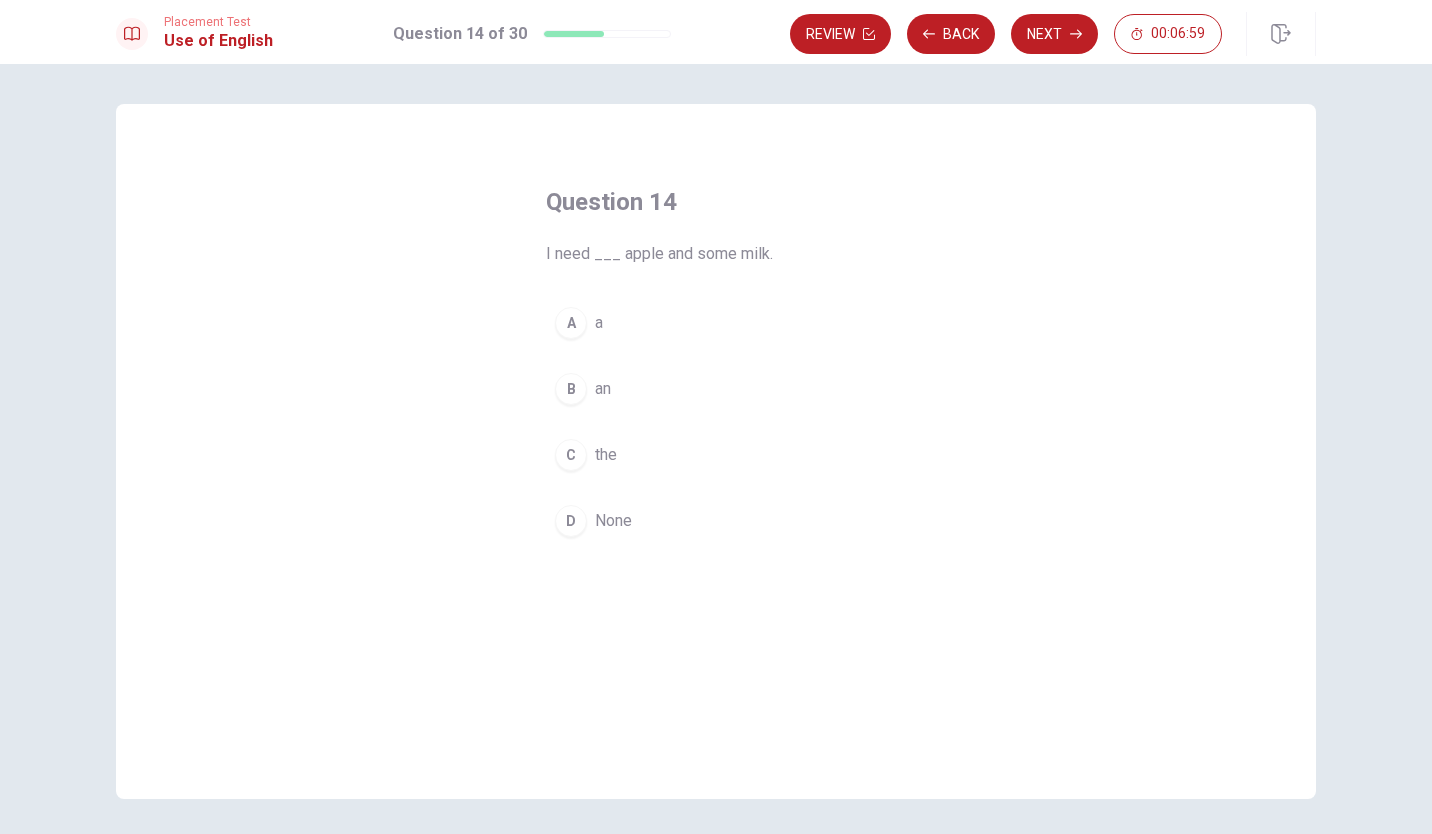 click on "B" at bounding box center [571, 389] 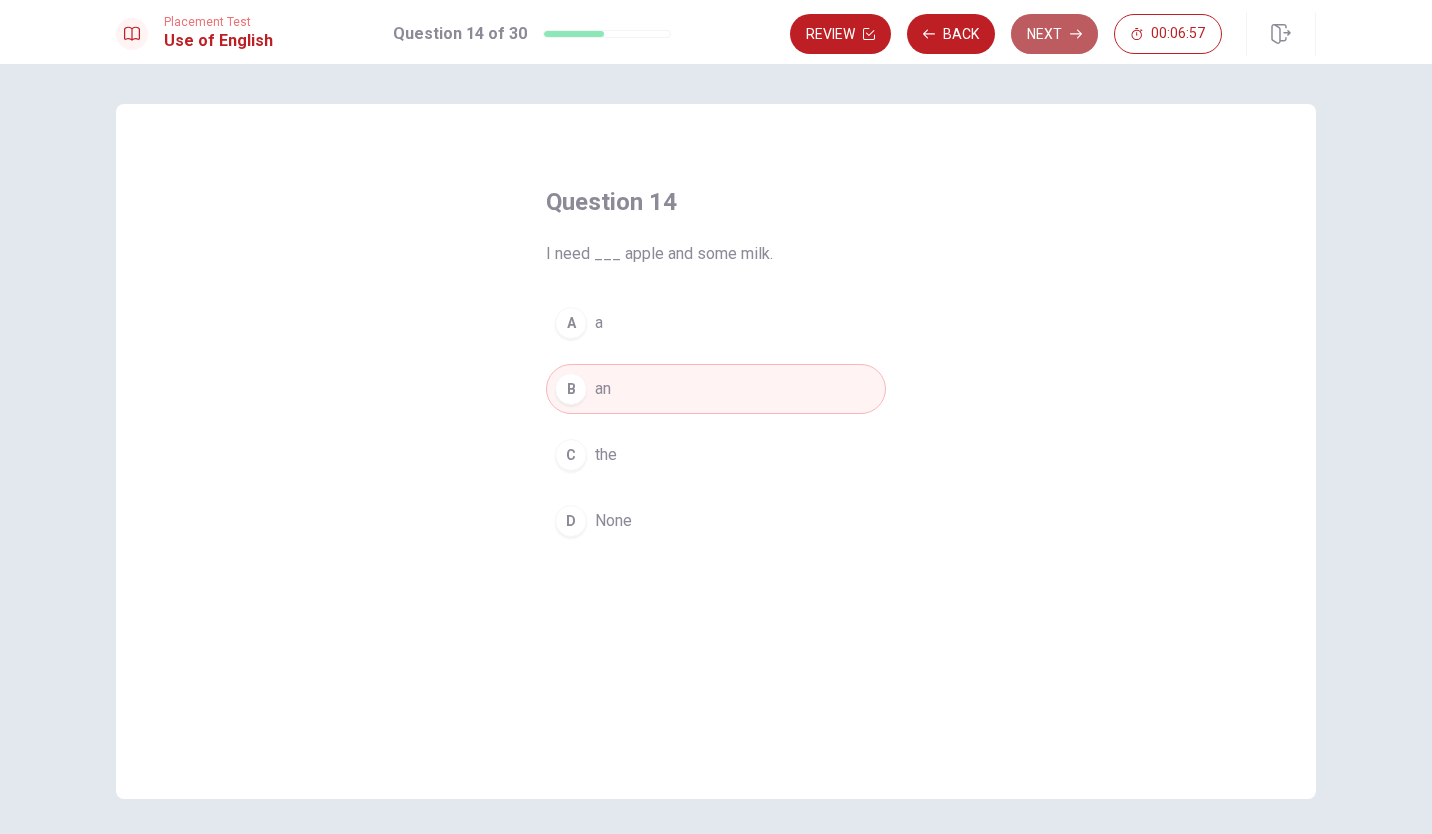 click on "Next" at bounding box center (1054, 34) 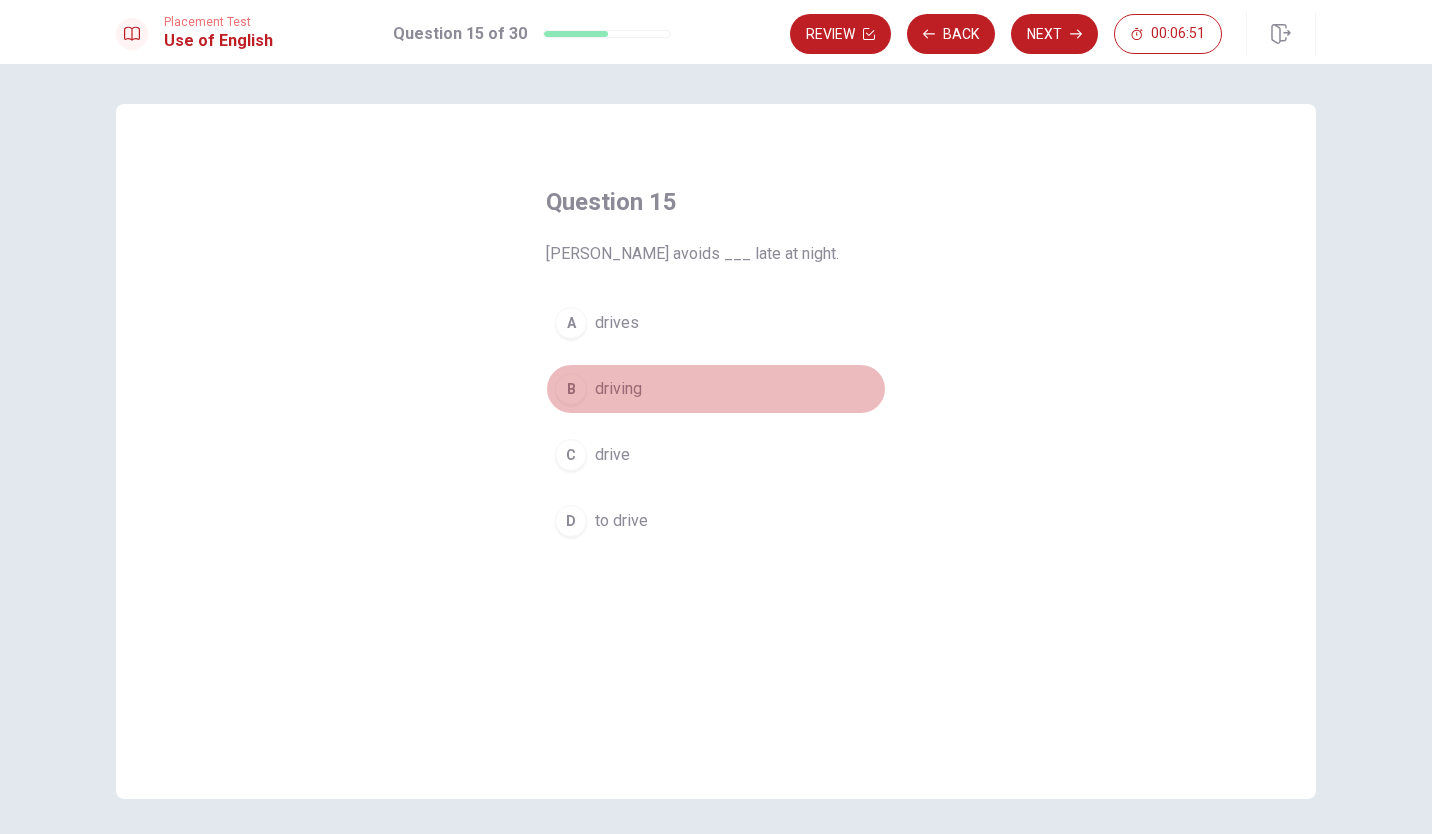 click on "B" at bounding box center [571, 389] 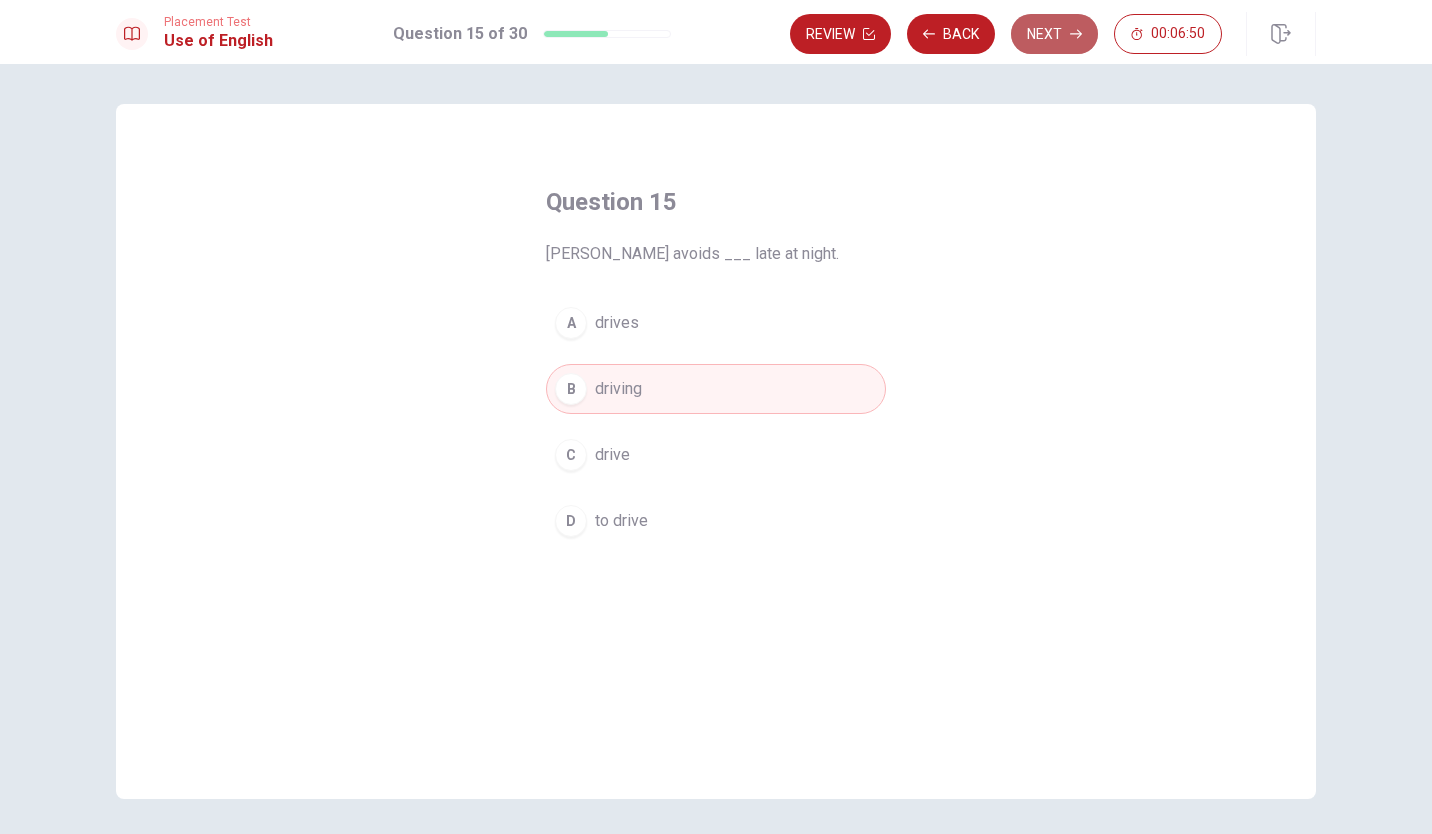 click on "Next" at bounding box center [1054, 34] 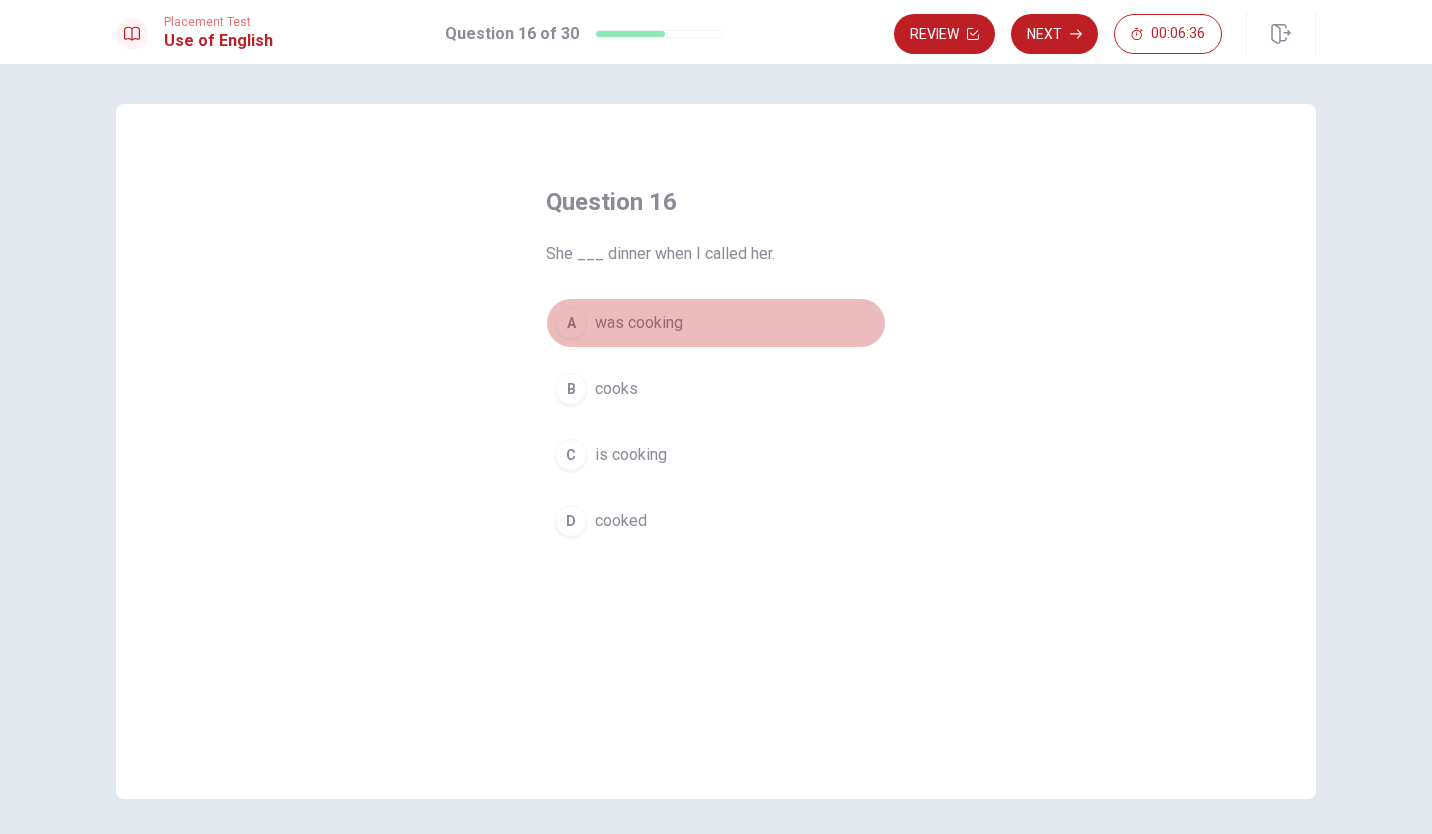 click on "A was cooking" at bounding box center [716, 323] 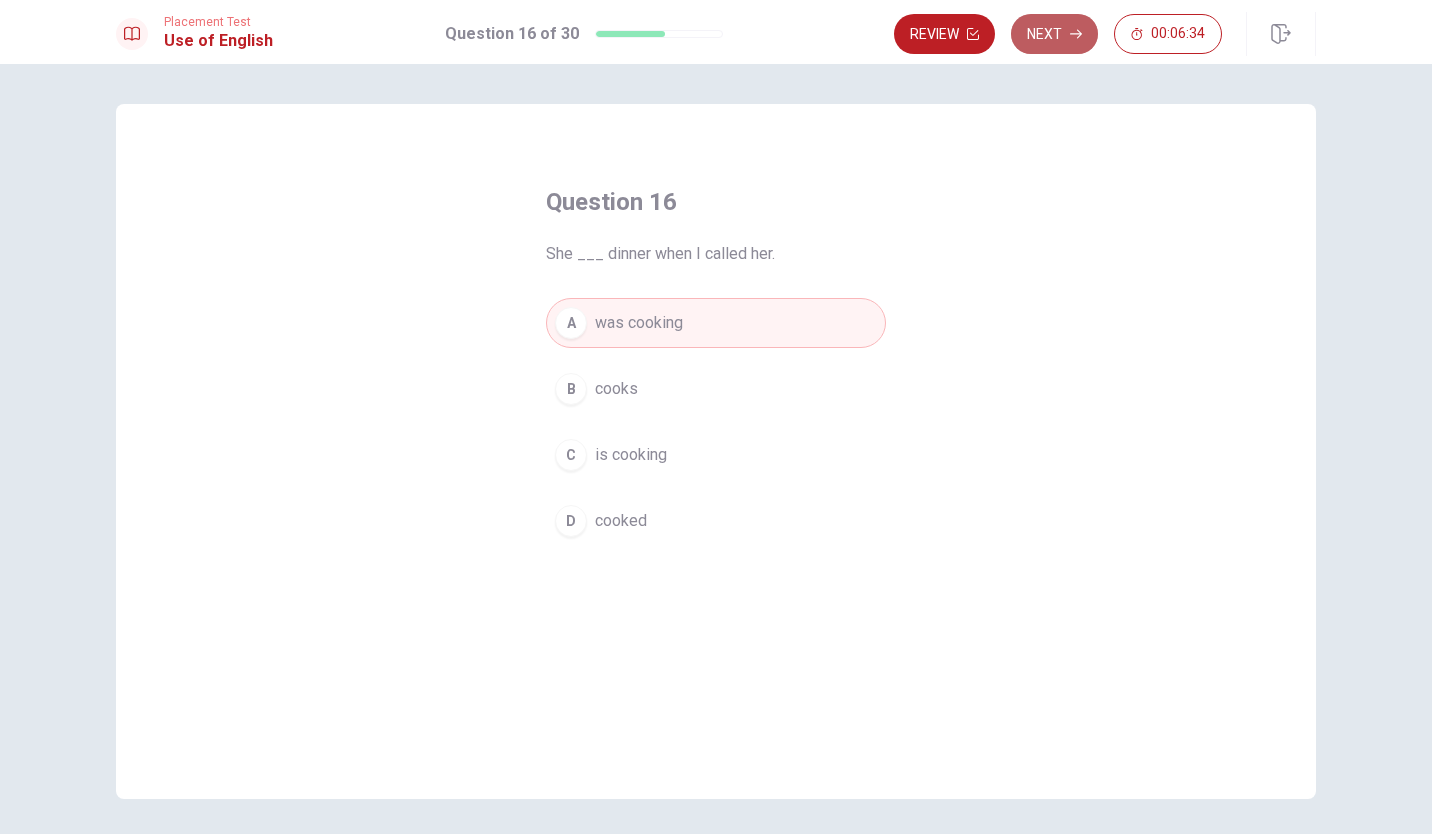 click on "Next" at bounding box center [1054, 34] 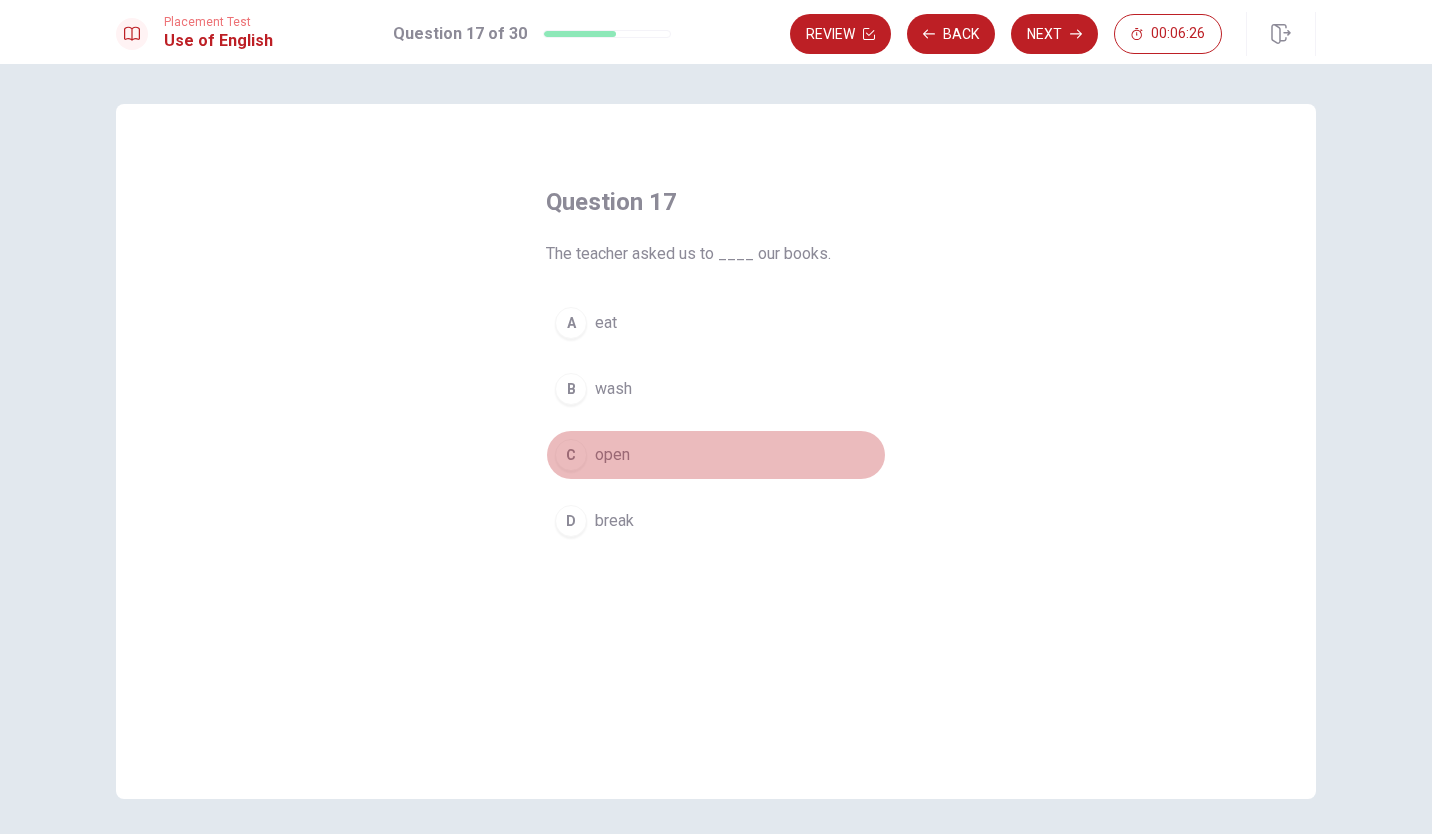 click on "C open" at bounding box center (716, 455) 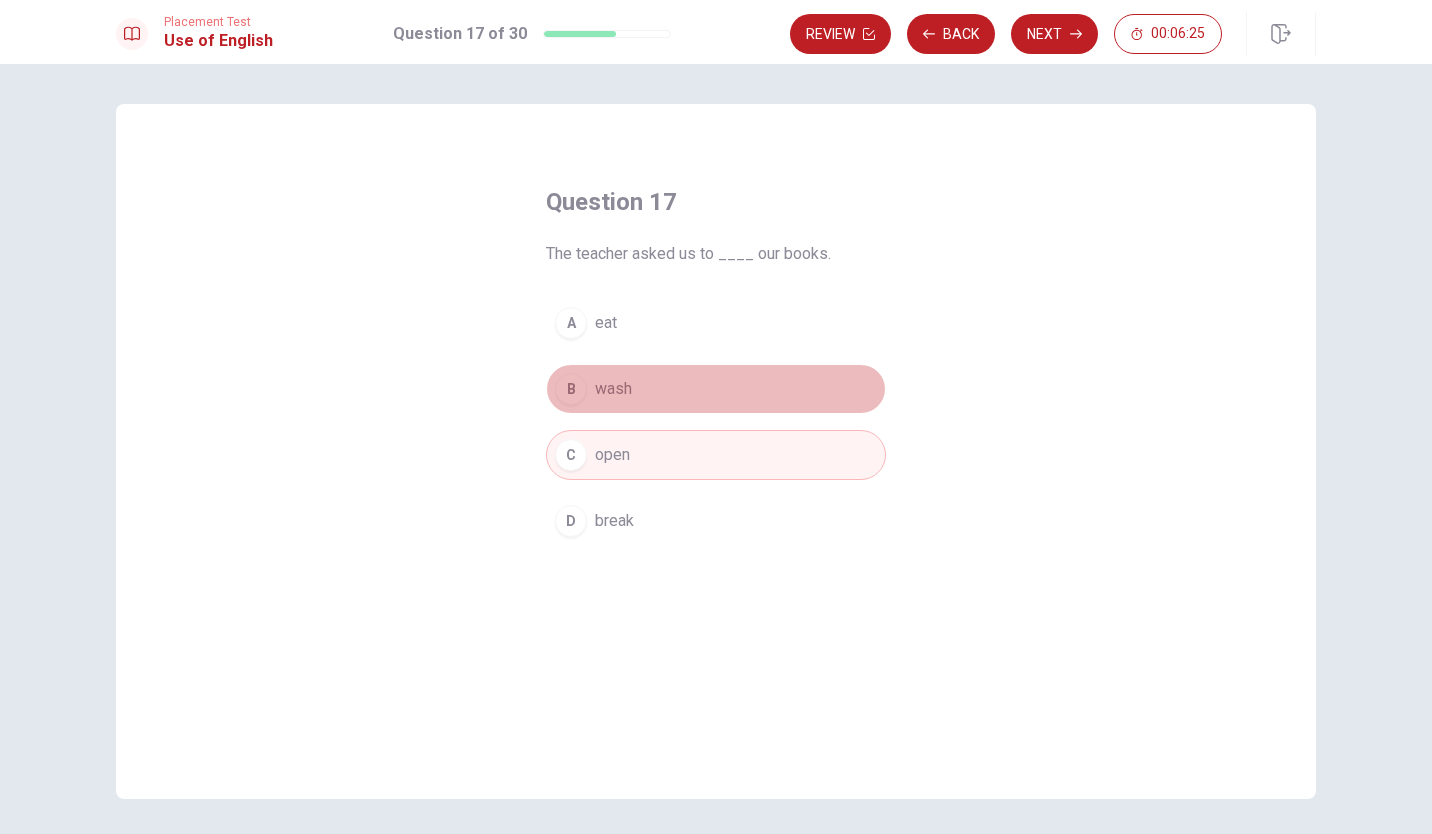 click on "B wash" at bounding box center [716, 389] 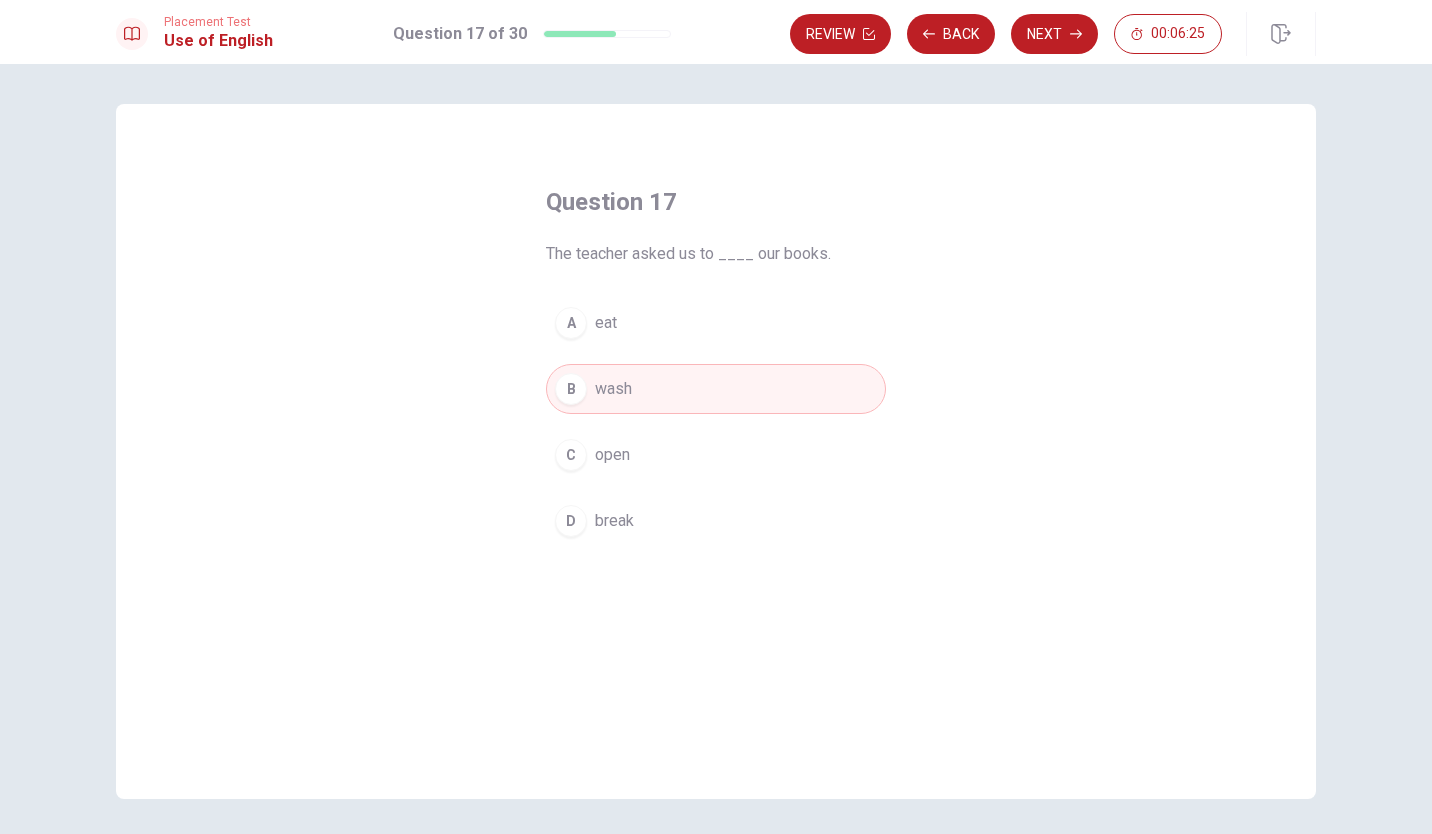 click on "A eat B wash C open D break" at bounding box center [716, 422] 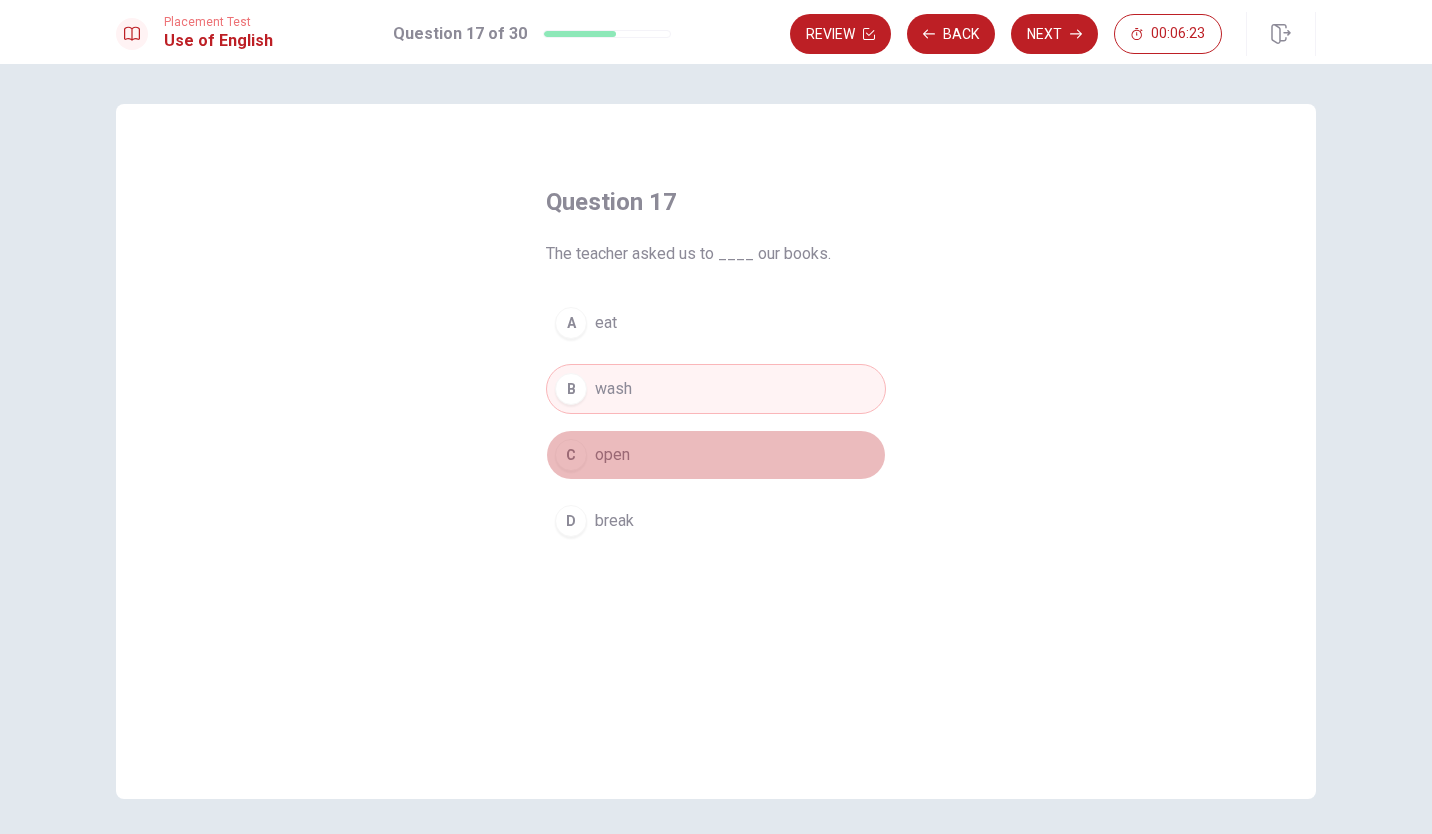 click on "C open" at bounding box center [716, 455] 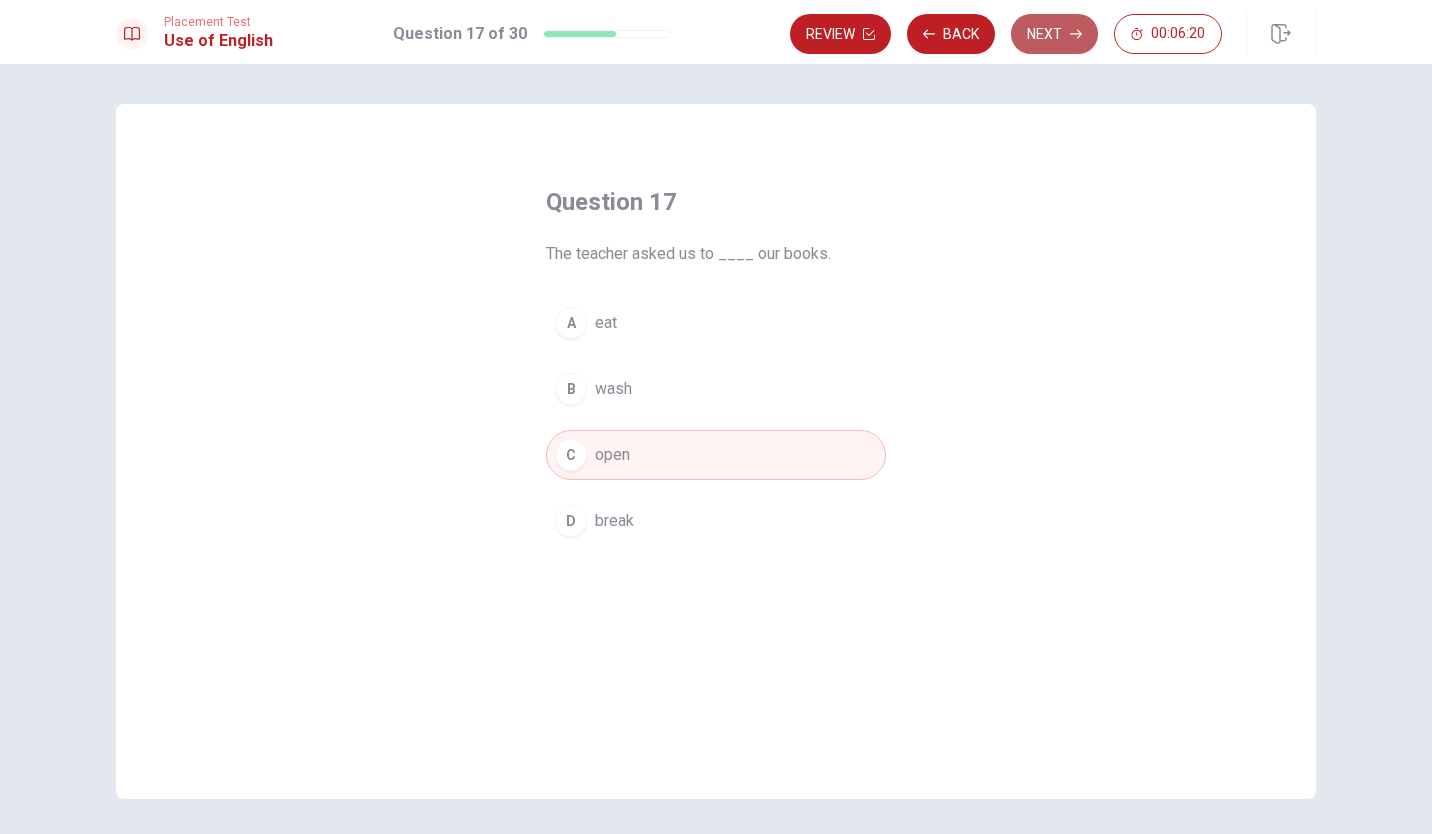 click on "Next" at bounding box center [1054, 34] 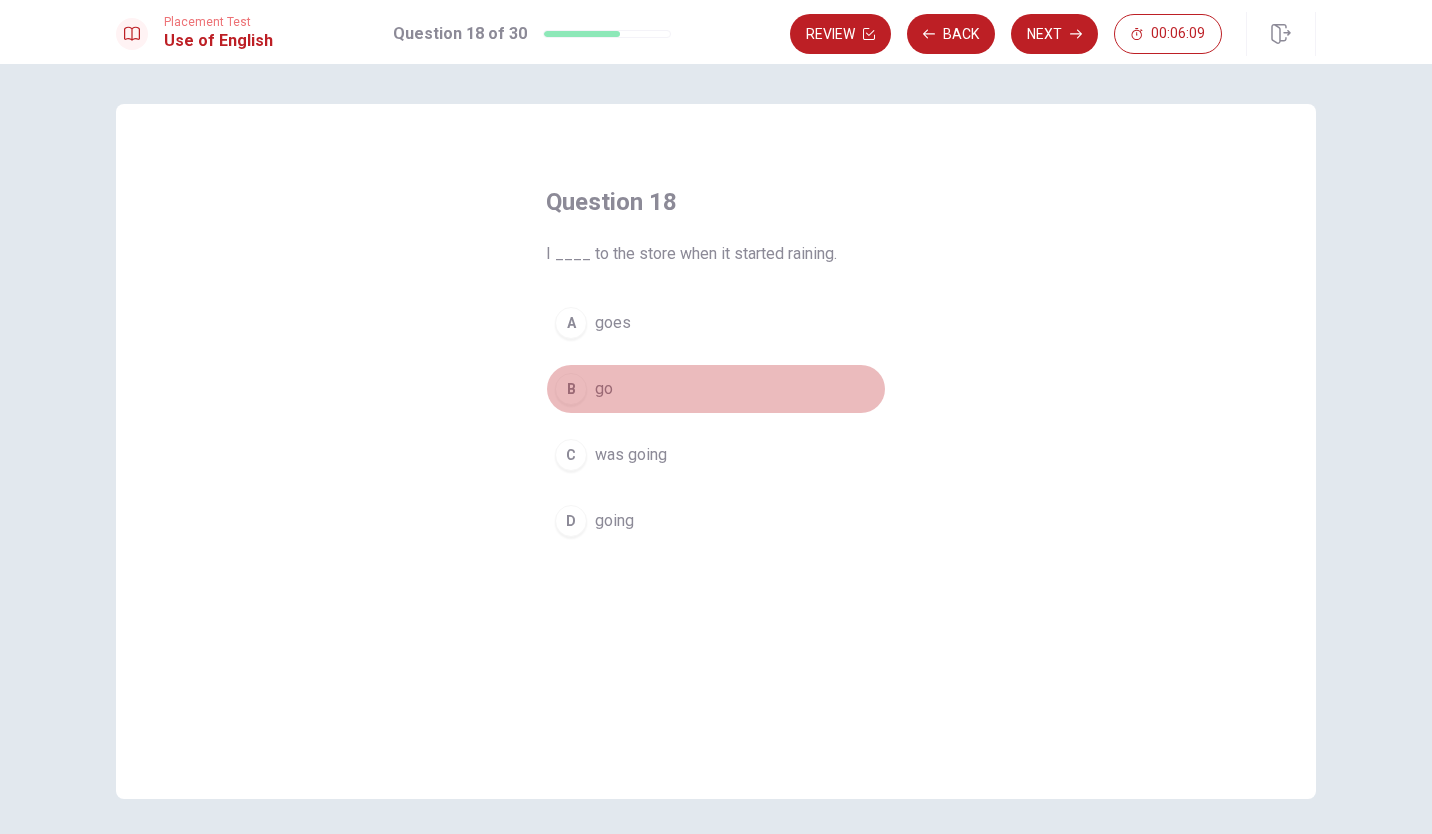 click on "B go" at bounding box center [716, 389] 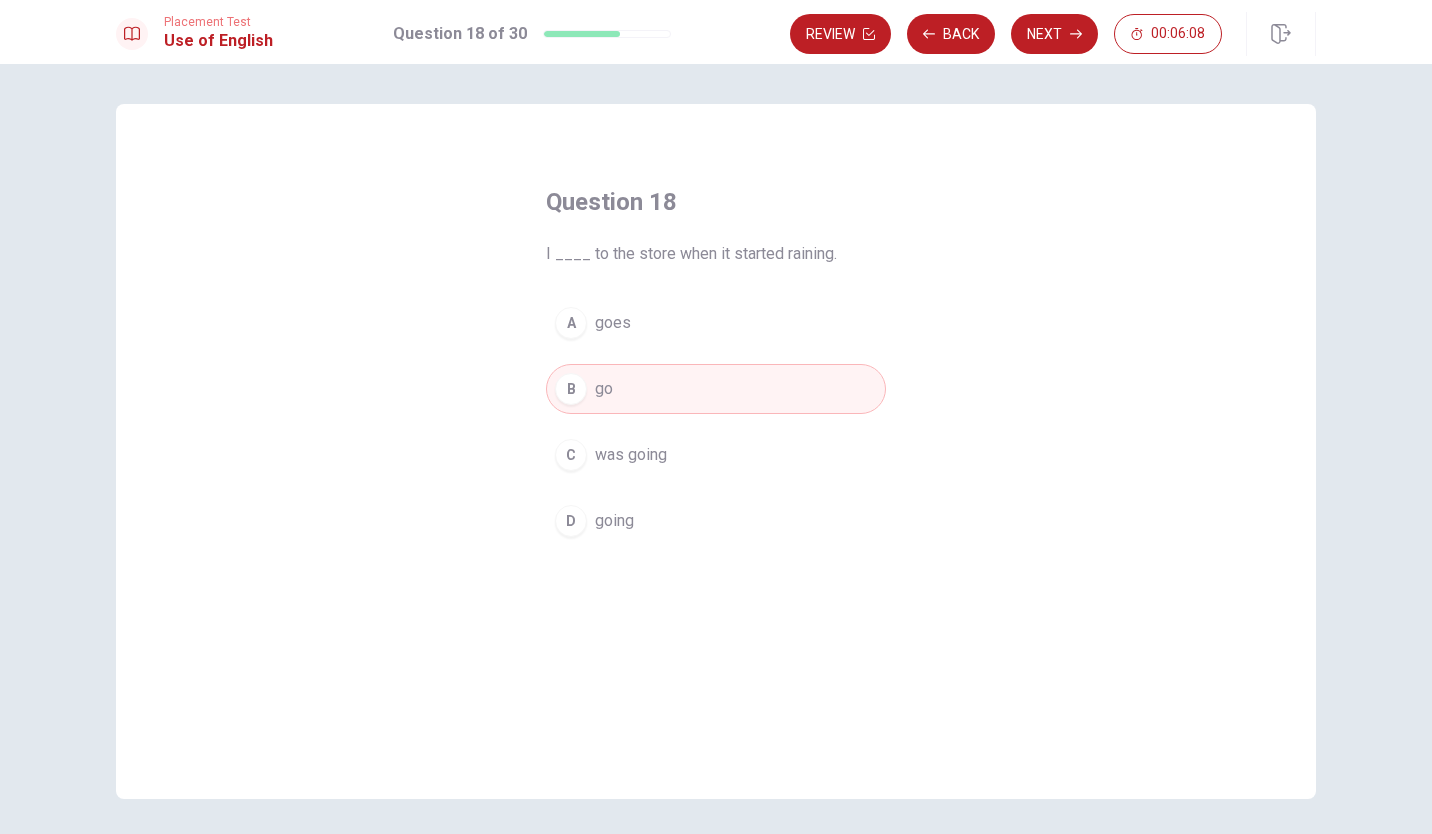 click on "A goes B go C was going D going" at bounding box center (716, 422) 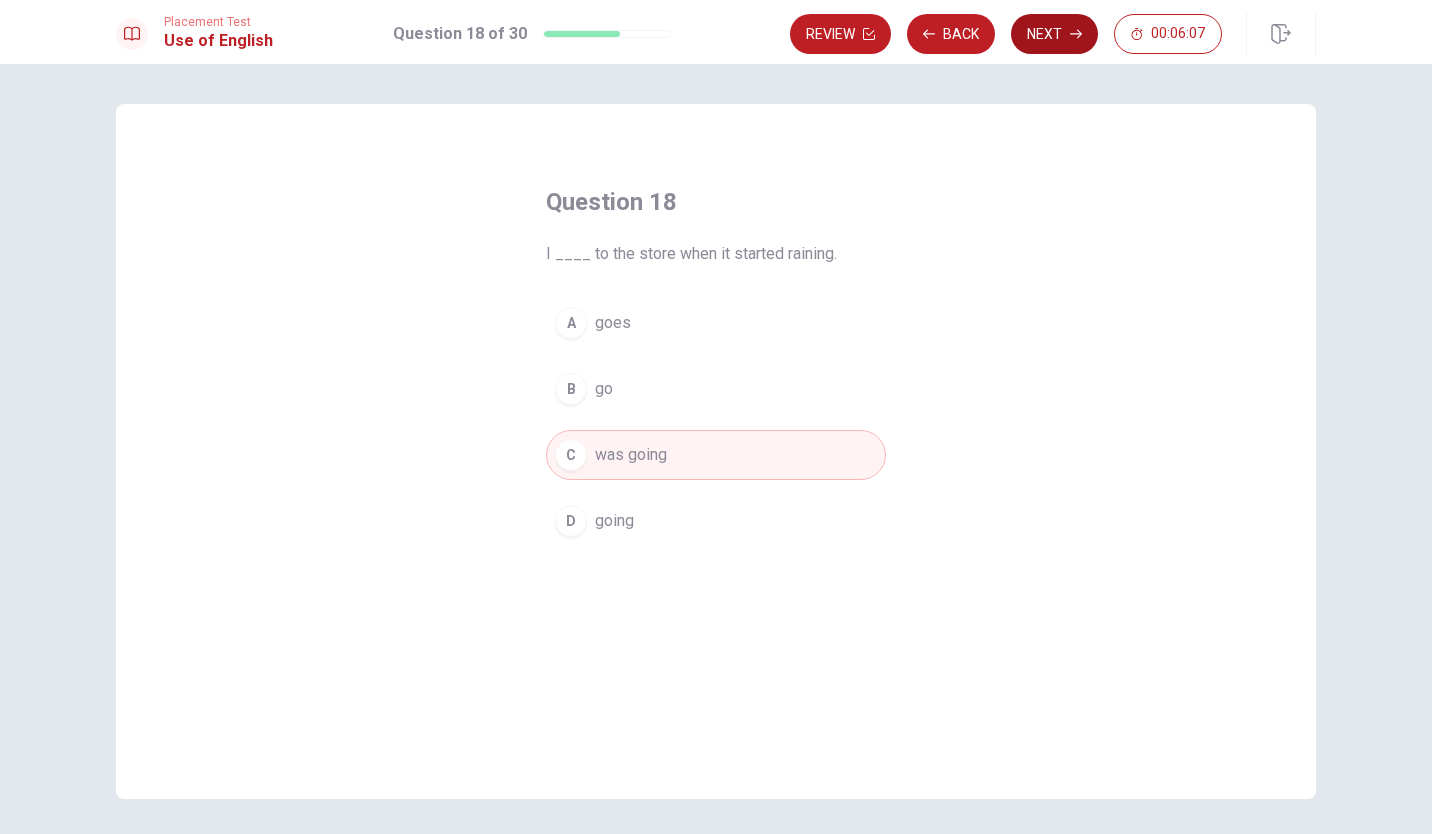 click on "Next" at bounding box center (1054, 34) 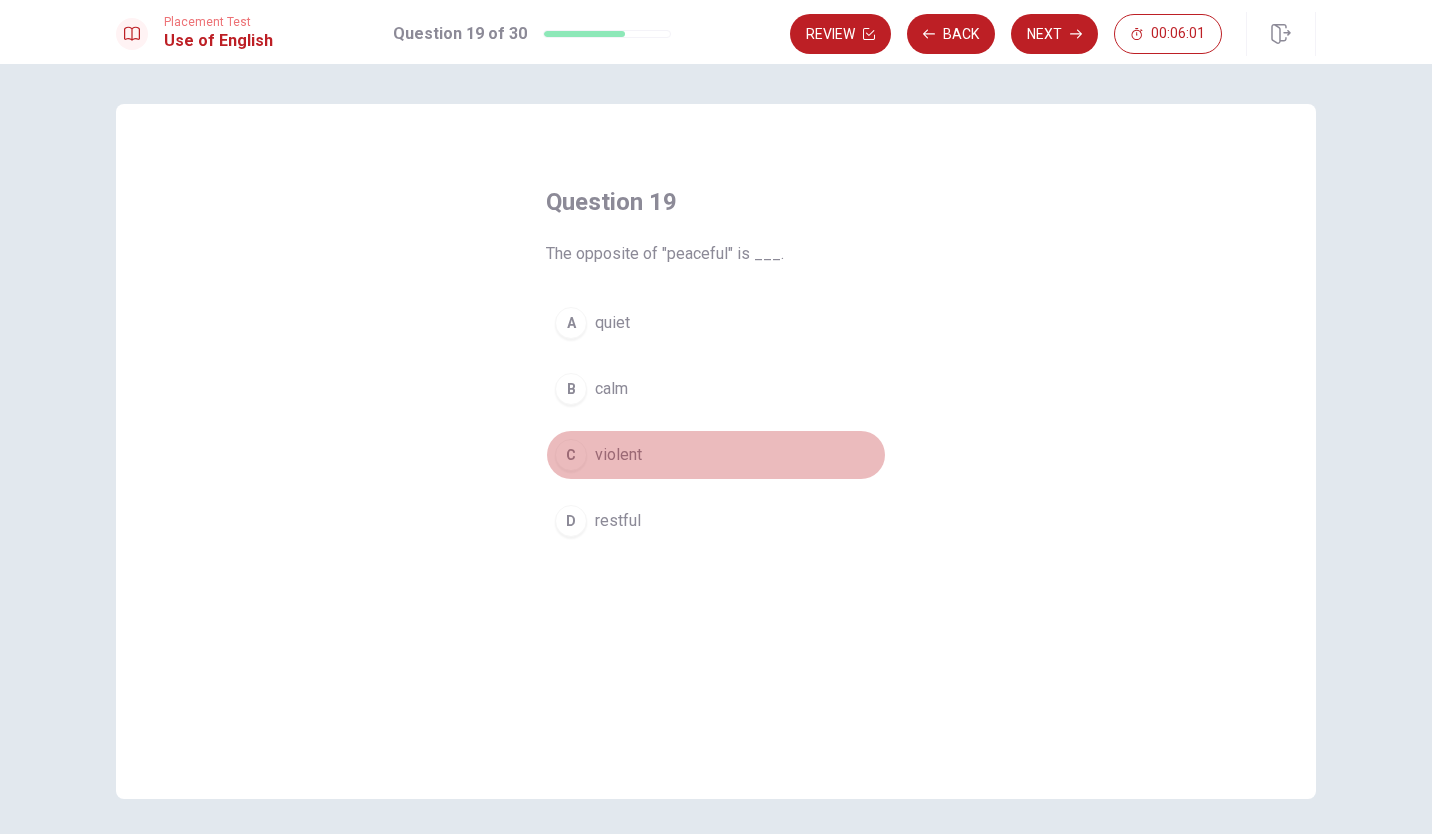 click on "C violent" at bounding box center (716, 455) 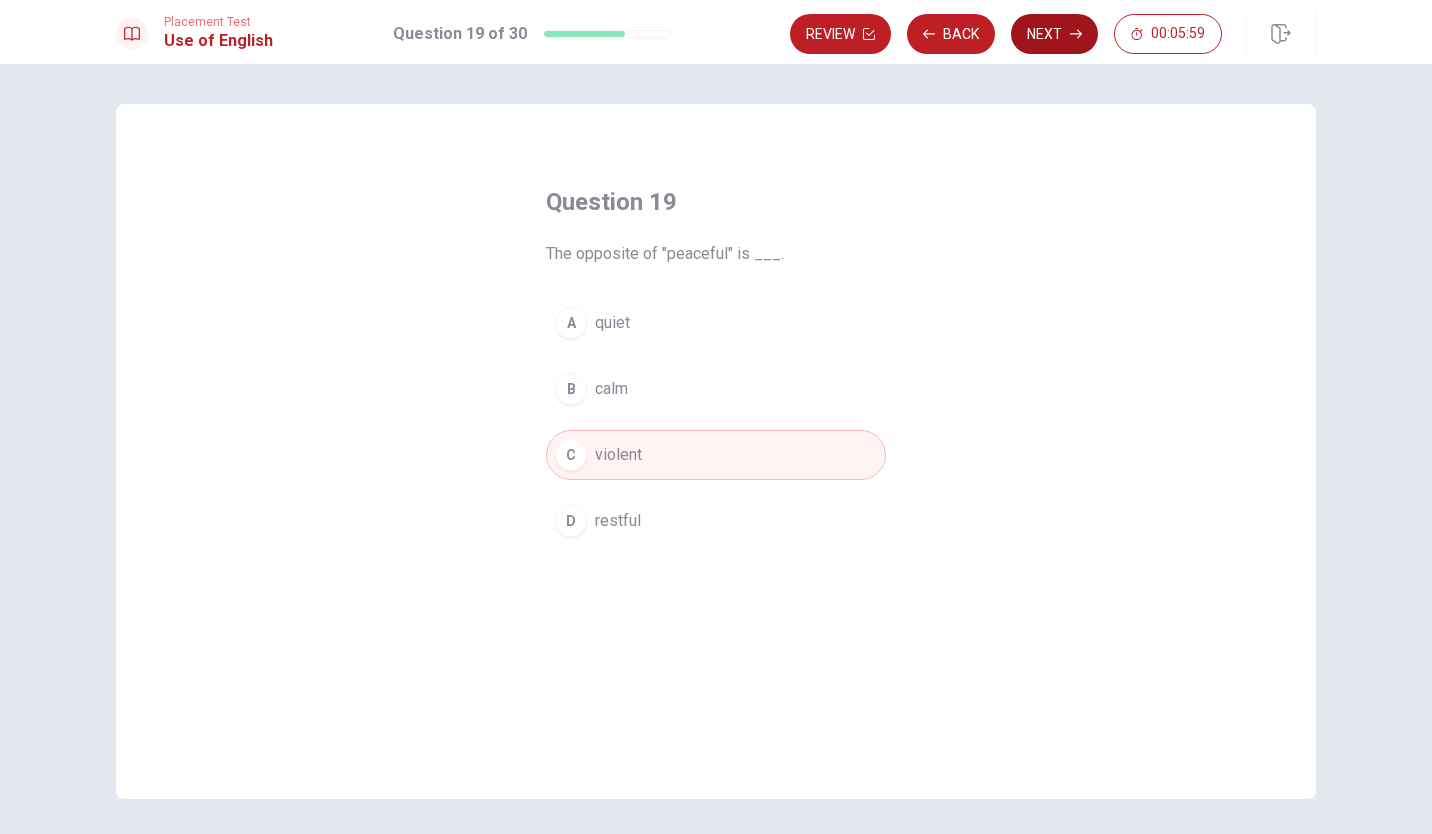 click on "Next" at bounding box center [1054, 34] 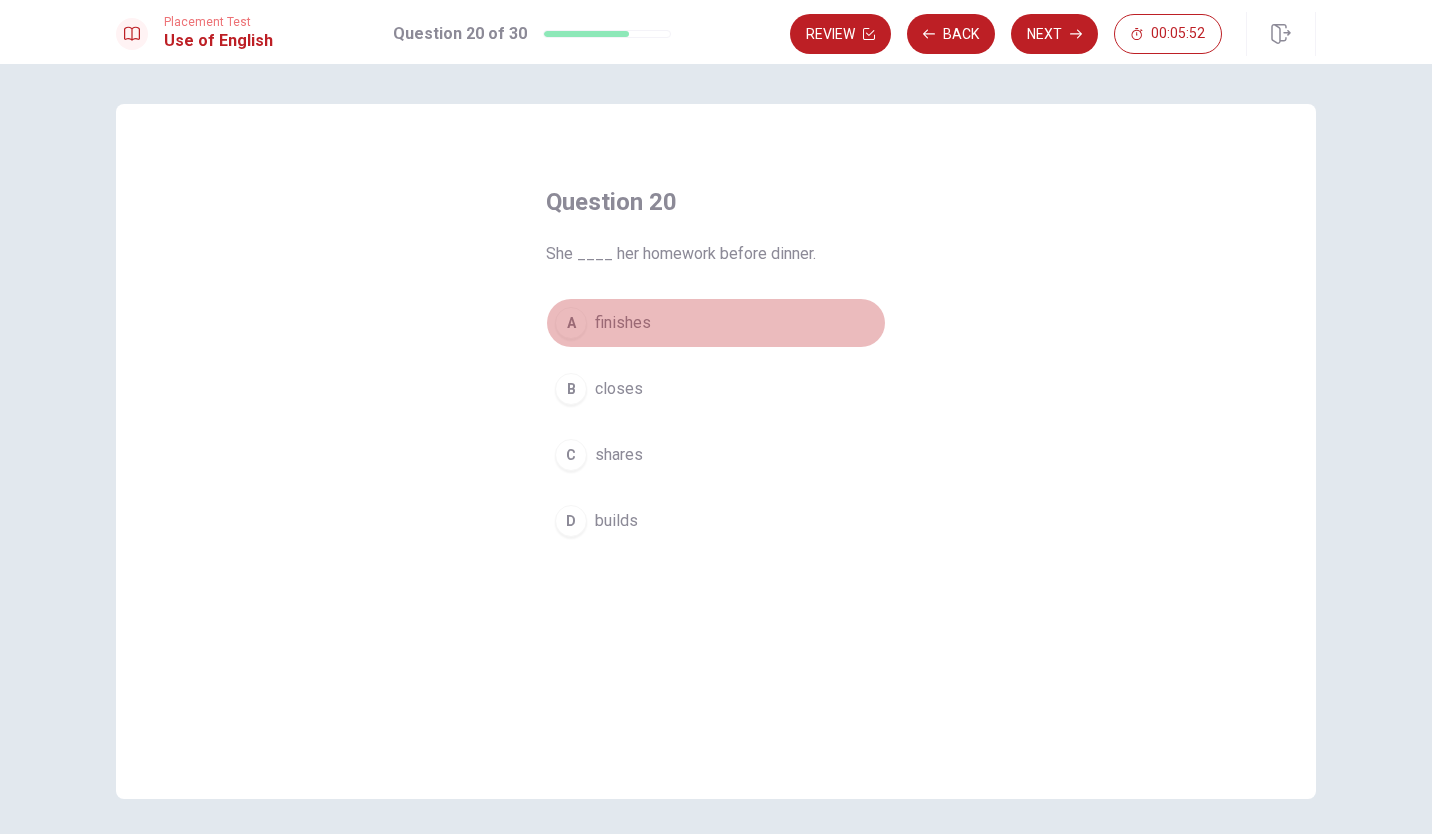 click on "A finishes" at bounding box center [716, 323] 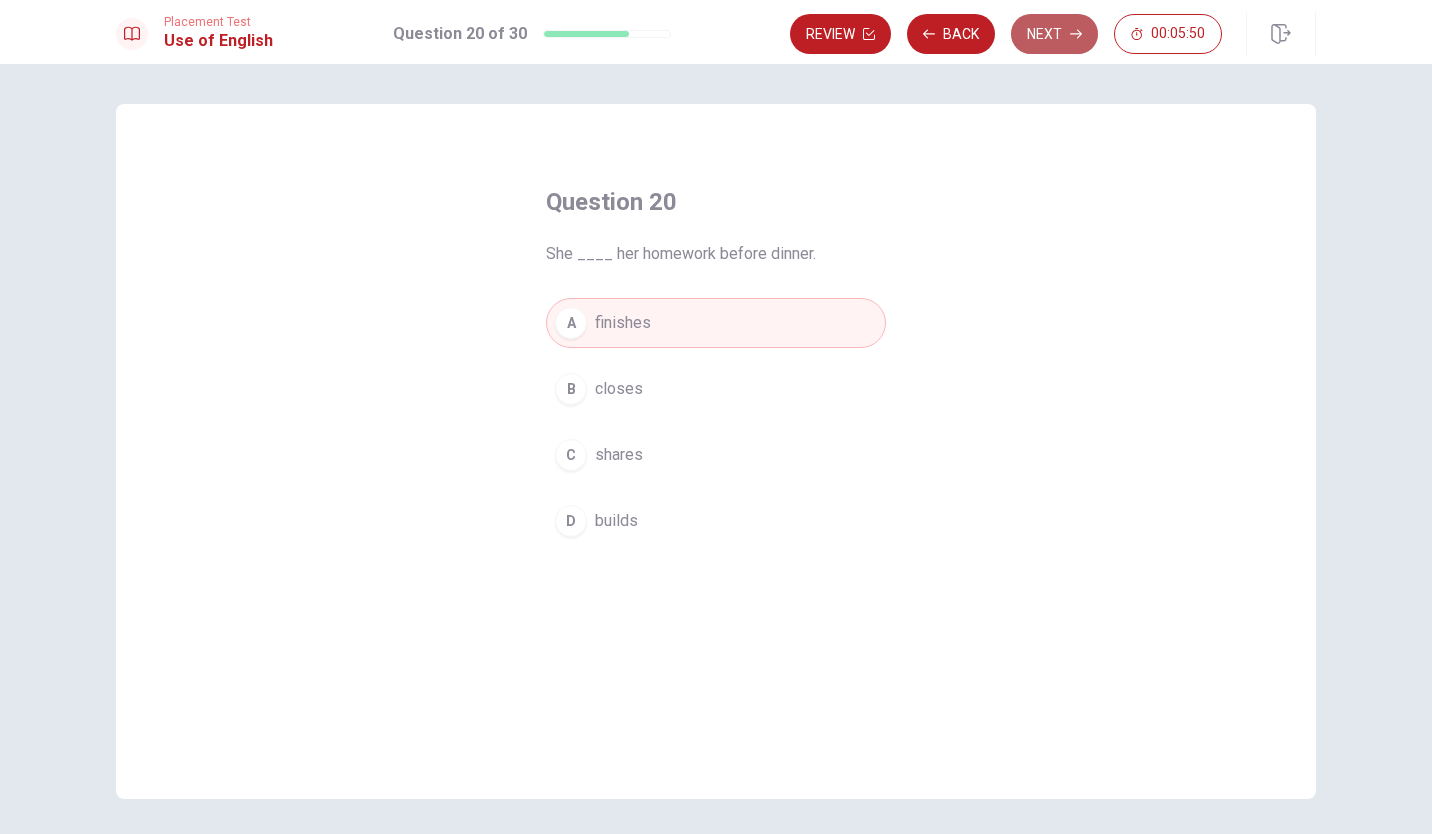 click 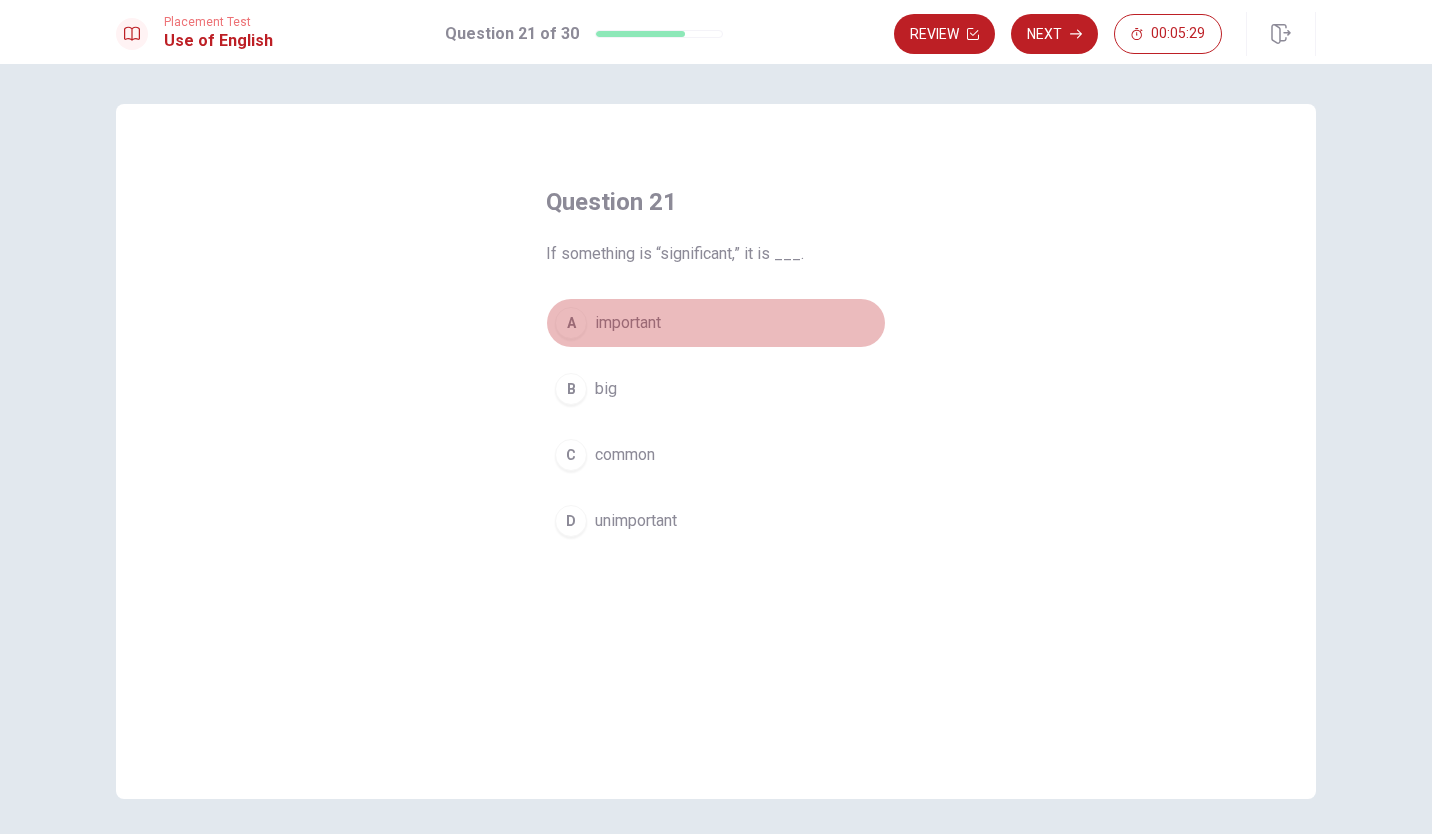 click on "A" at bounding box center (571, 323) 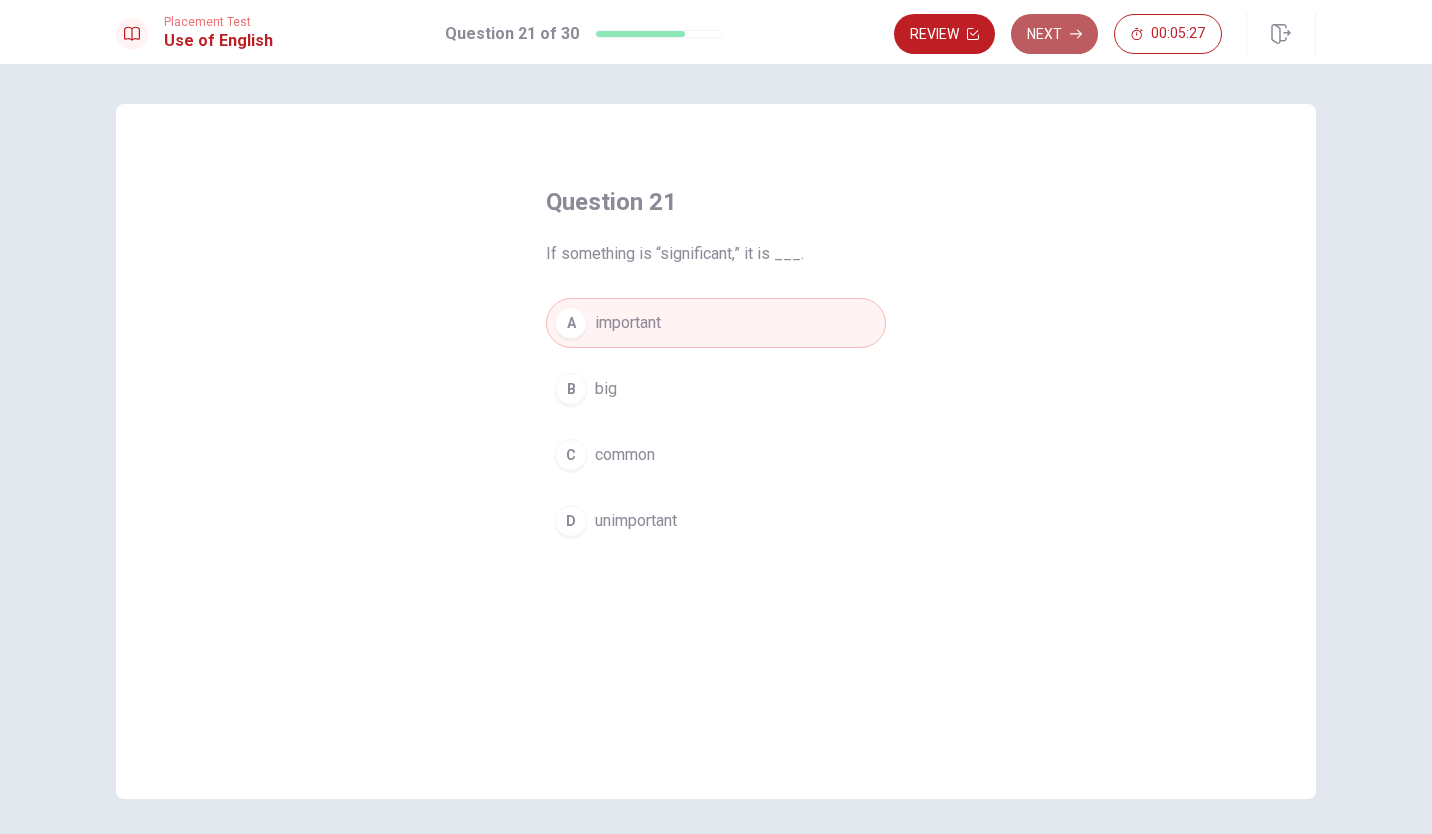 click on "Next" at bounding box center (1054, 34) 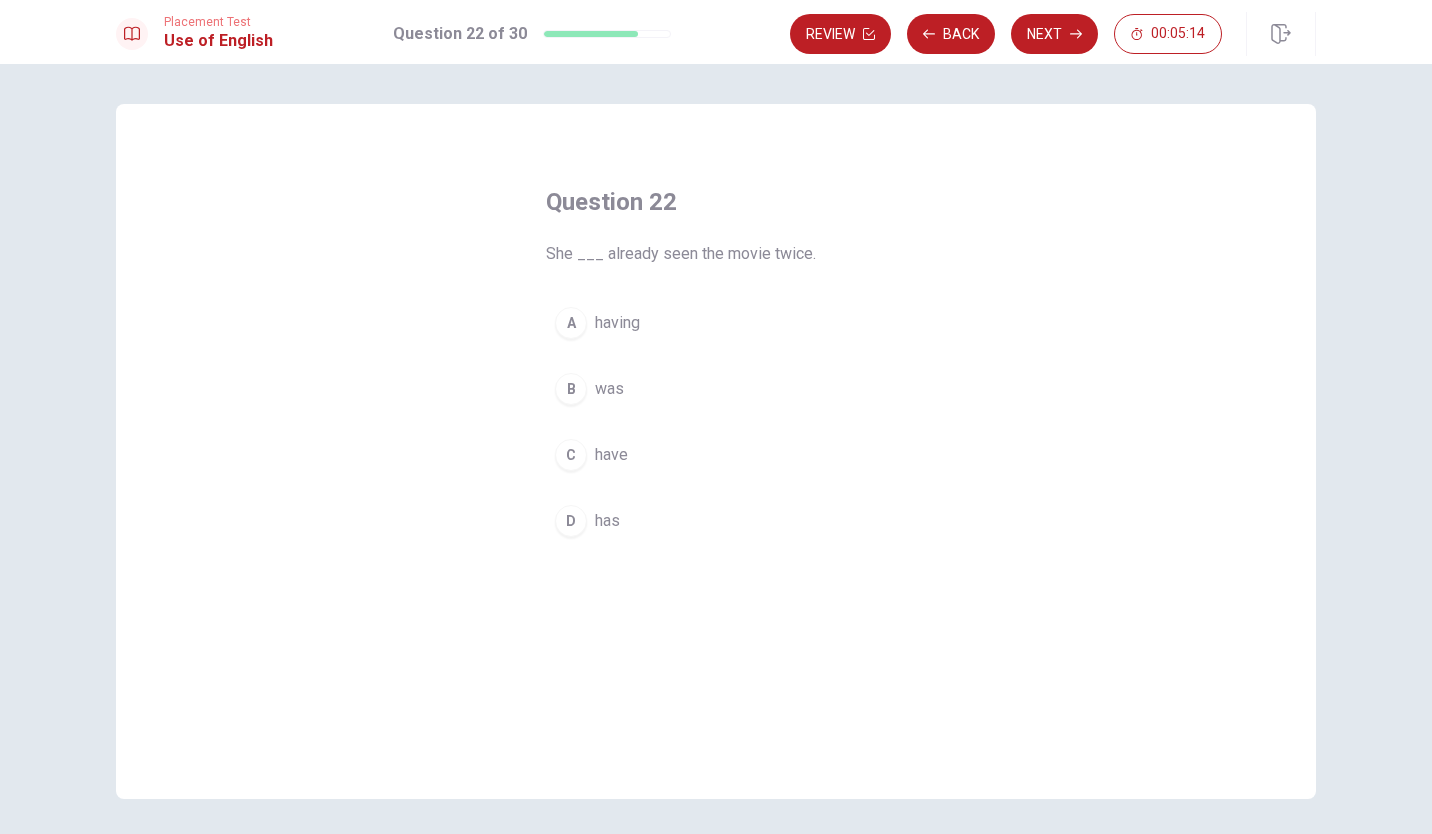 click on "D has" at bounding box center (716, 521) 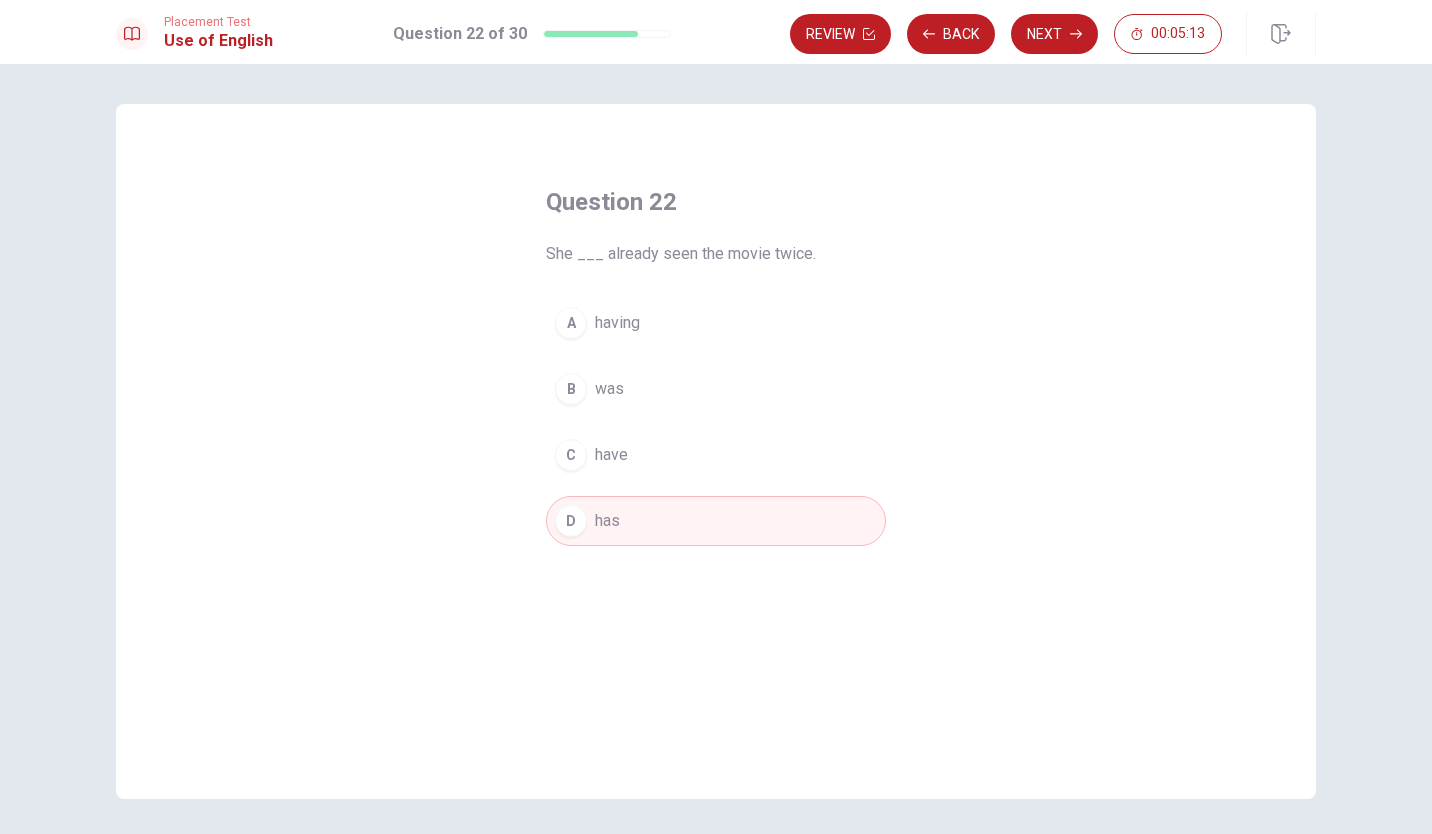 click on "Review Back Next 00:05:13" at bounding box center (1053, 34) 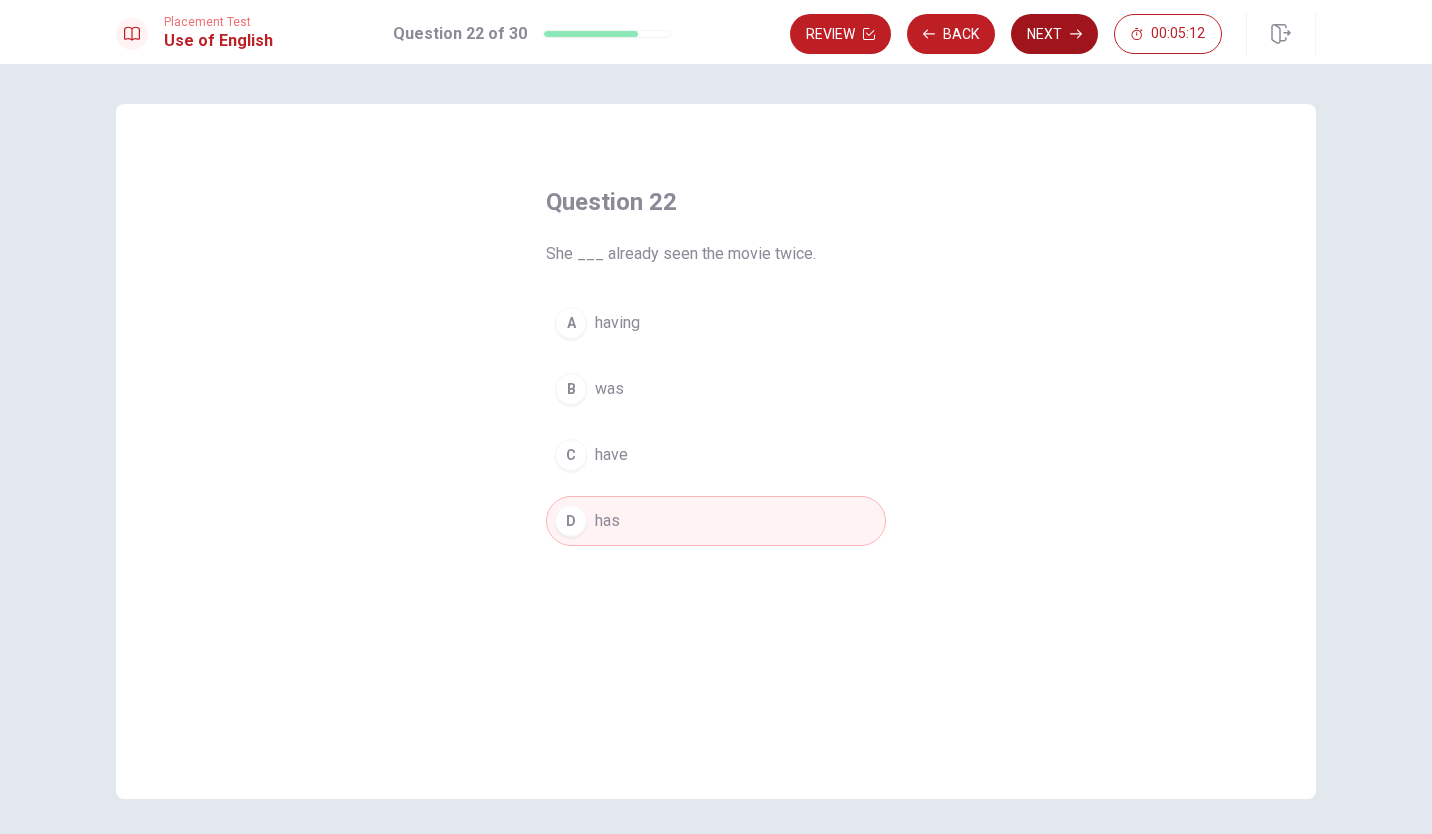 click on "Next" at bounding box center (1054, 34) 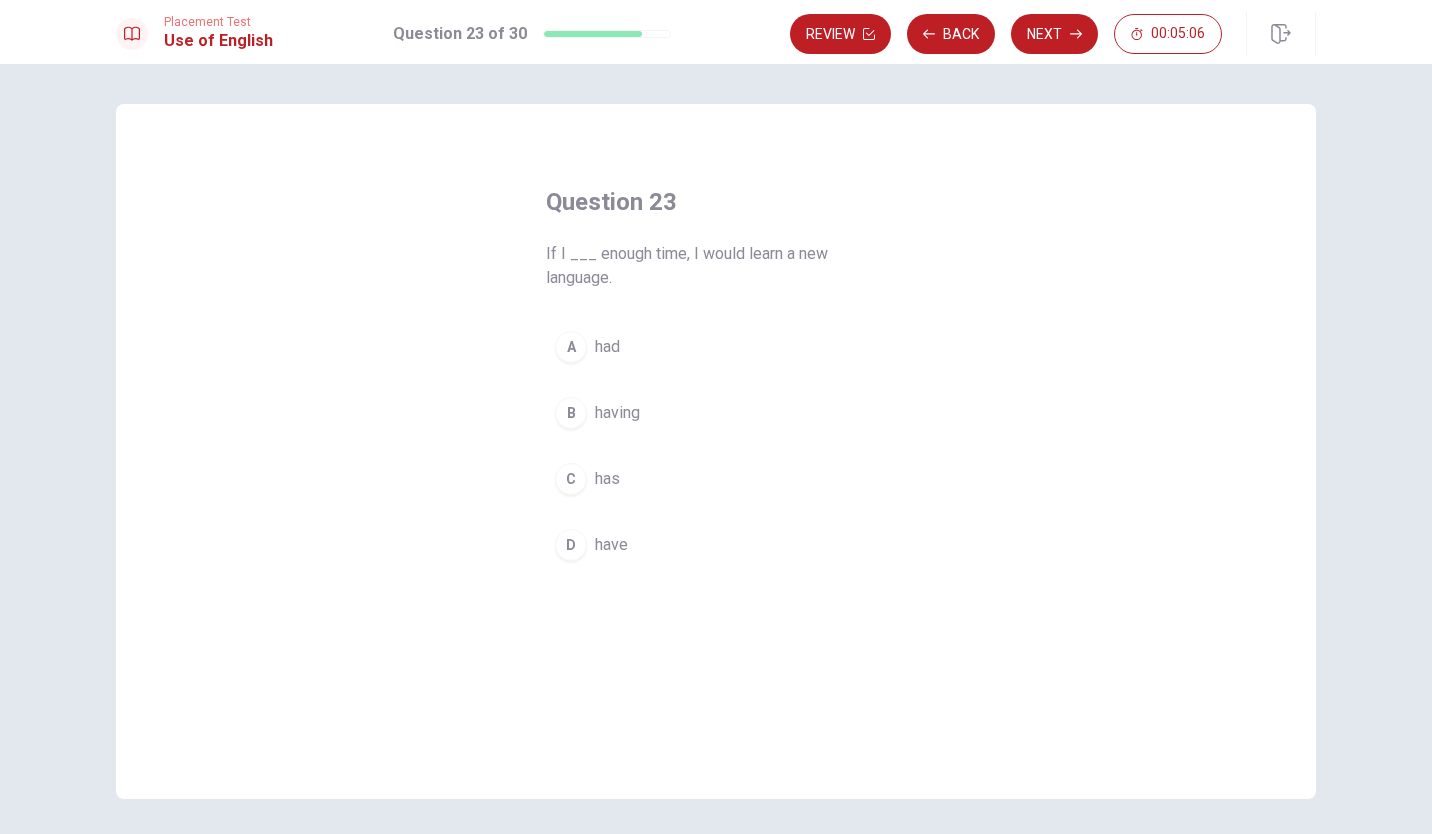 click on "A had" at bounding box center [716, 347] 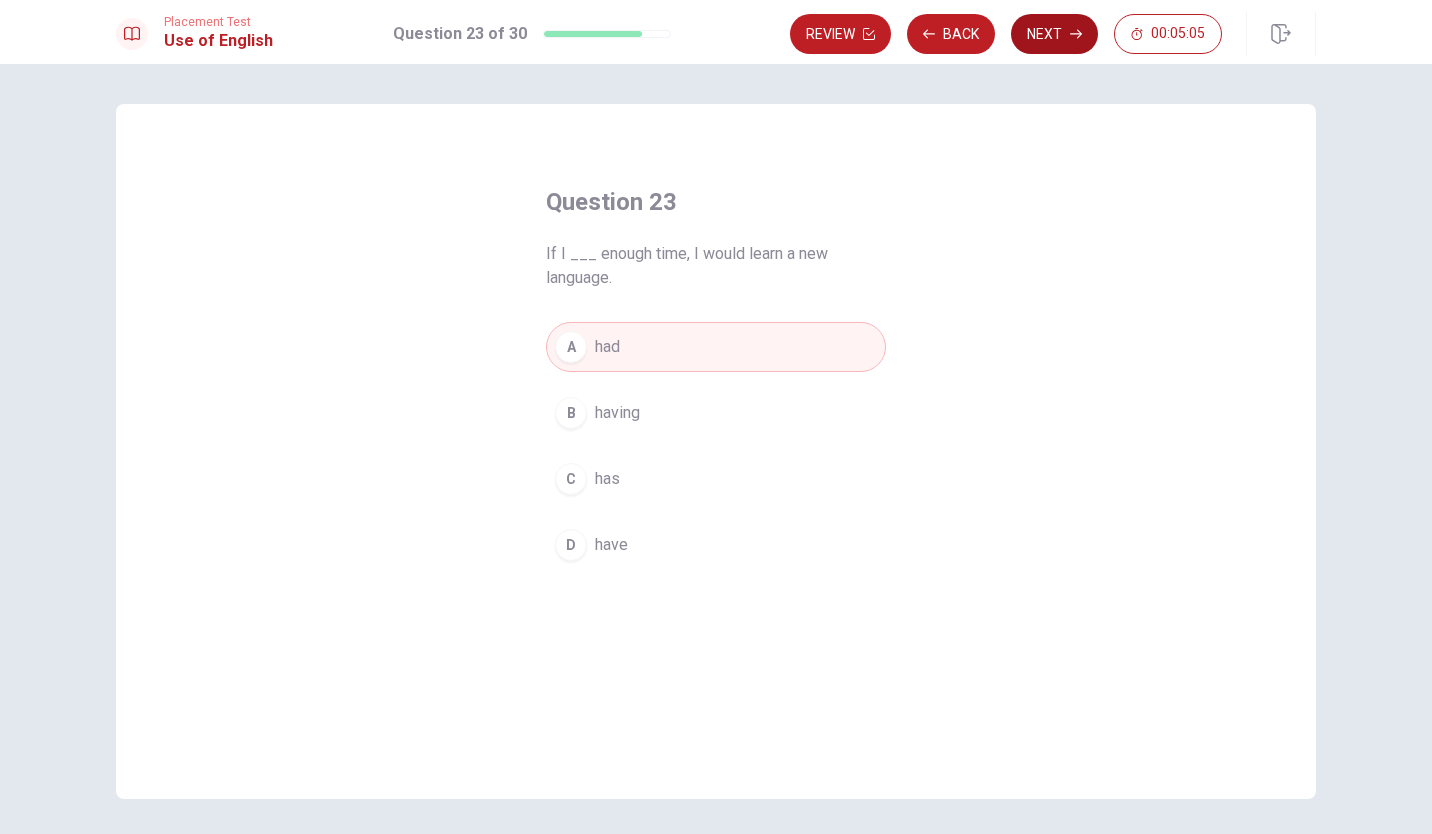 click on "Next" at bounding box center (1054, 34) 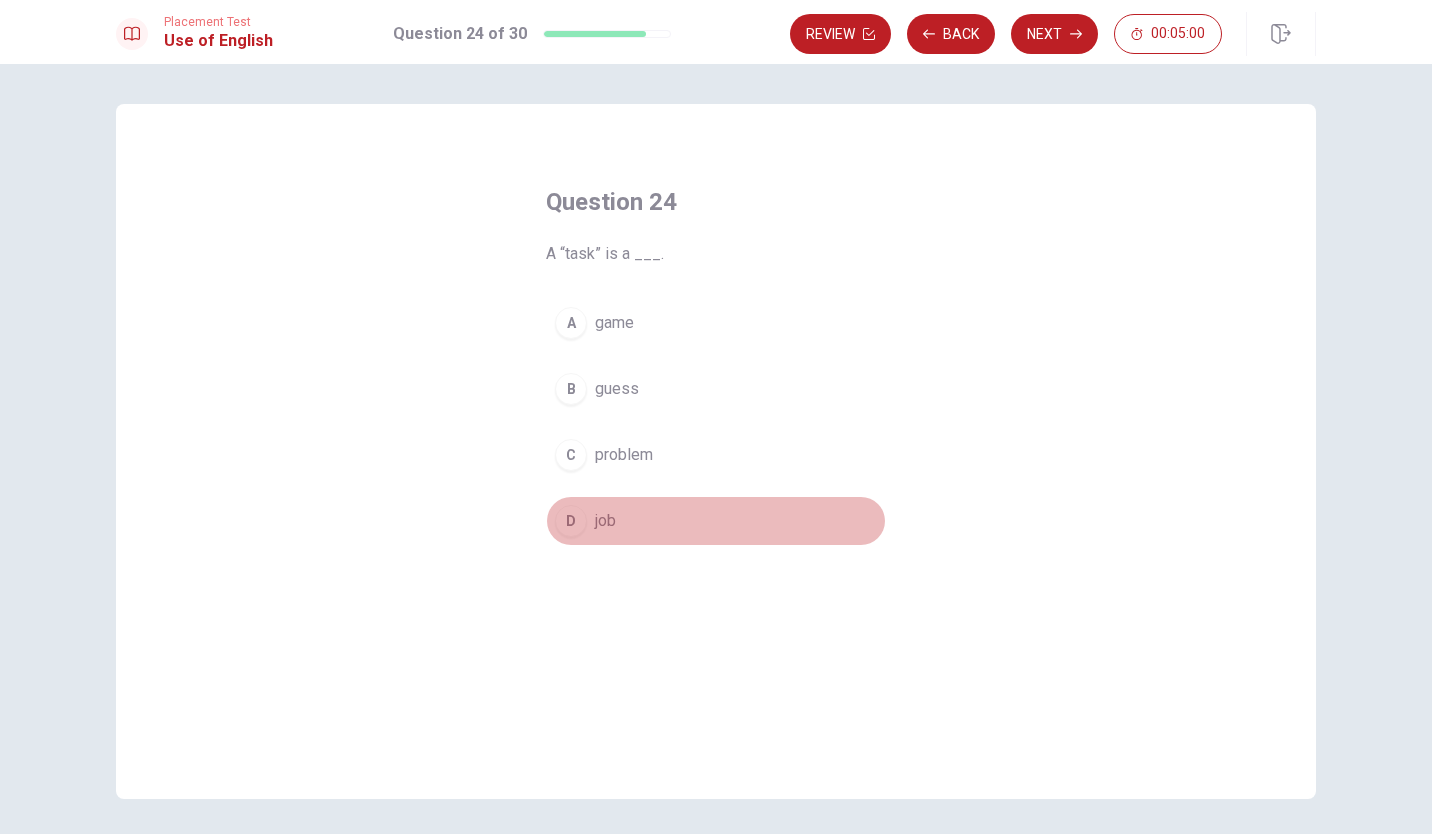 click on "D" at bounding box center [571, 521] 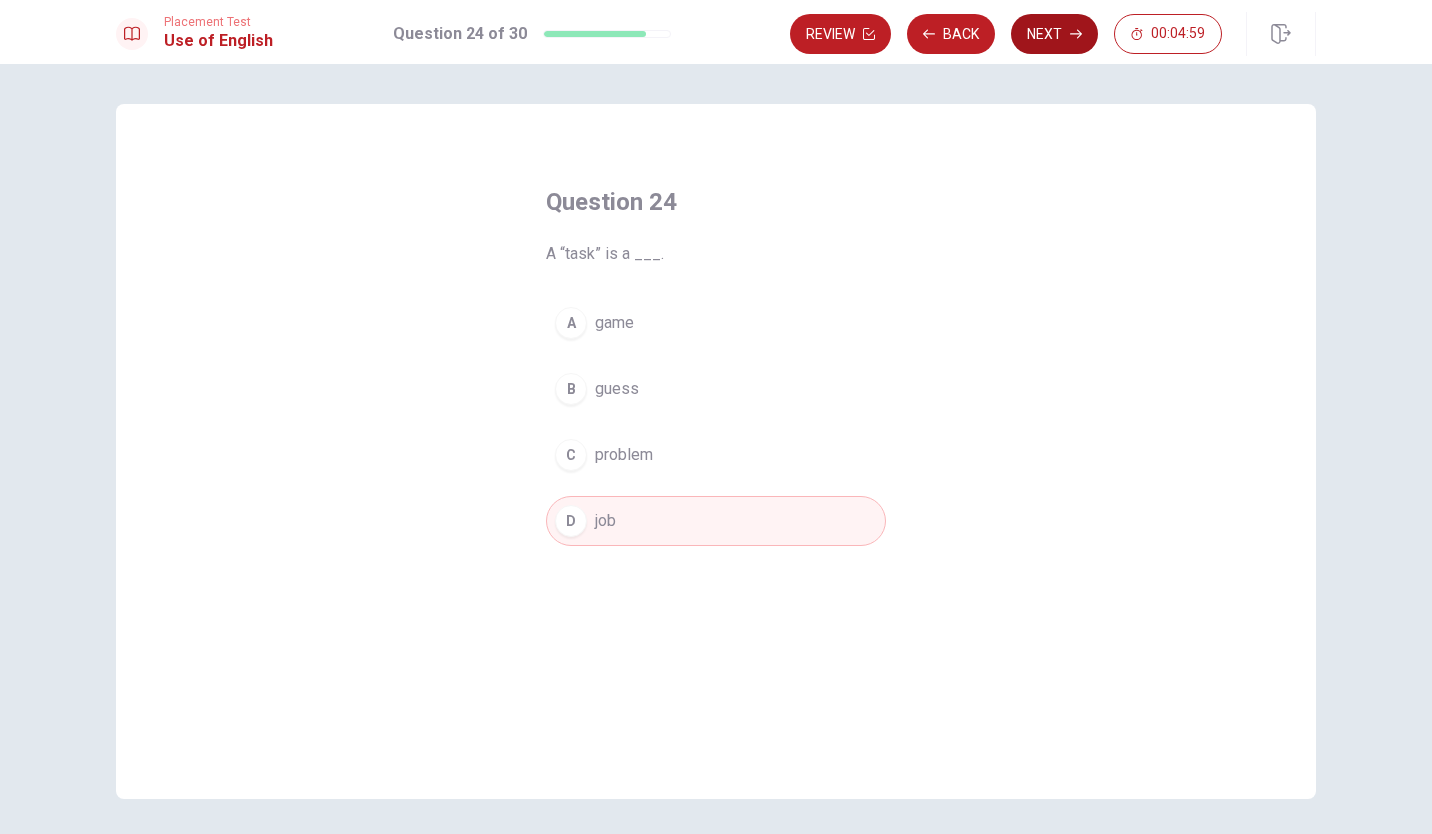 click on "Next" at bounding box center [1054, 34] 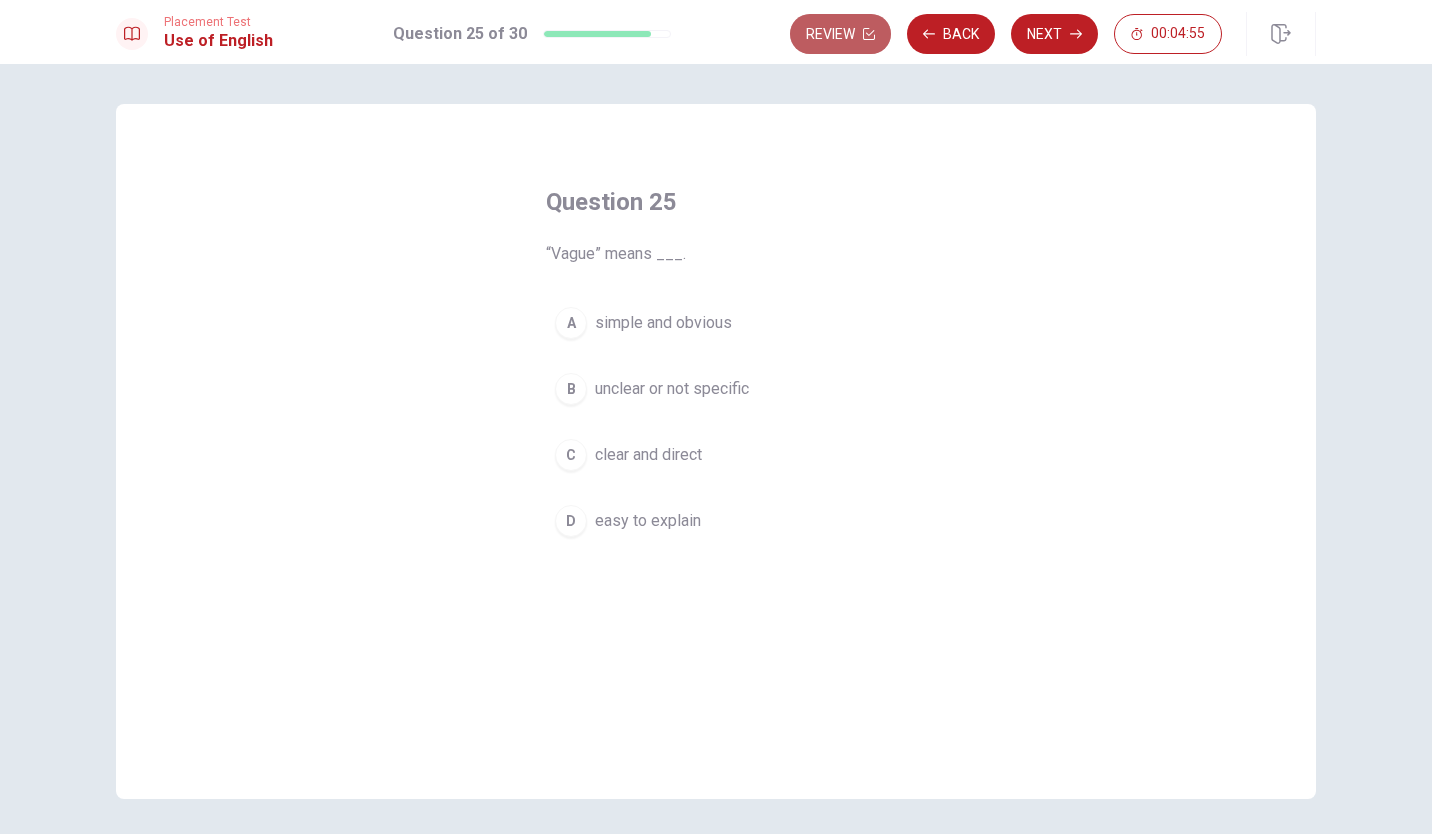 click on "Review" at bounding box center [840, 34] 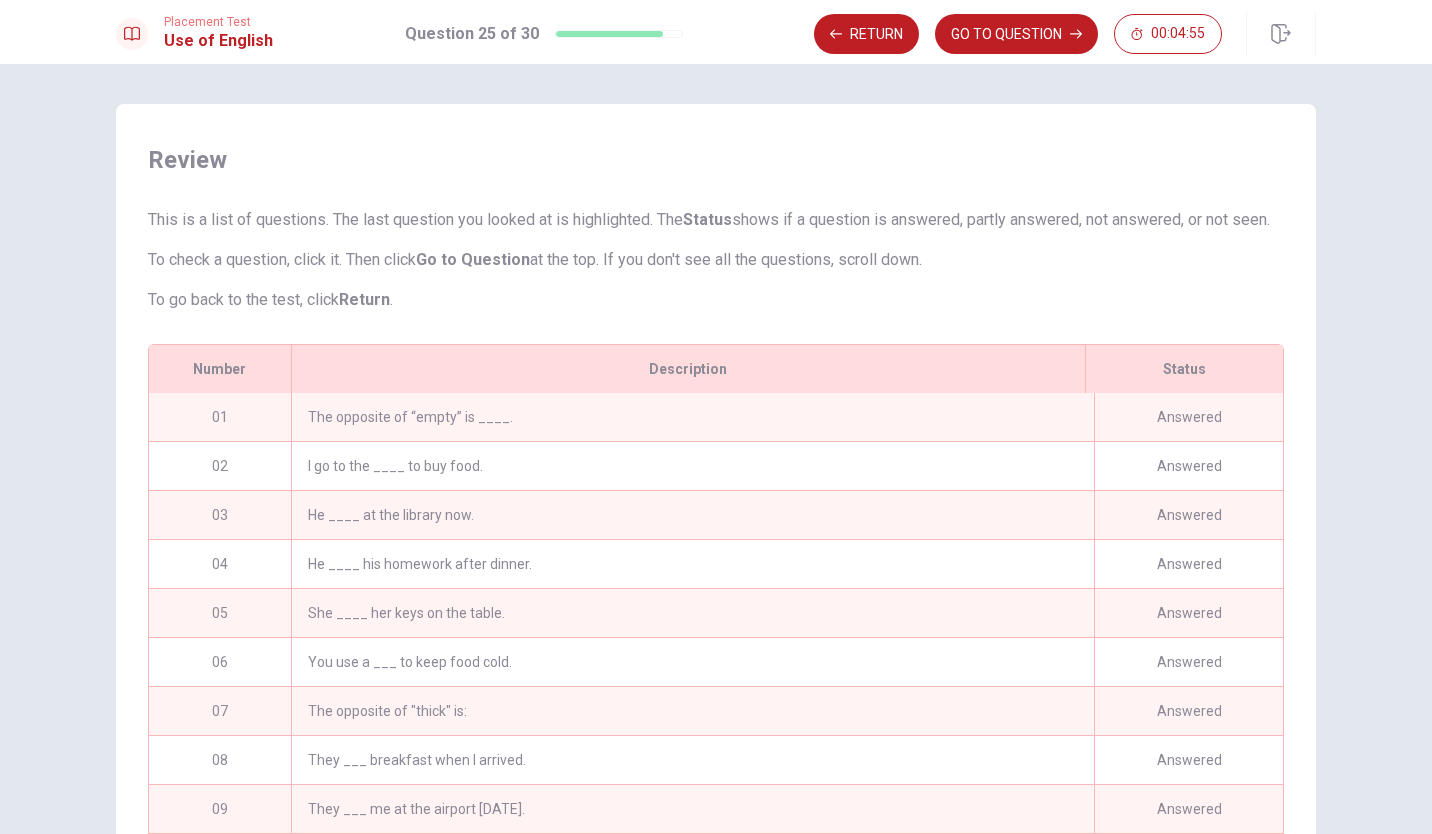 scroll, scrollTop: 141, scrollLeft: 0, axis: vertical 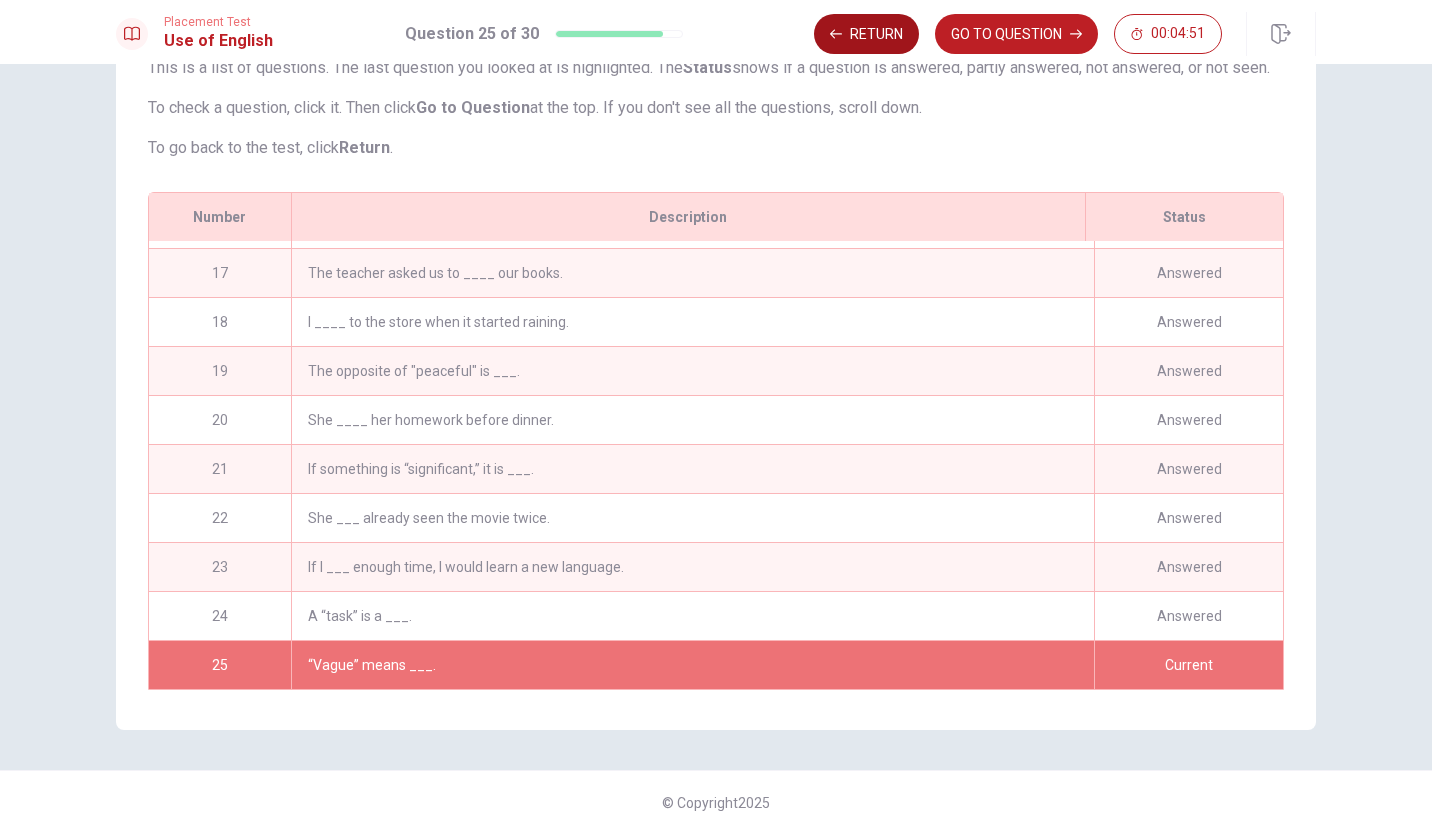 click on "Return" at bounding box center (866, 34) 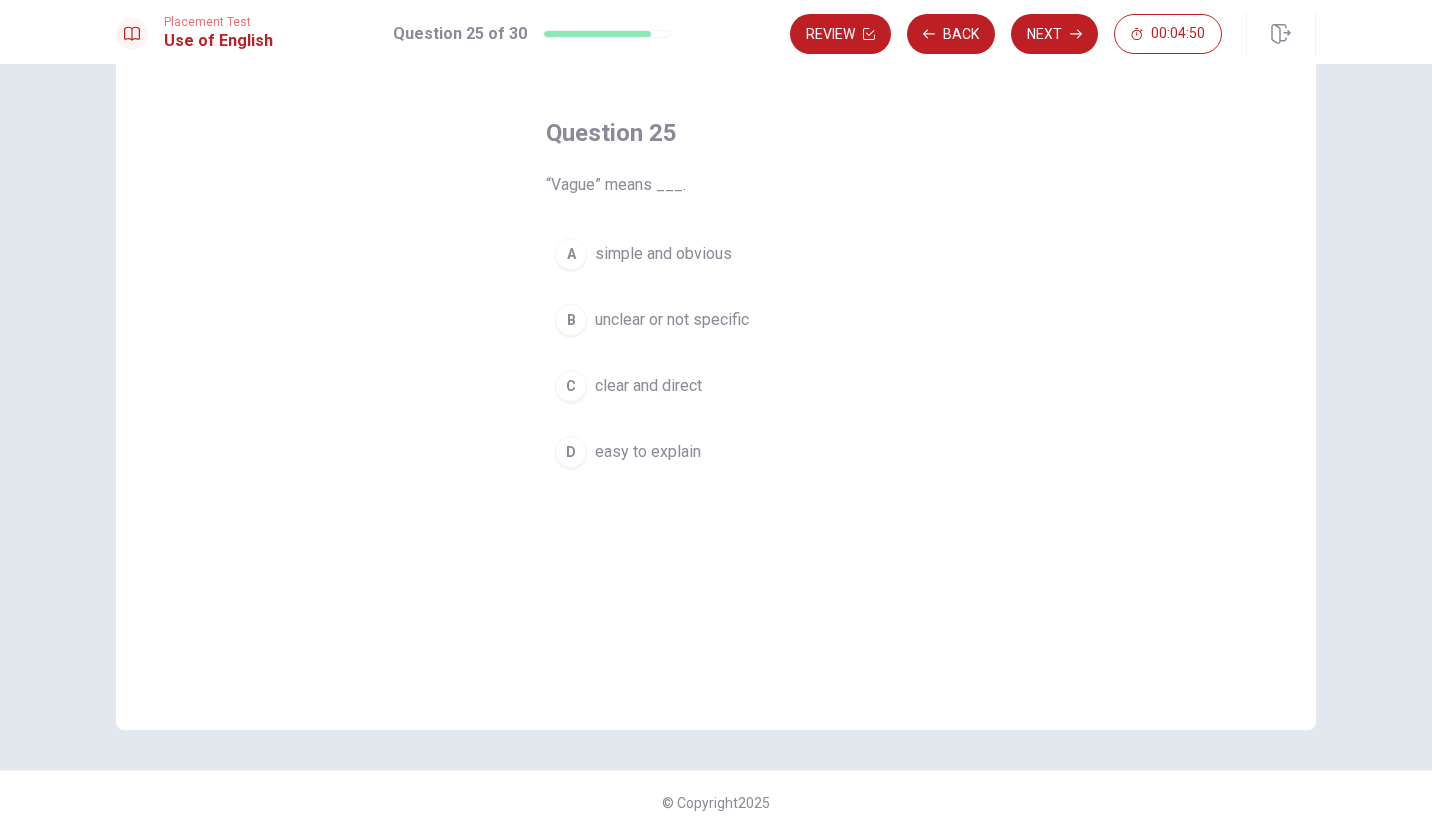 scroll, scrollTop: 69, scrollLeft: 0, axis: vertical 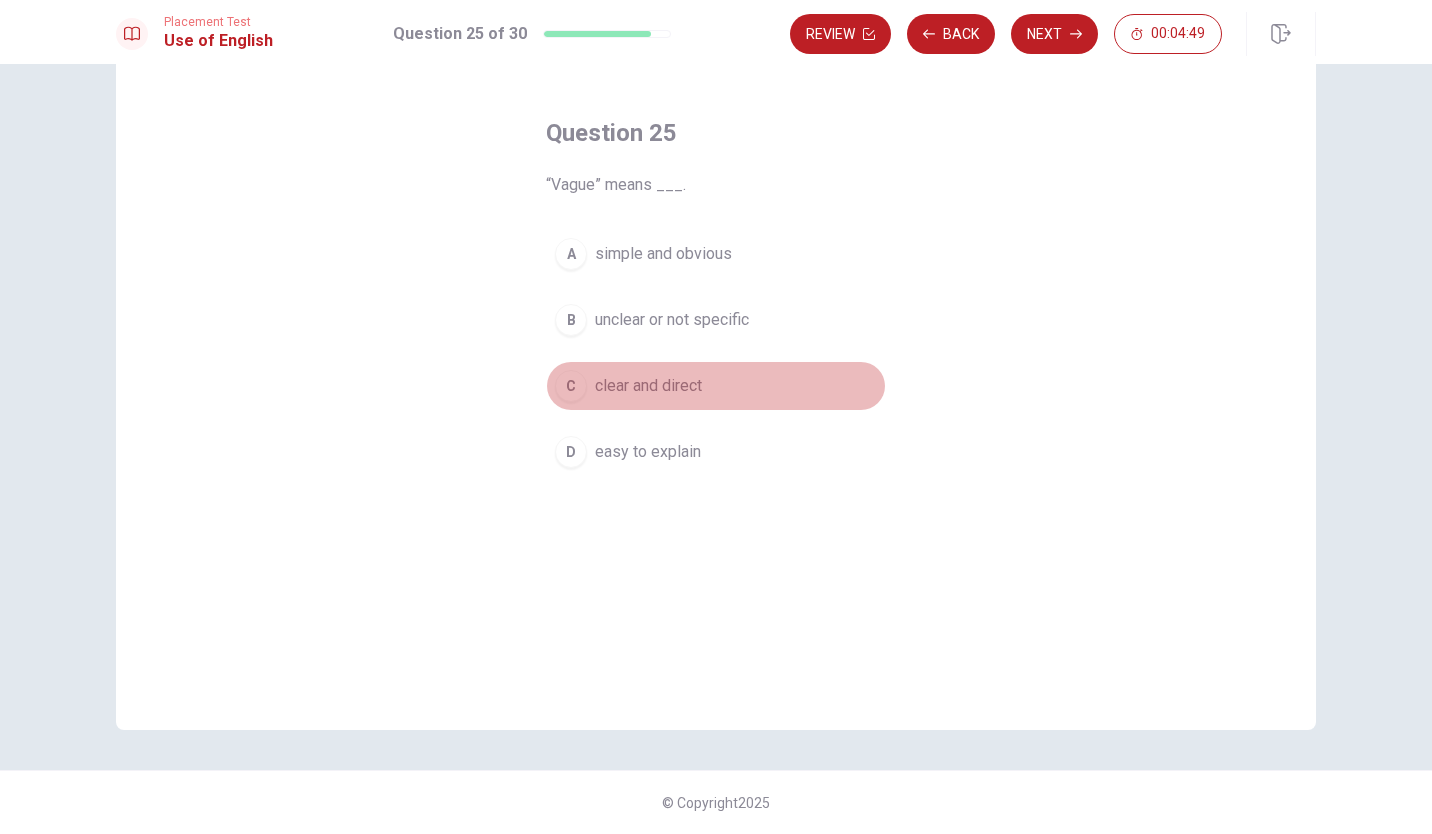 click on "C clear and direct" at bounding box center (716, 386) 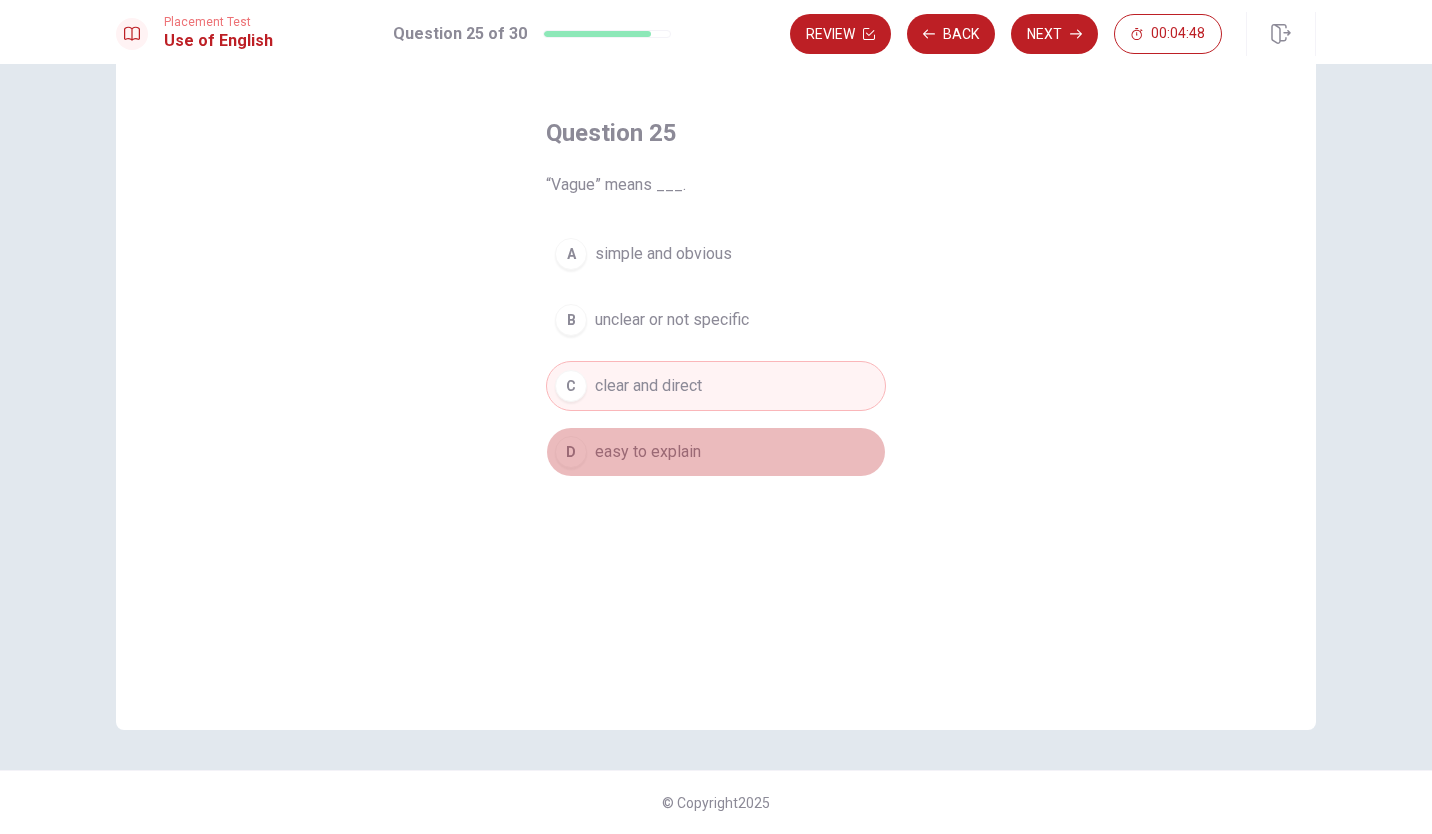 click on "easy to explain" at bounding box center (648, 452) 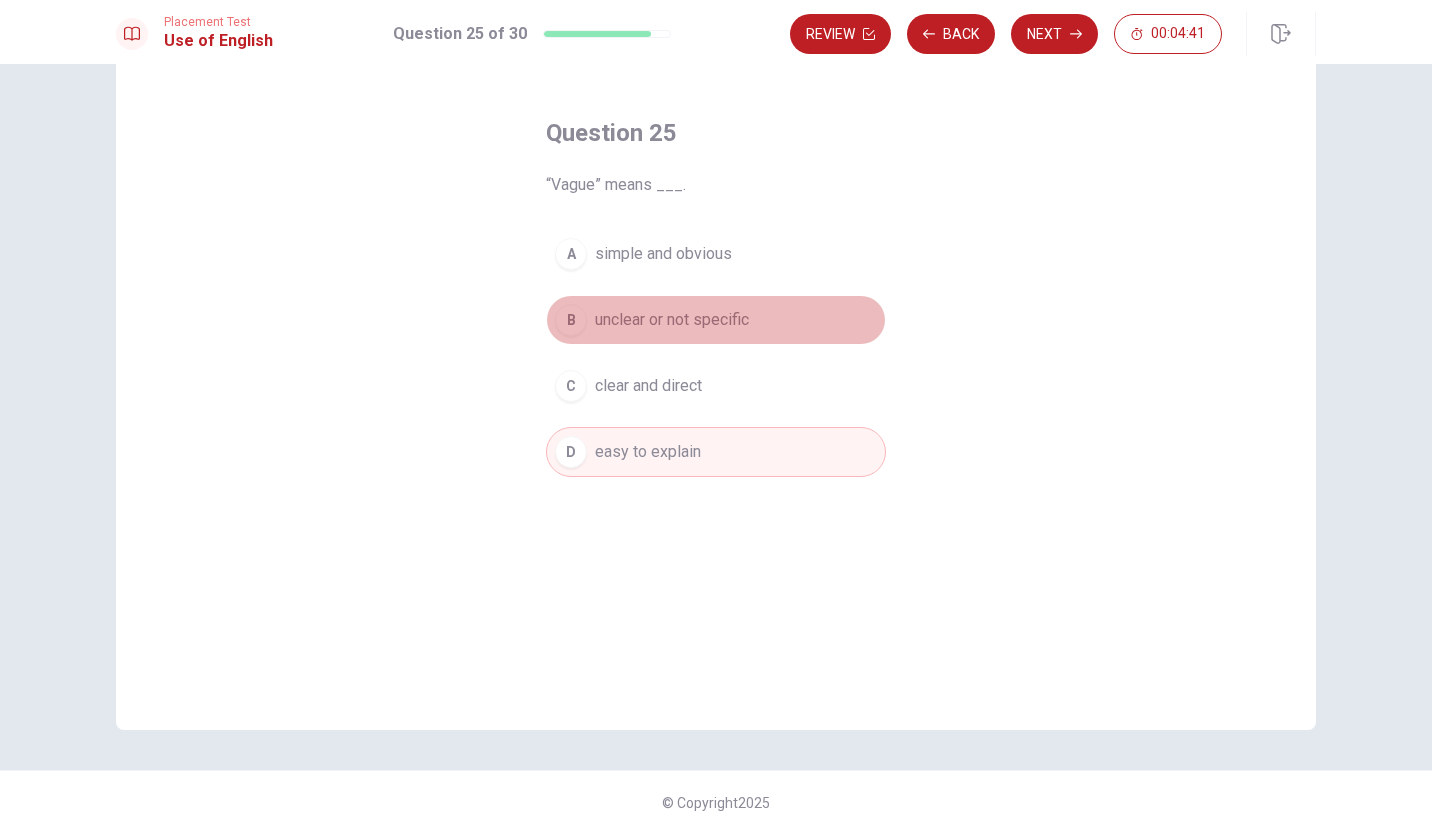 click on "B unclear or not specific" at bounding box center [716, 320] 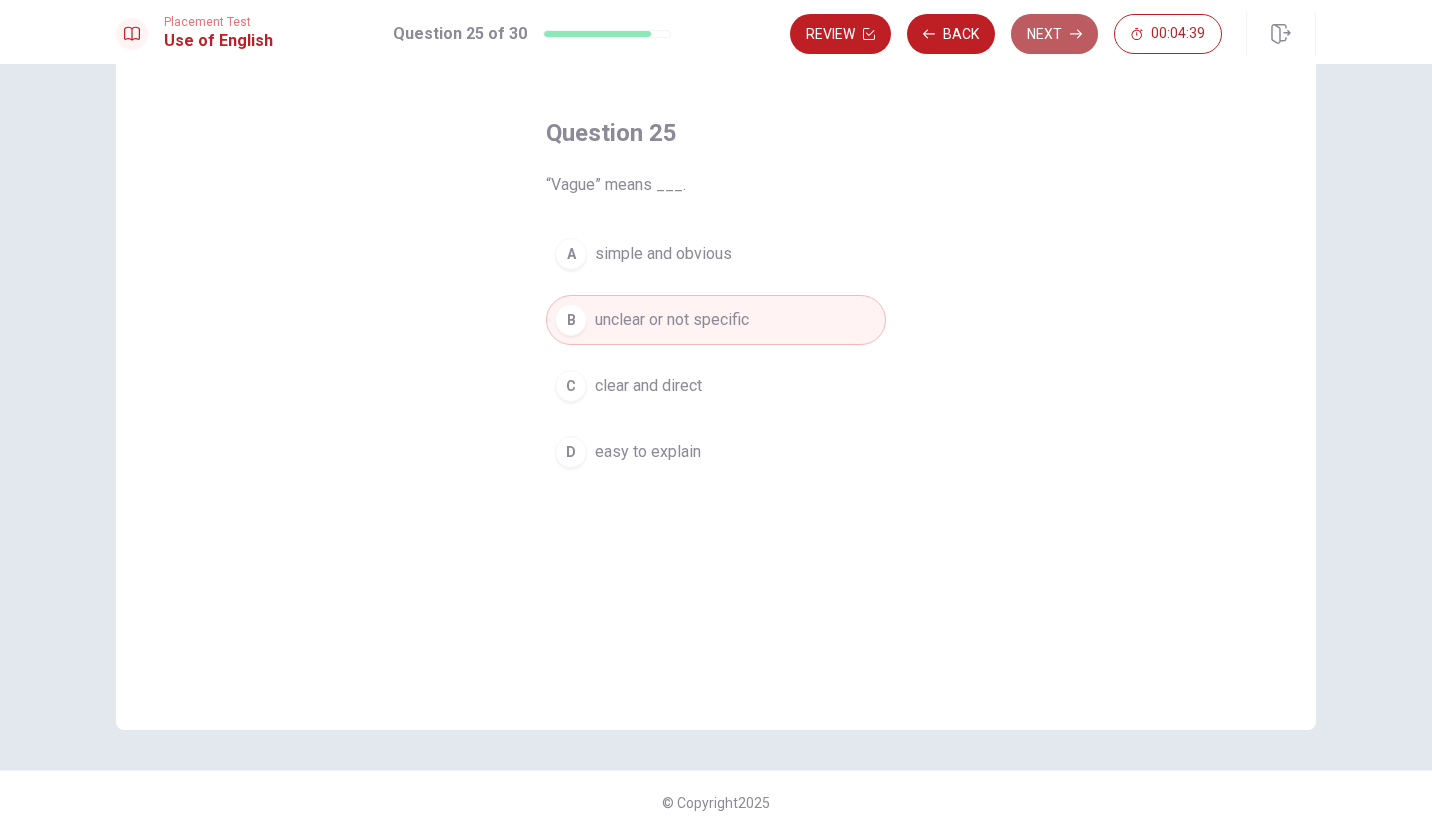 click on "Next" at bounding box center (1054, 34) 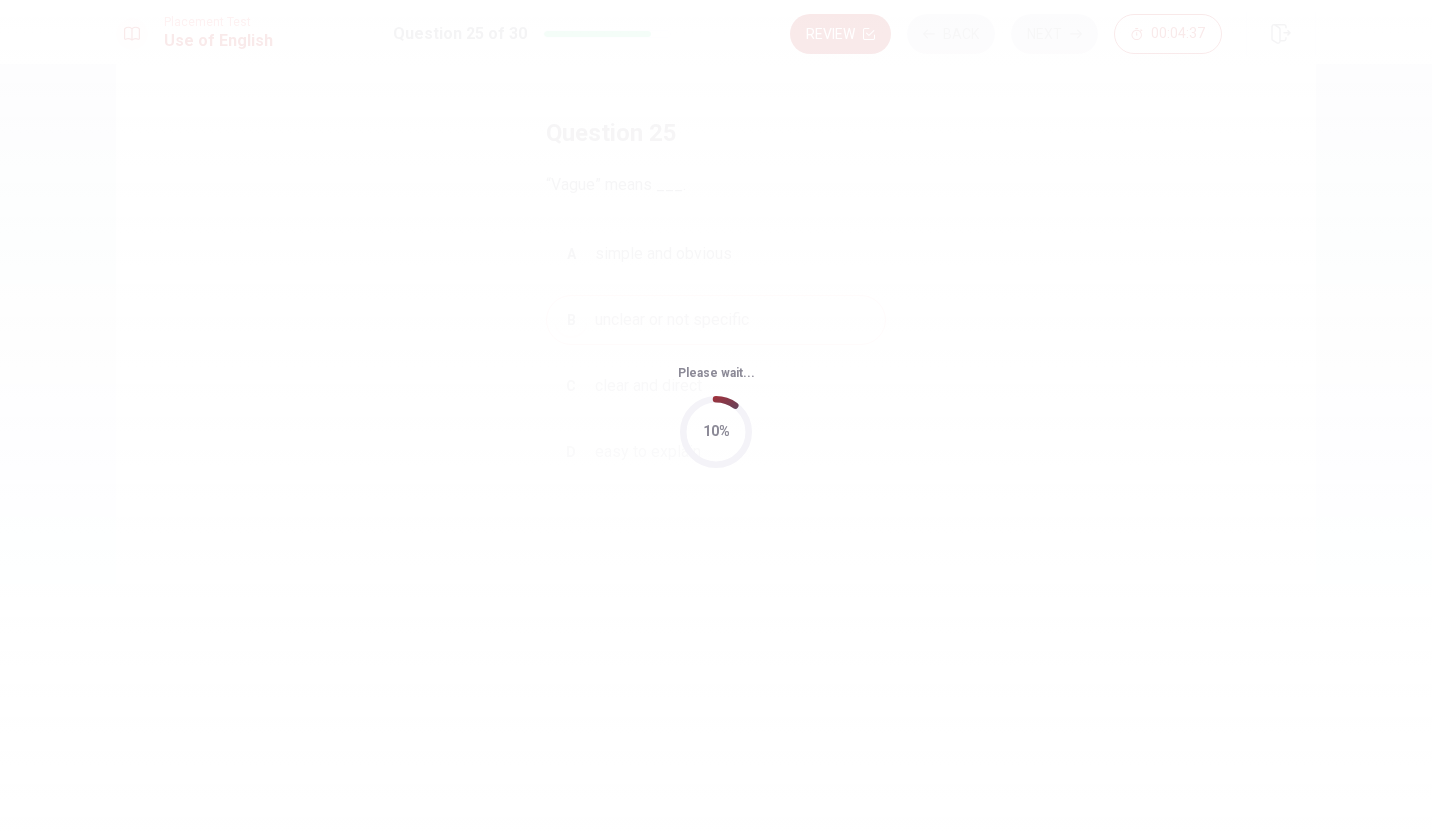 scroll, scrollTop: 0, scrollLeft: 0, axis: both 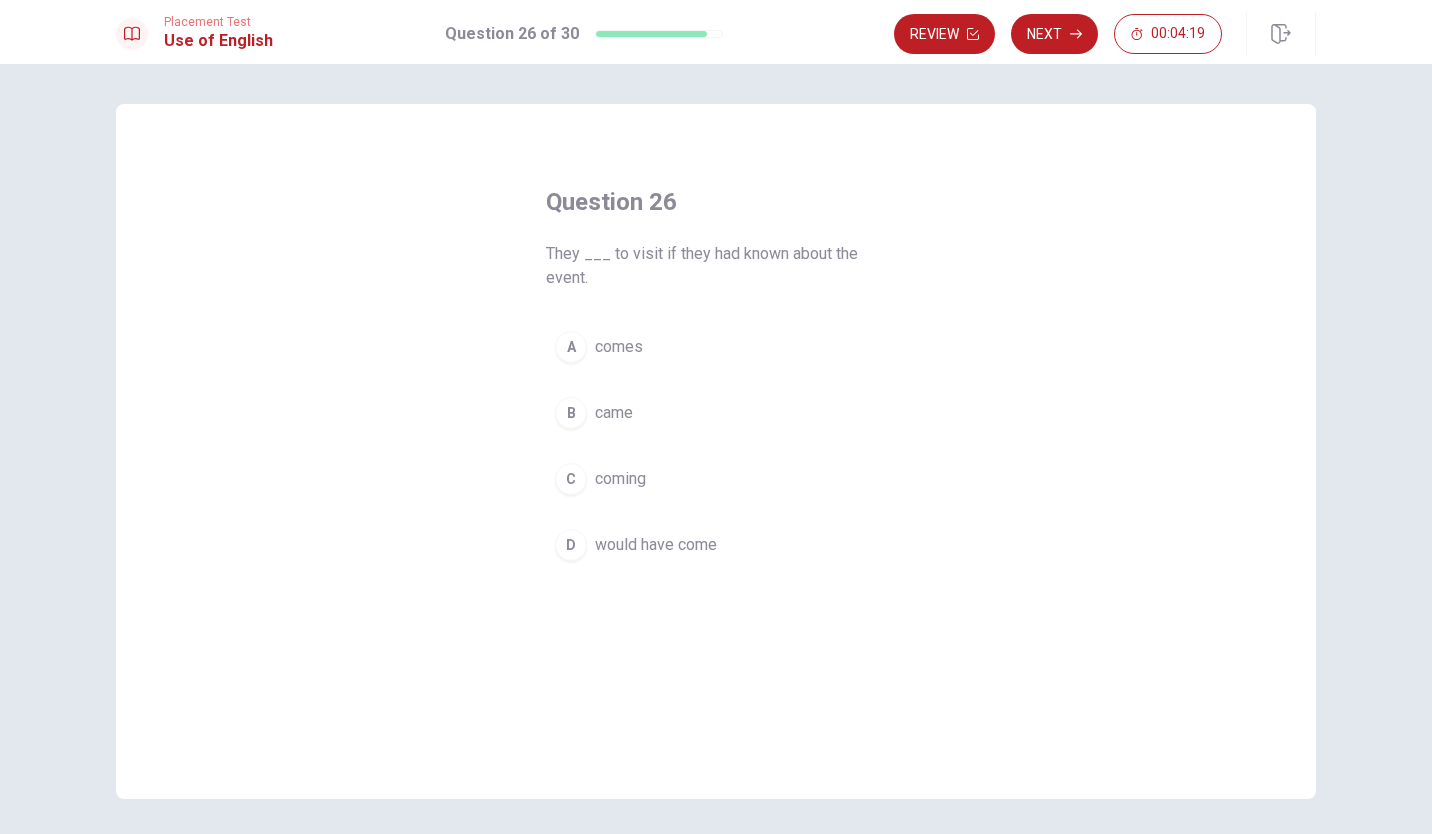 click on "A comes B came C coming D would have come" at bounding box center [716, 446] 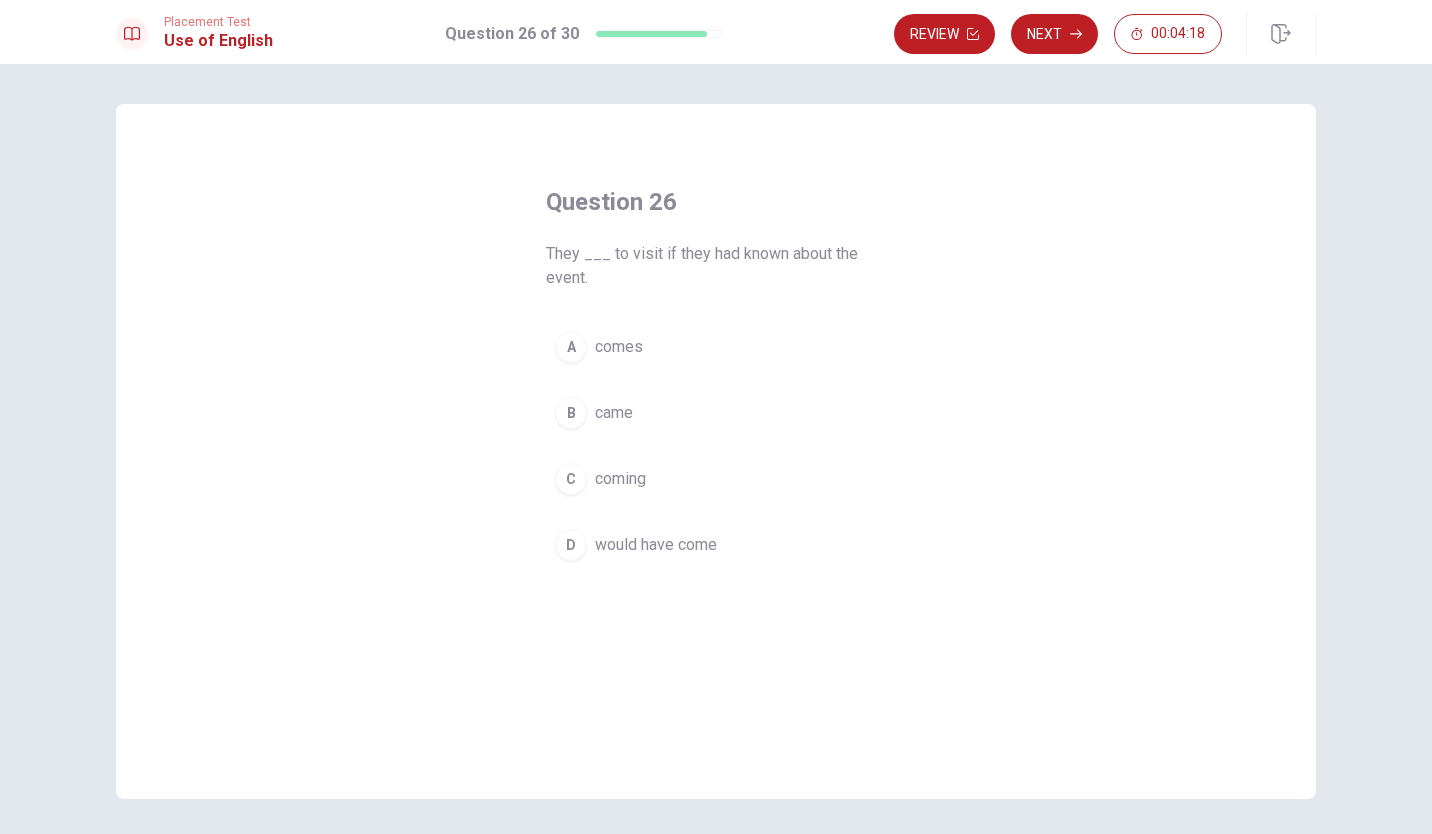 click on "B" at bounding box center [571, 413] 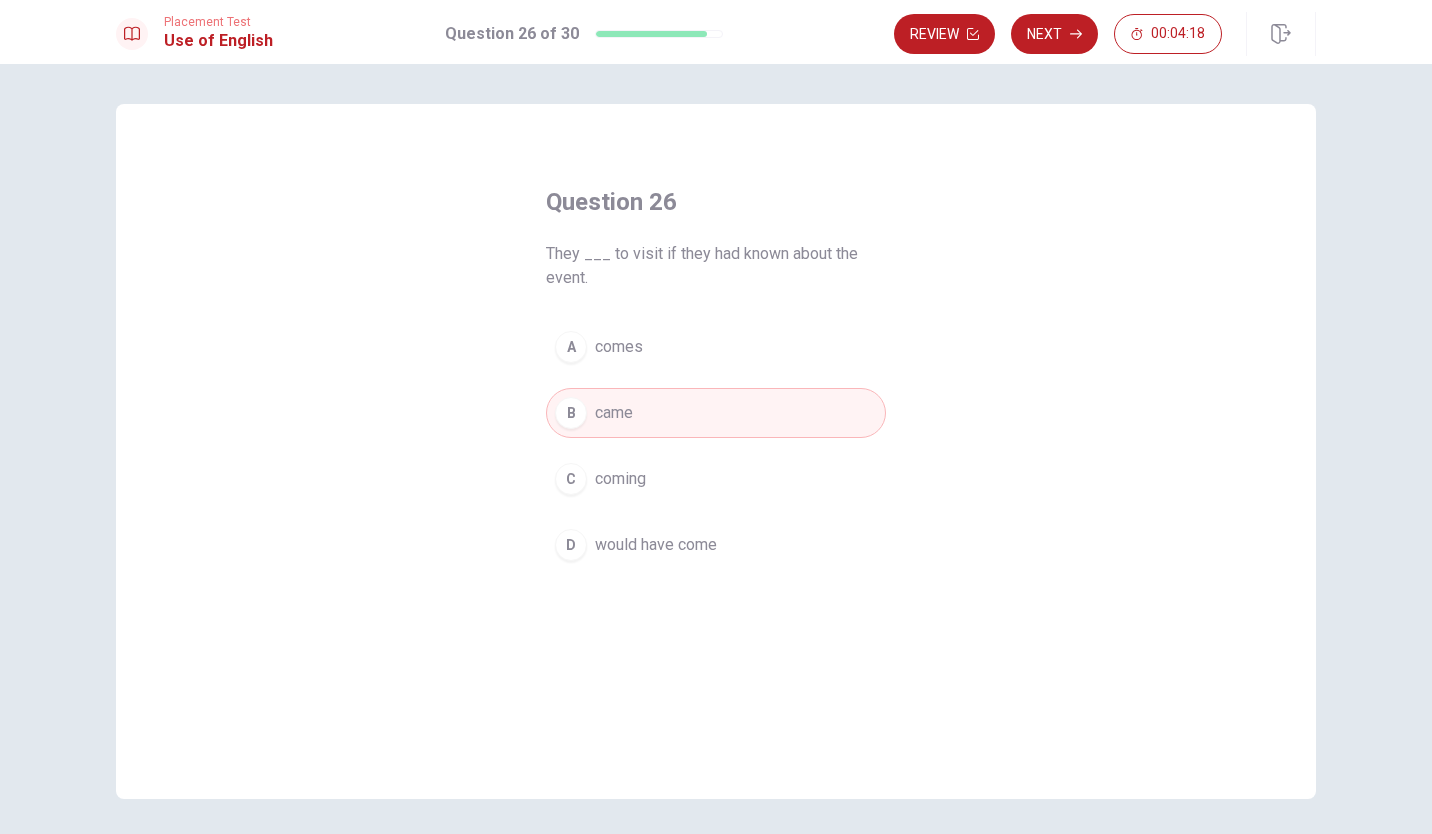 click on "A comes B came C coming D would have come" at bounding box center [716, 446] 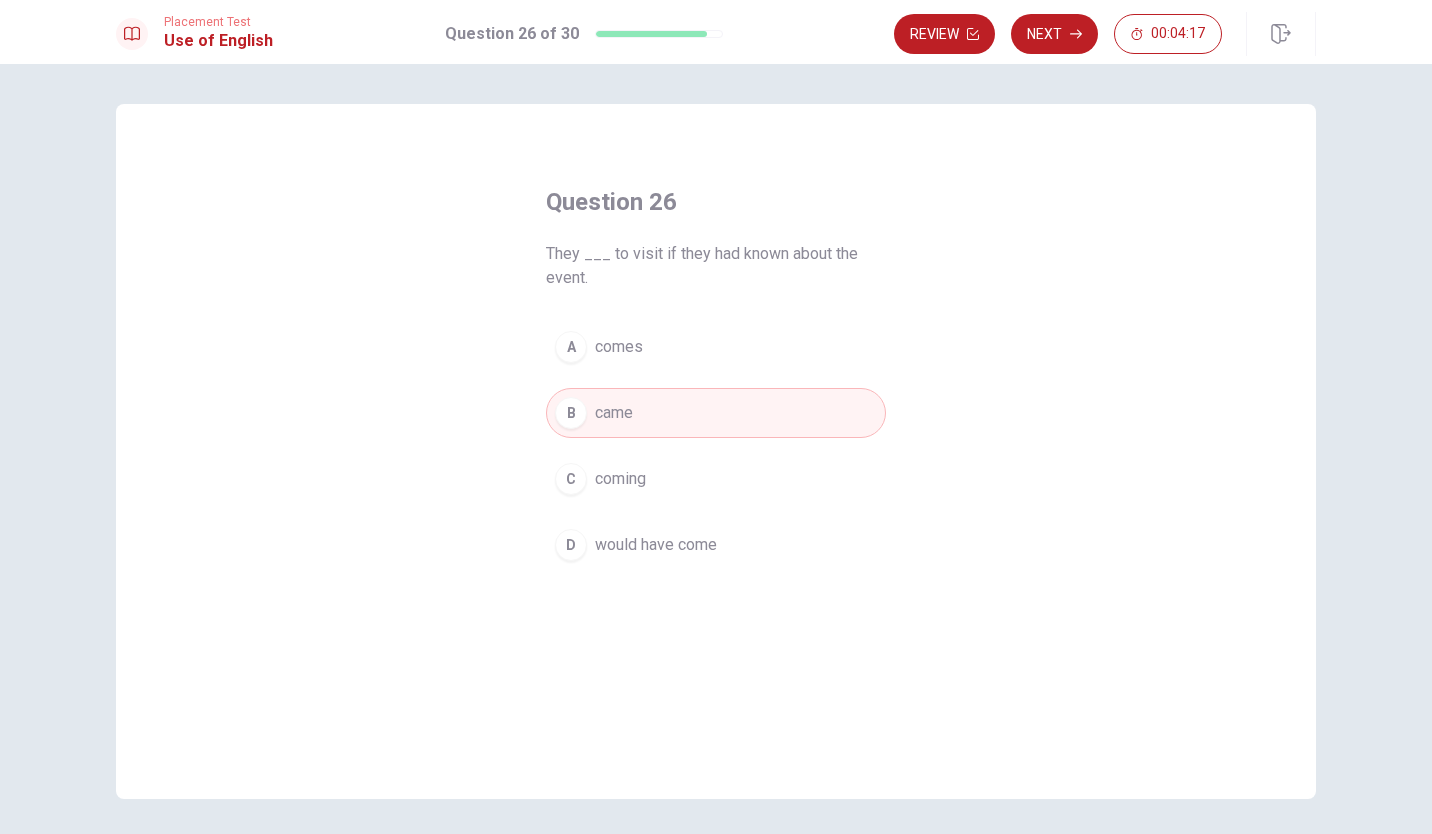 click on "C" at bounding box center (571, 479) 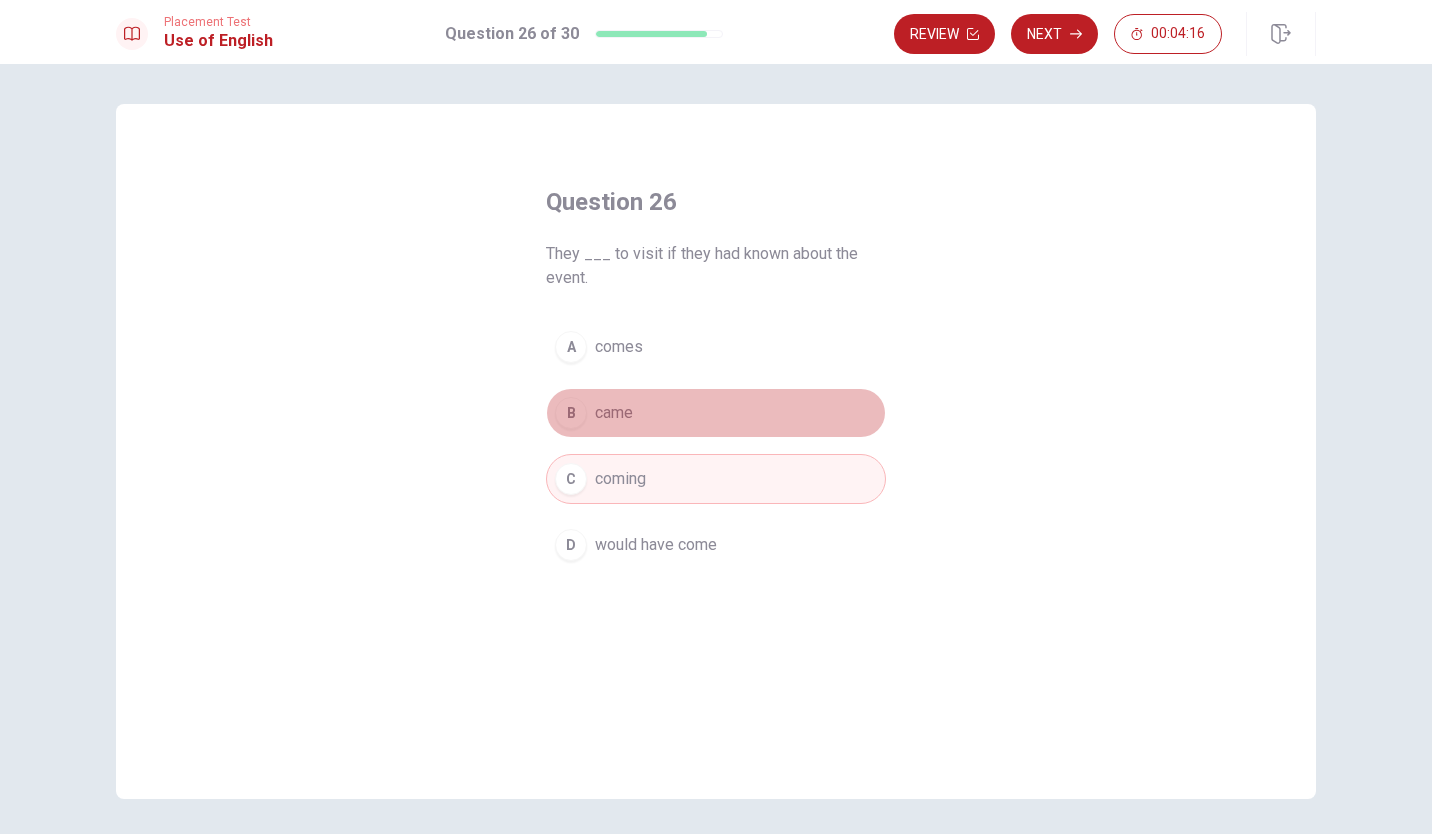 click on "B" at bounding box center (571, 413) 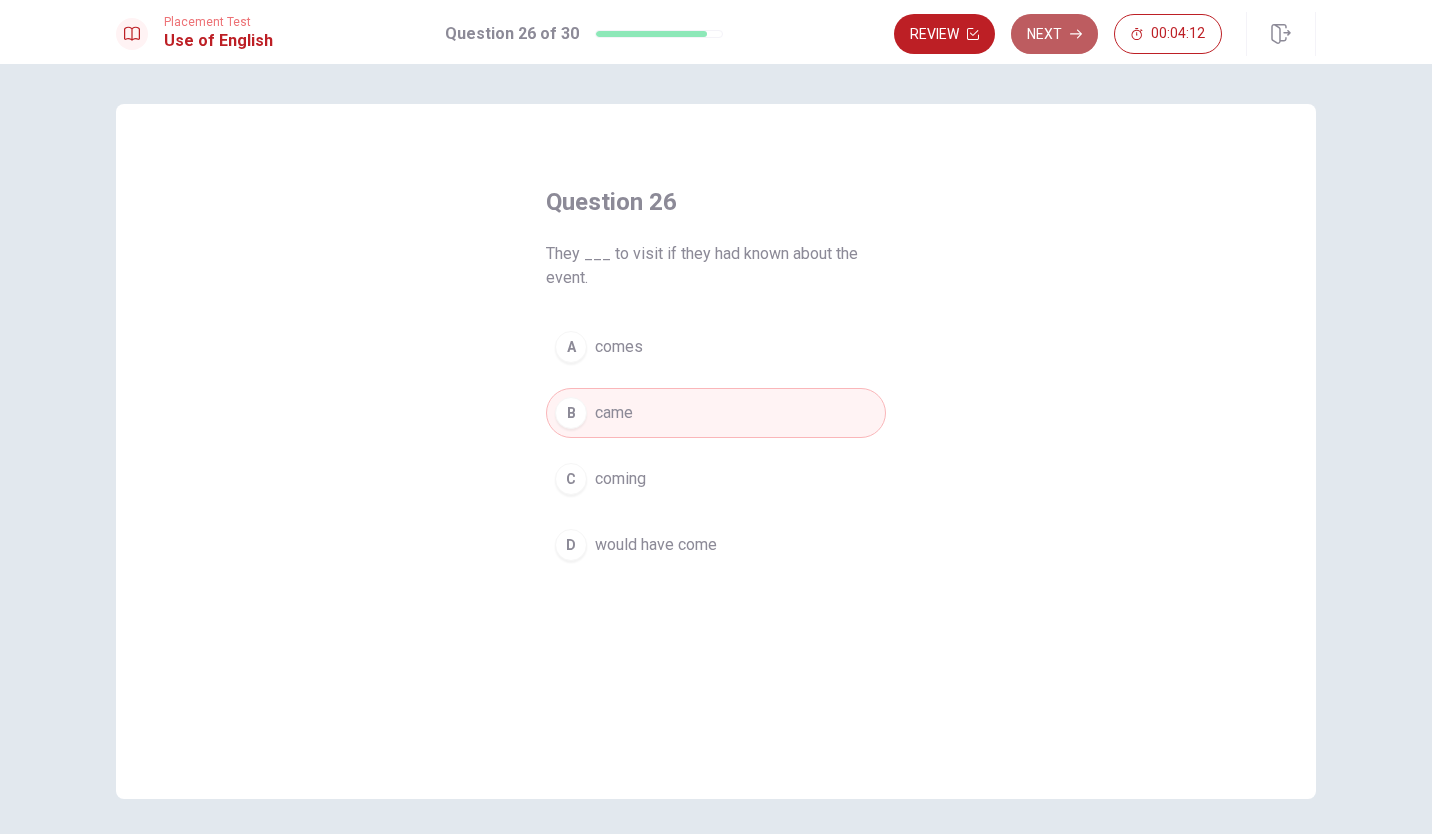 click 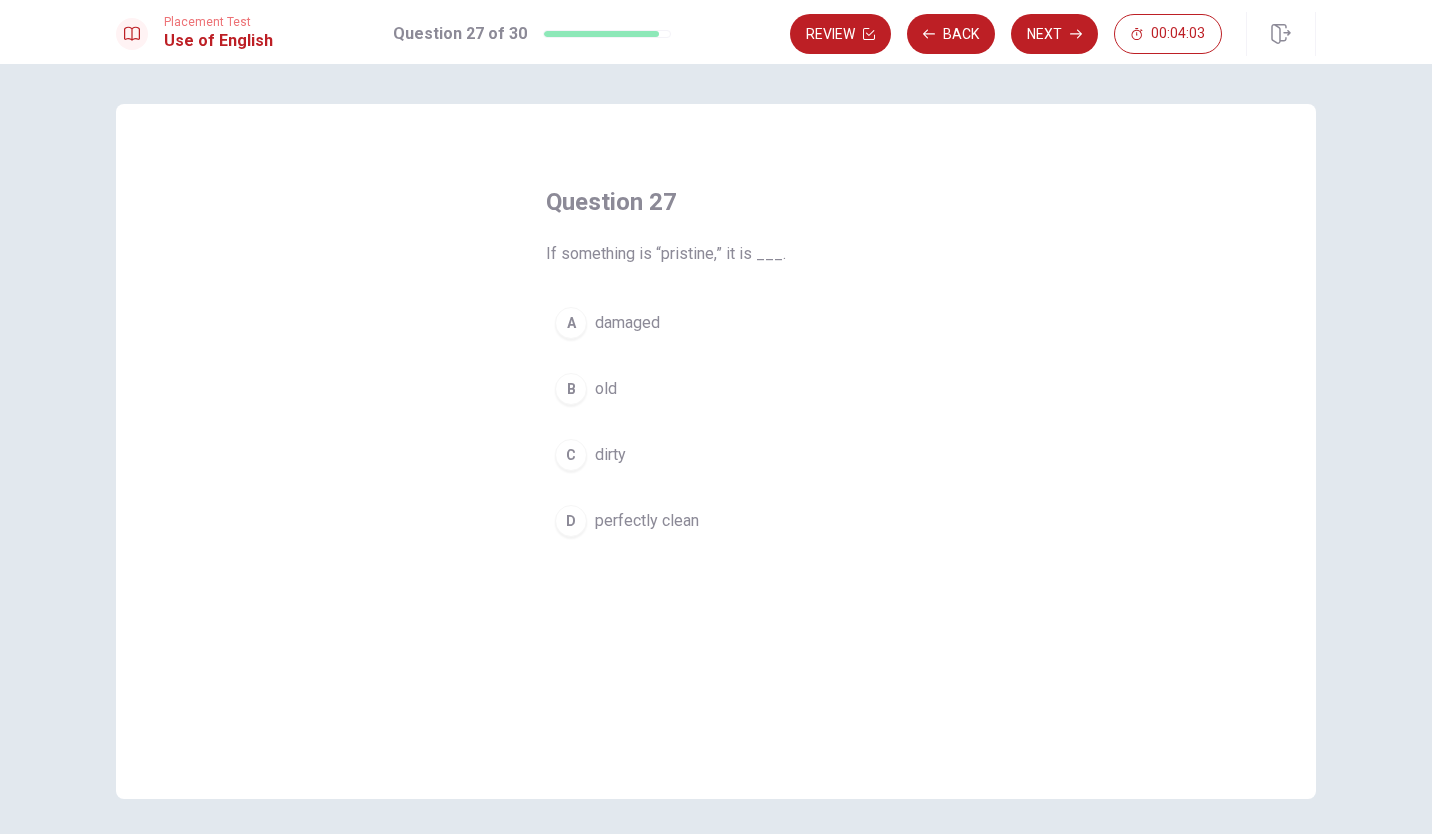 click on "D perfectly clean" at bounding box center [716, 521] 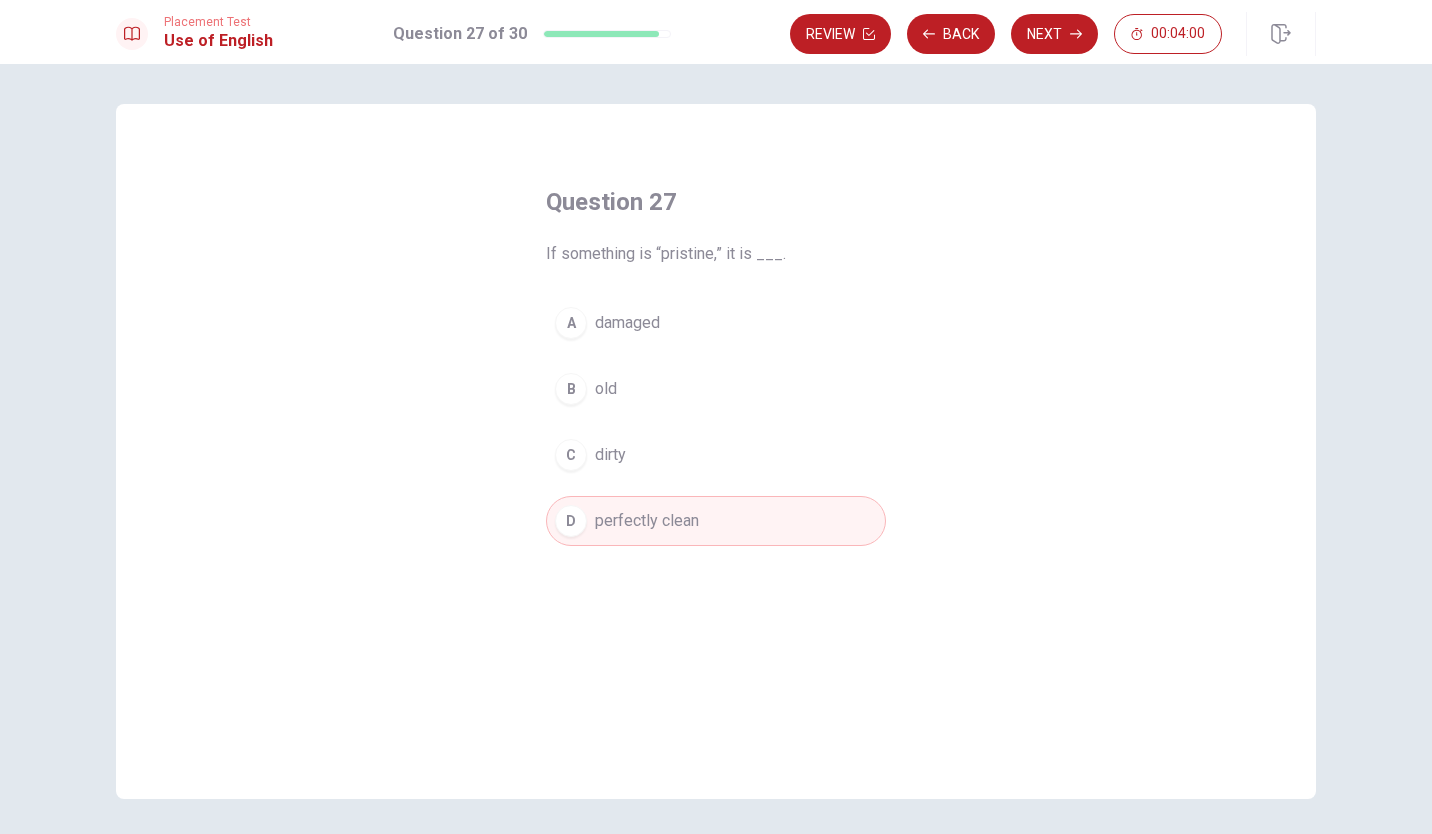 click on "A damaged B old
C [PERSON_NAME] perfectly clean" at bounding box center [716, 422] 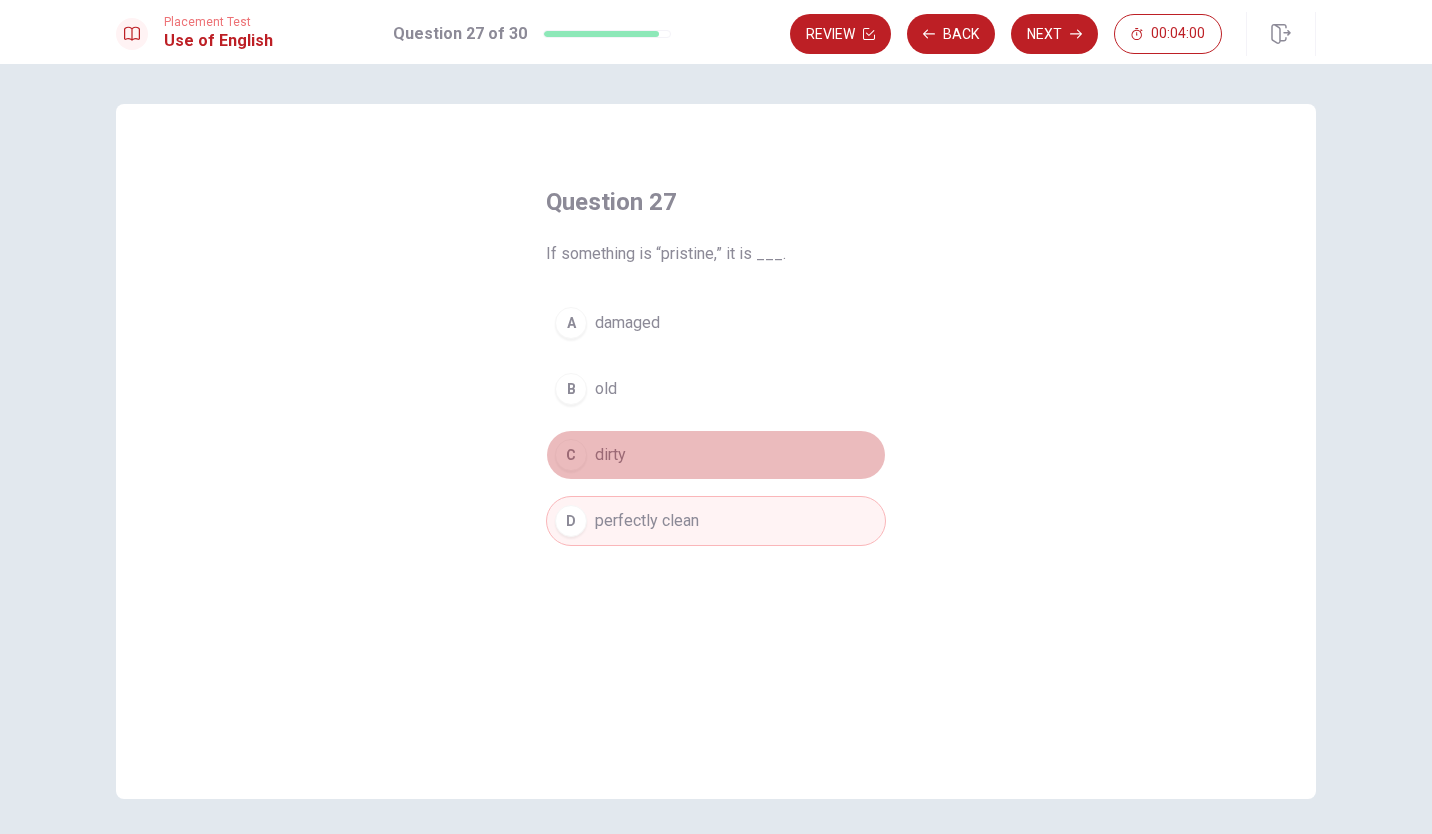 click on "C dirty" at bounding box center [716, 455] 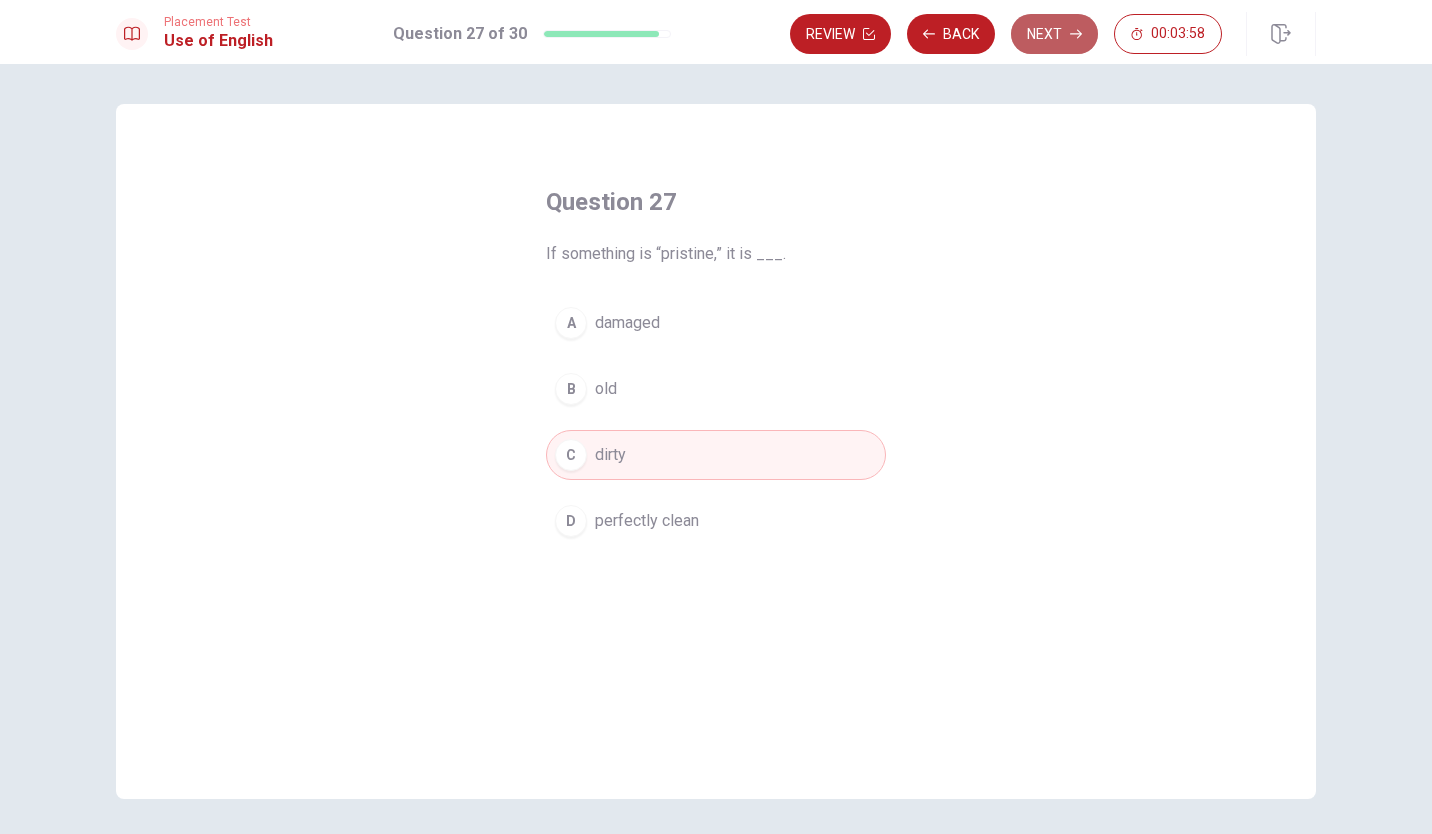 click on "Next" at bounding box center (1054, 34) 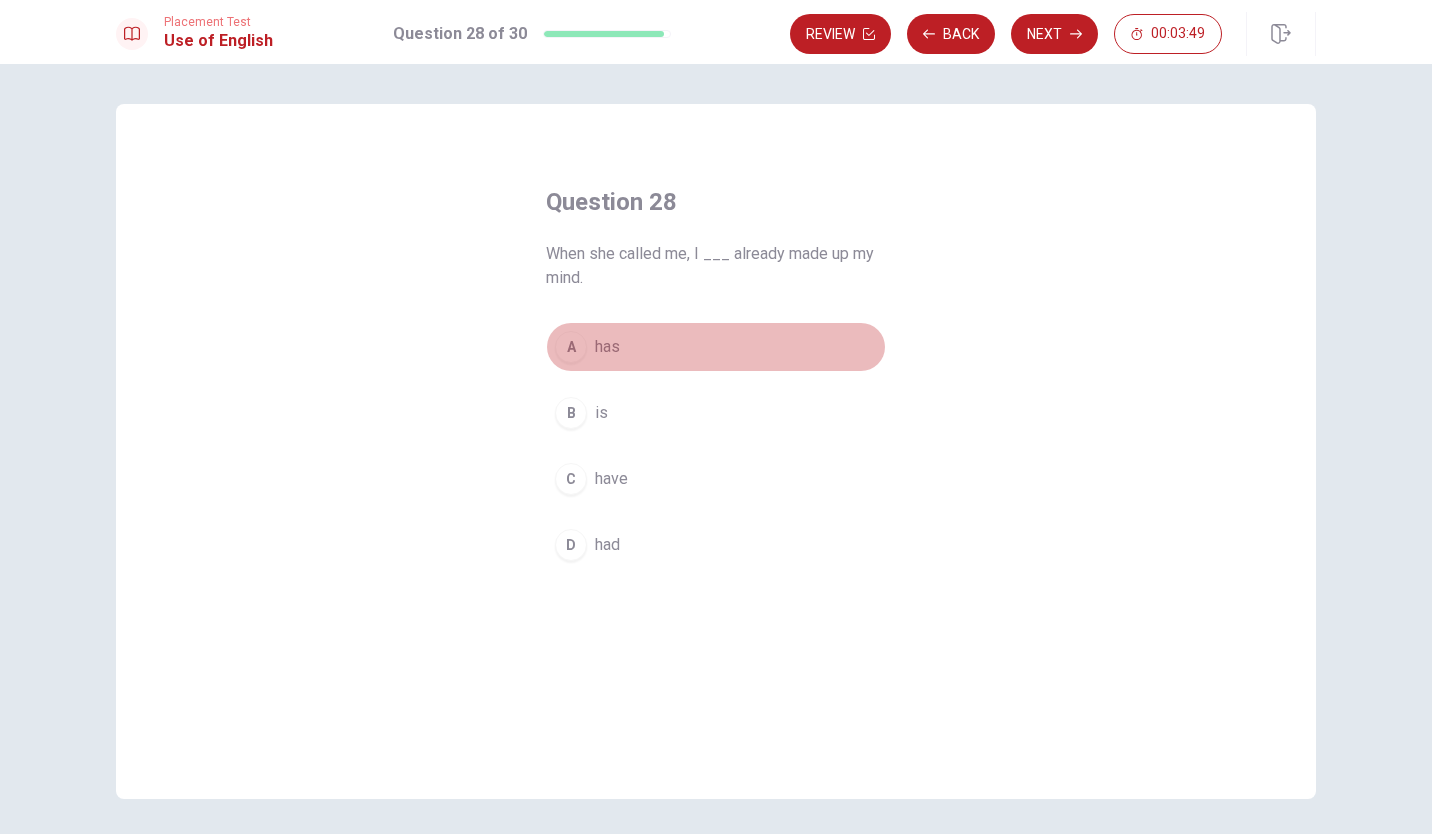 click on "A has" at bounding box center [716, 347] 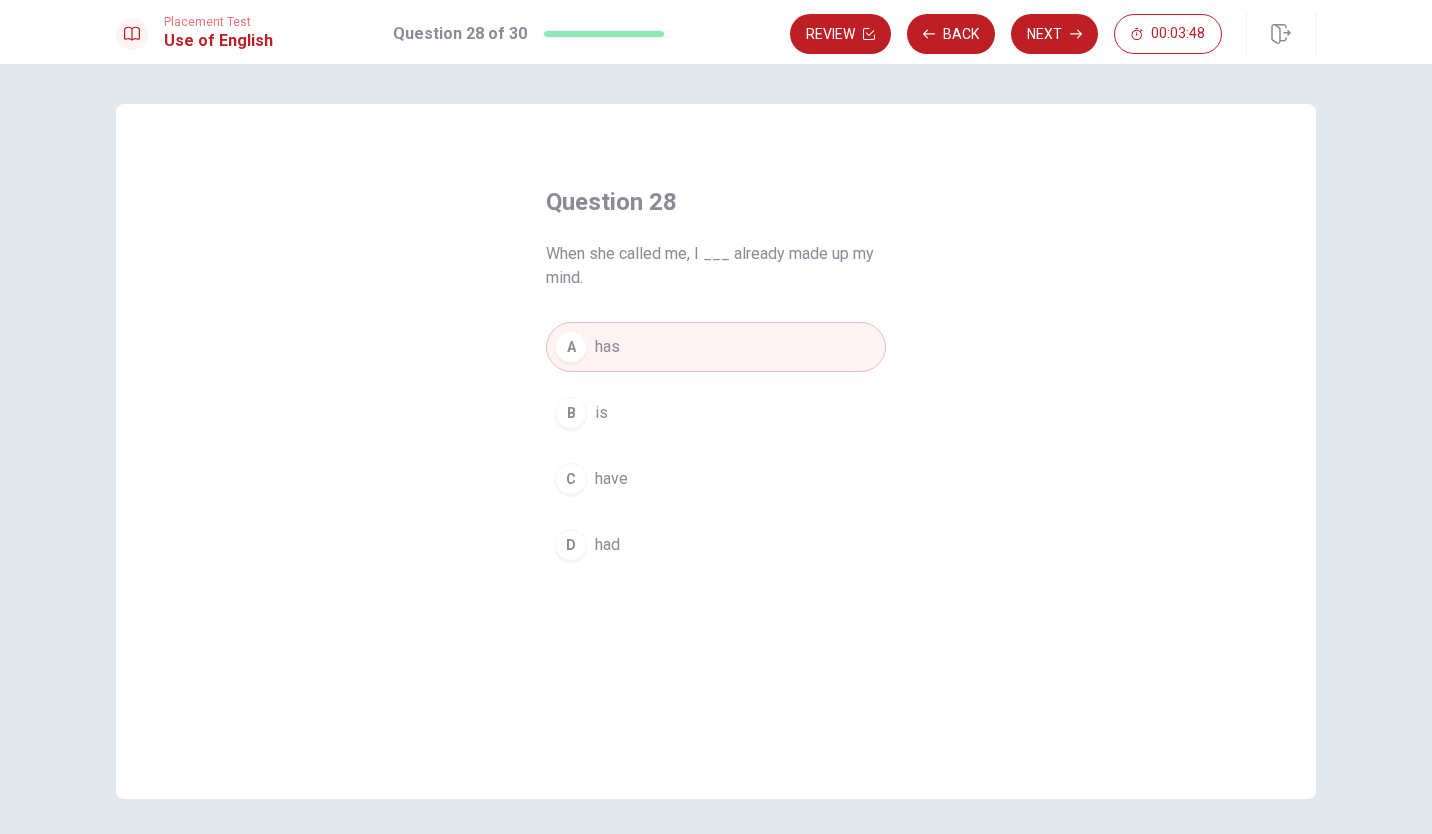 click on "C have" at bounding box center (716, 479) 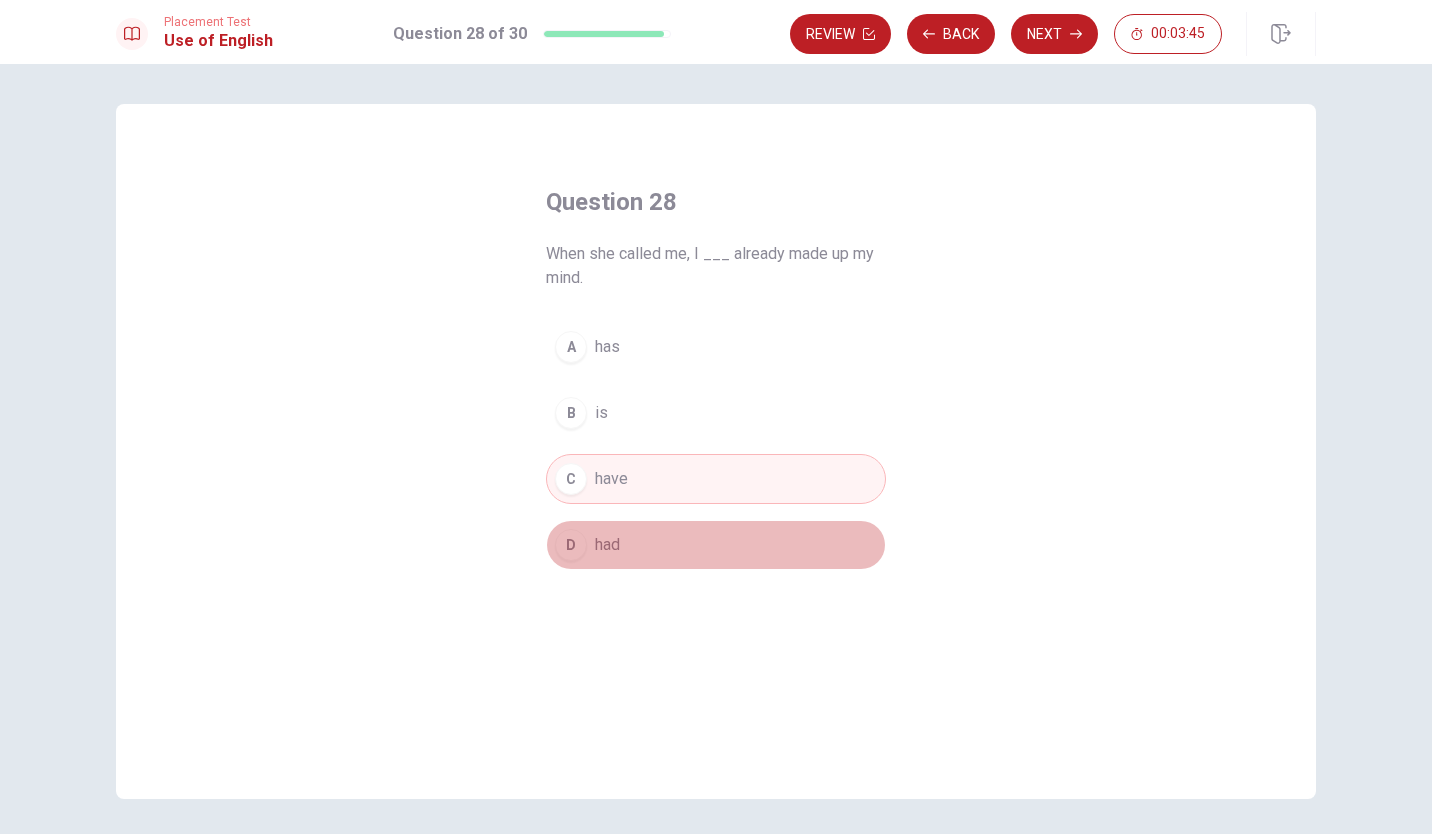 click on "D had" at bounding box center [716, 545] 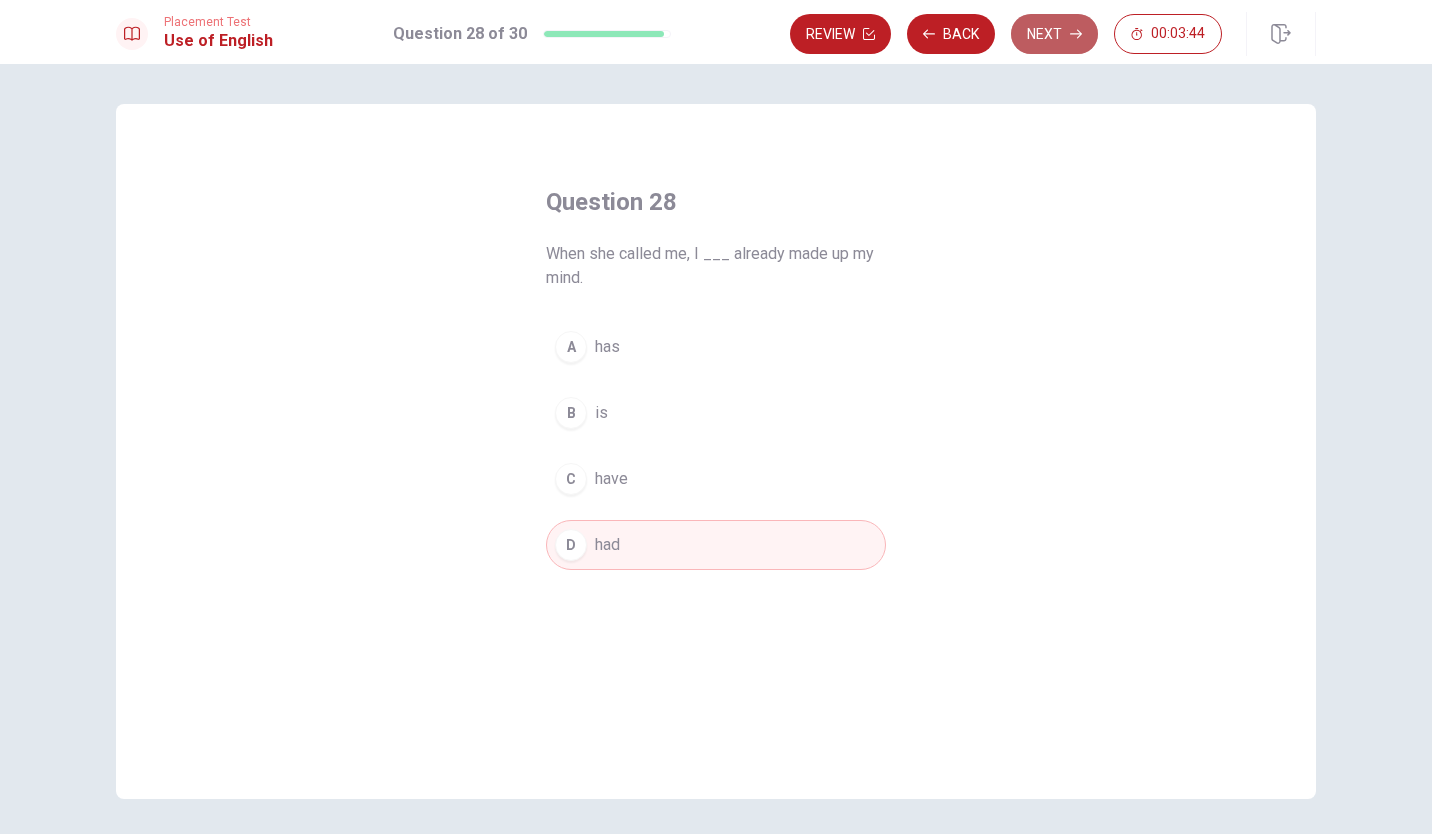 click on "Next" at bounding box center (1054, 34) 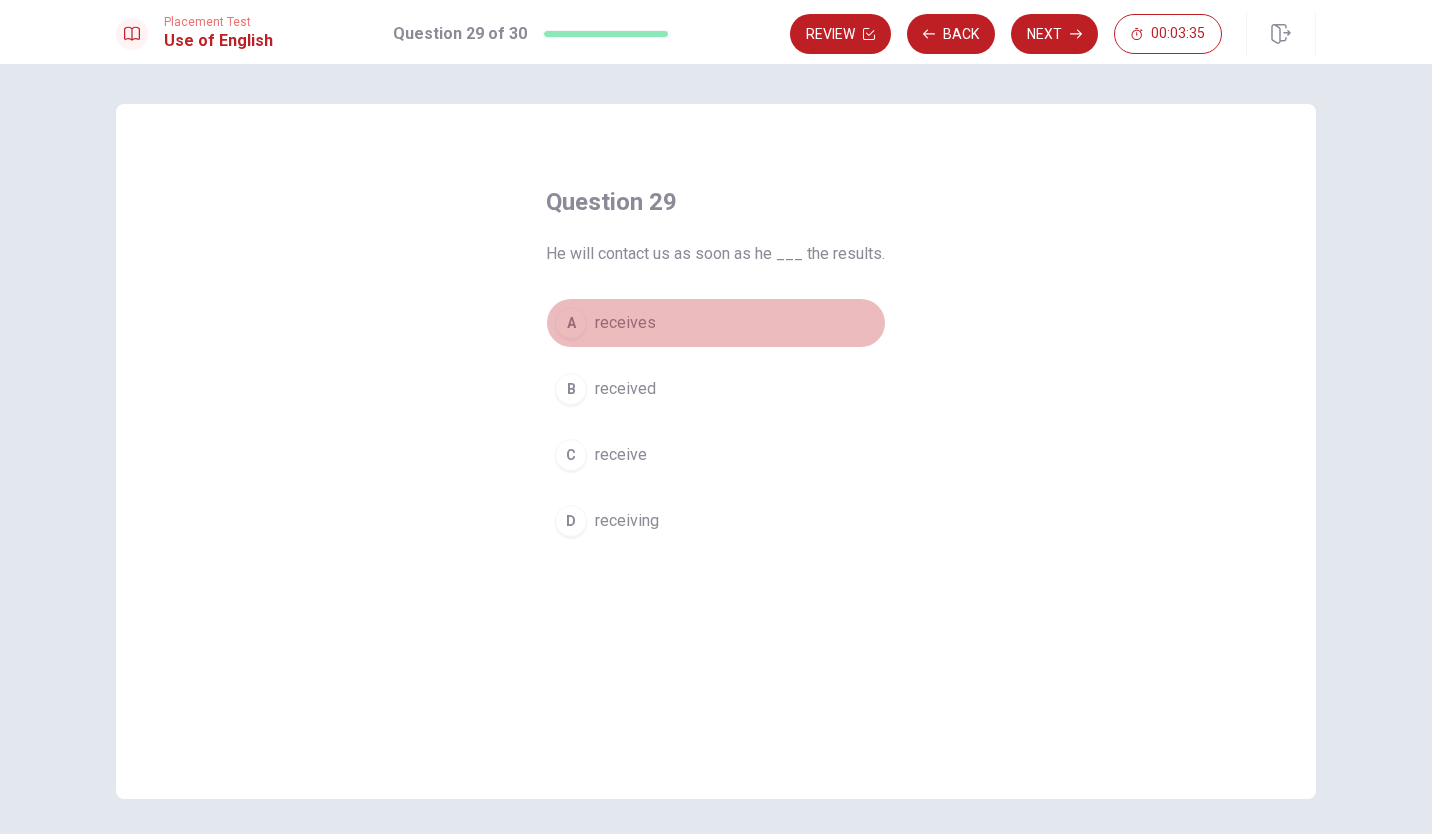 click on "A receives" at bounding box center (716, 323) 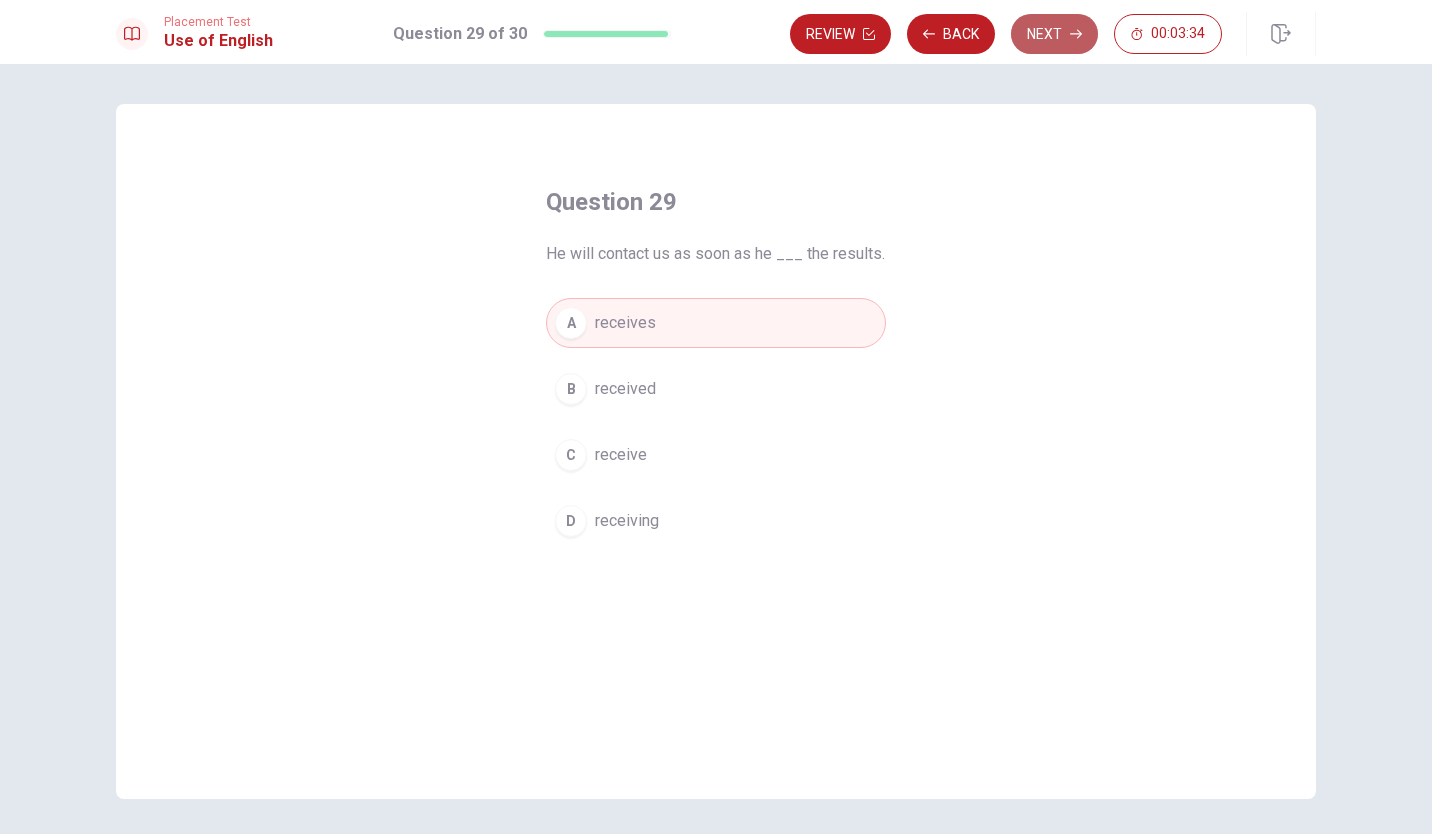 click on "Next" at bounding box center (1054, 34) 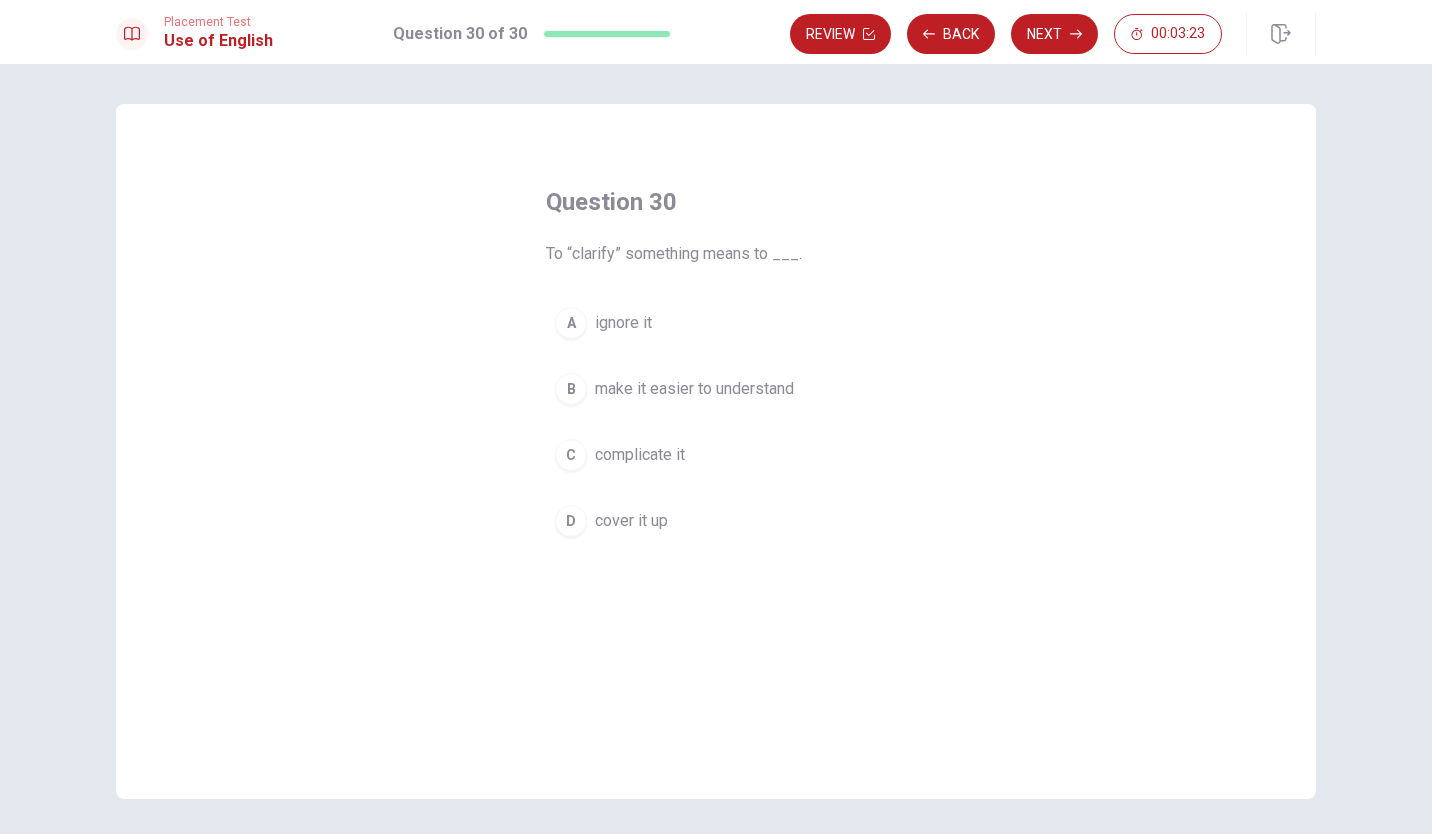 click on "A" at bounding box center (571, 323) 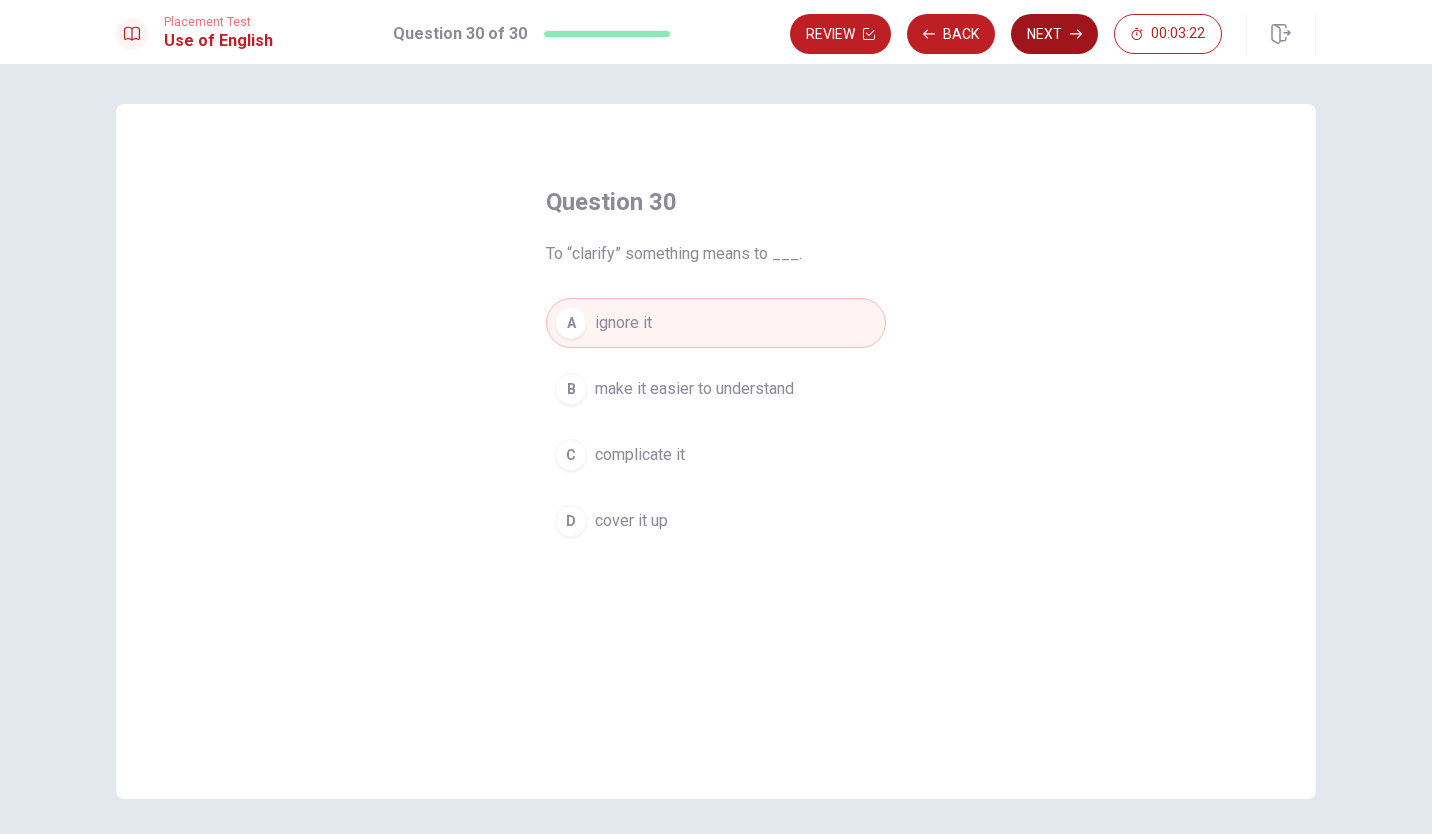 click on "Next" at bounding box center [1054, 34] 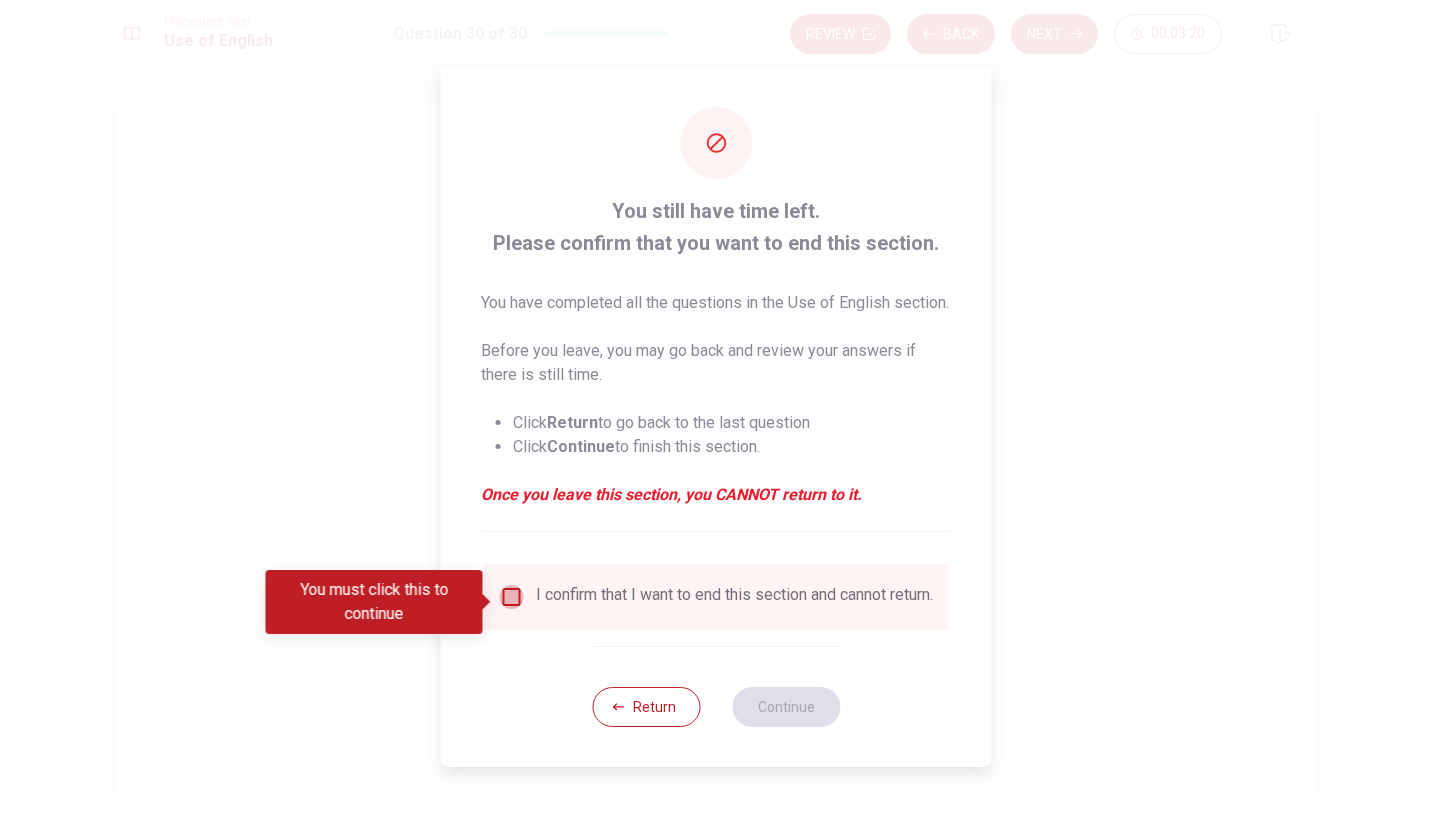 click at bounding box center (512, 597) 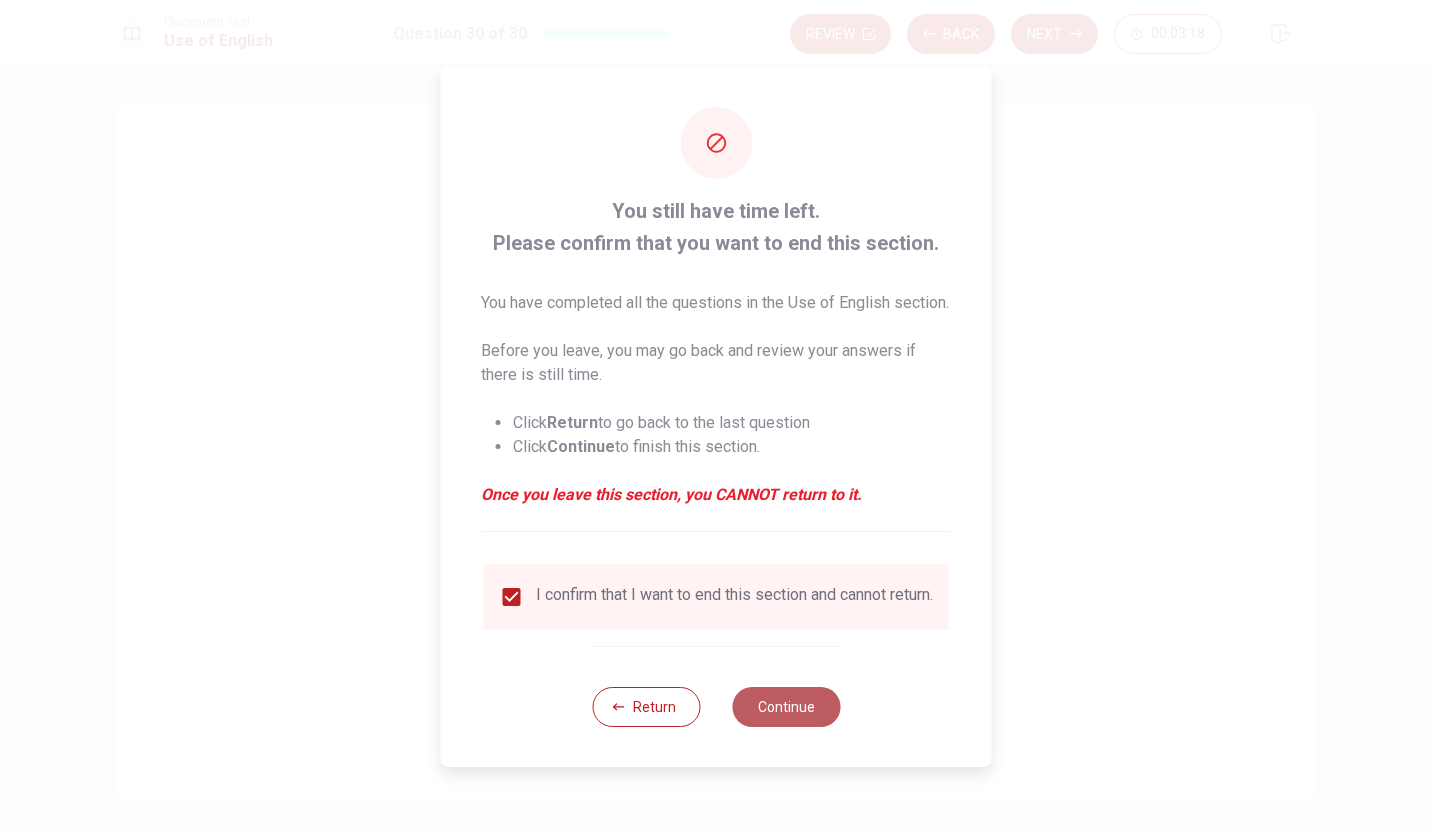 click on "Continue" at bounding box center [786, 707] 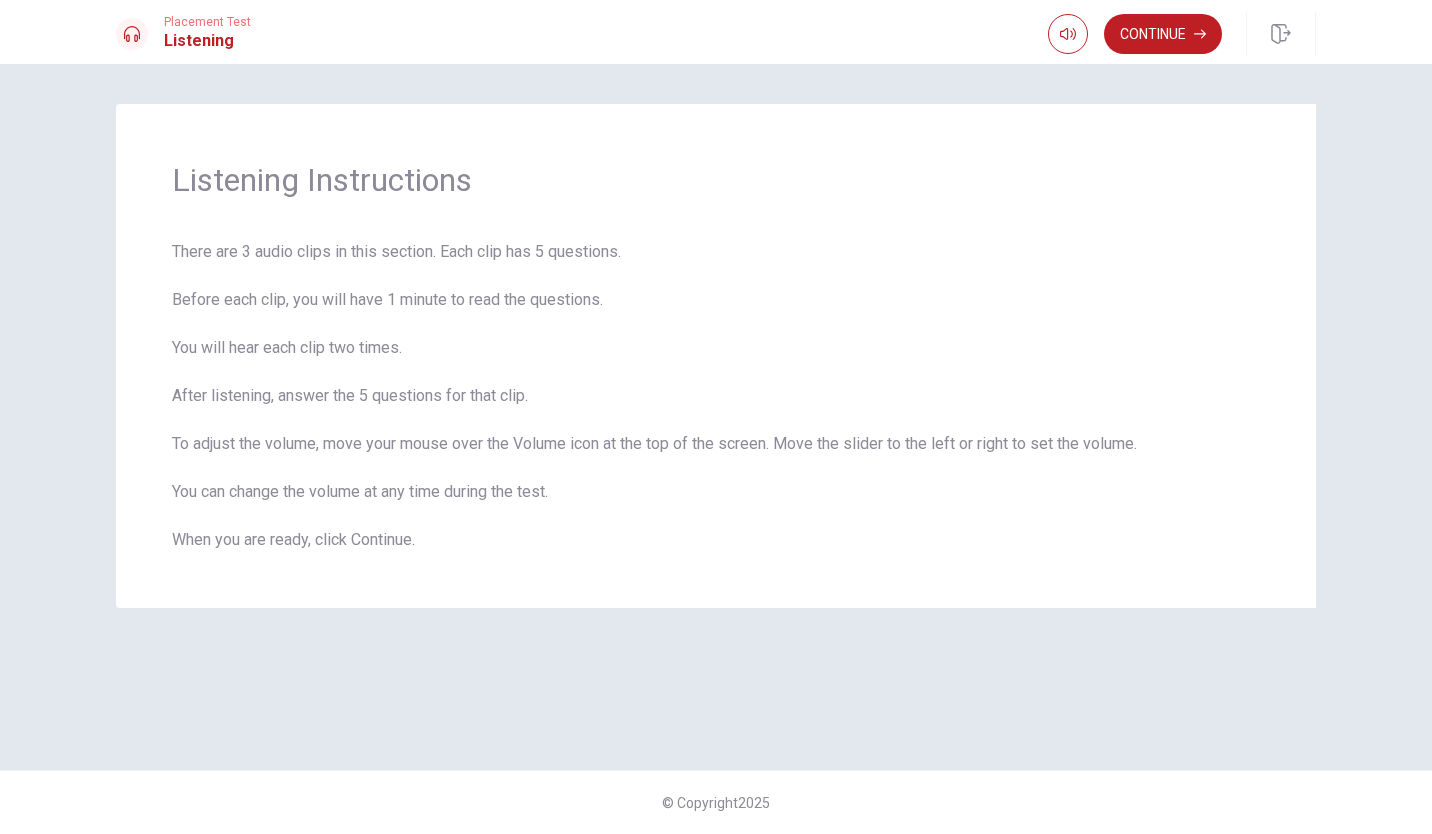 click on "Listening Instructions
There are 3 audio clips in this section. Each clip has 5 questions.
Before each clip, you will have 1 minute to read the questions.
You will hear each clip two times.
After listening, answer the 5 questions for that clip.
To adjust the volume, move your mouse over the Volume icon at the top of the screen. Move the slider to the left or right to set the volume.
You can change the volume at any time during the test.
When you are ready, click Continue." at bounding box center [716, 417] 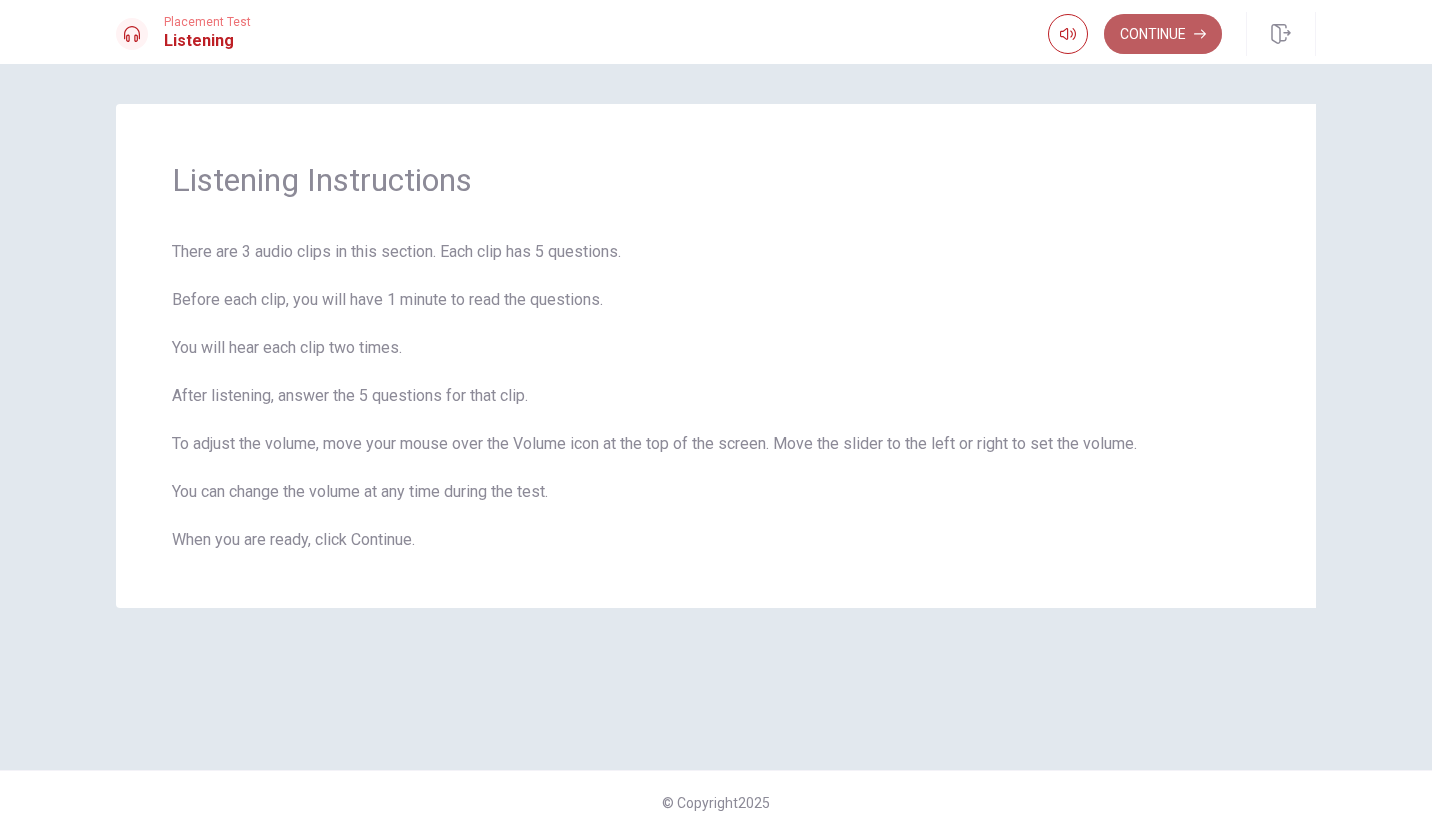 click on "Continue" at bounding box center (1163, 34) 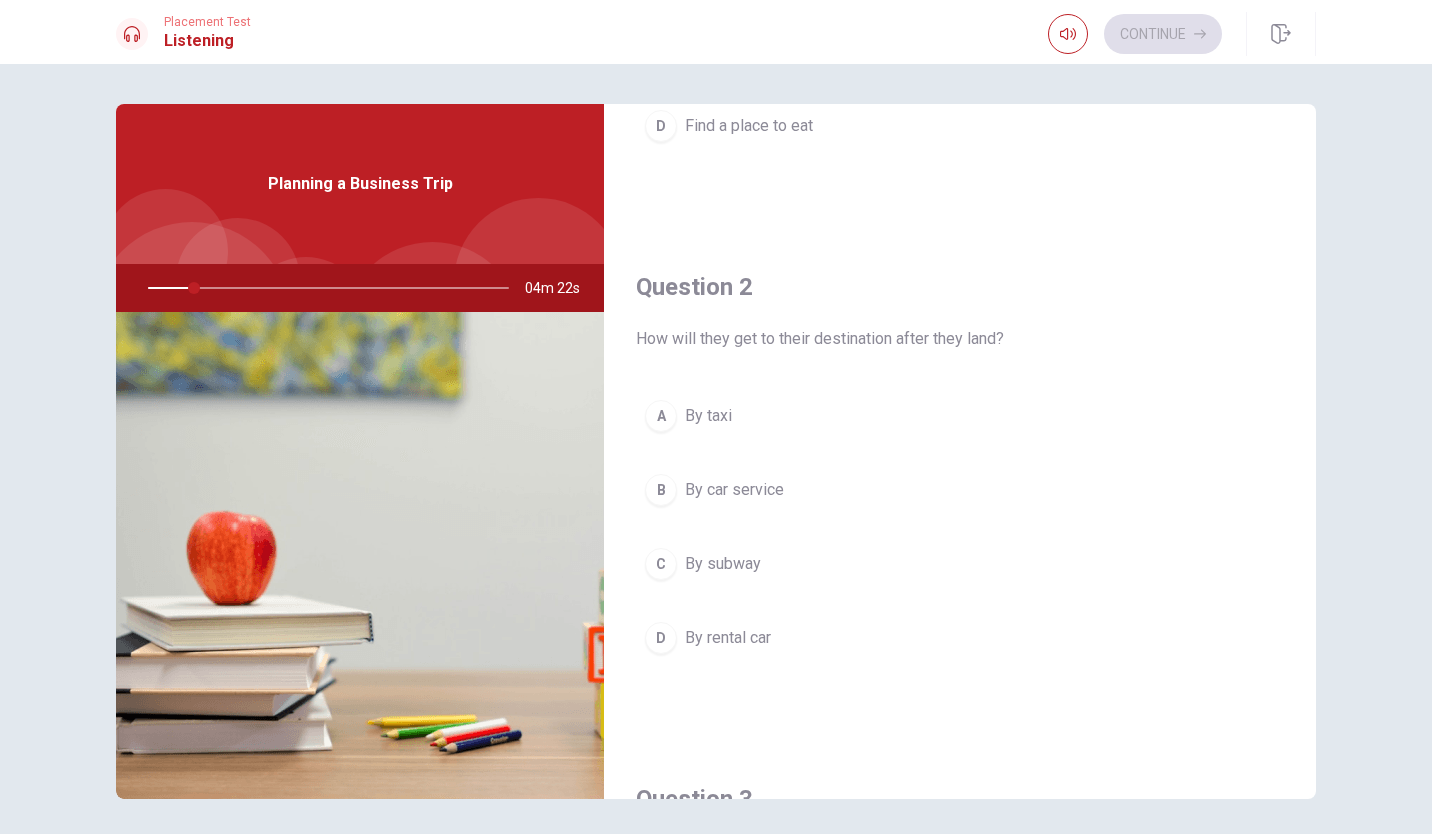 scroll, scrollTop: 386, scrollLeft: 0, axis: vertical 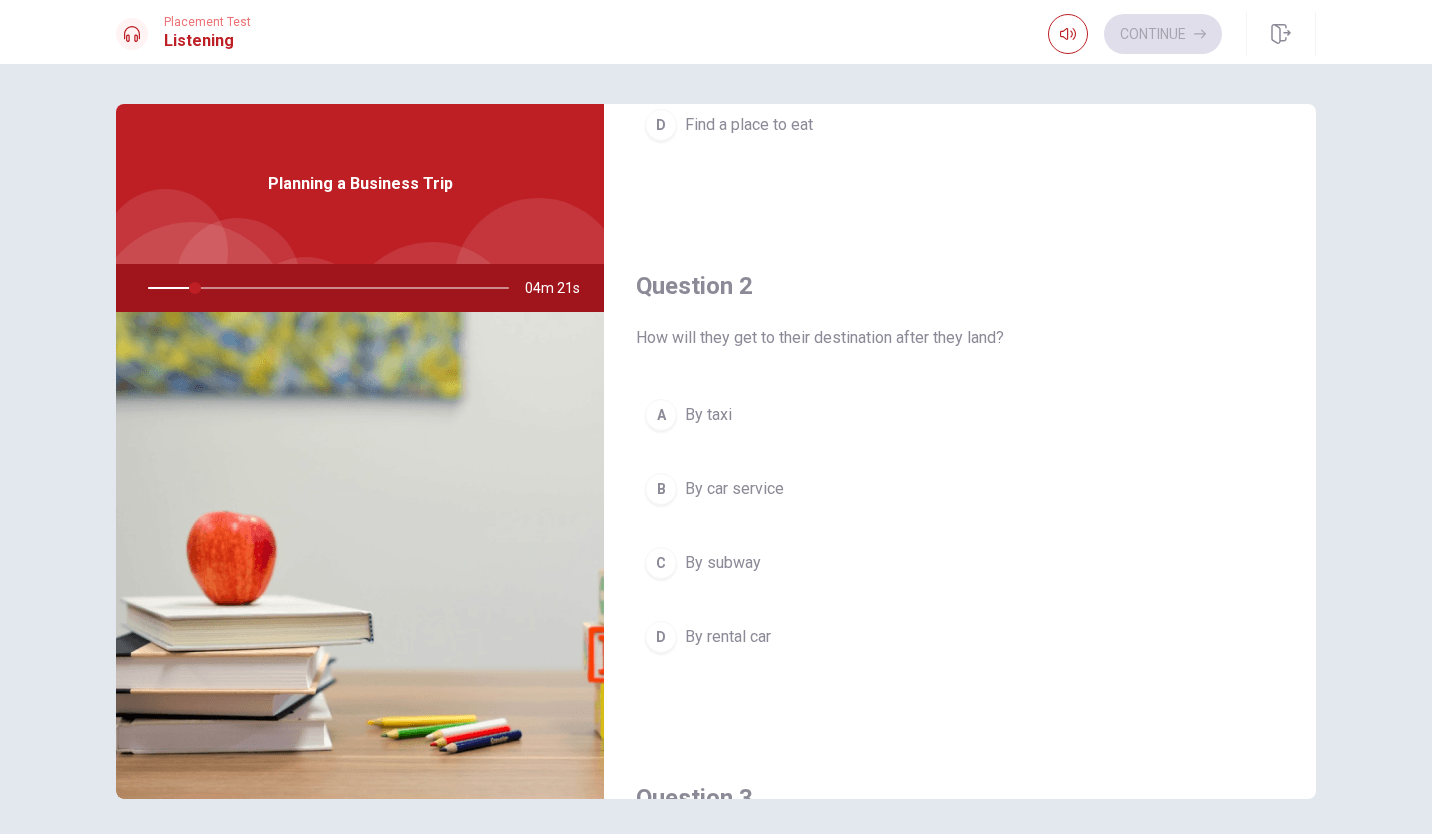 click on "Question 1 What does the woman plan to do during the layover? A Read a book B Shop C Take a nap D Find a place to eat" at bounding box center (960, -26) 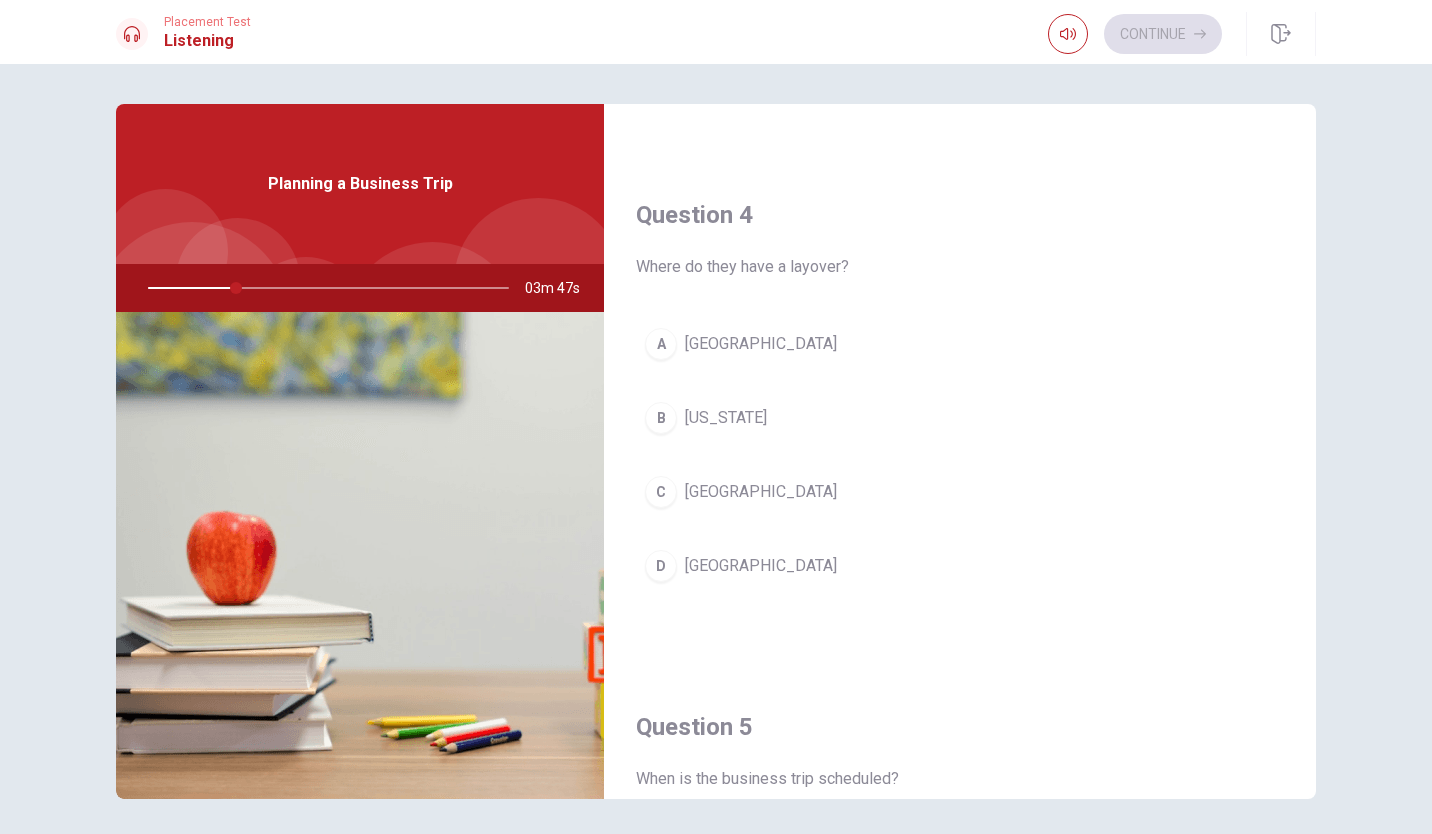 scroll, scrollTop: 1492, scrollLeft: 0, axis: vertical 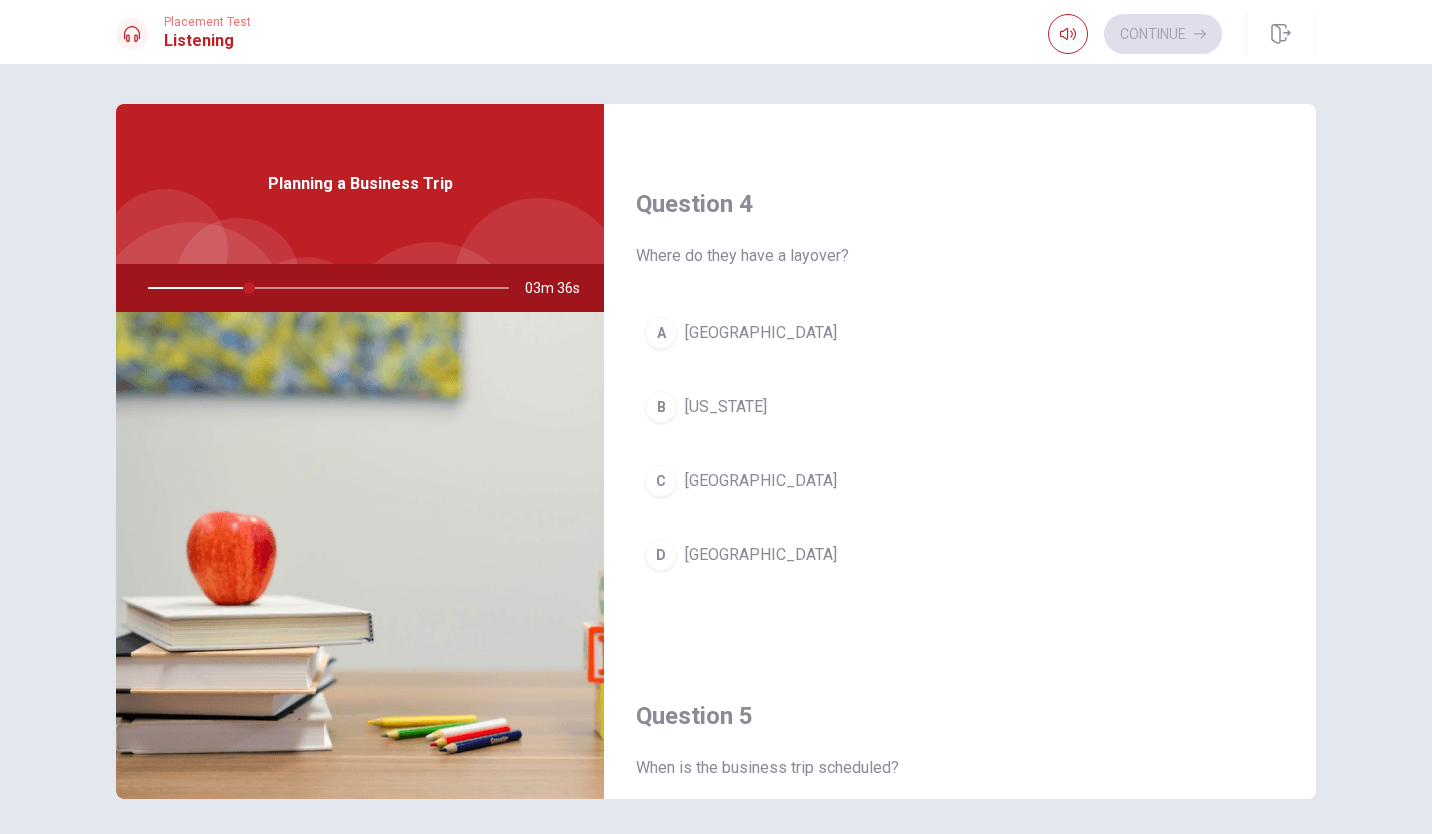 click on "A [GEOGRAPHIC_DATA] B [US_STATE] C Denver D [GEOGRAPHIC_DATA]" at bounding box center (960, 464) 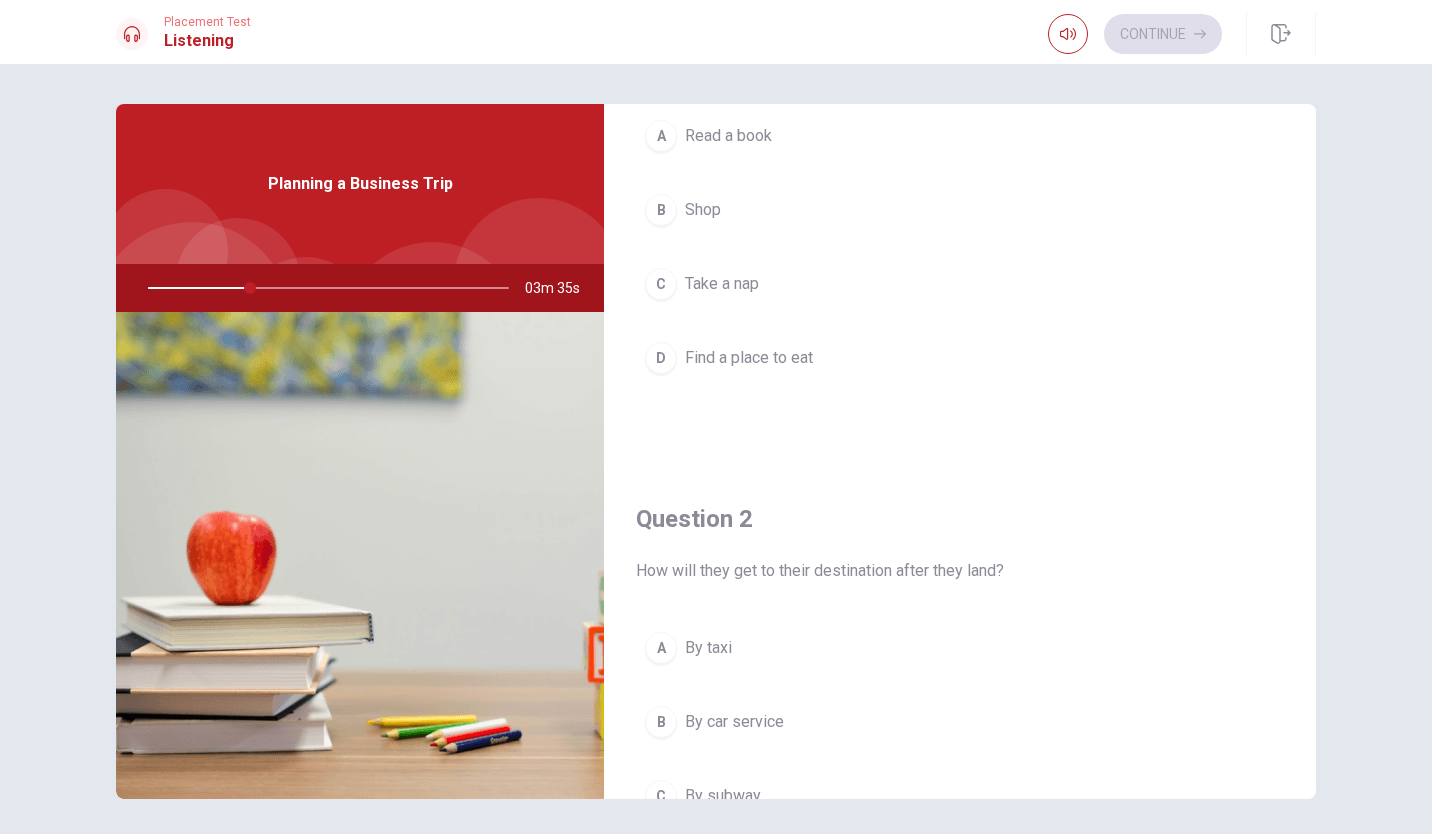 scroll, scrollTop: 0, scrollLeft: 0, axis: both 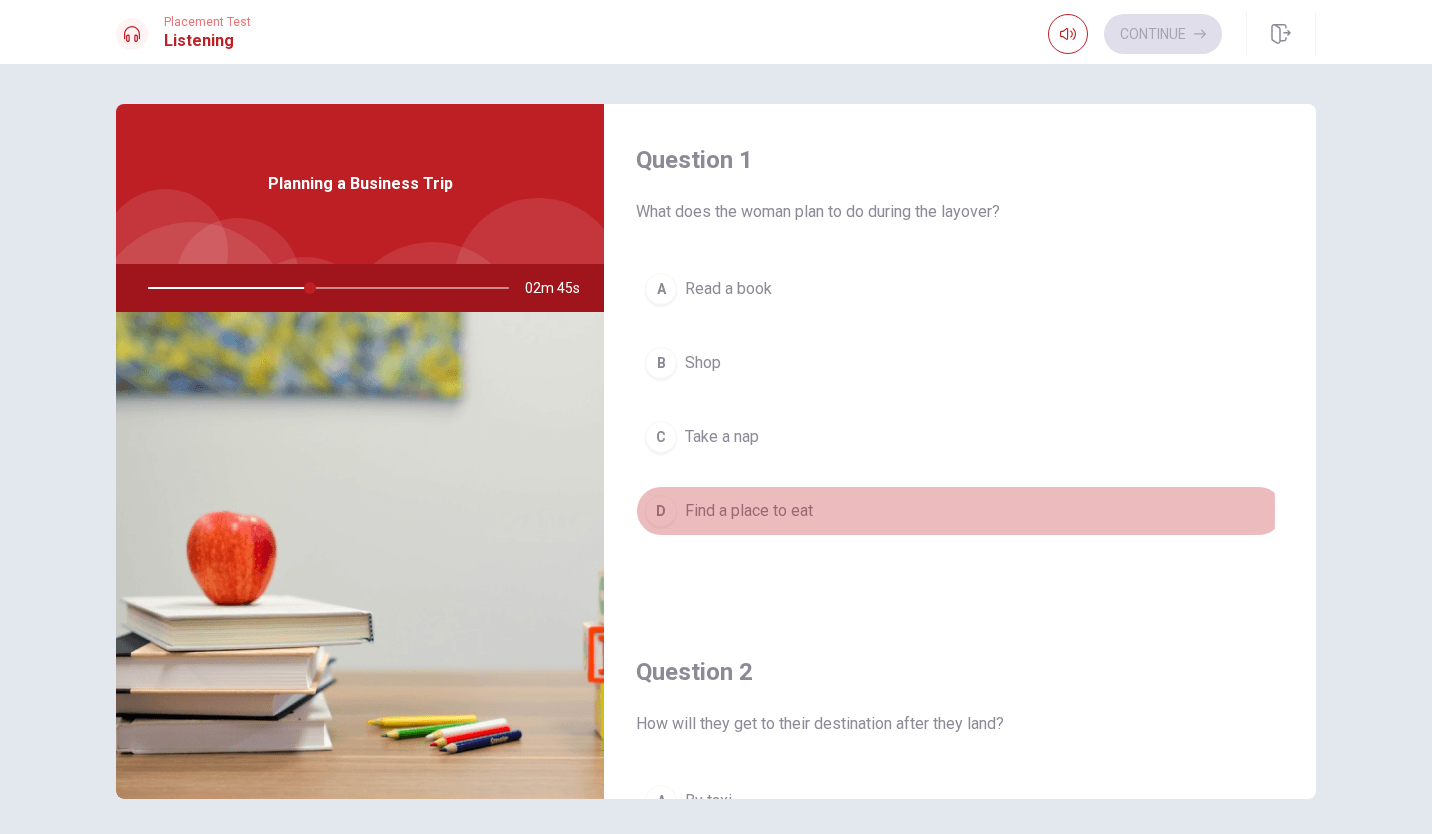 click on "D" at bounding box center [661, 511] 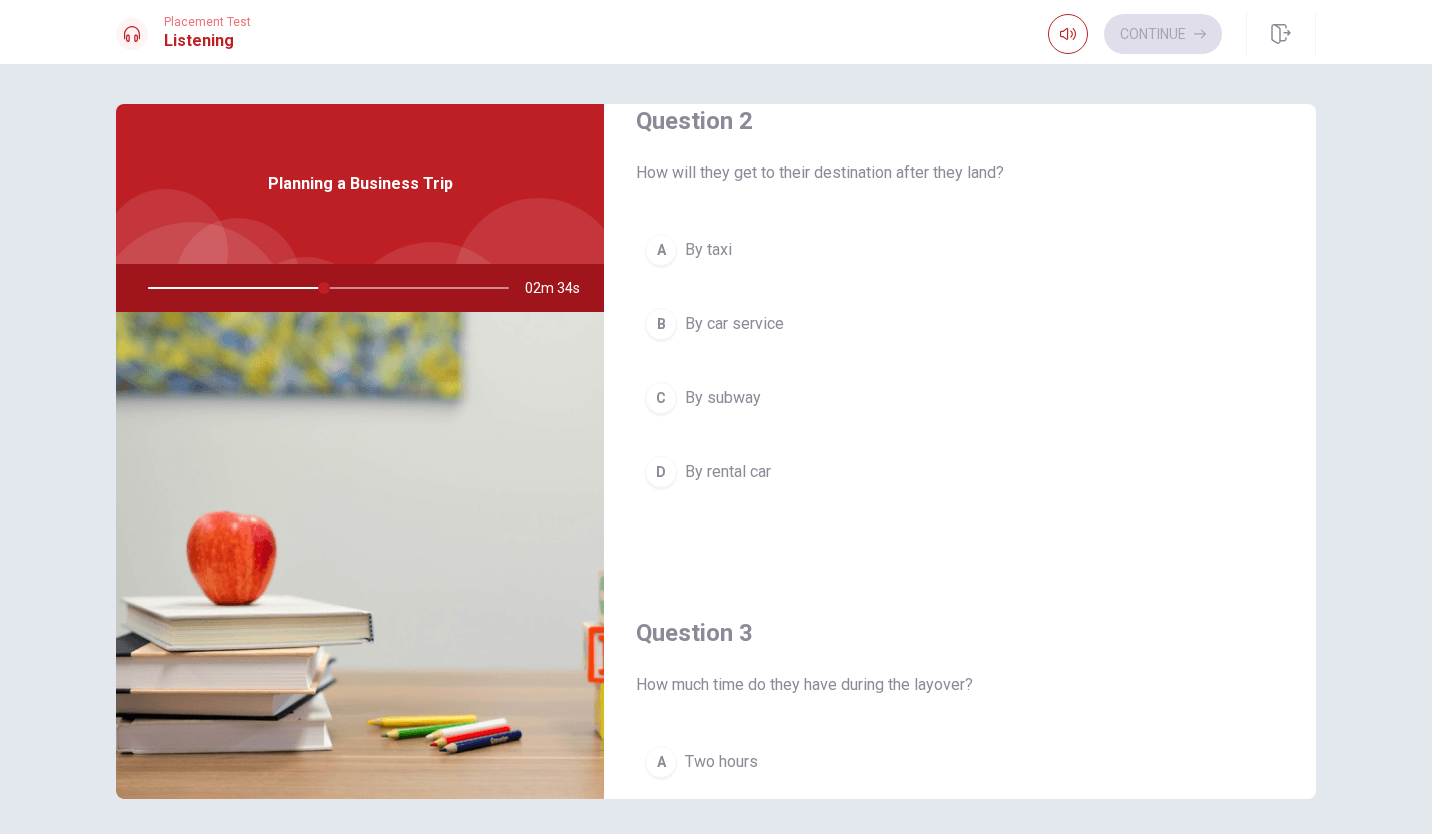 scroll, scrollTop: 551, scrollLeft: 0, axis: vertical 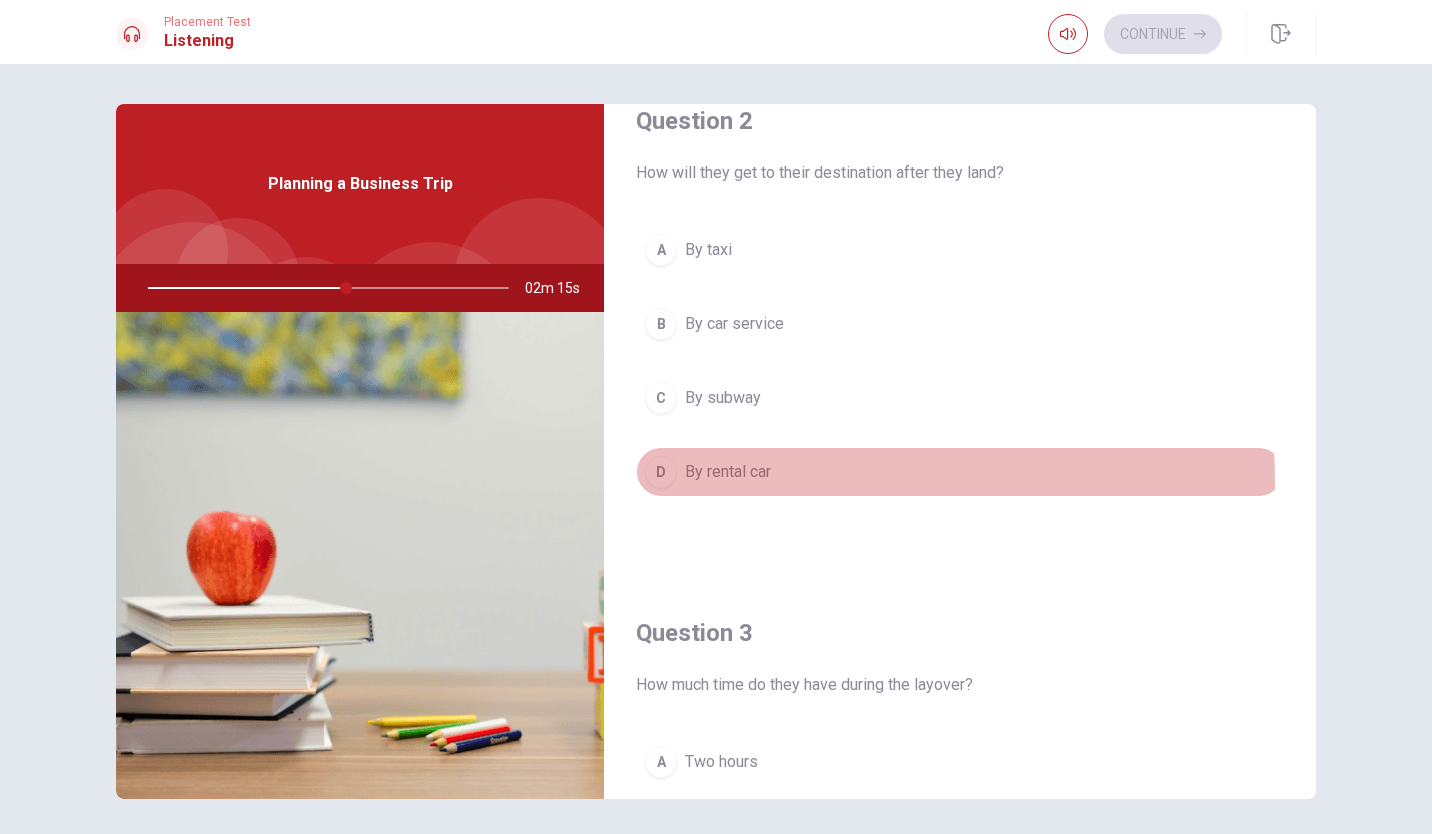 click on "By rental car" at bounding box center (728, 472) 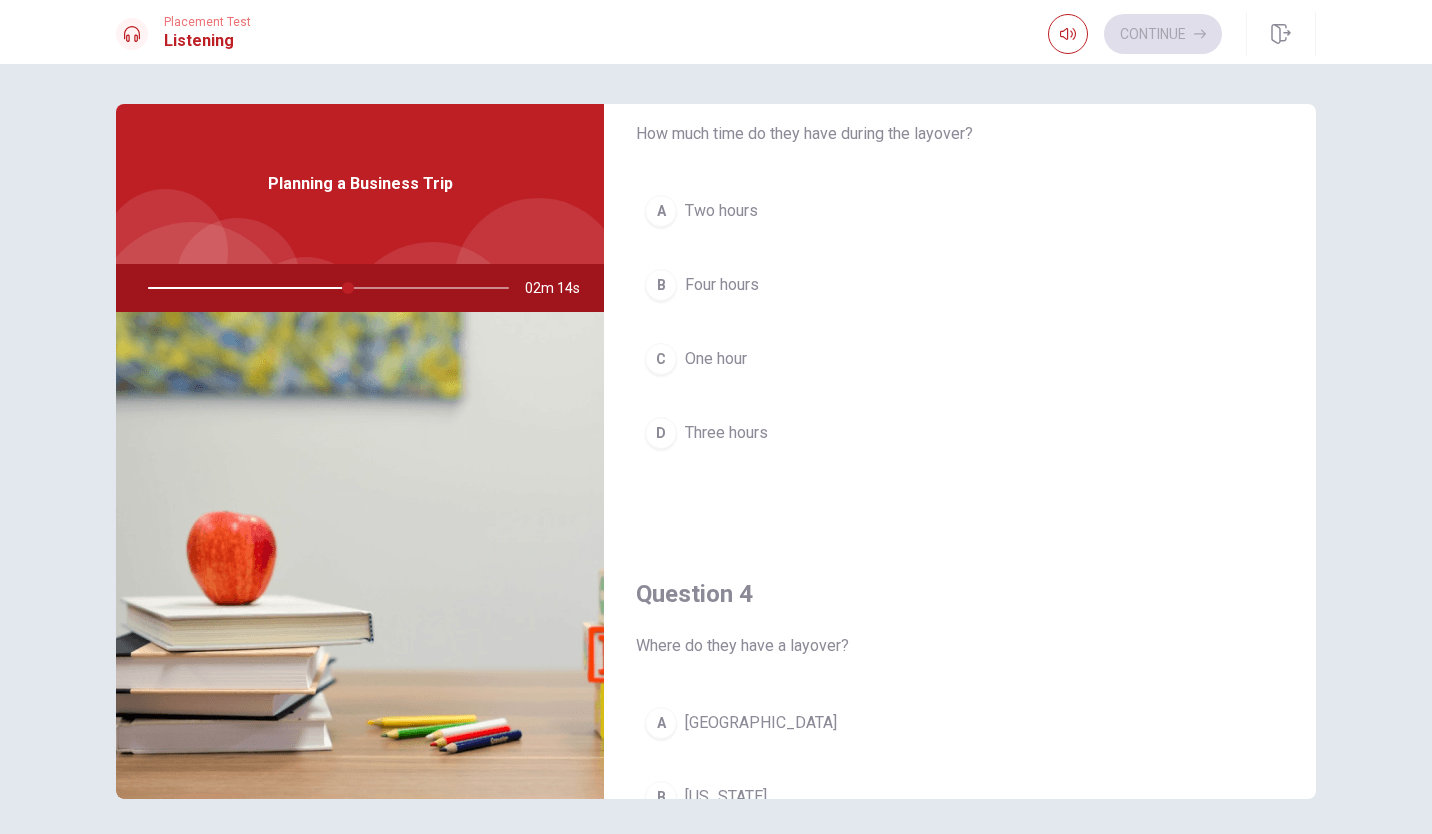 scroll, scrollTop: 1108, scrollLeft: 0, axis: vertical 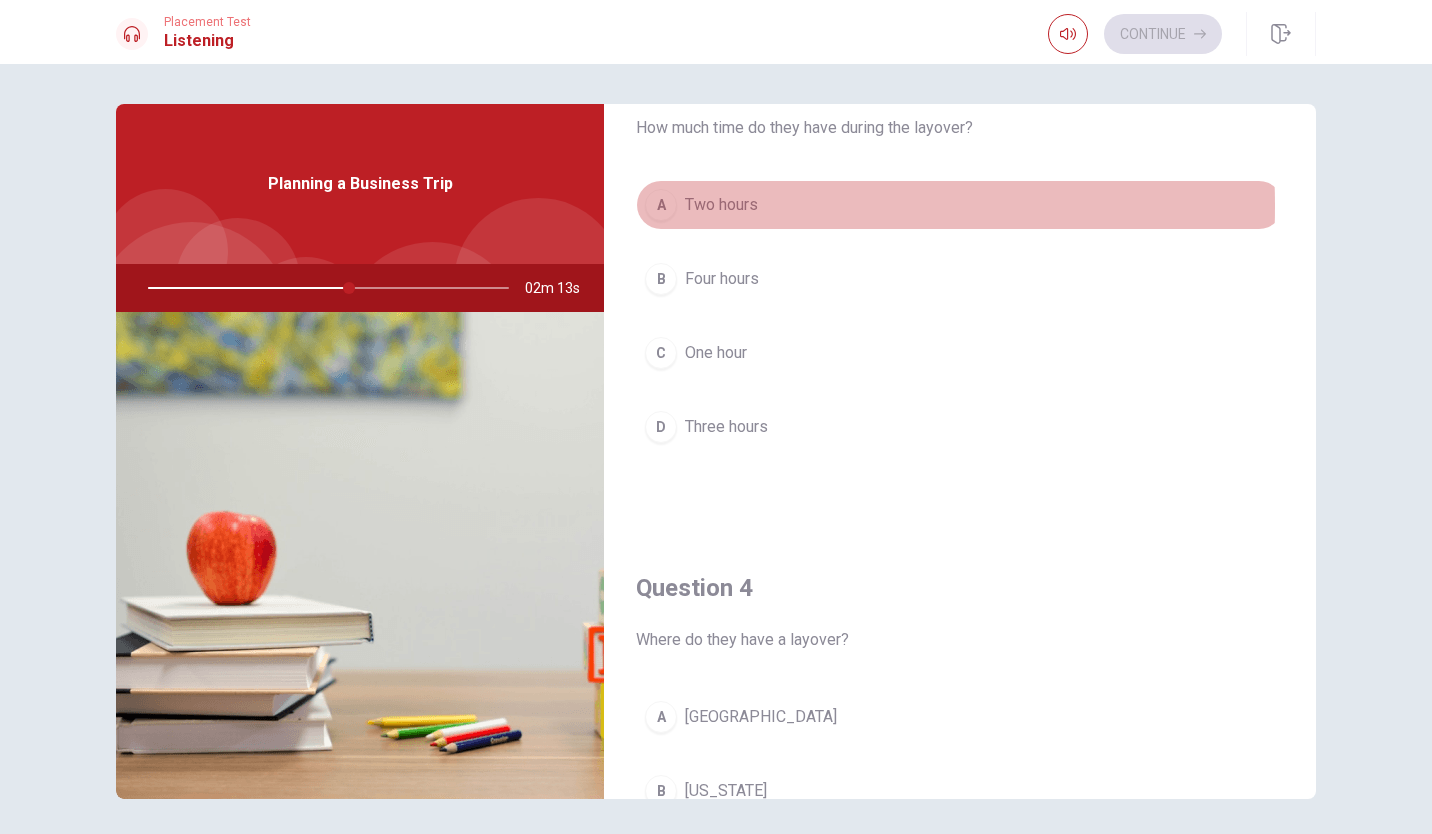 click on "A" at bounding box center [661, 205] 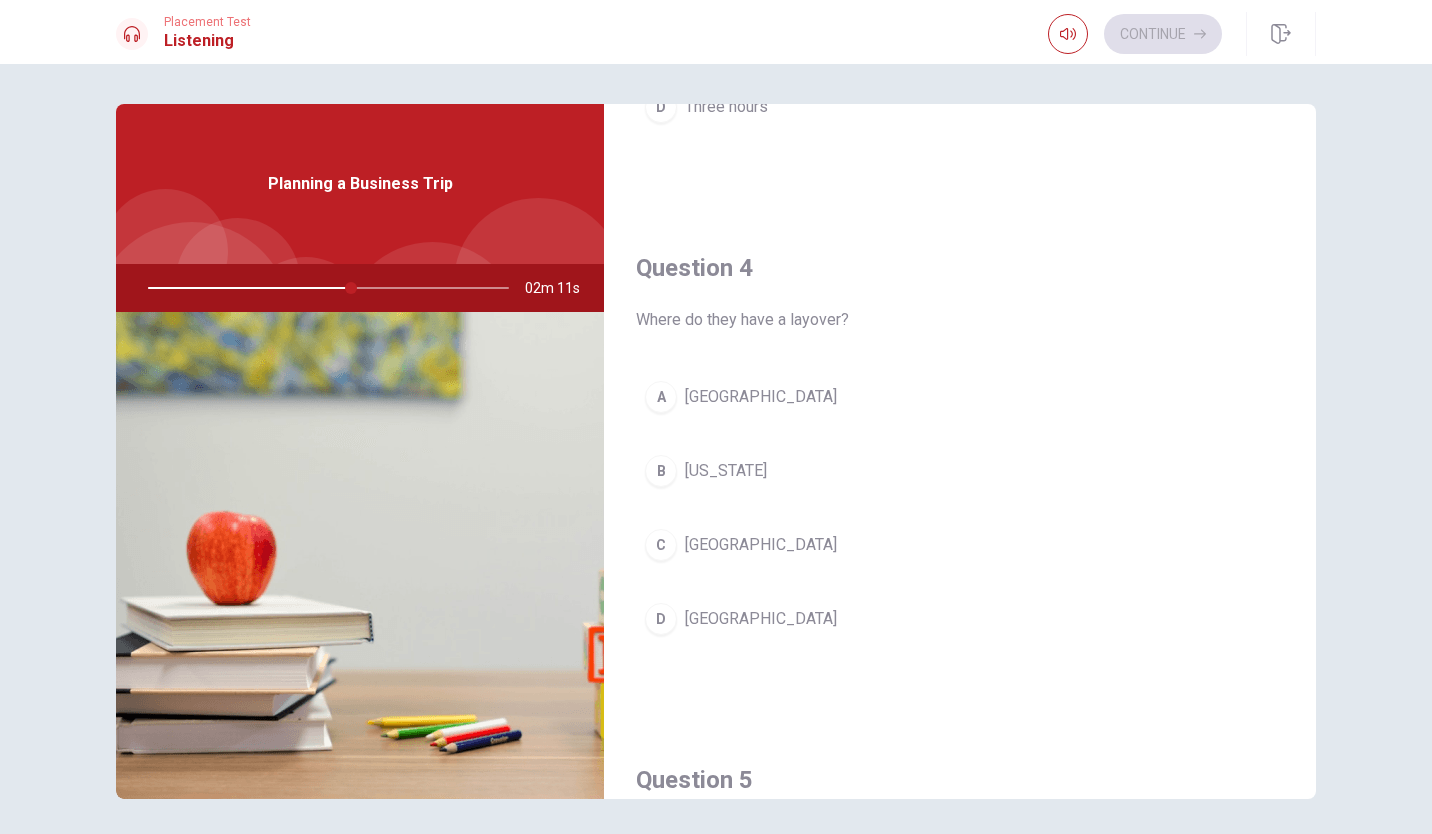 scroll, scrollTop: 1429, scrollLeft: 0, axis: vertical 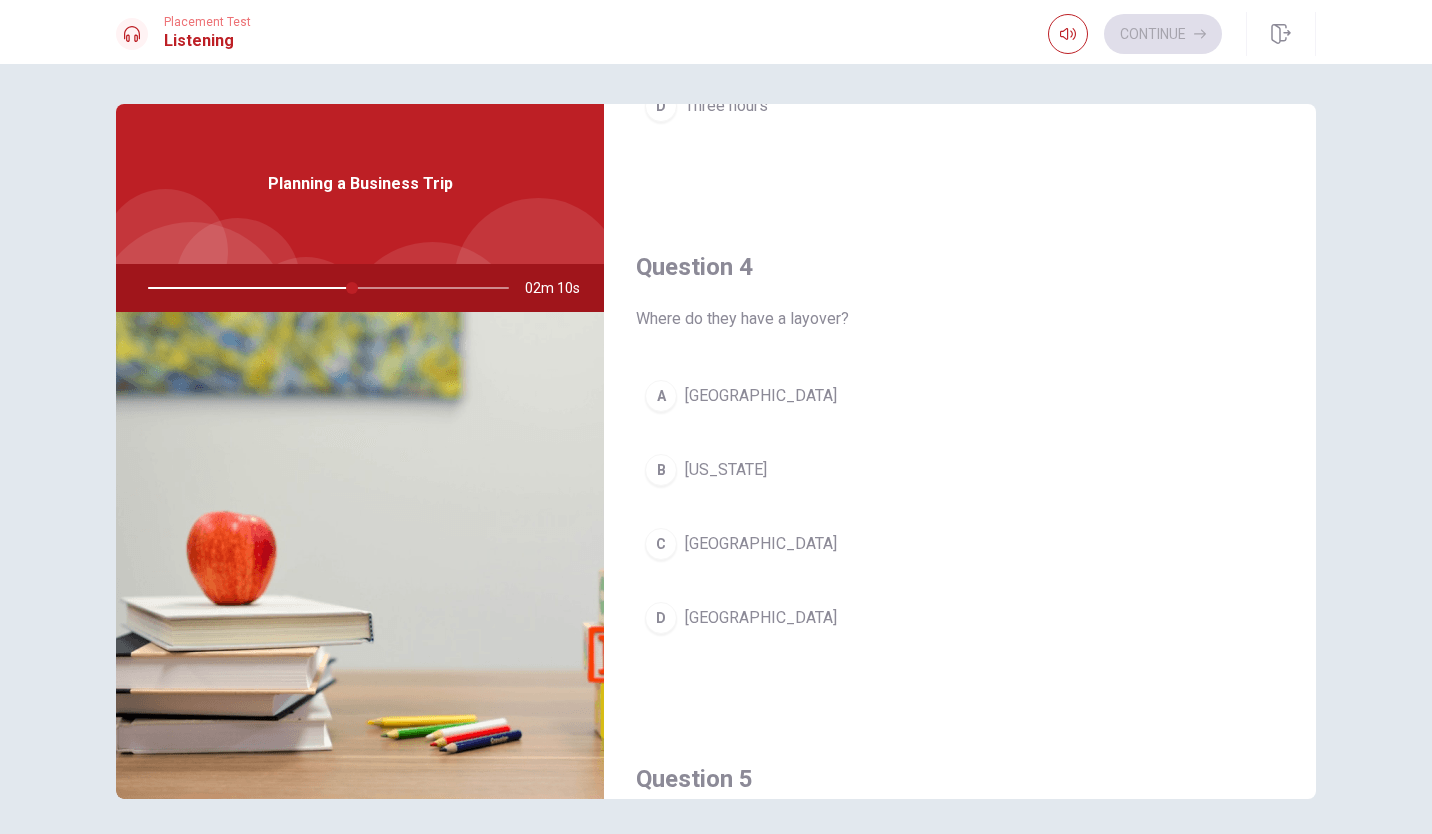 click on "A [GEOGRAPHIC_DATA]" at bounding box center [960, 396] 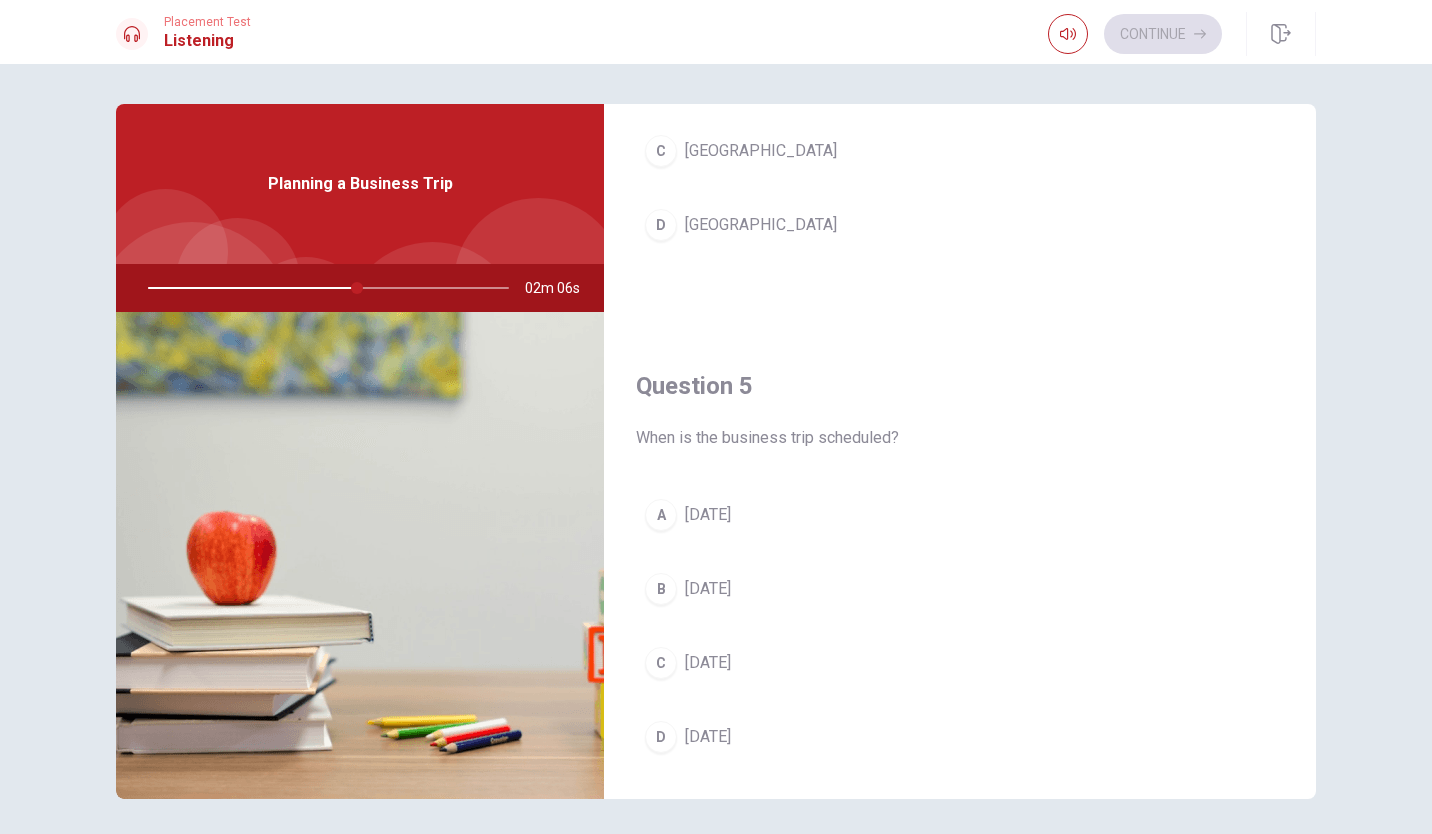 scroll, scrollTop: 1865, scrollLeft: 0, axis: vertical 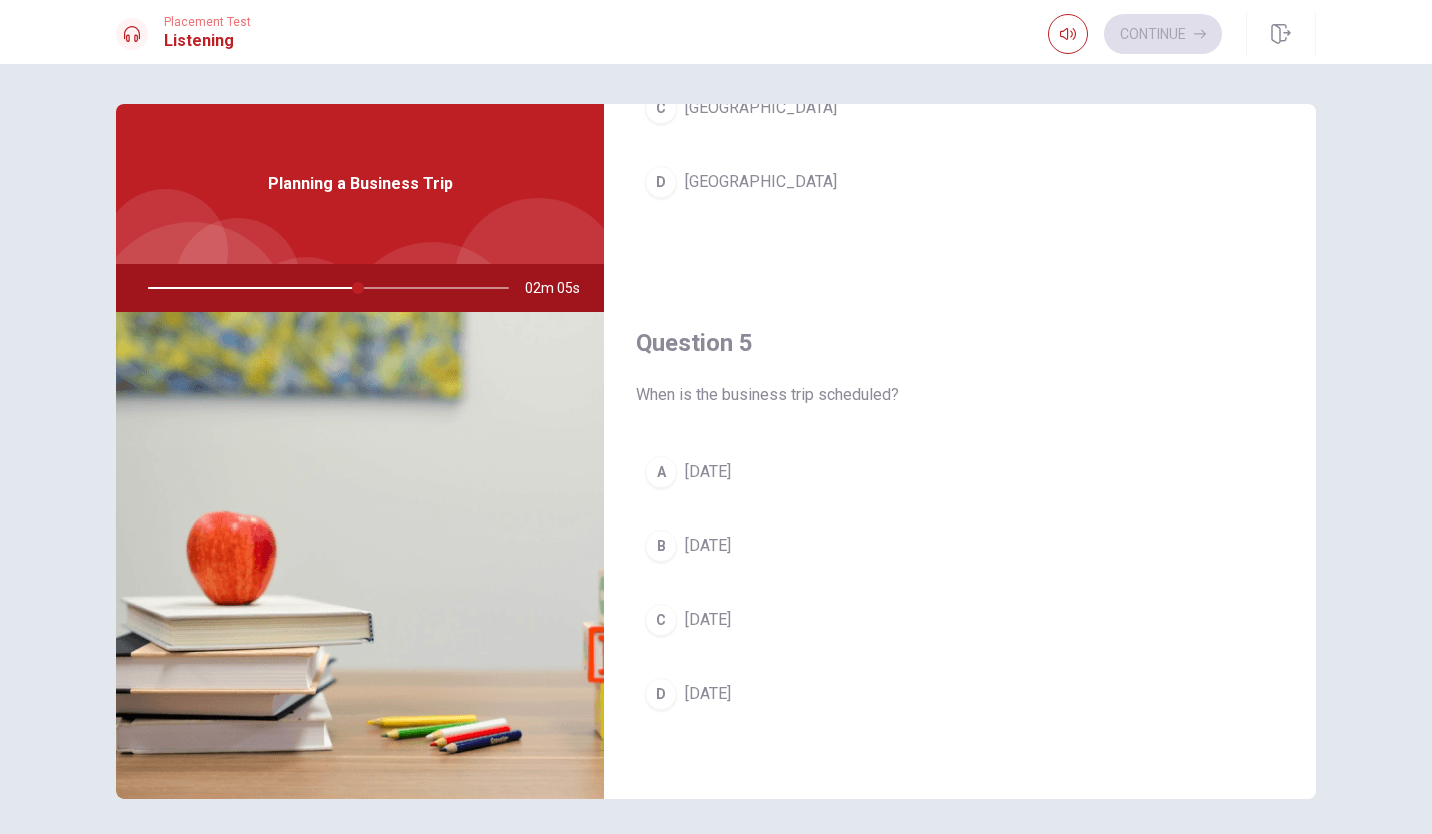 click on "C [DATE]" at bounding box center (960, 620) 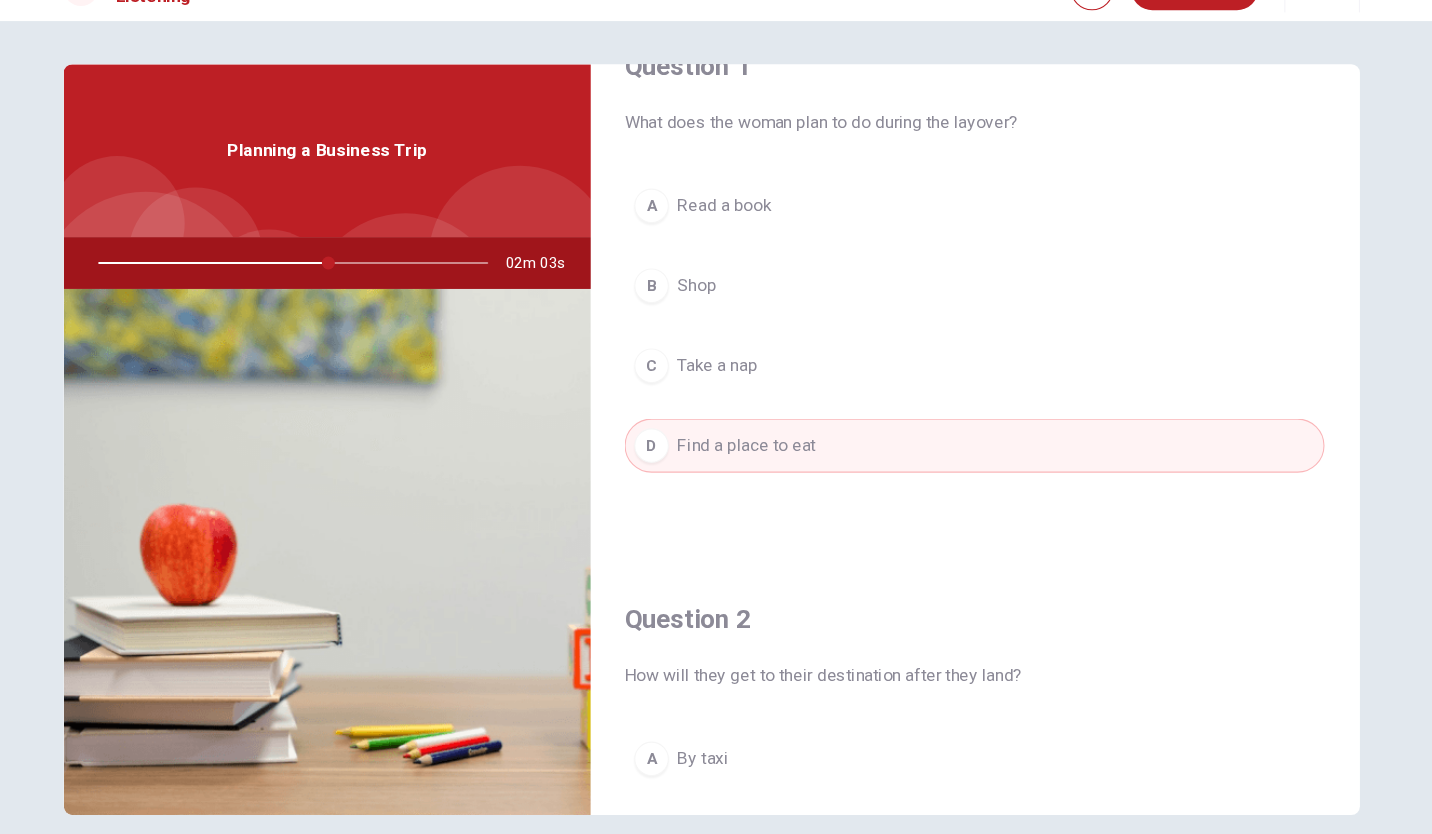 scroll, scrollTop: 0, scrollLeft: 0, axis: both 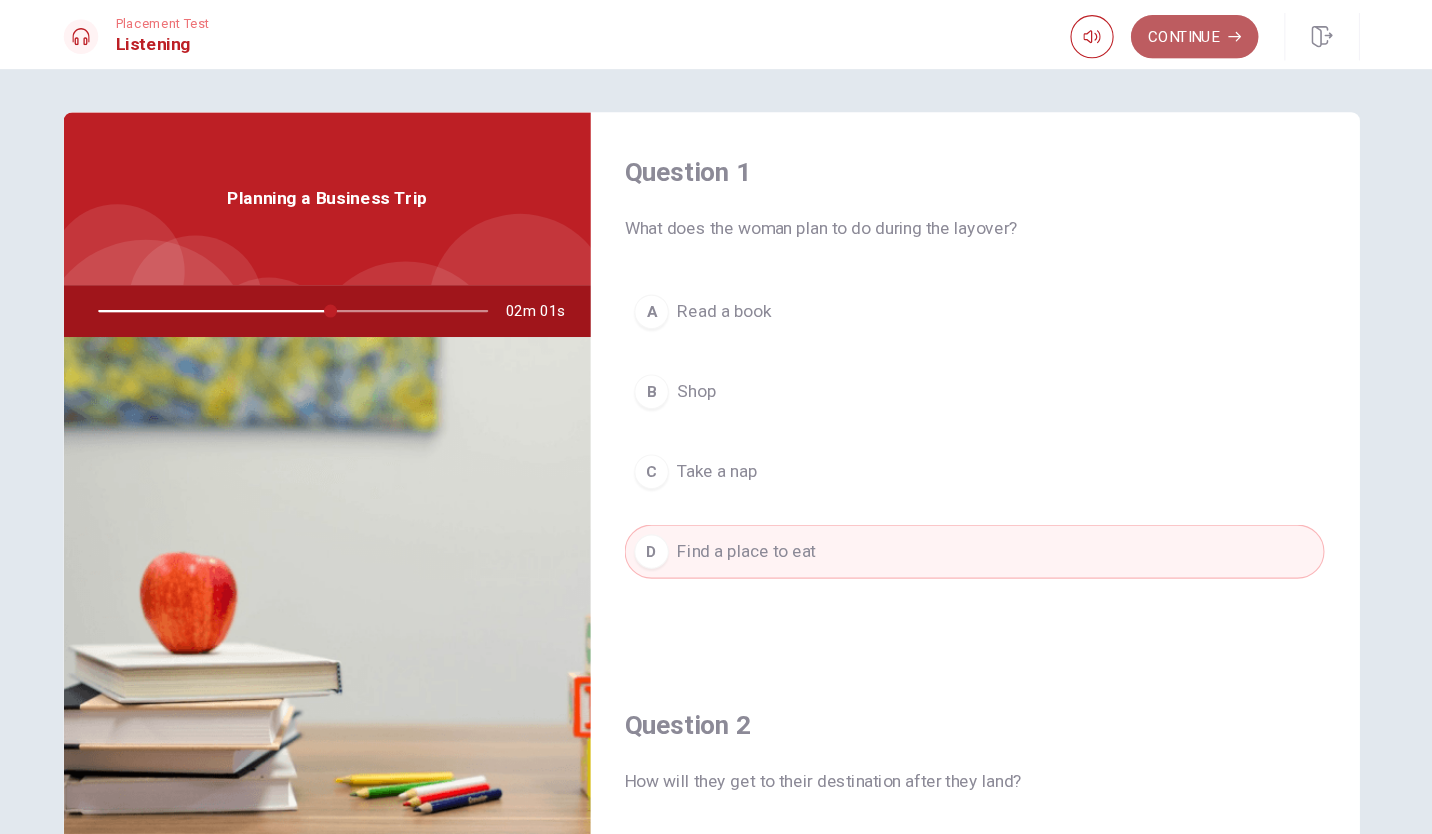 click on "Continue" at bounding box center (1163, 34) 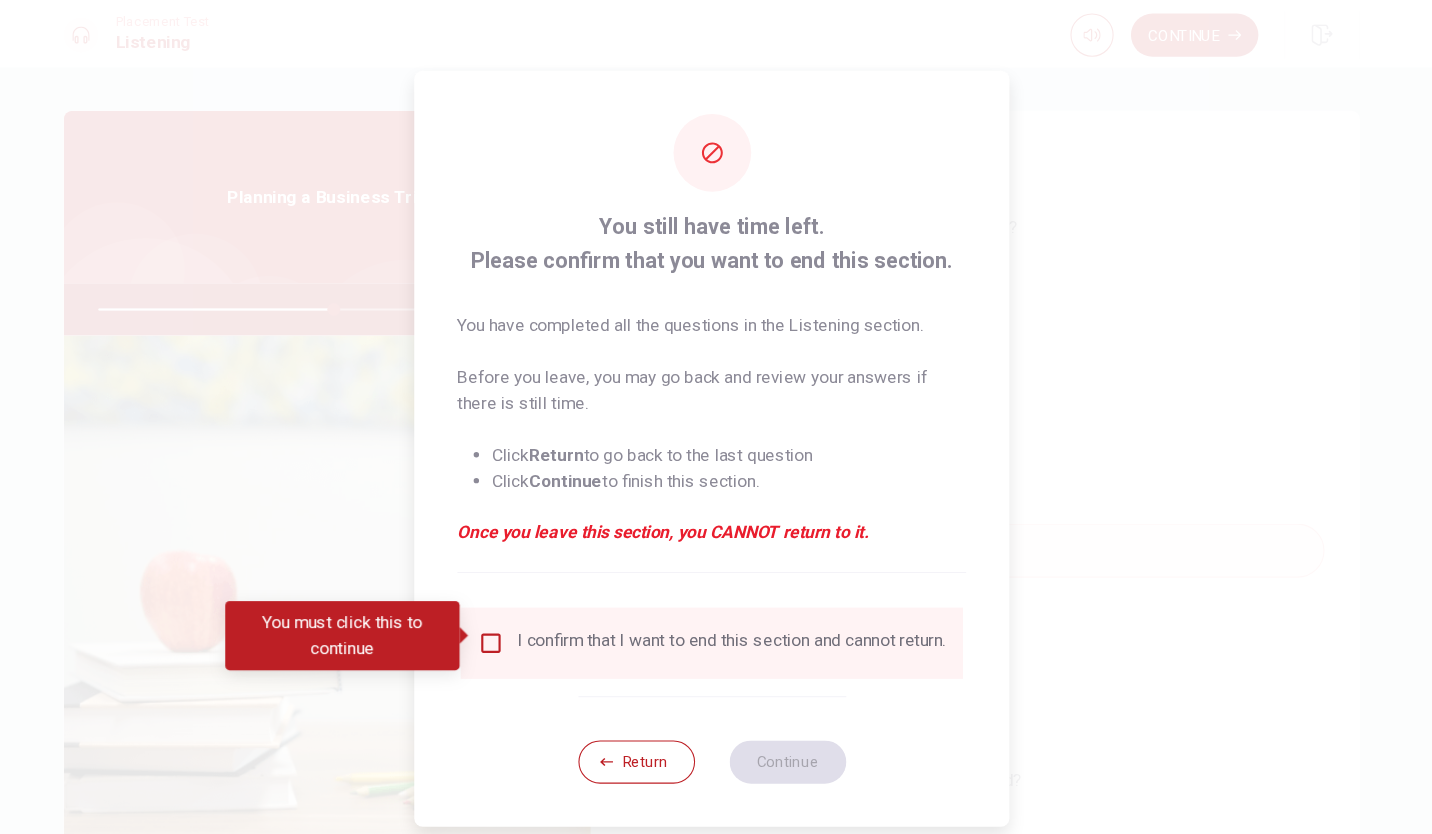 click at bounding box center (512, 597) 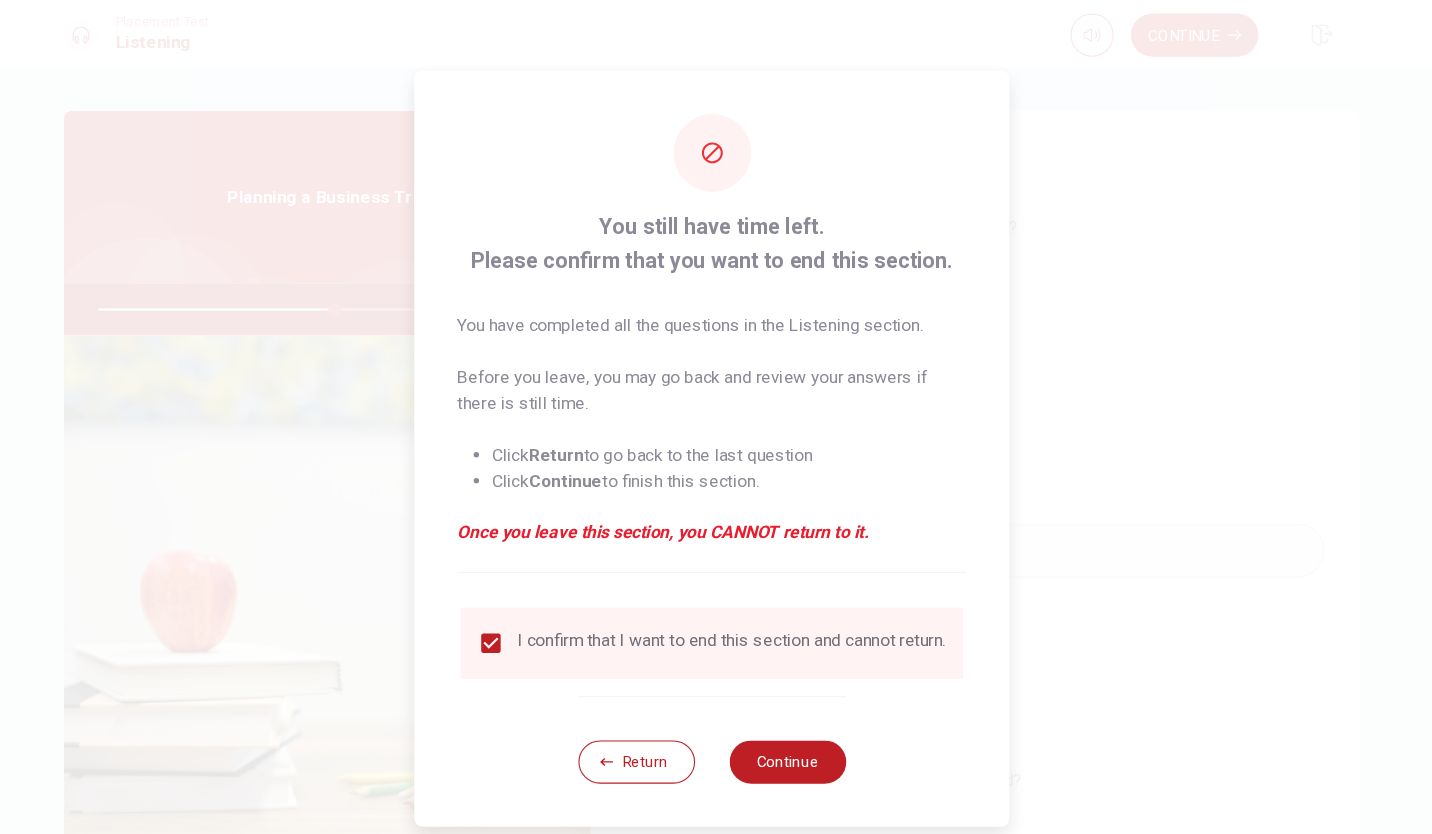 click on "Return Continue" at bounding box center [716, 706] 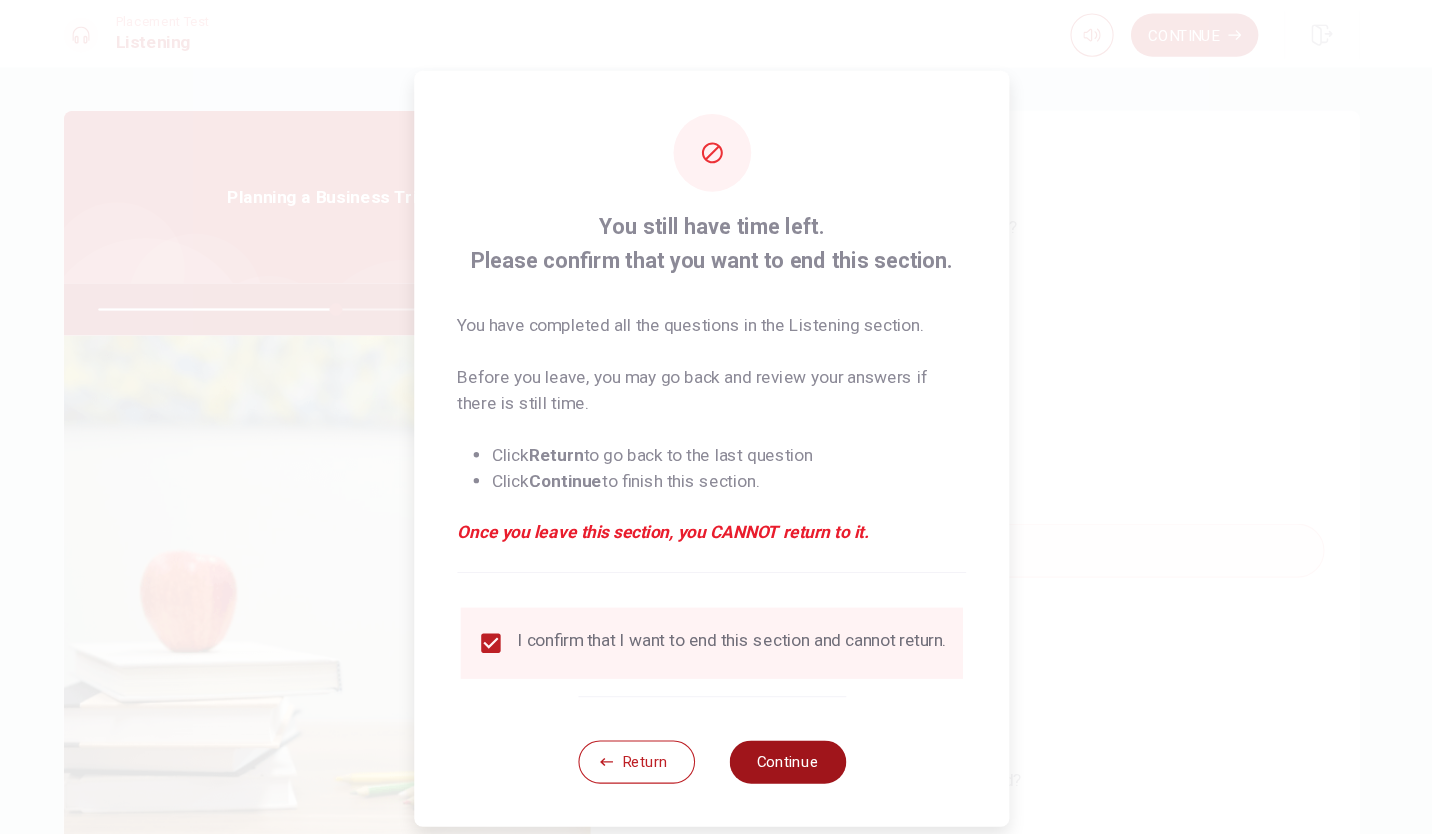 click on "Continue" at bounding box center [786, 707] 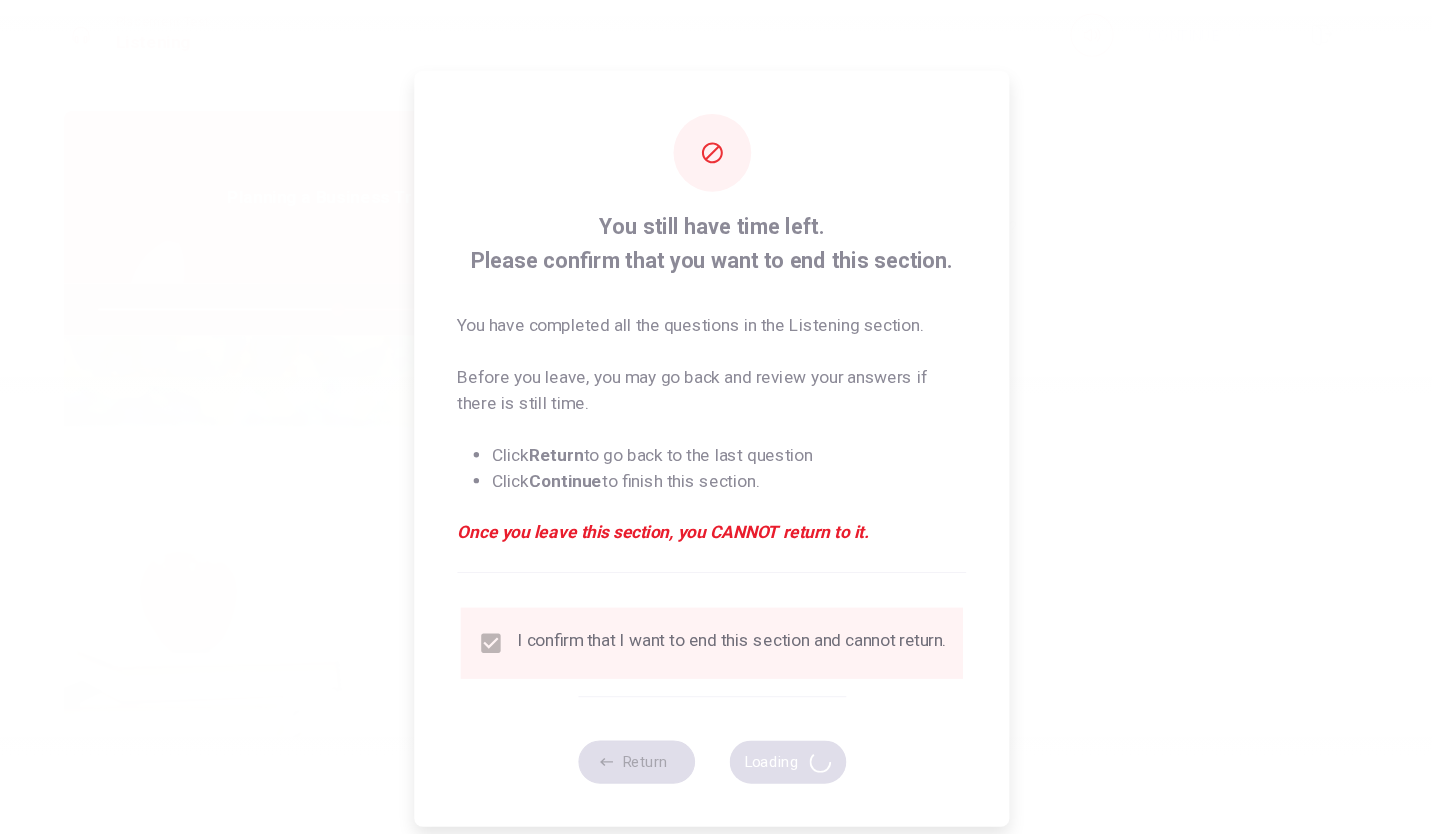 type on "62" 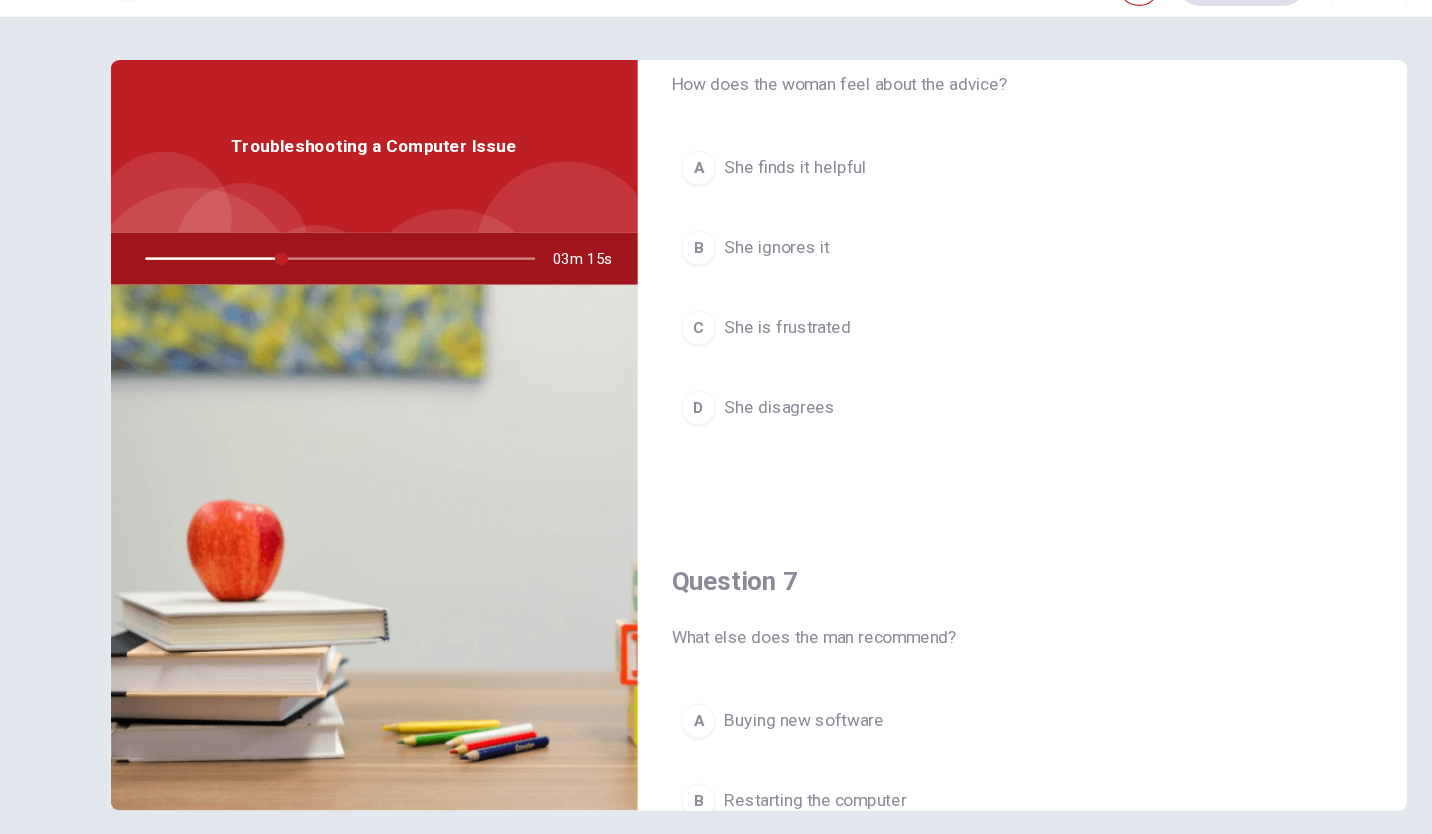 scroll, scrollTop: 92, scrollLeft: 0, axis: vertical 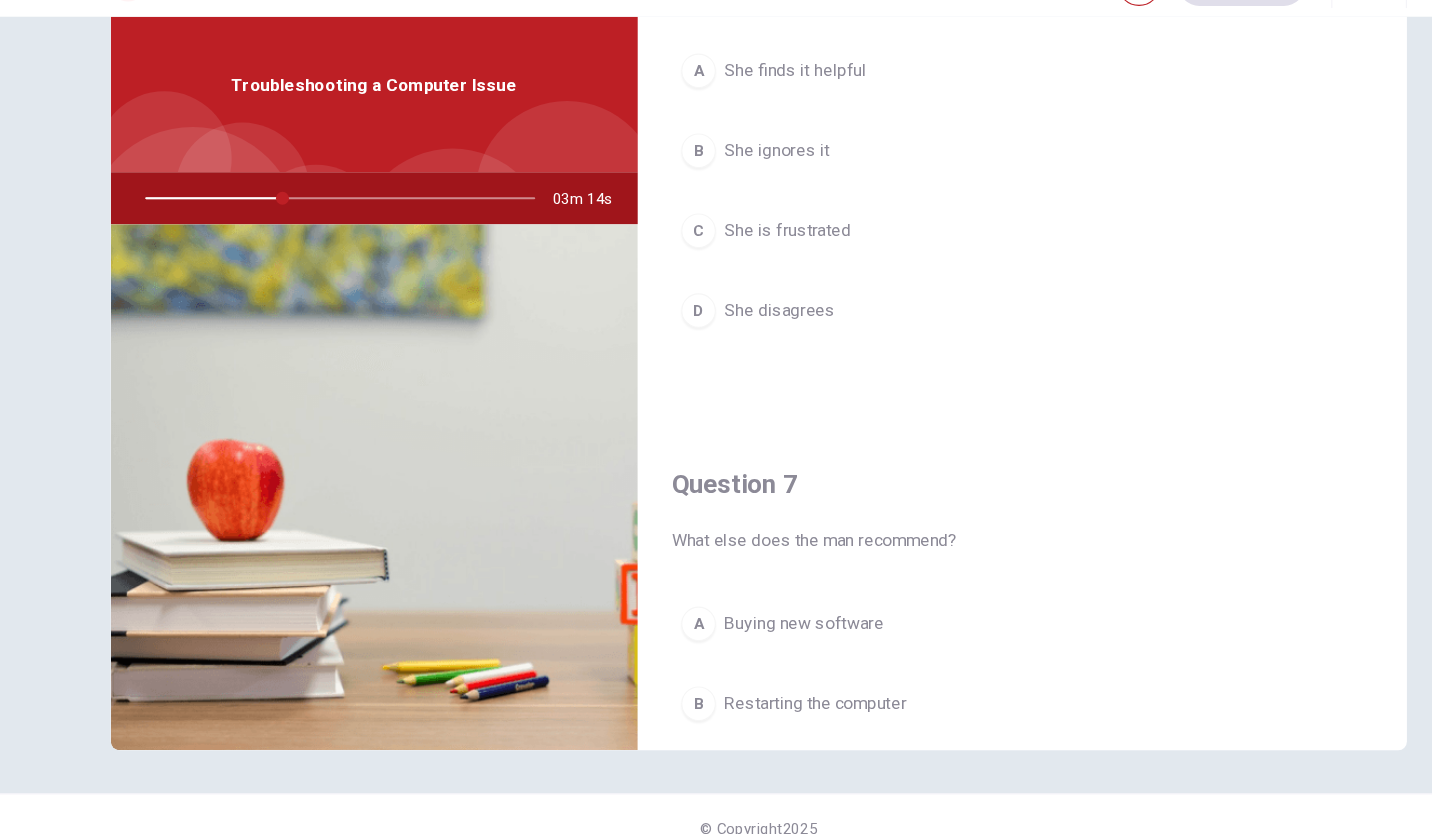 click on "B" at bounding box center [661, 188] 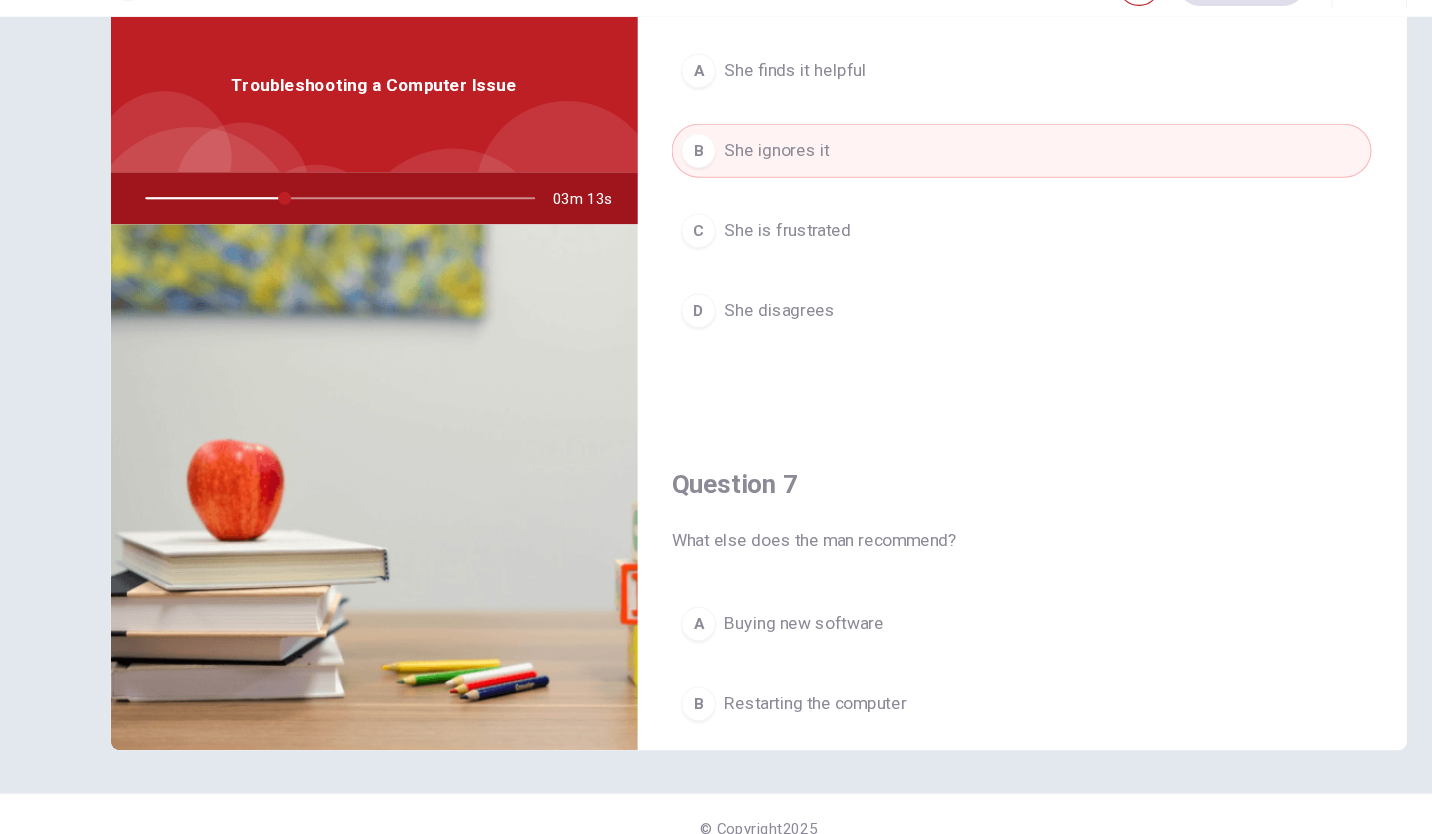 click on "C" at bounding box center [661, 262] 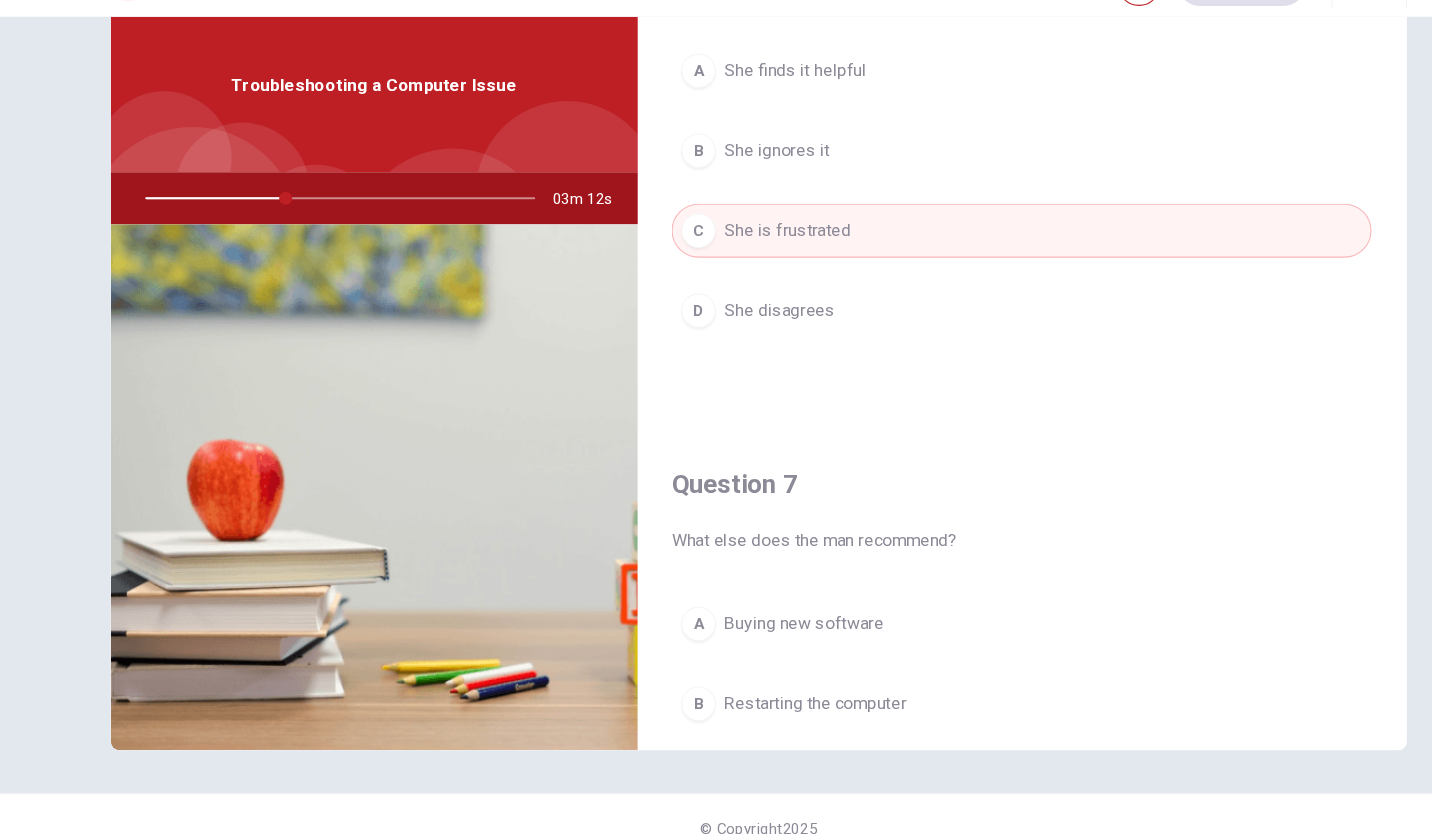 click on "She disagrees" at bounding box center [736, 336] 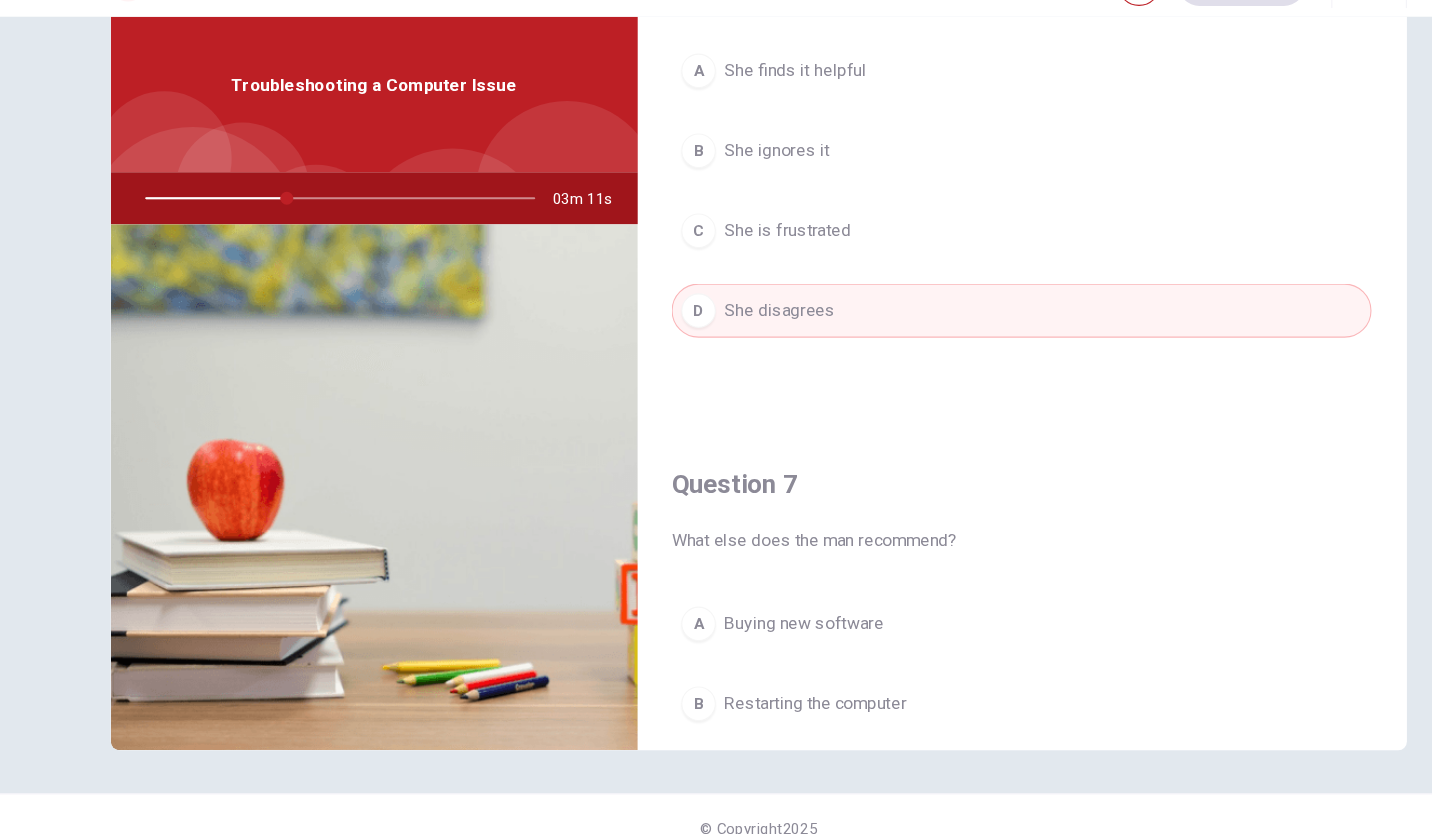 click on "She is frustrated" at bounding box center [743, 262] 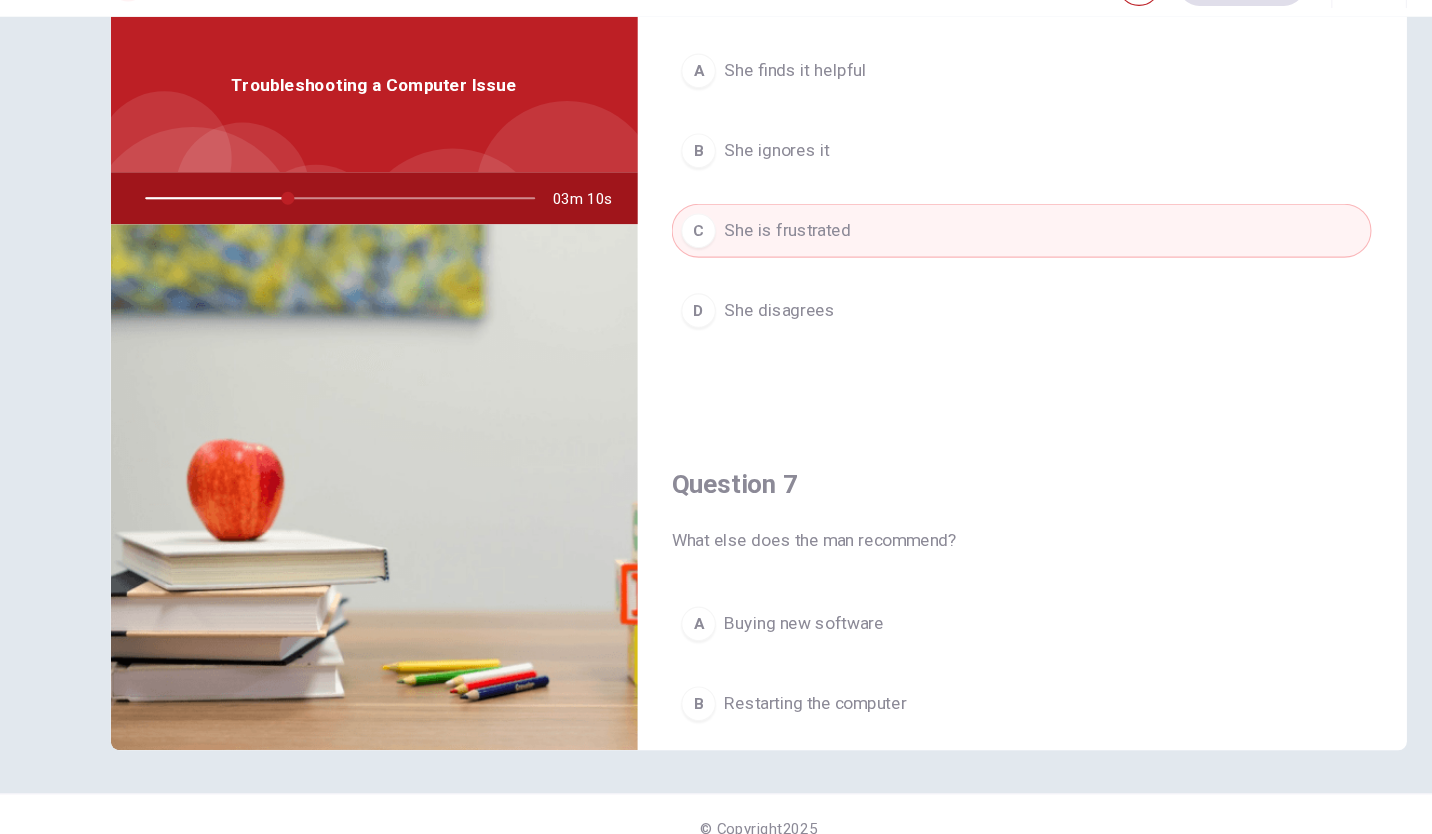 click on "She disagrees" at bounding box center [736, 336] 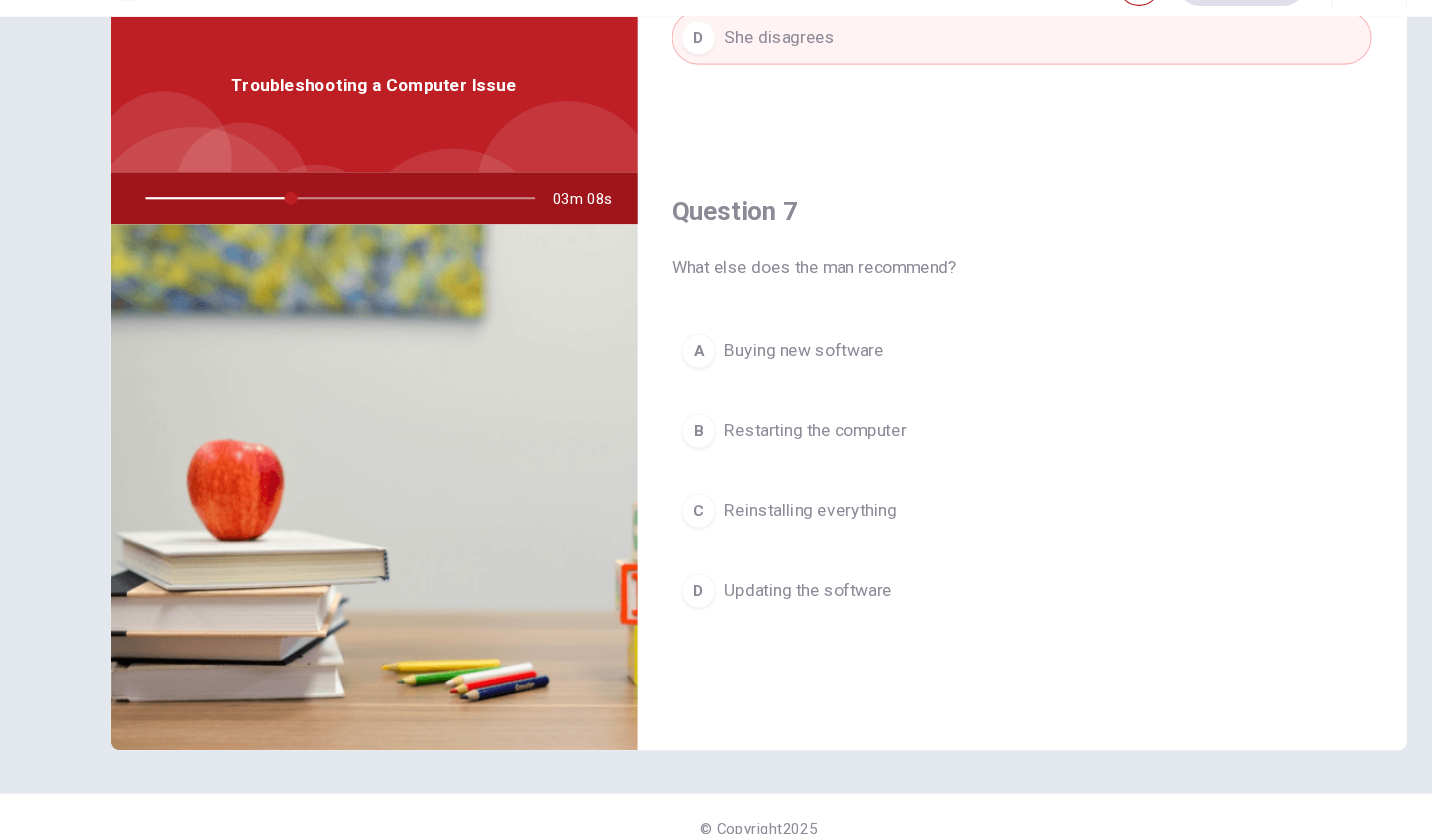 scroll, scrollTop: 372, scrollLeft: 0, axis: vertical 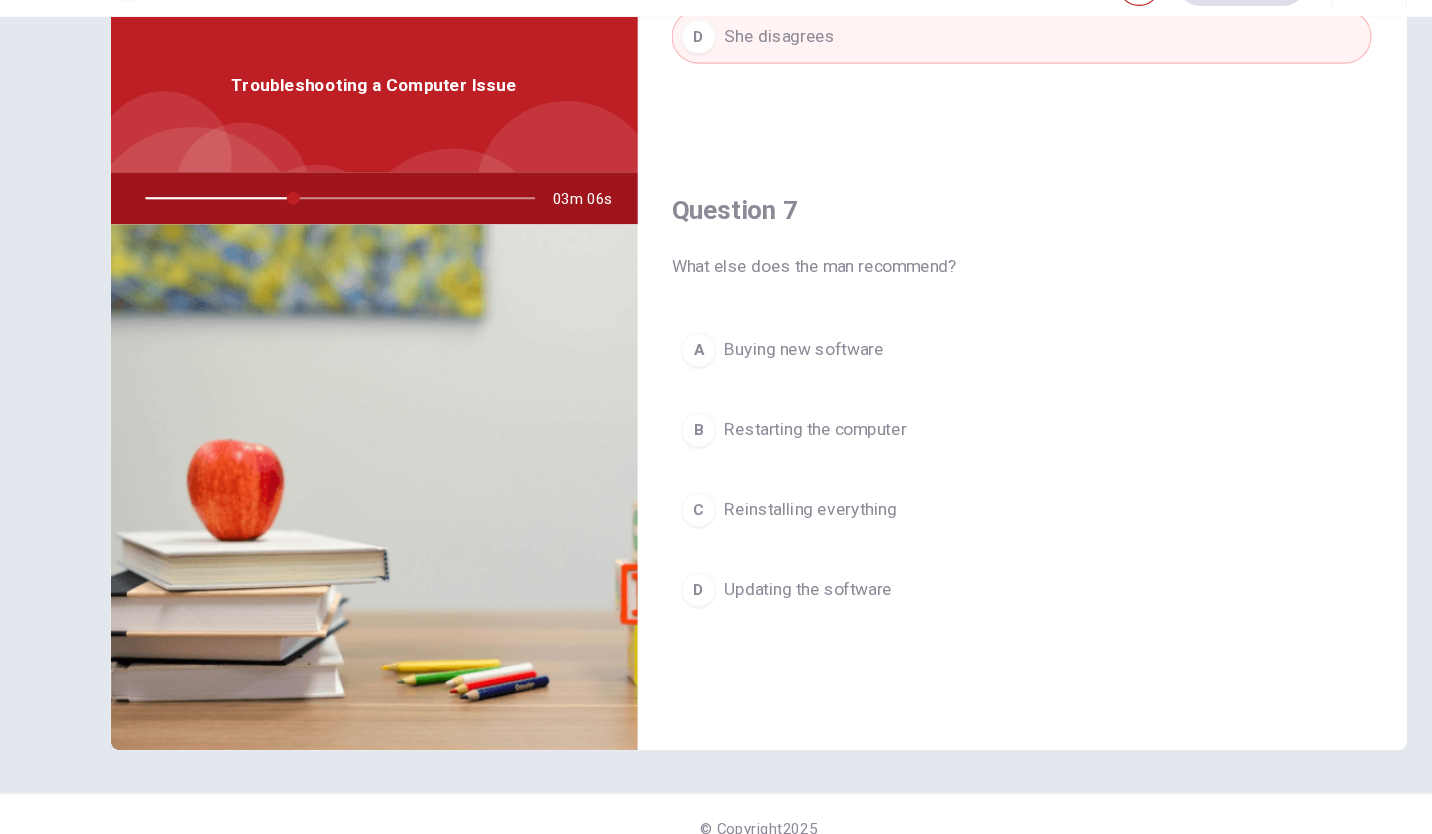 click on "Buying new software" at bounding box center [758, 373] 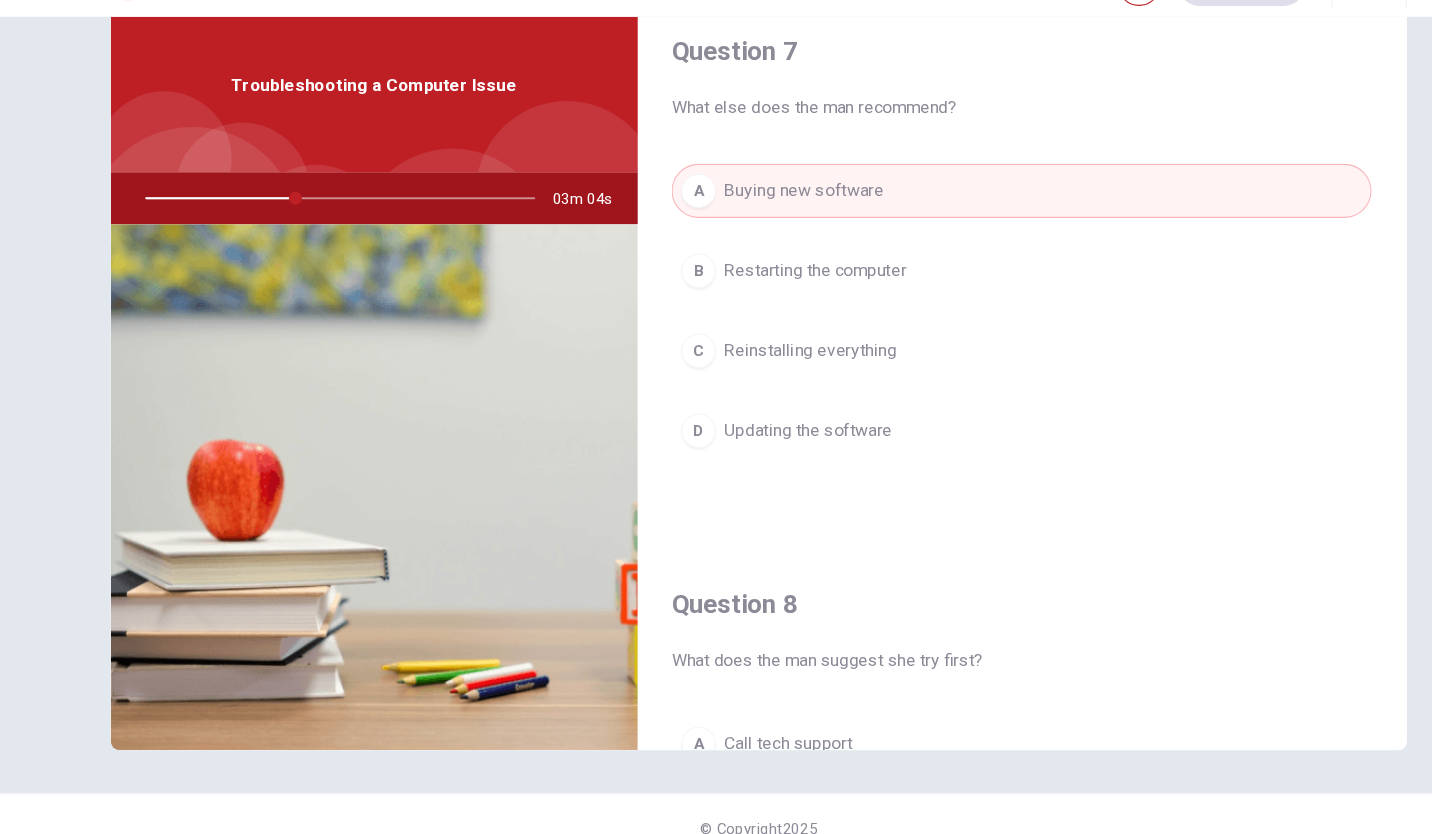 scroll, scrollTop: 521, scrollLeft: 0, axis: vertical 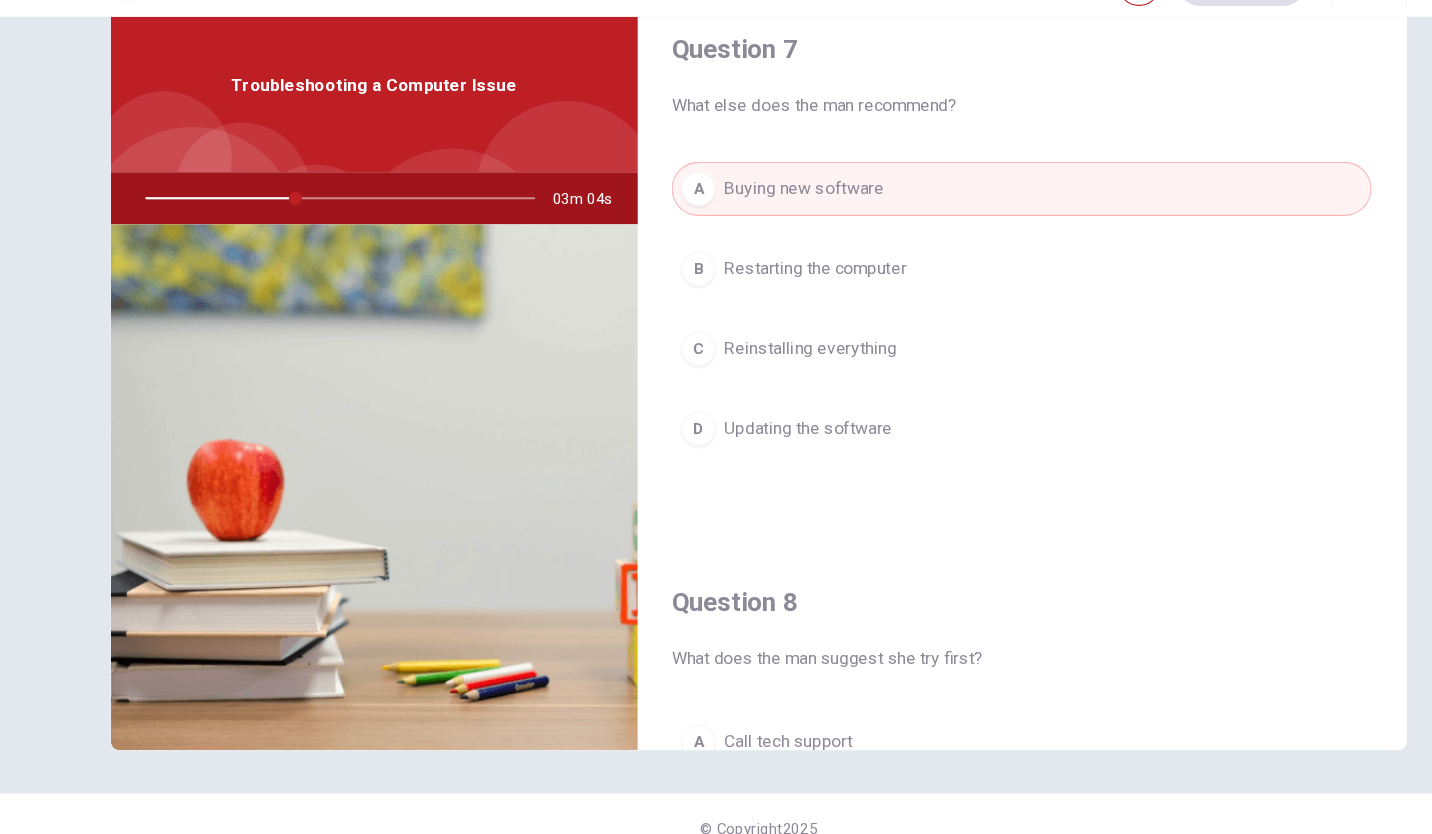 click on "Reinstalling everything" at bounding box center [764, 372] 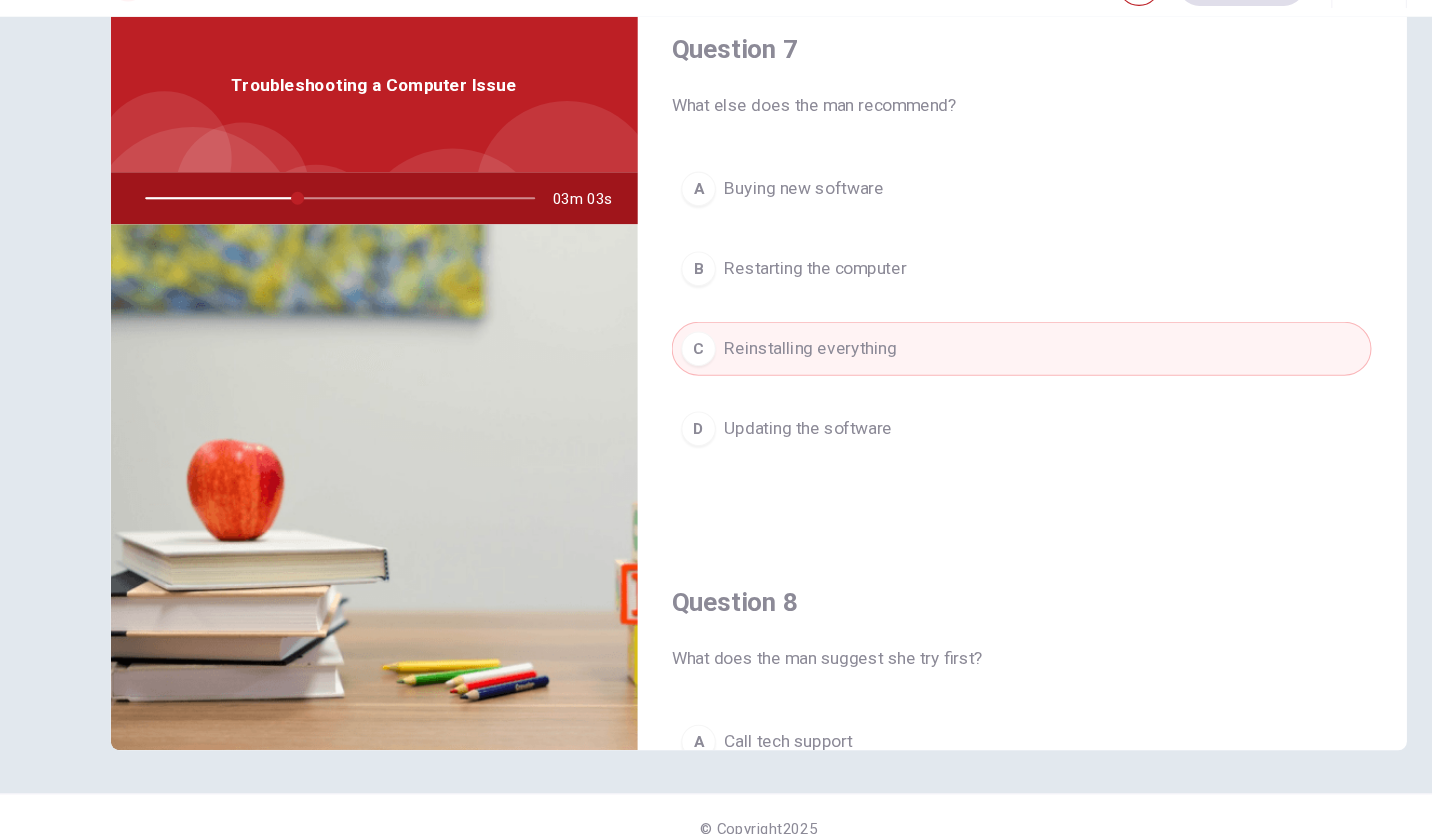 click on "Updating the software" at bounding box center (762, 446) 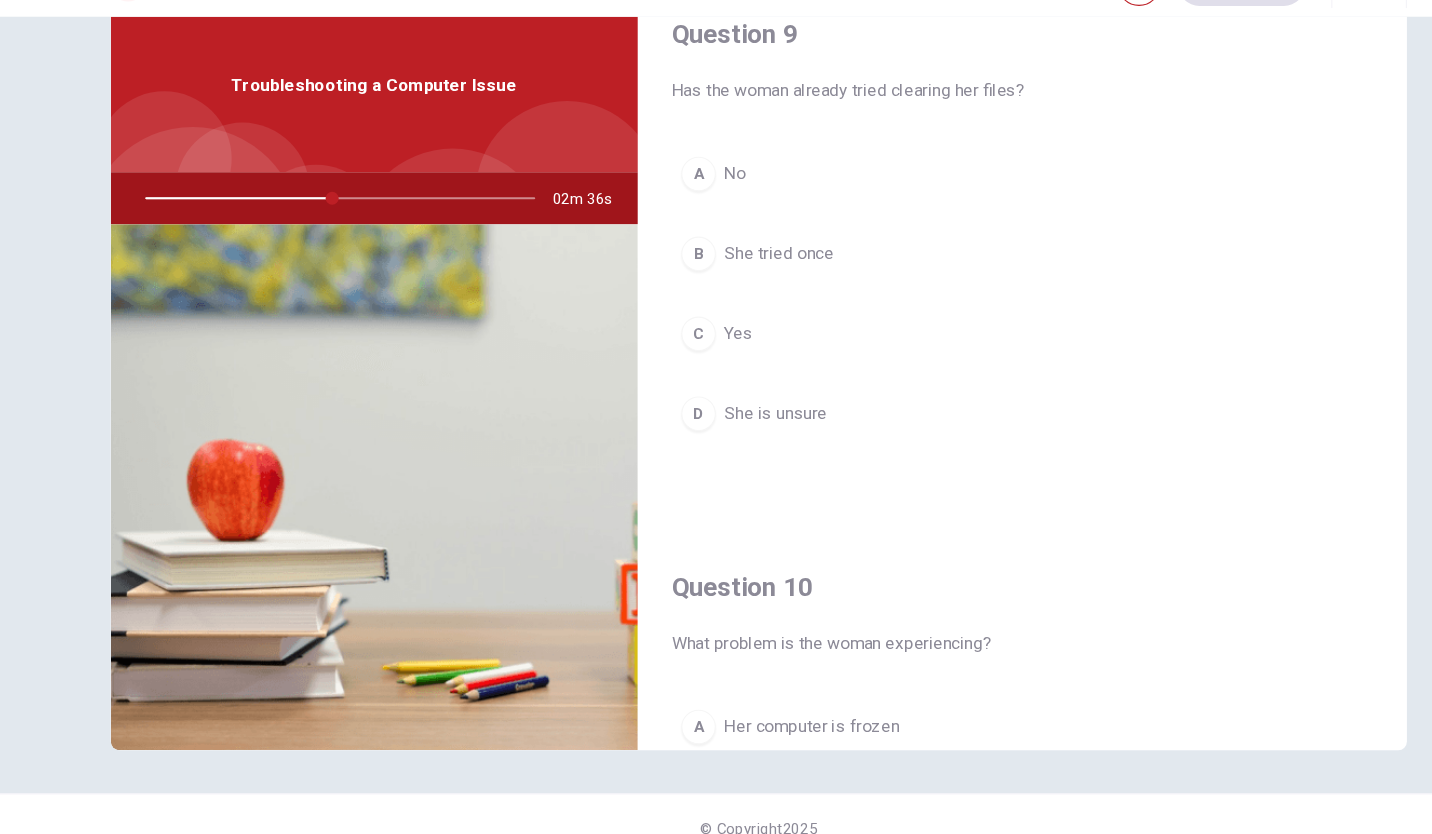 scroll, scrollTop: 1559, scrollLeft: 0, axis: vertical 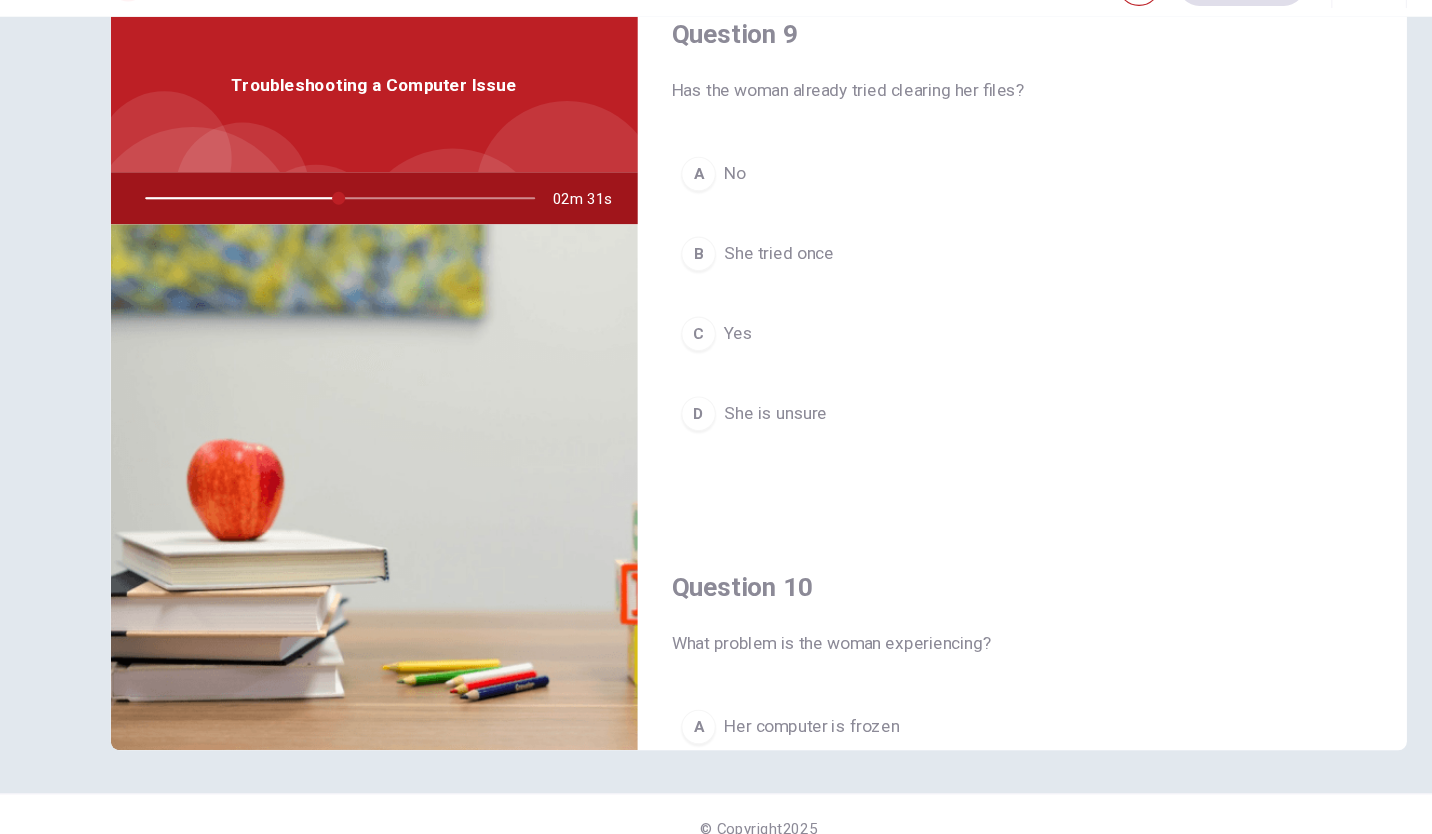 click on "C Yes" at bounding box center [960, 358] 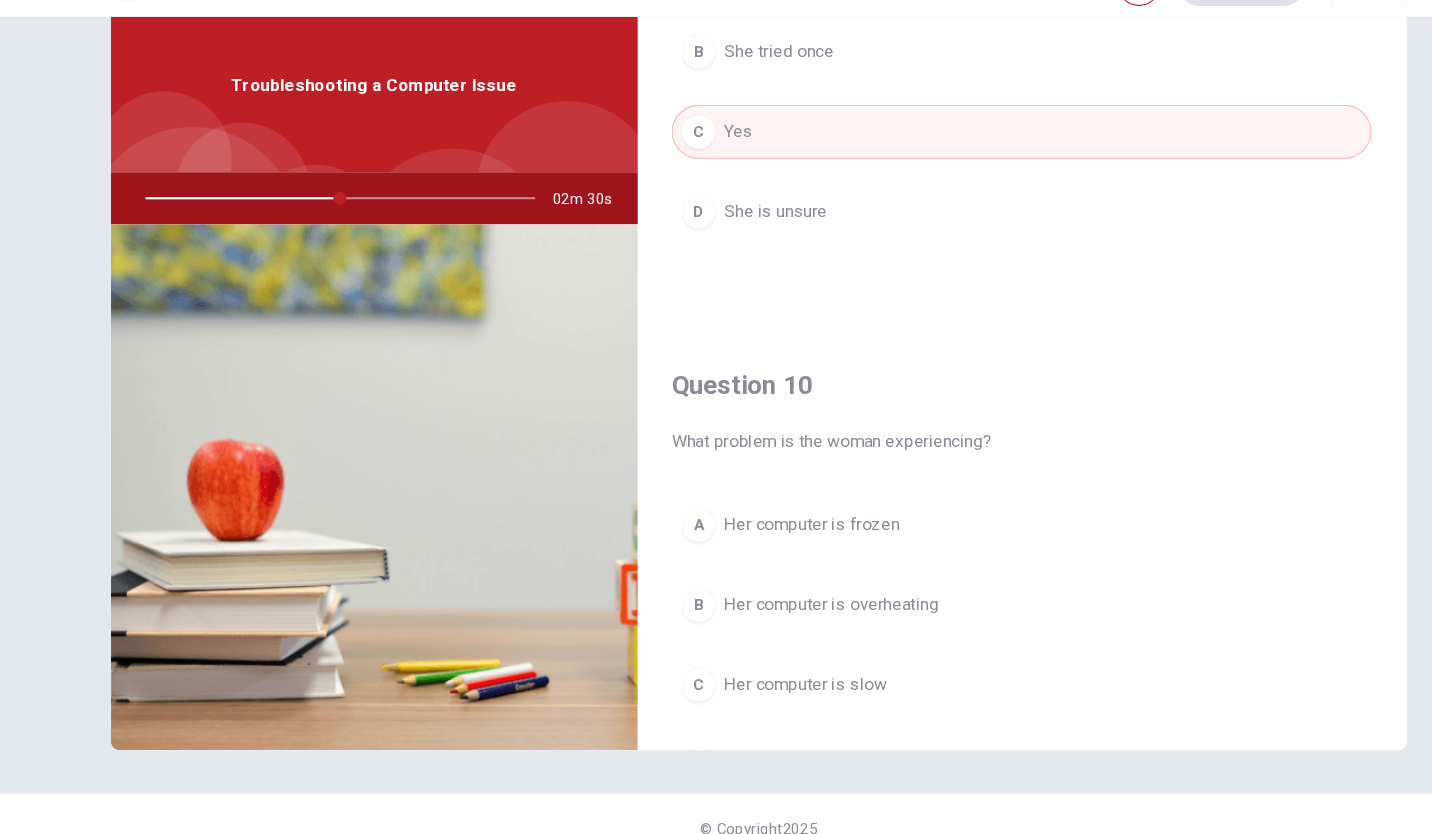 scroll, scrollTop: 1865, scrollLeft: 0, axis: vertical 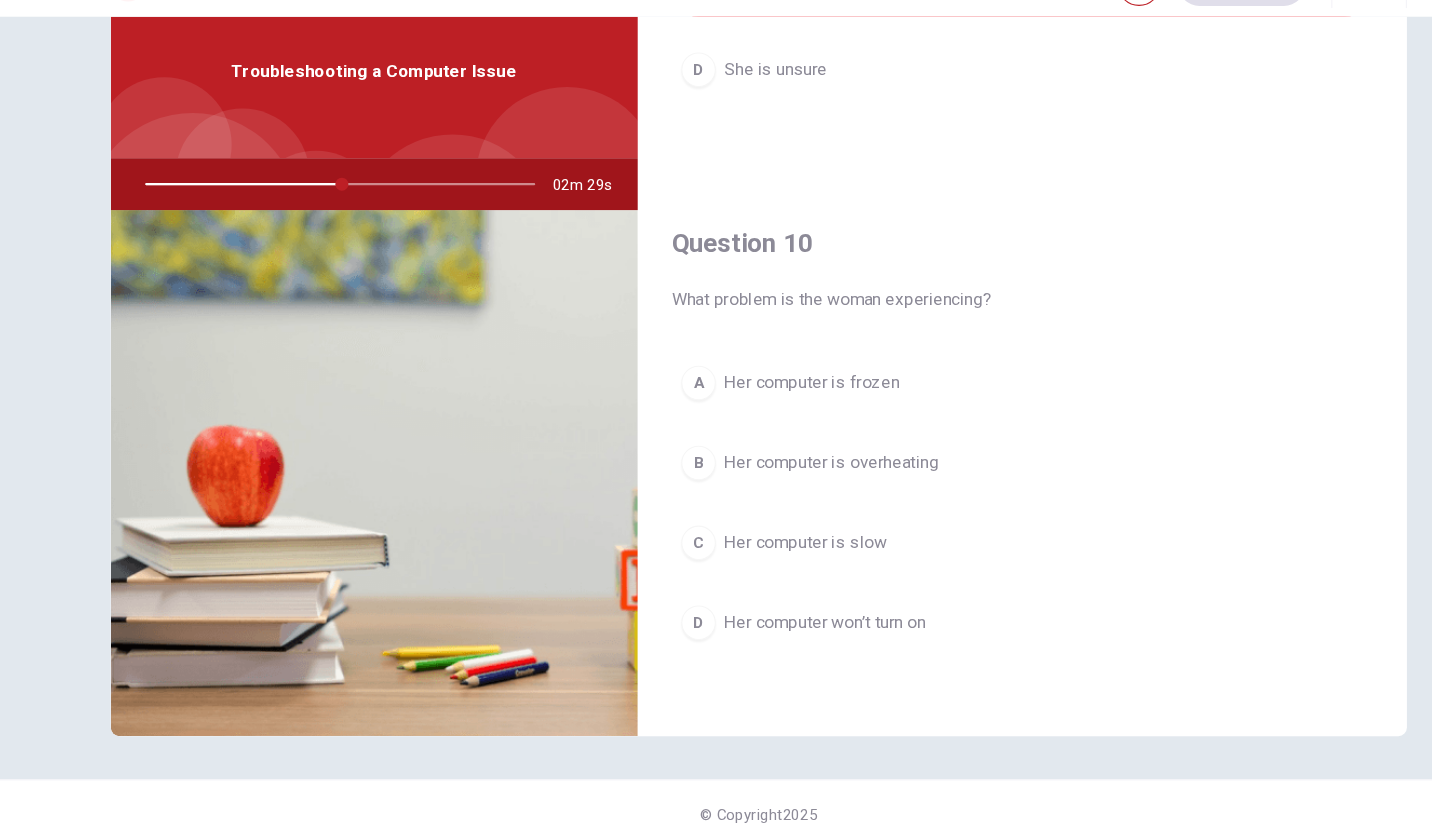 click on "Question 9 Has the woman already tried clearing her files? A No B She tried once C Yes D She is unsure" at bounding box center [960, -38] 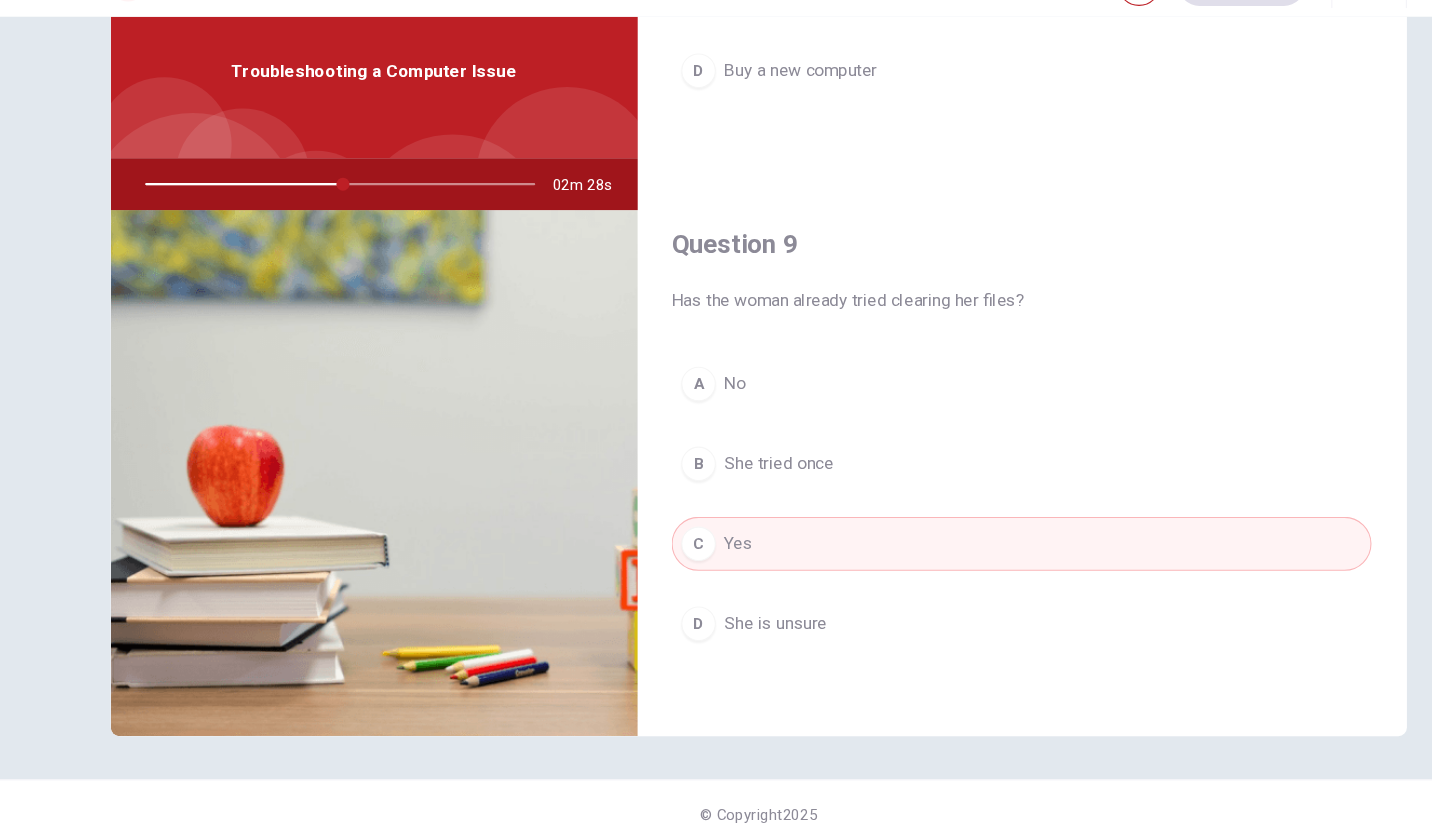 click on "Buy a new computer" at bounding box center (755, 114) 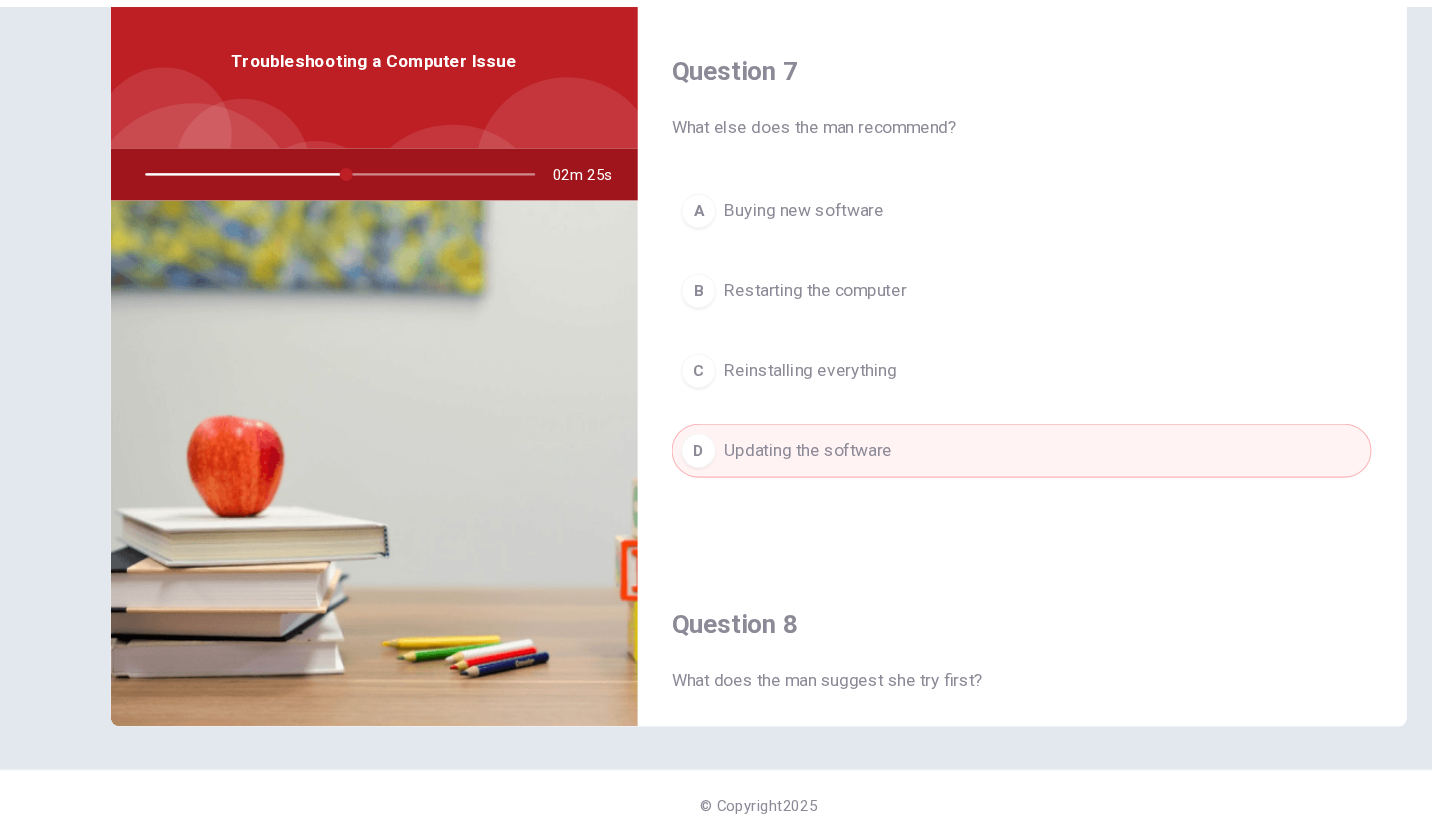 scroll, scrollTop: 0, scrollLeft: 0, axis: both 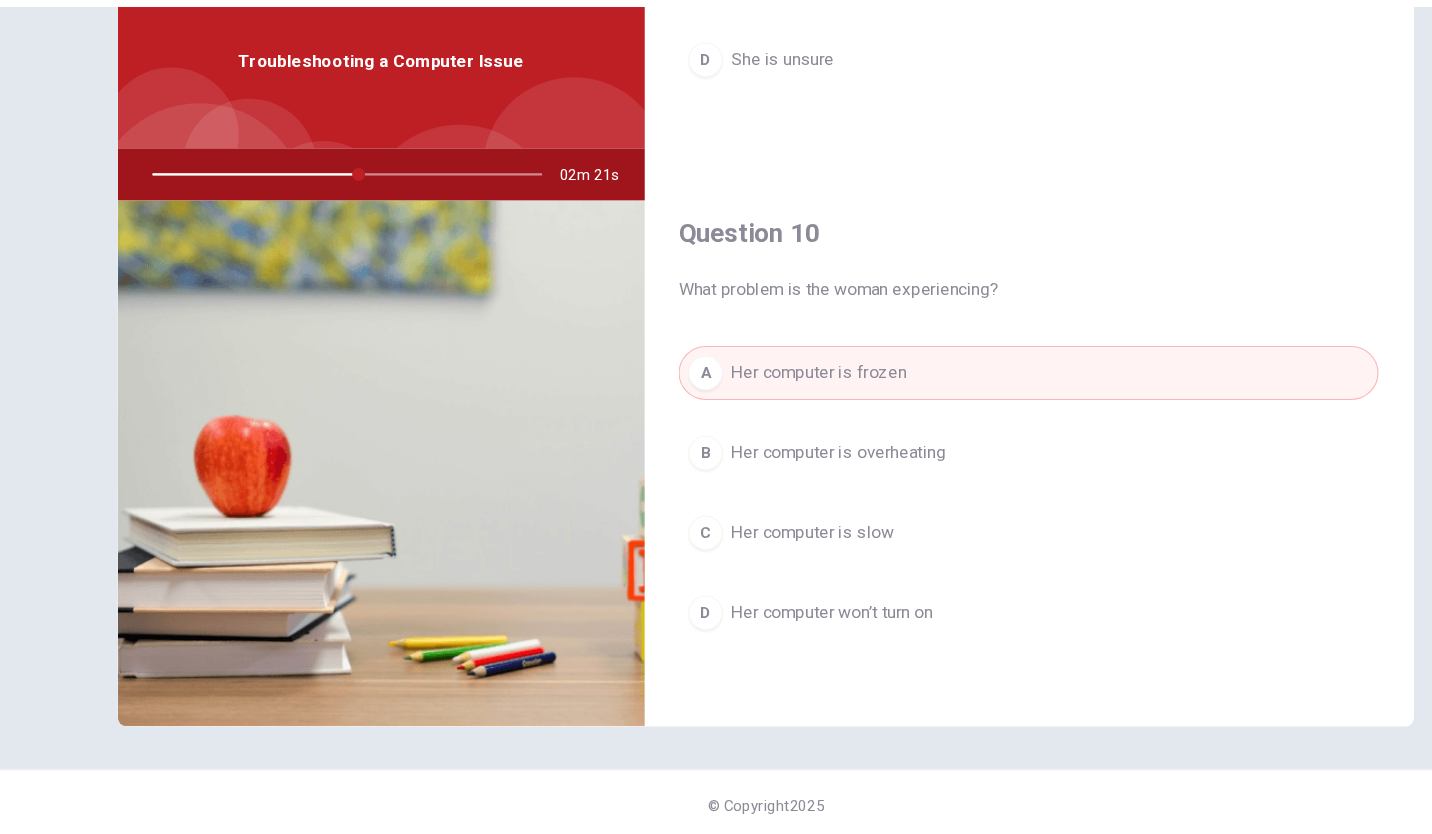 click at bounding box center (324, 219) 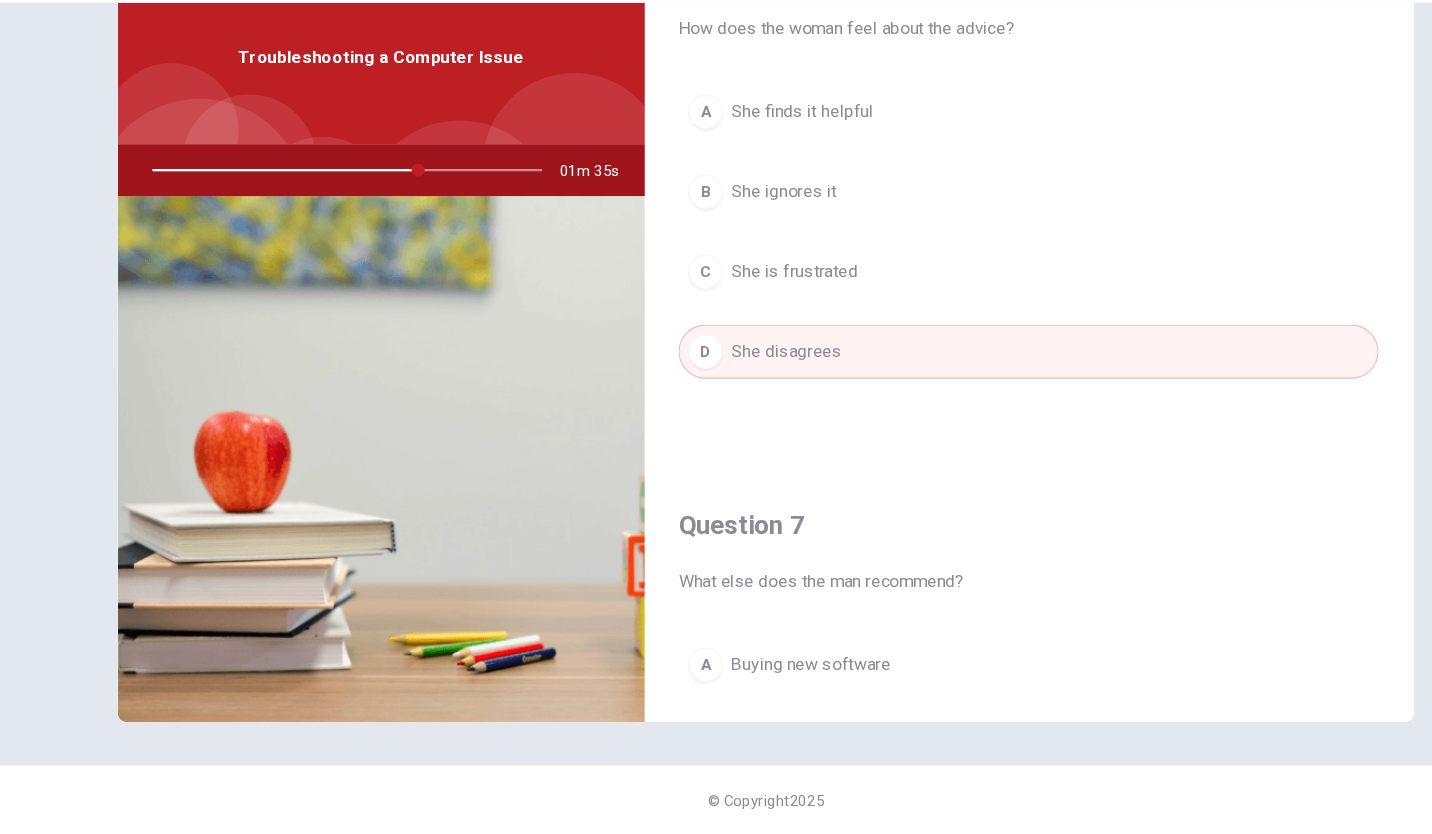 scroll, scrollTop: 0, scrollLeft: 0, axis: both 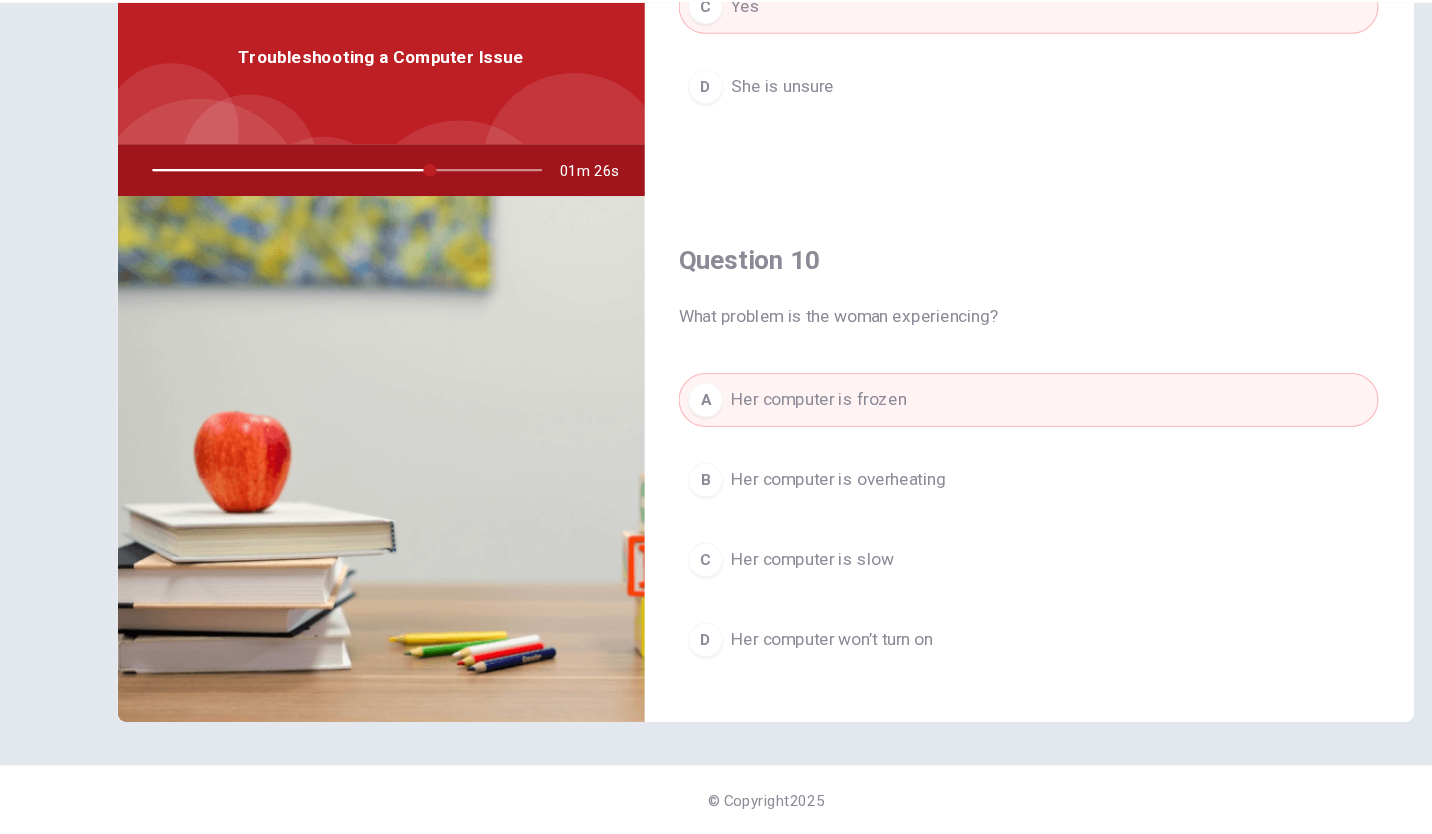 click at bounding box center (324, 219) 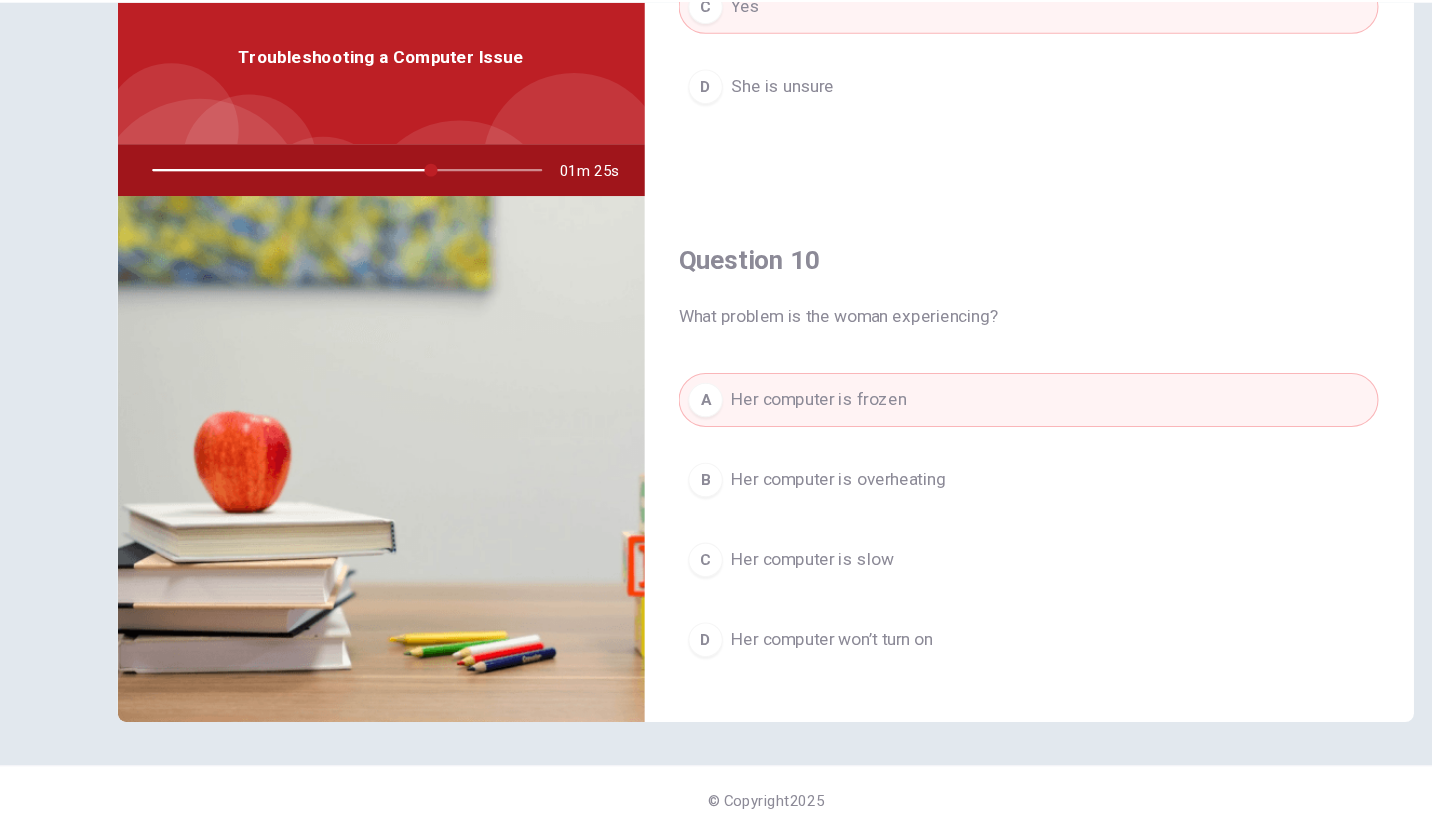drag, startPoint x: 400, startPoint y: 214, endPoint x: 469, endPoint y: 228, distance: 70.40597 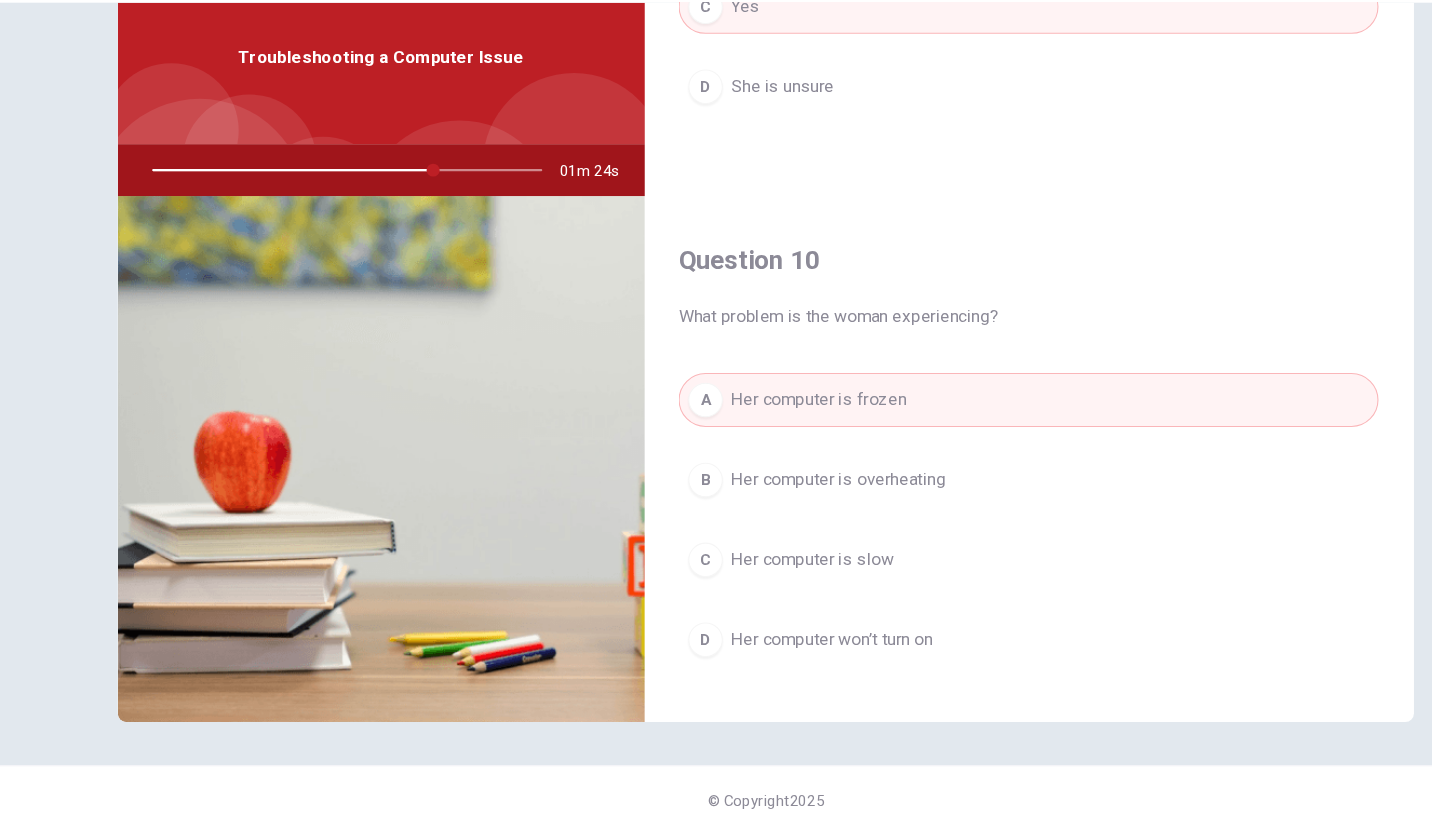 click at bounding box center [324, 219] 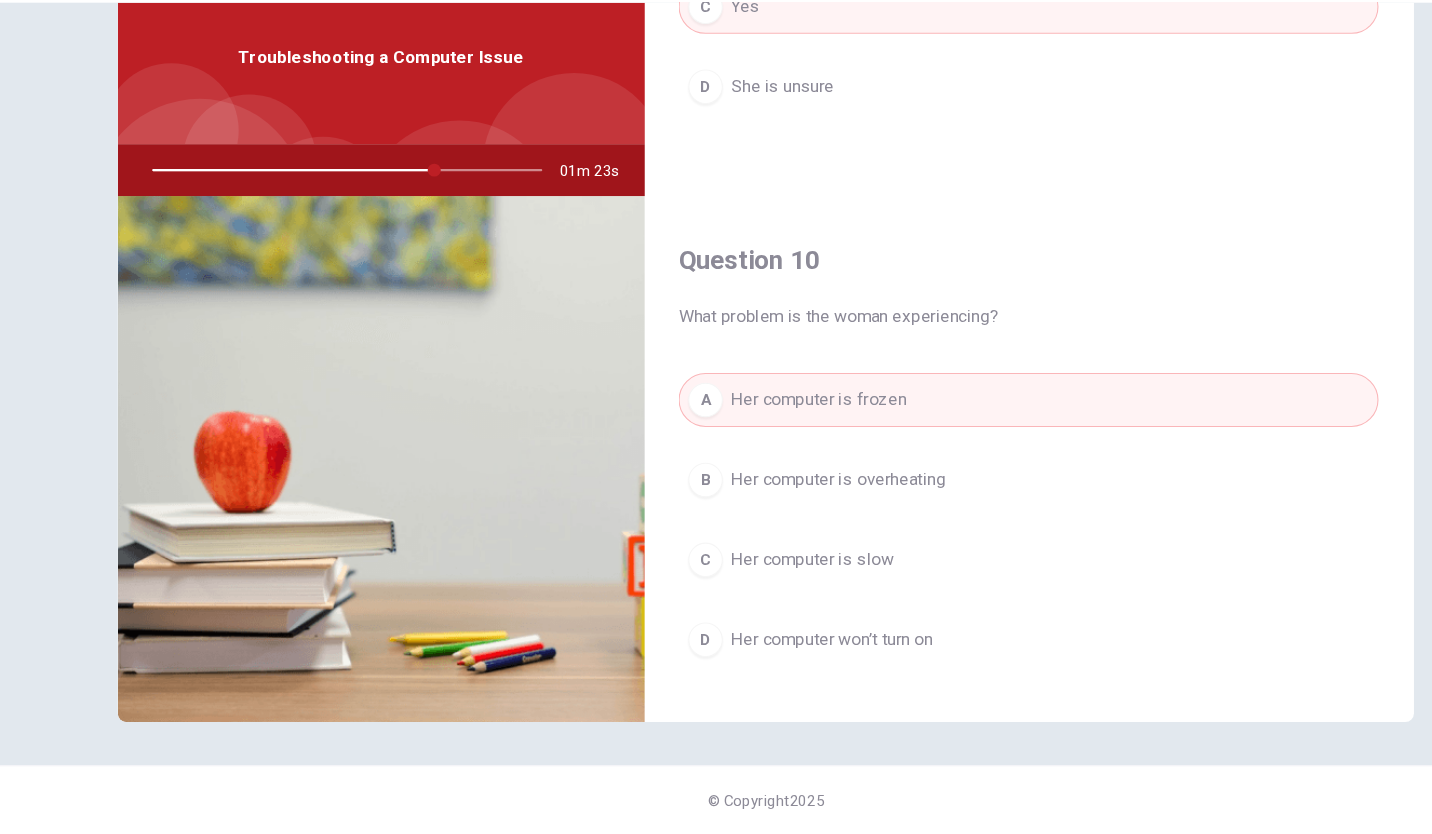 click at bounding box center (324, 219) 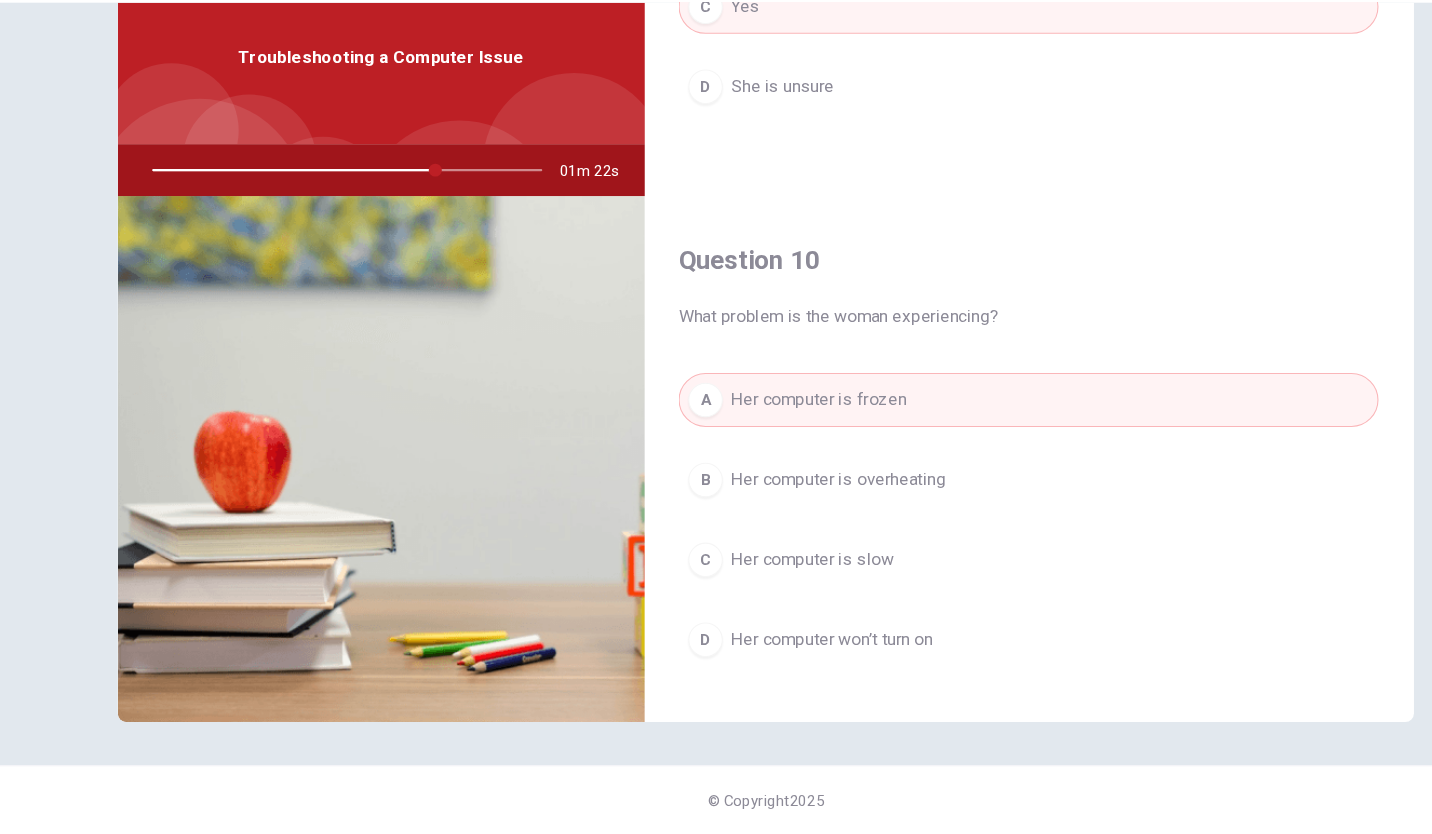 click at bounding box center [324, 219] 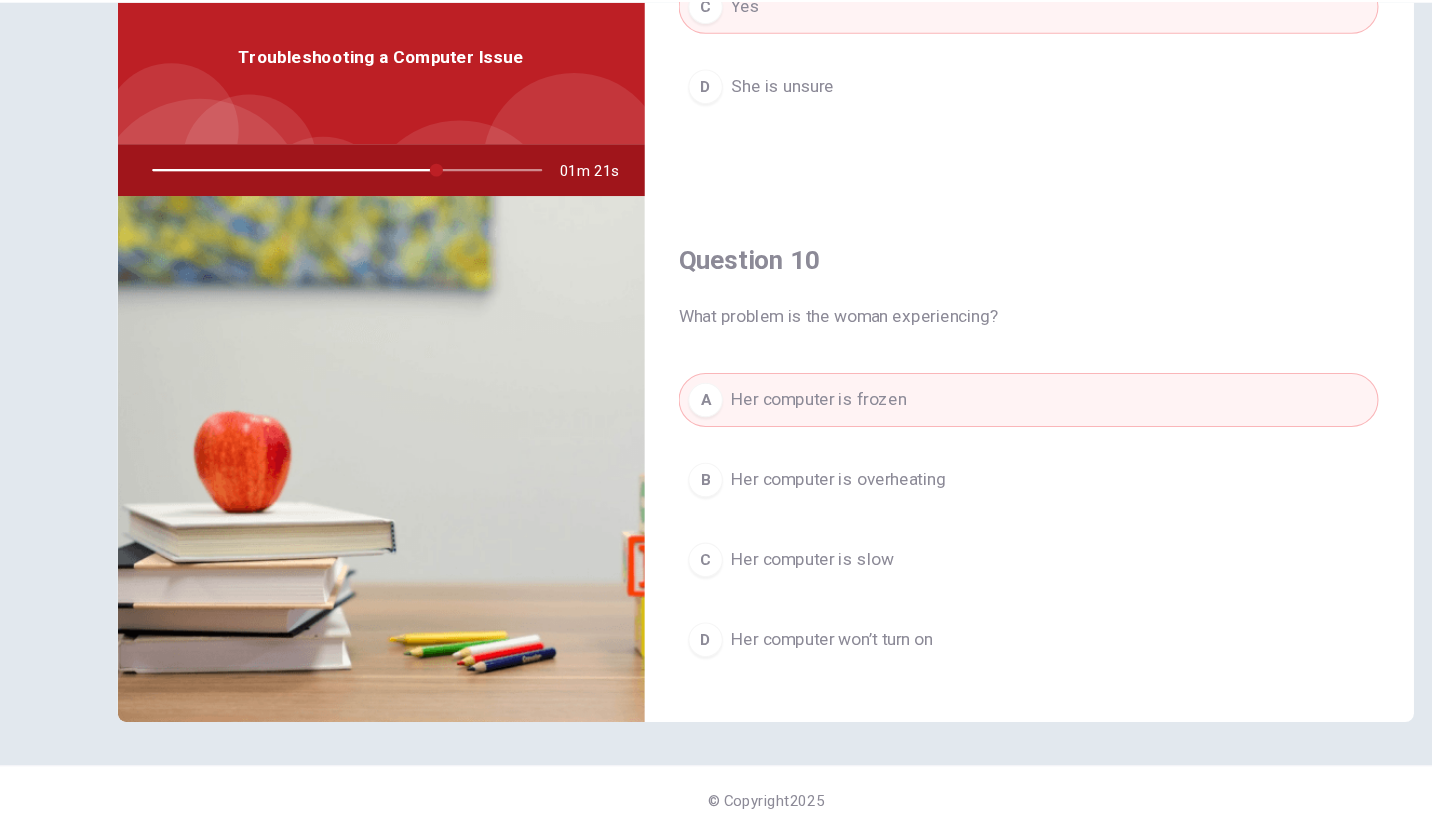 drag, startPoint x: 462, startPoint y: 217, endPoint x: 362, endPoint y: 210, distance: 100.2447 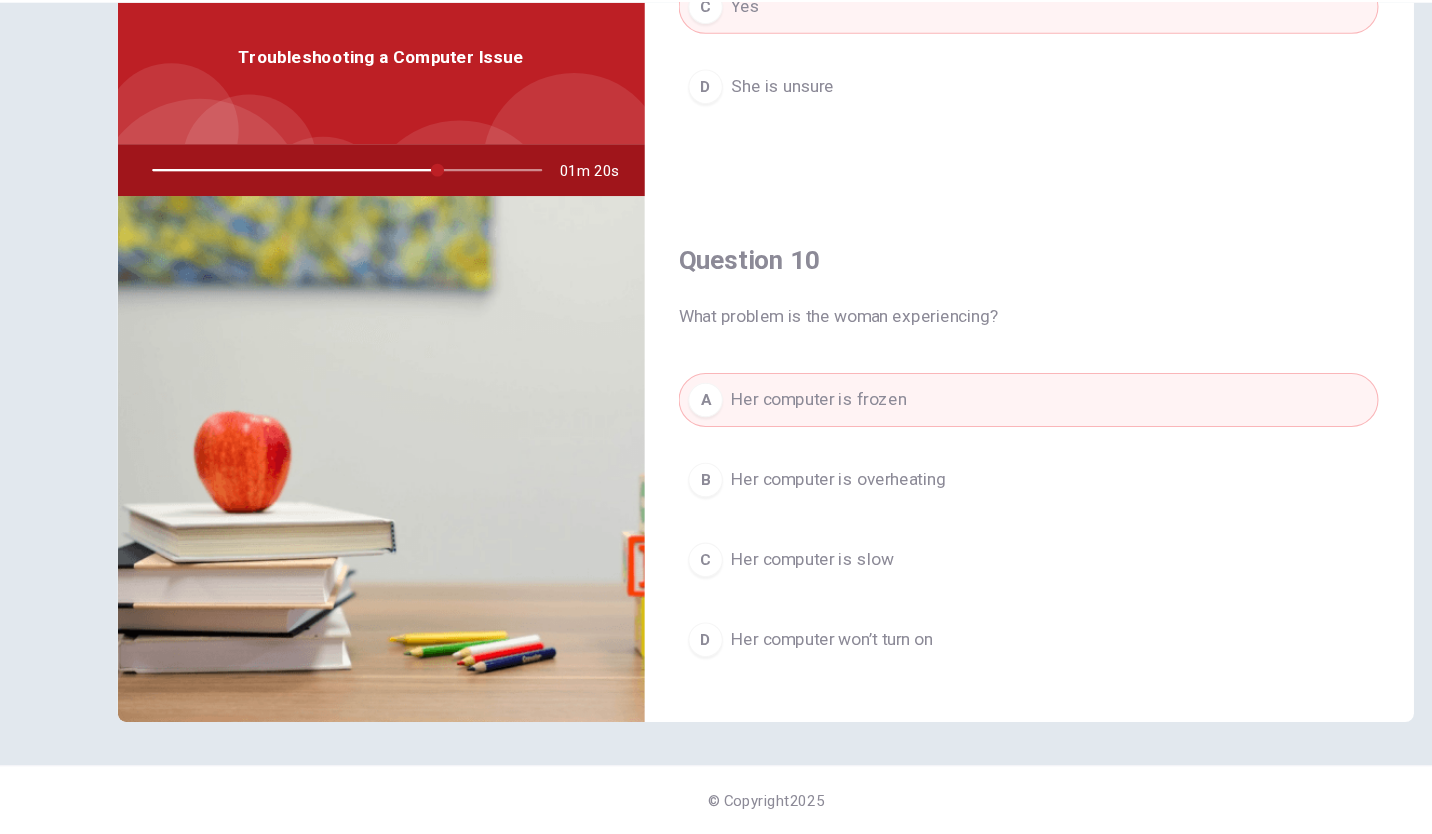 scroll, scrollTop: 66, scrollLeft: 0, axis: vertical 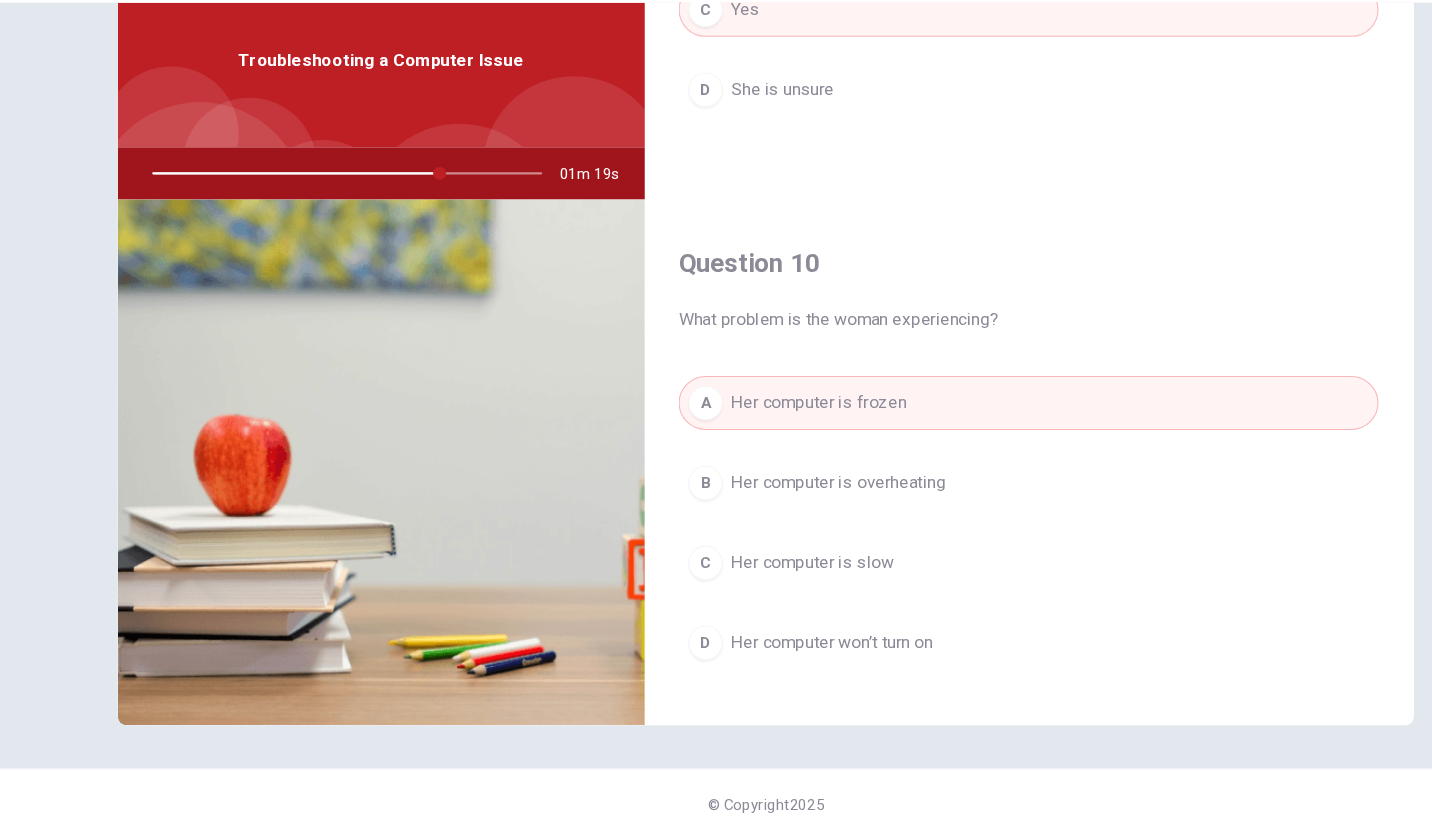click on "A Her computer is frozen B Her computer is overheating C Her computer is slow D Her computer won’t turn on" at bounding box center (960, 566) 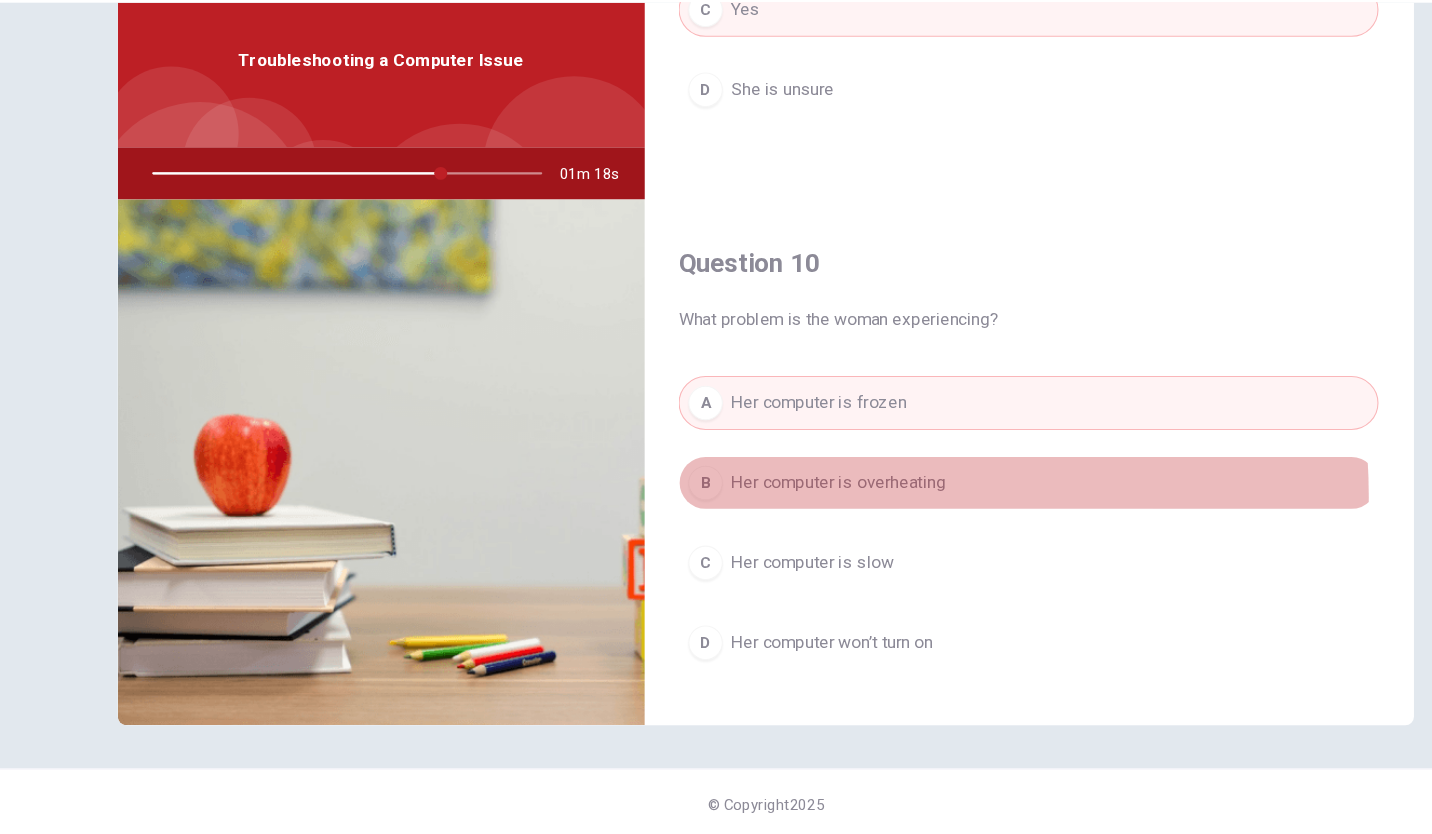 click on "B Her computer is overheating" at bounding box center [960, 509] 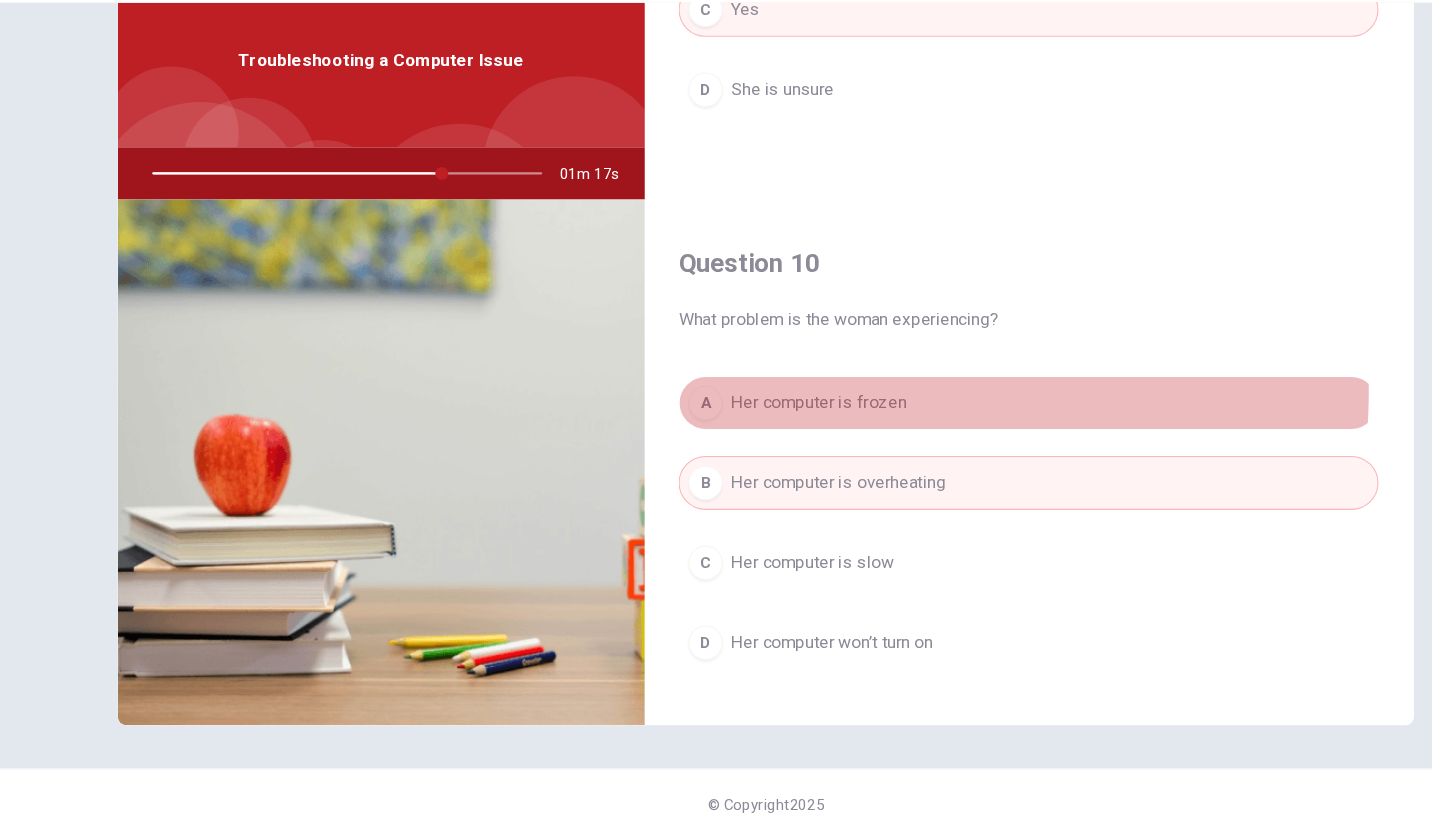 click on "A Her computer is frozen" at bounding box center (960, 435) 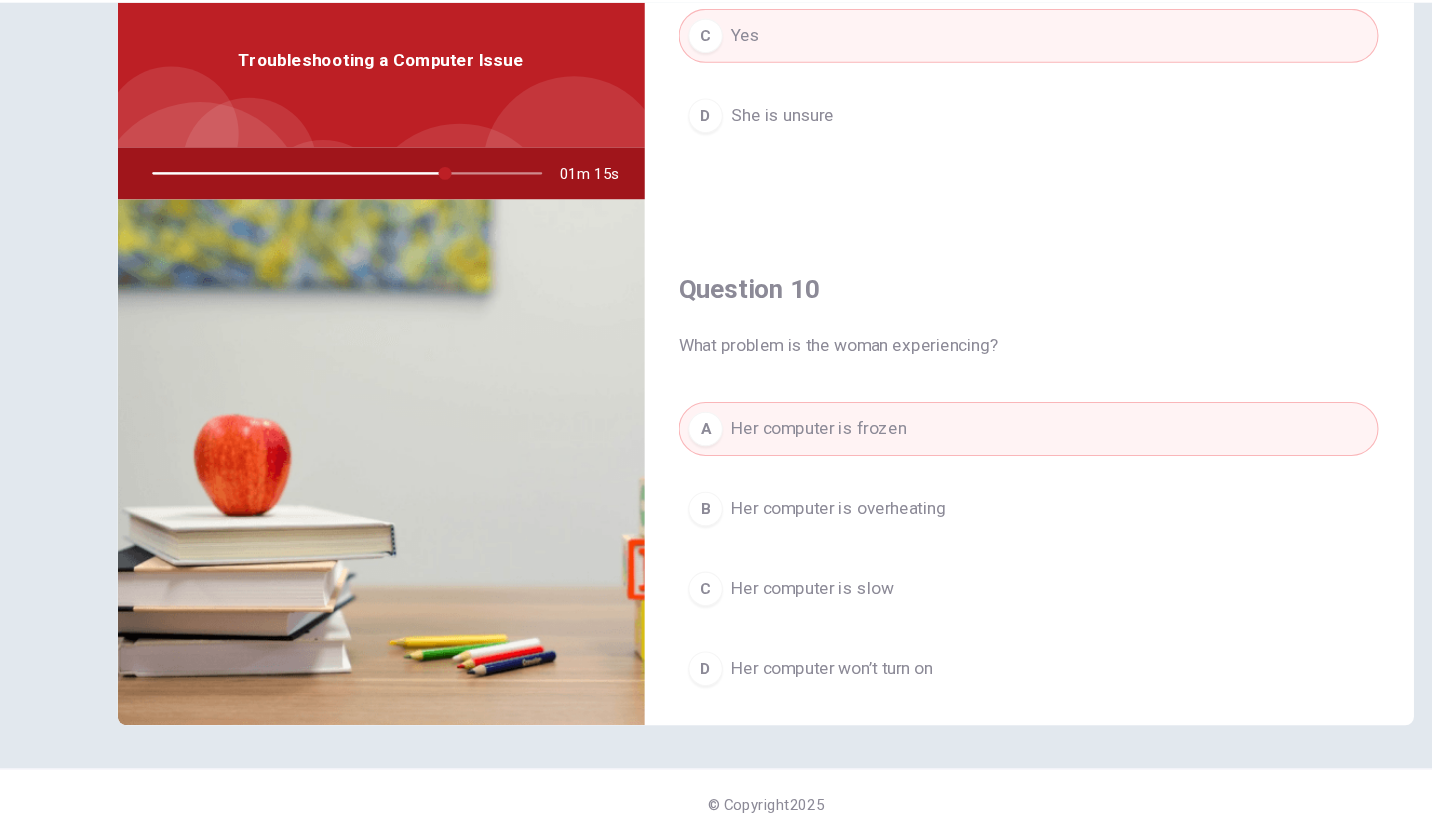 scroll, scrollTop: 1811, scrollLeft: 0, axis: vertical 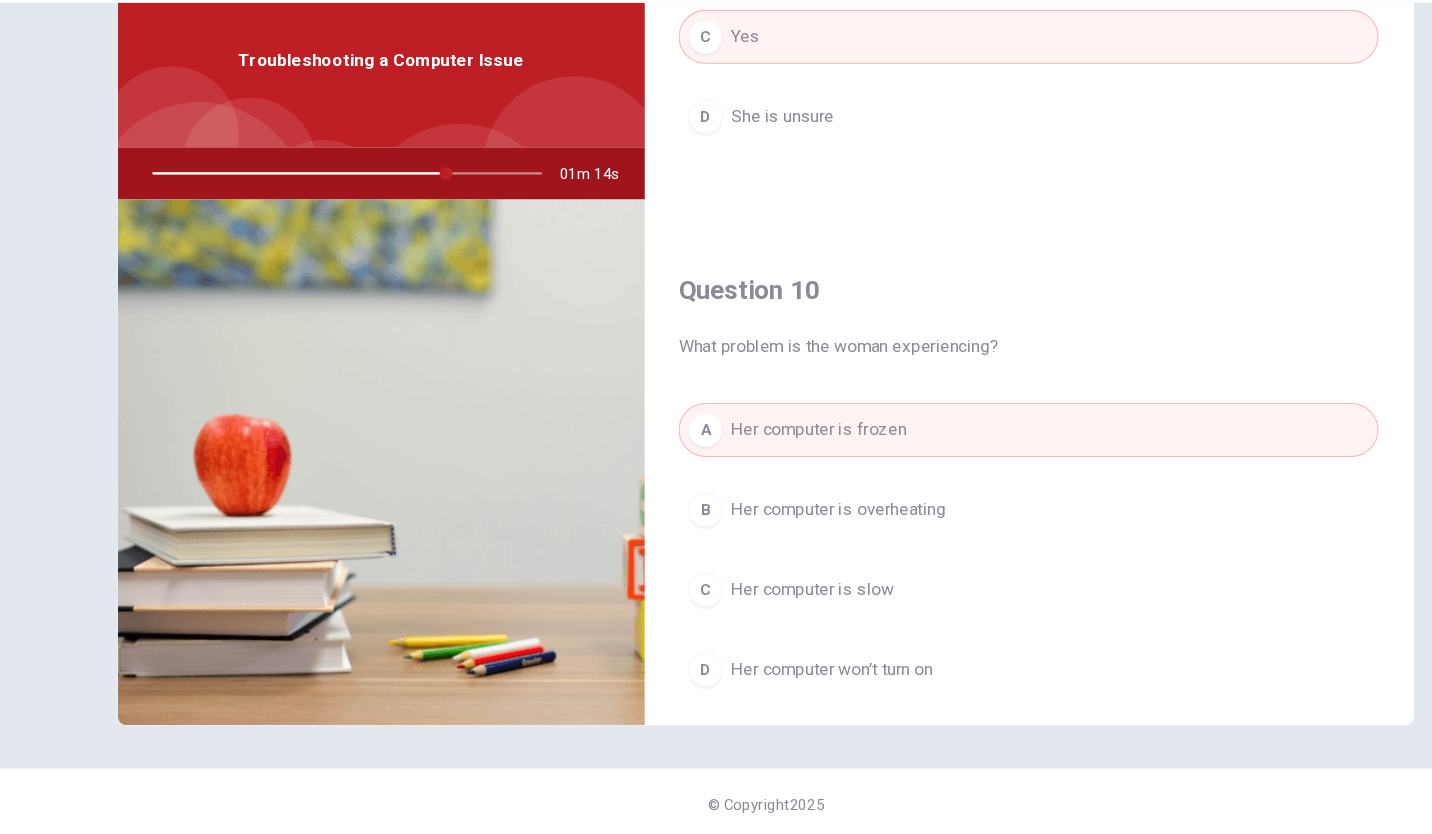 click on "A Her computer is frozen B Her computer is overheating C Her computer is slow D Her computer won’t turn on" at bounding box center (960, 591) 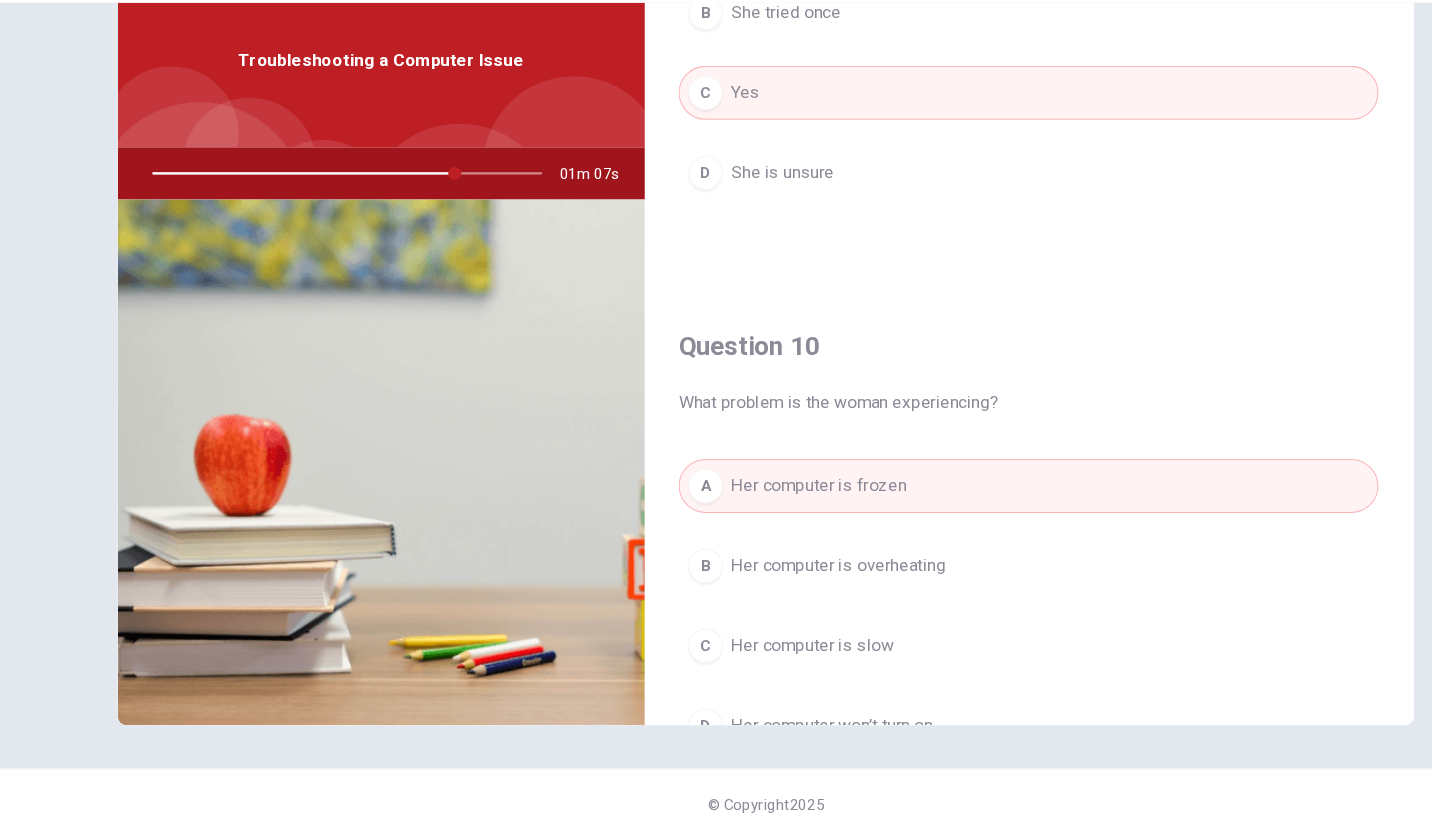 scroll, scrollTop: 1756, scrollLeft: 0, axis: vertical 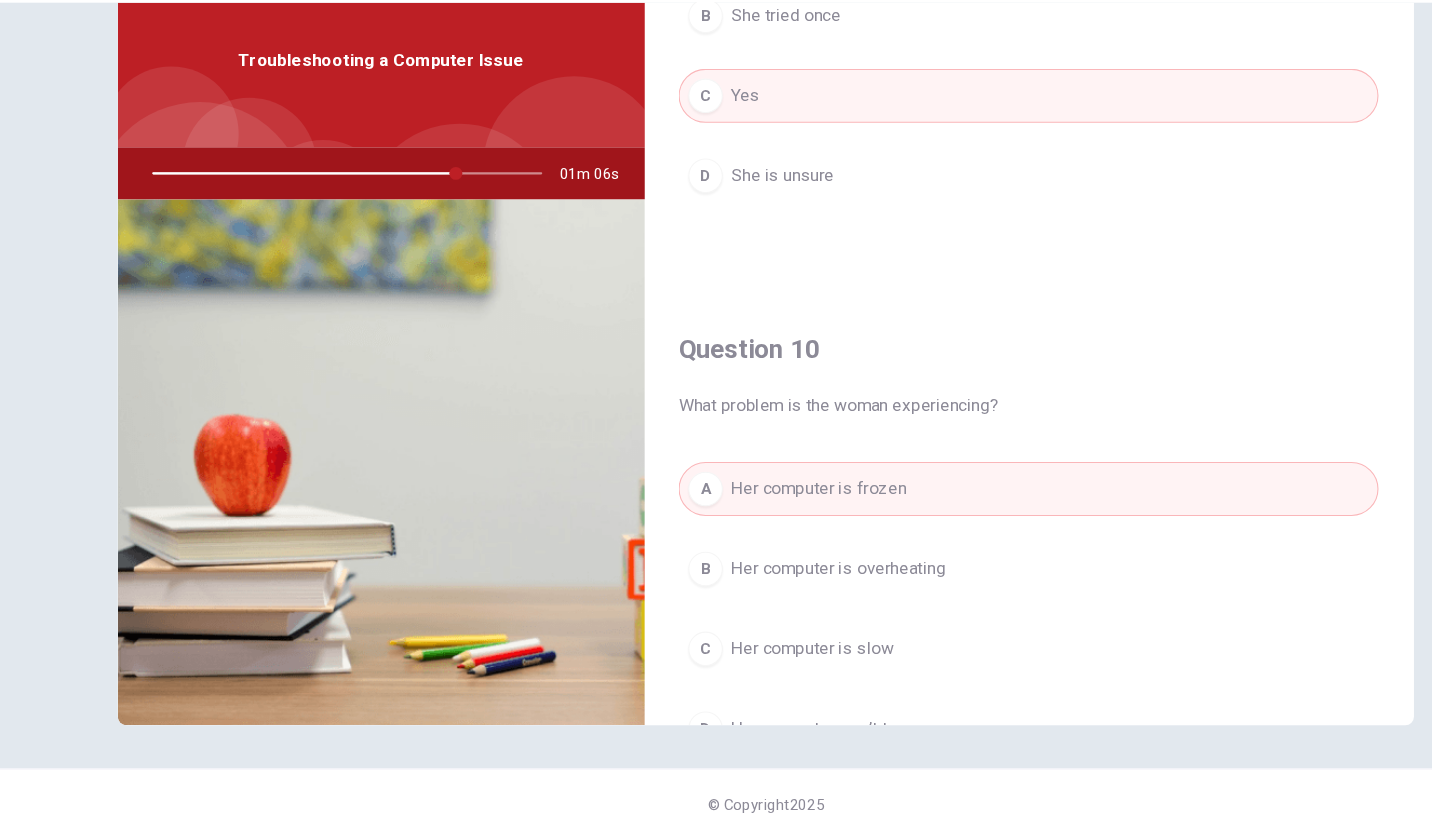 click on "A Her computer is frozen B Her computer is overheating C Her computer is slow D Her computer won’t turn on" at bounding box center (960, 646) 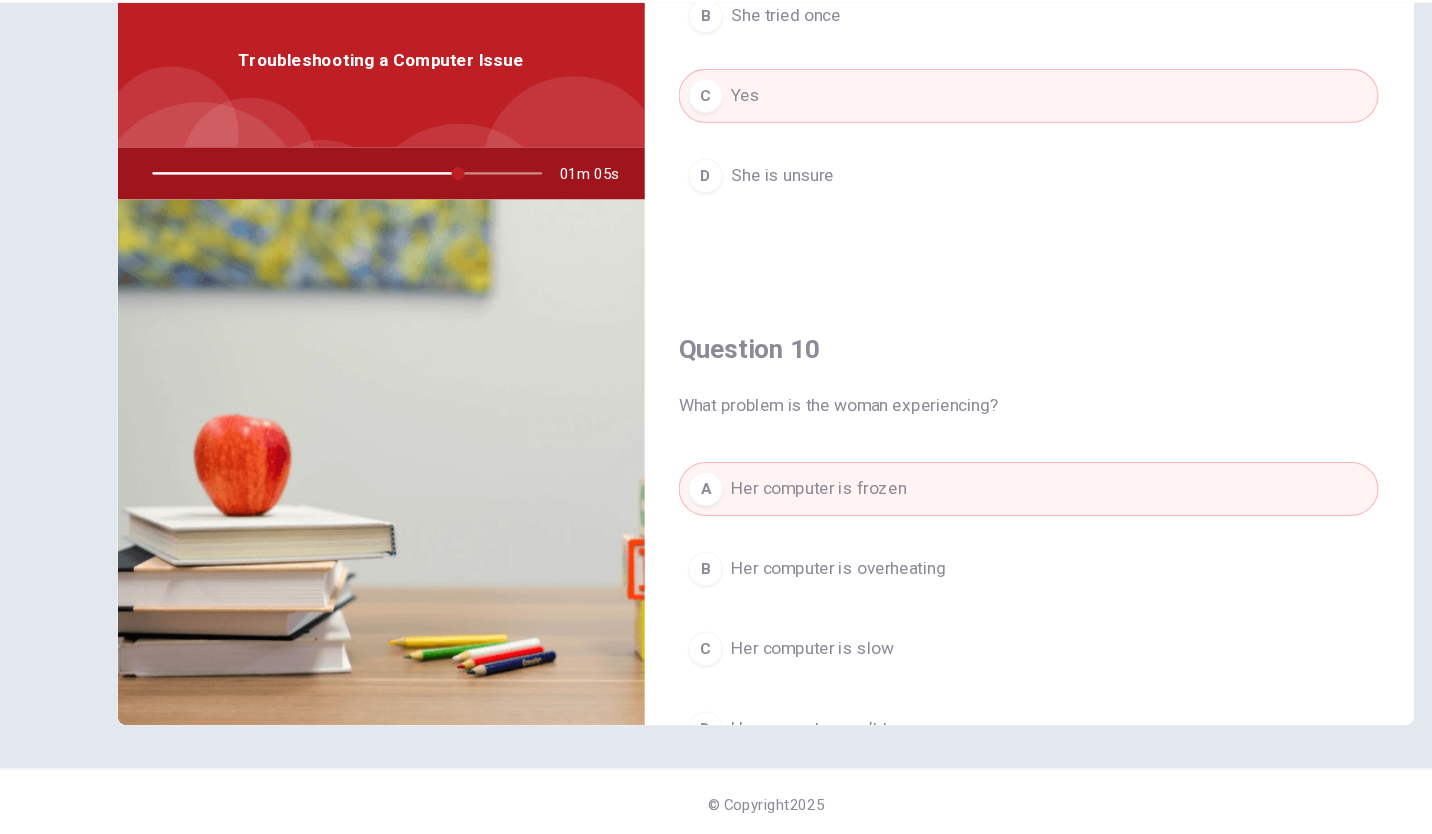 click on "Her computer is slow" at bounding box center (760, 663) 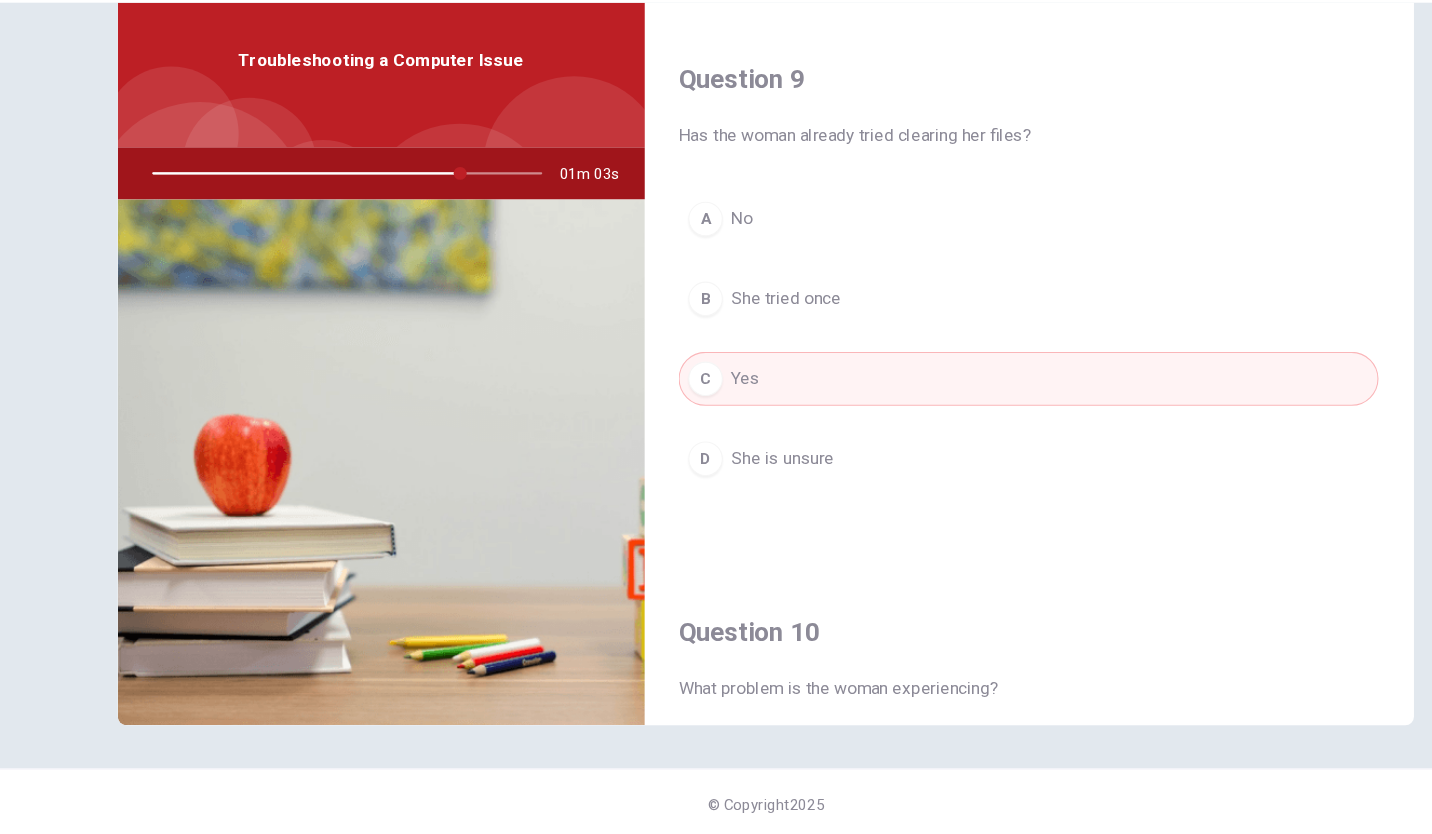 scroll, scrollTop: 1494, scrollLeft: 0, axis: vertical 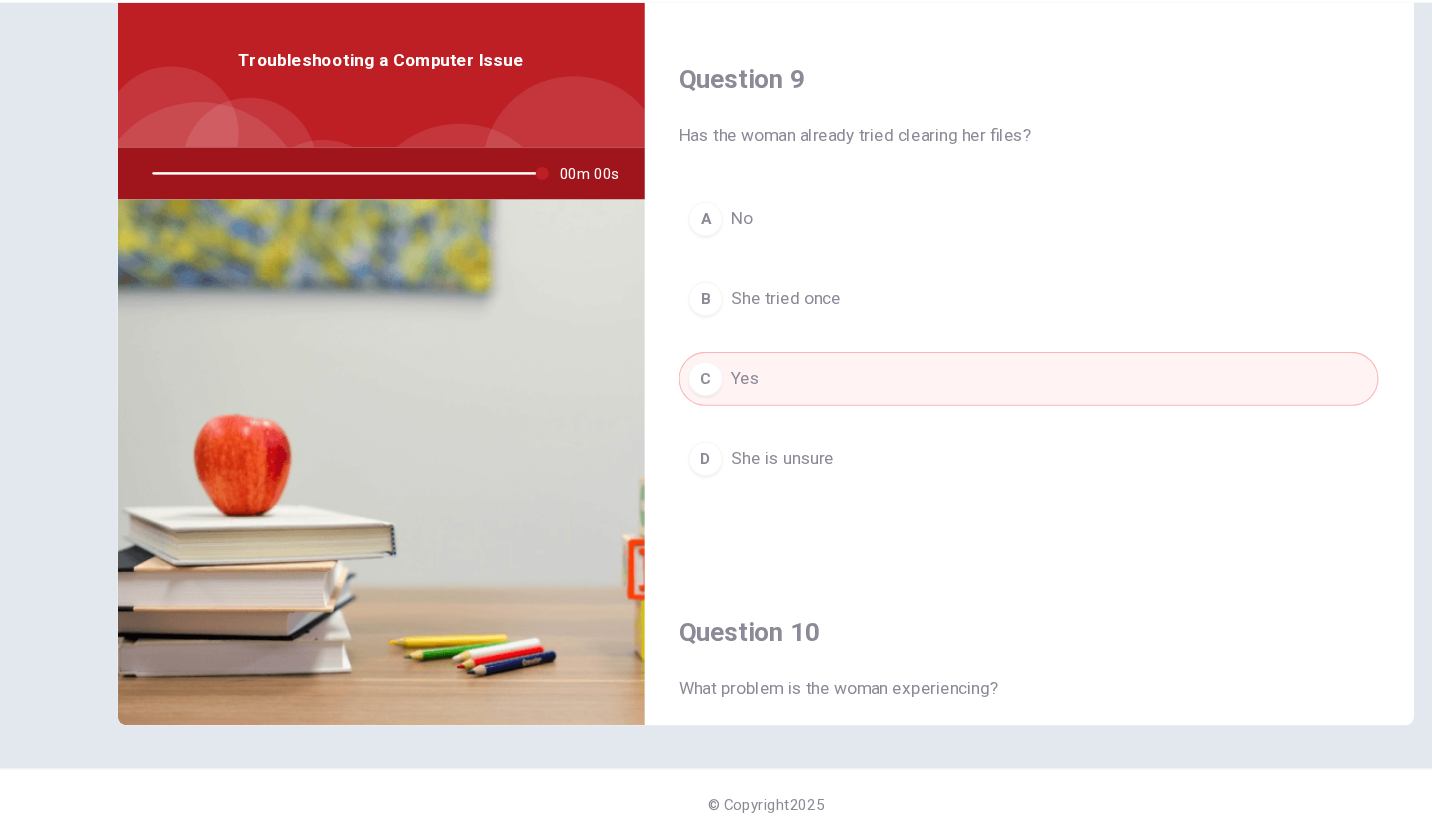 type on "0" 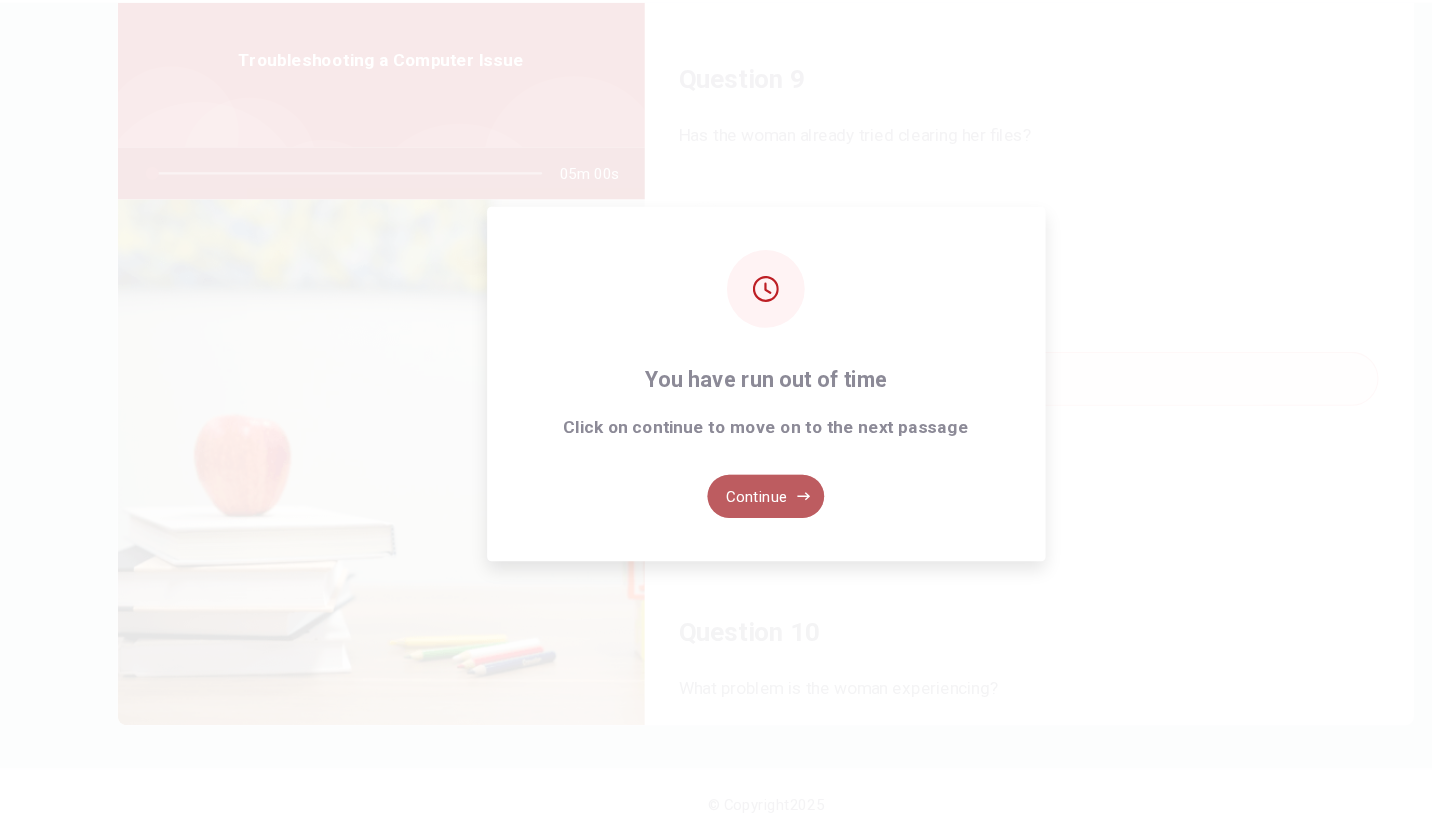 click on "Continue" at bounding box center (716, 521) 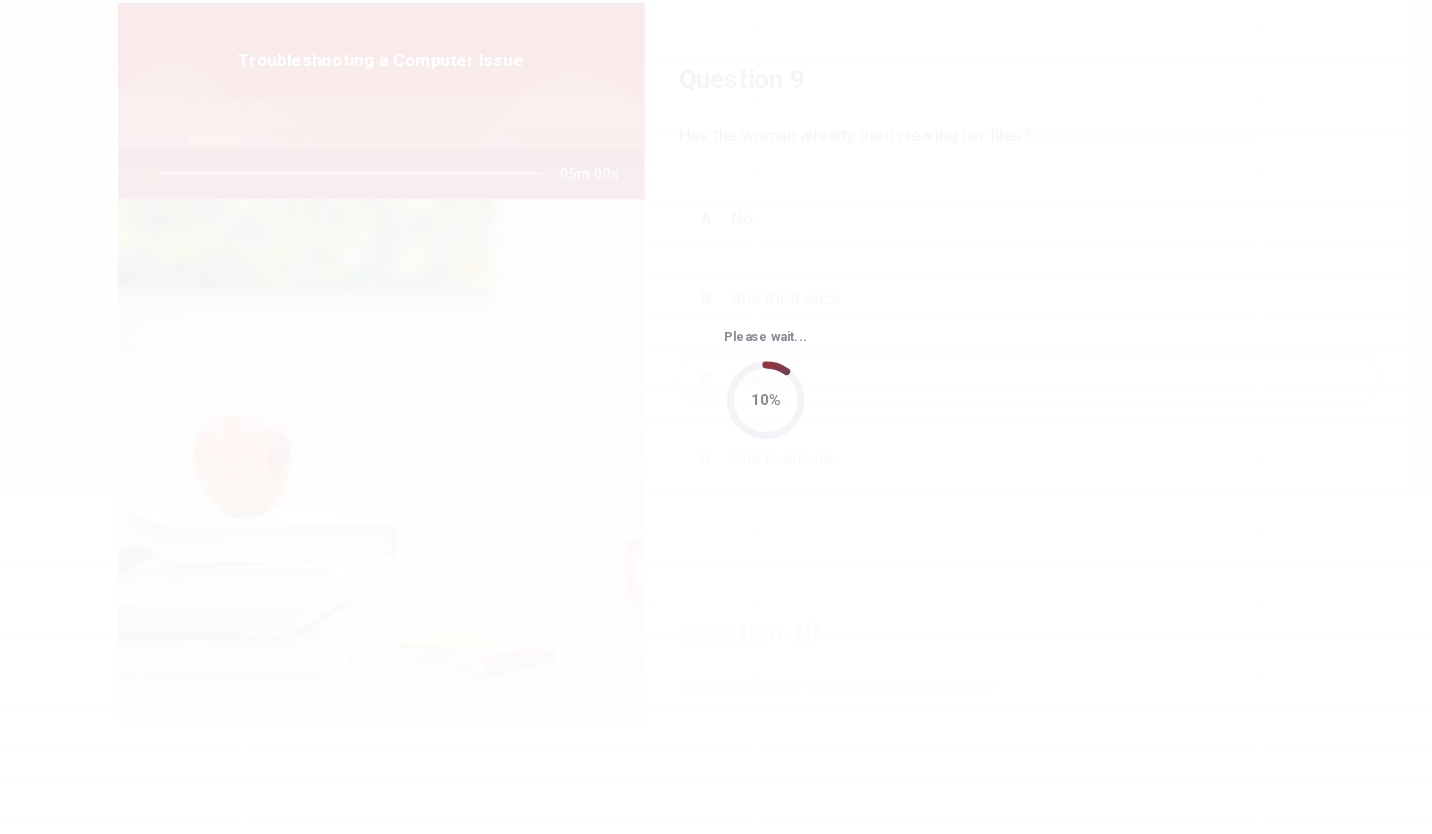 scroll, scrollTop: 0, scrollLeft: 0, axis: both 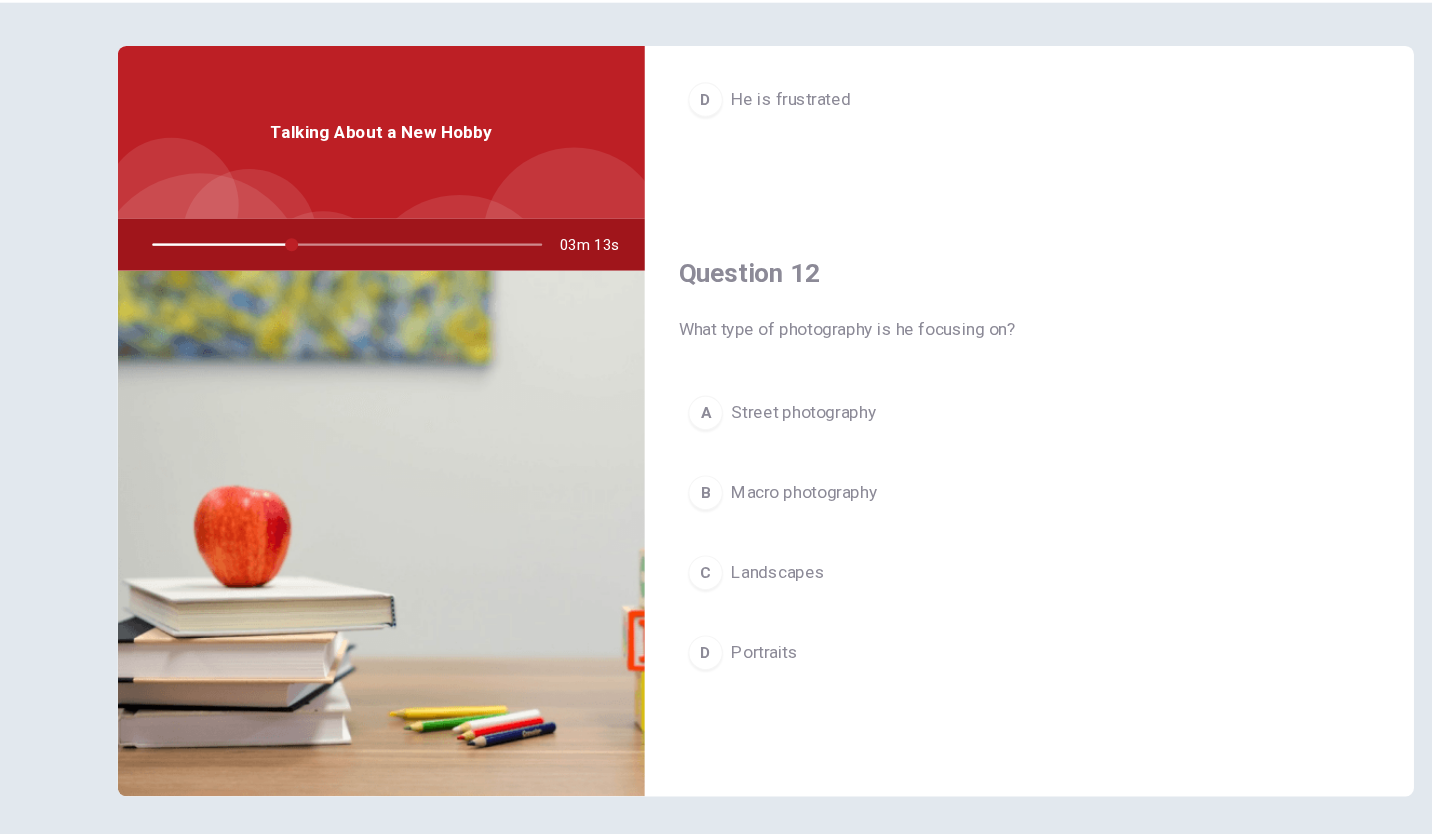 click on "Landscapes" at bounding box center (728, 591) 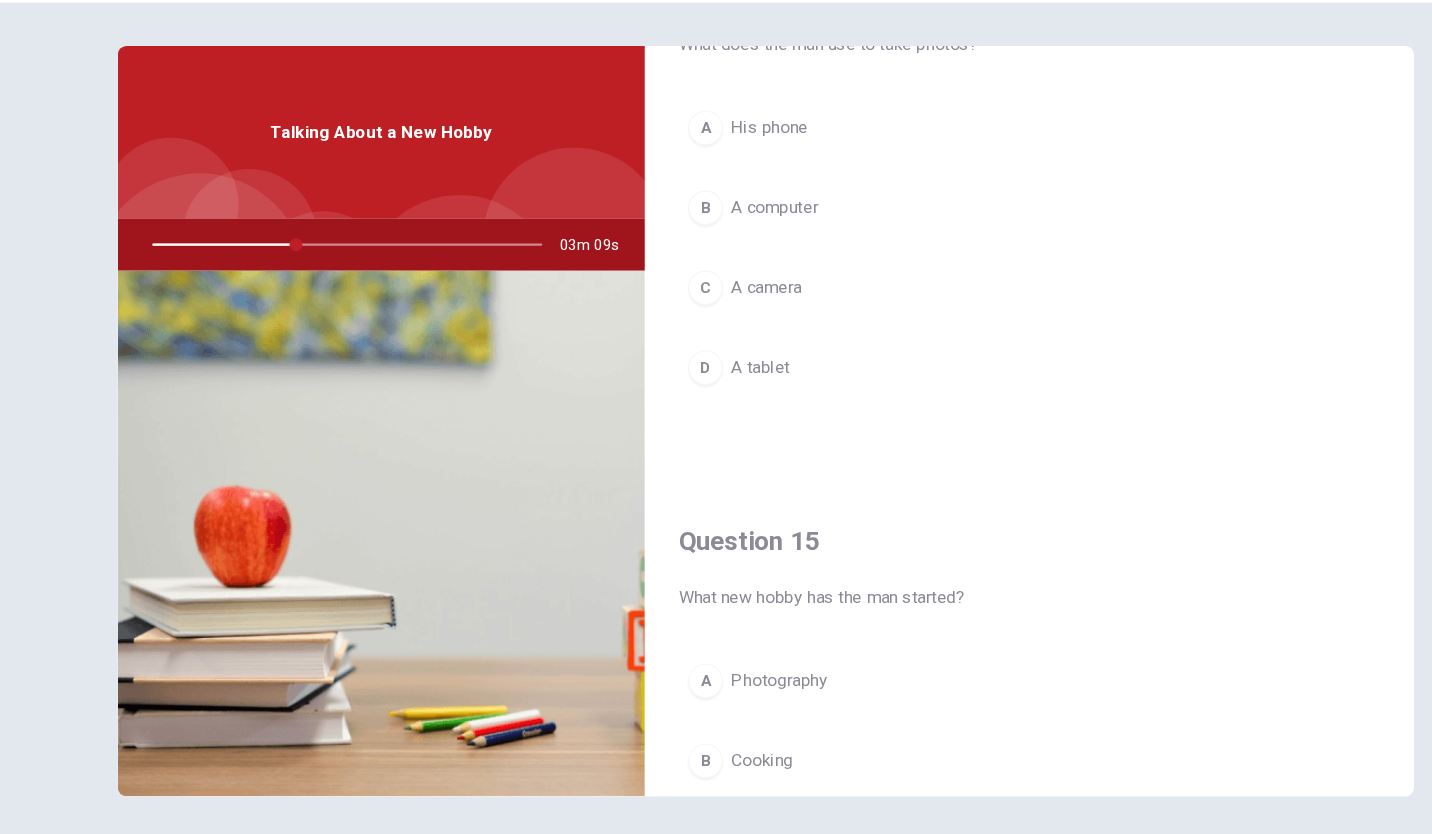 scroll, scrollTop: 1674, scrollLeft: 0, axis: vertical 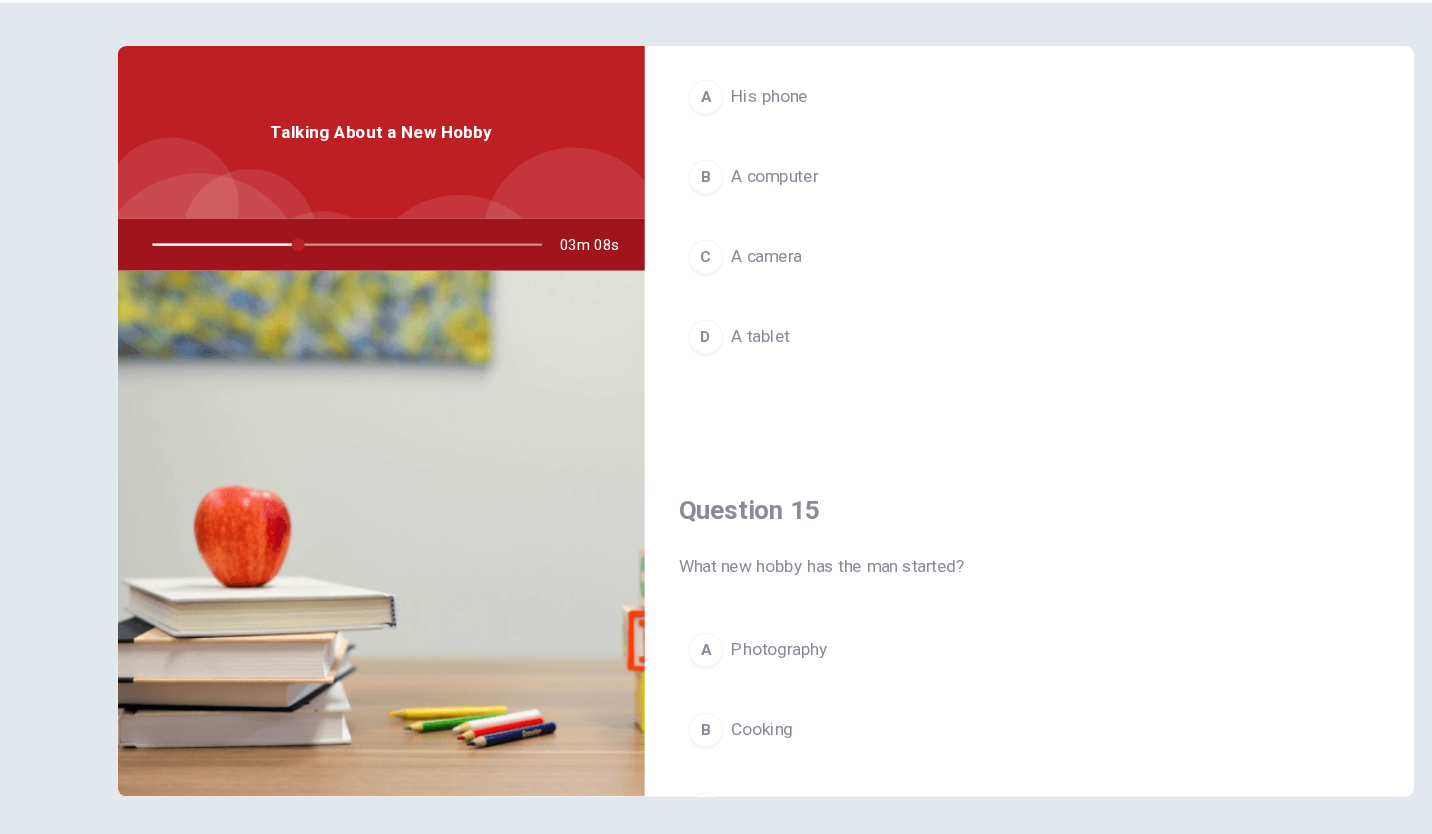 click on "A Photography" at bounding box center [960, 663] 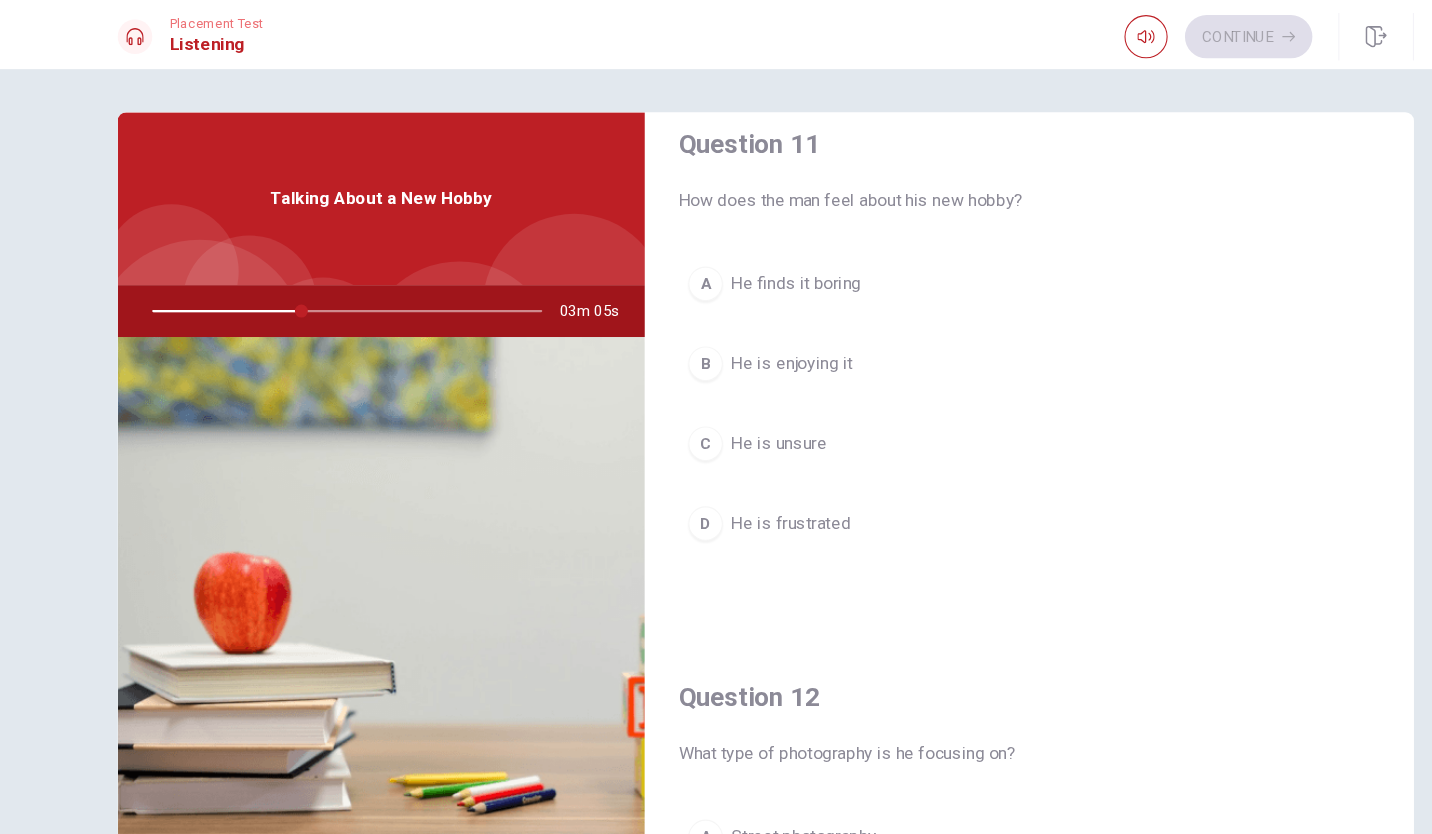 scroll, scrollTop: 28, scrollLeft: 0, axis: vertical 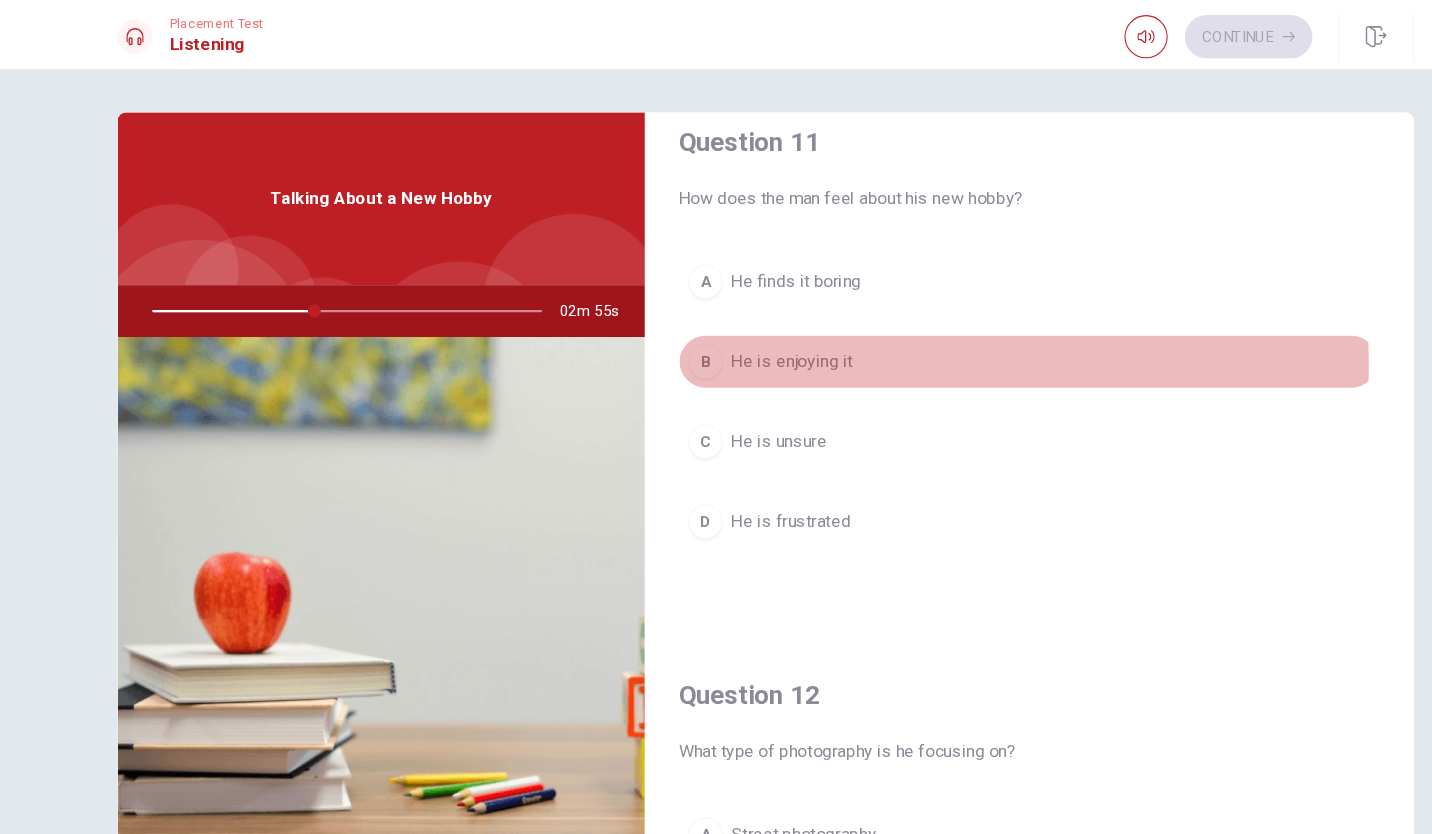 click on "B" at bounding box center [661, 335] 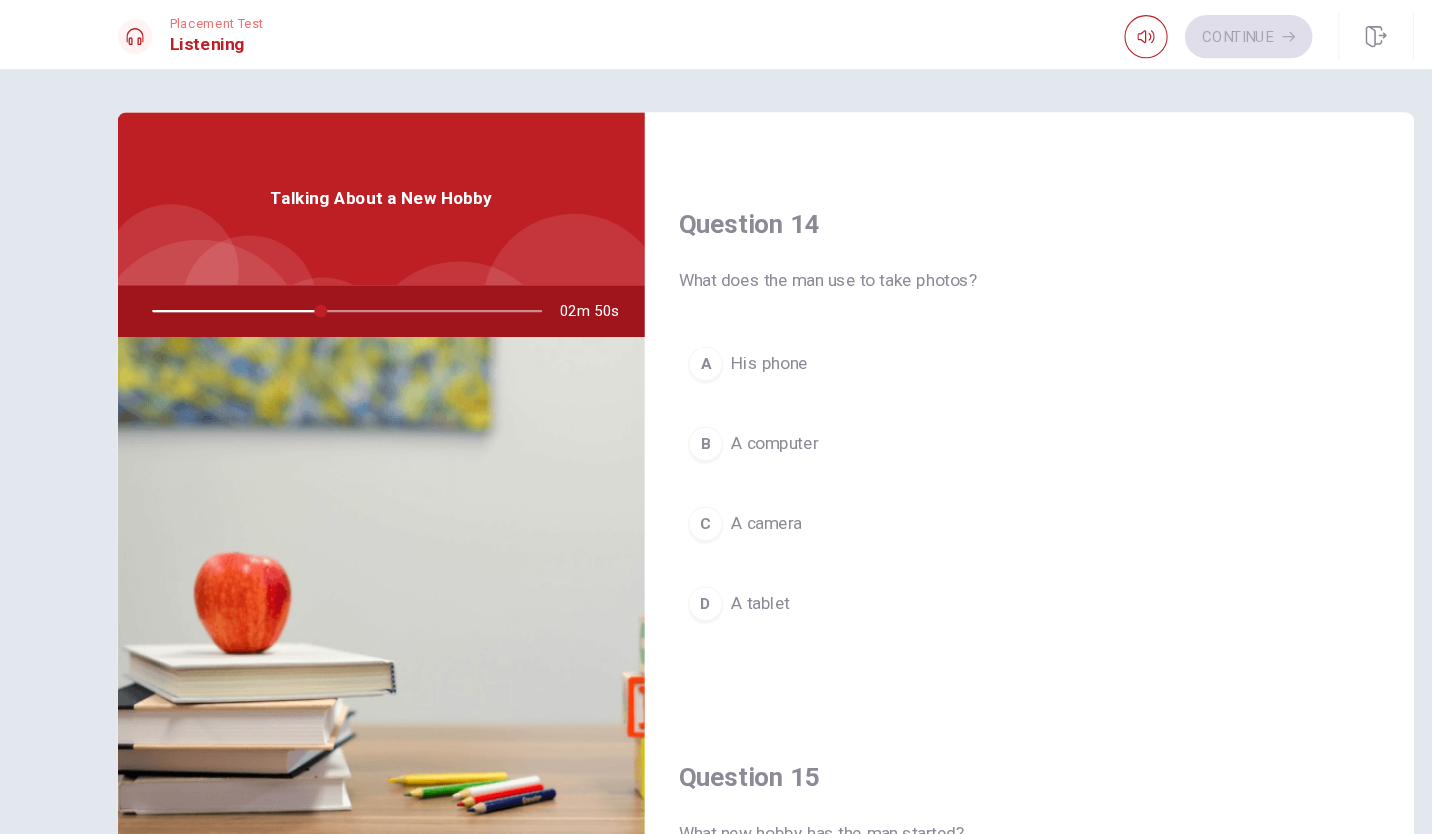 scroll, scrollTop: 1489, scrollLeft: 0, axis: vertical 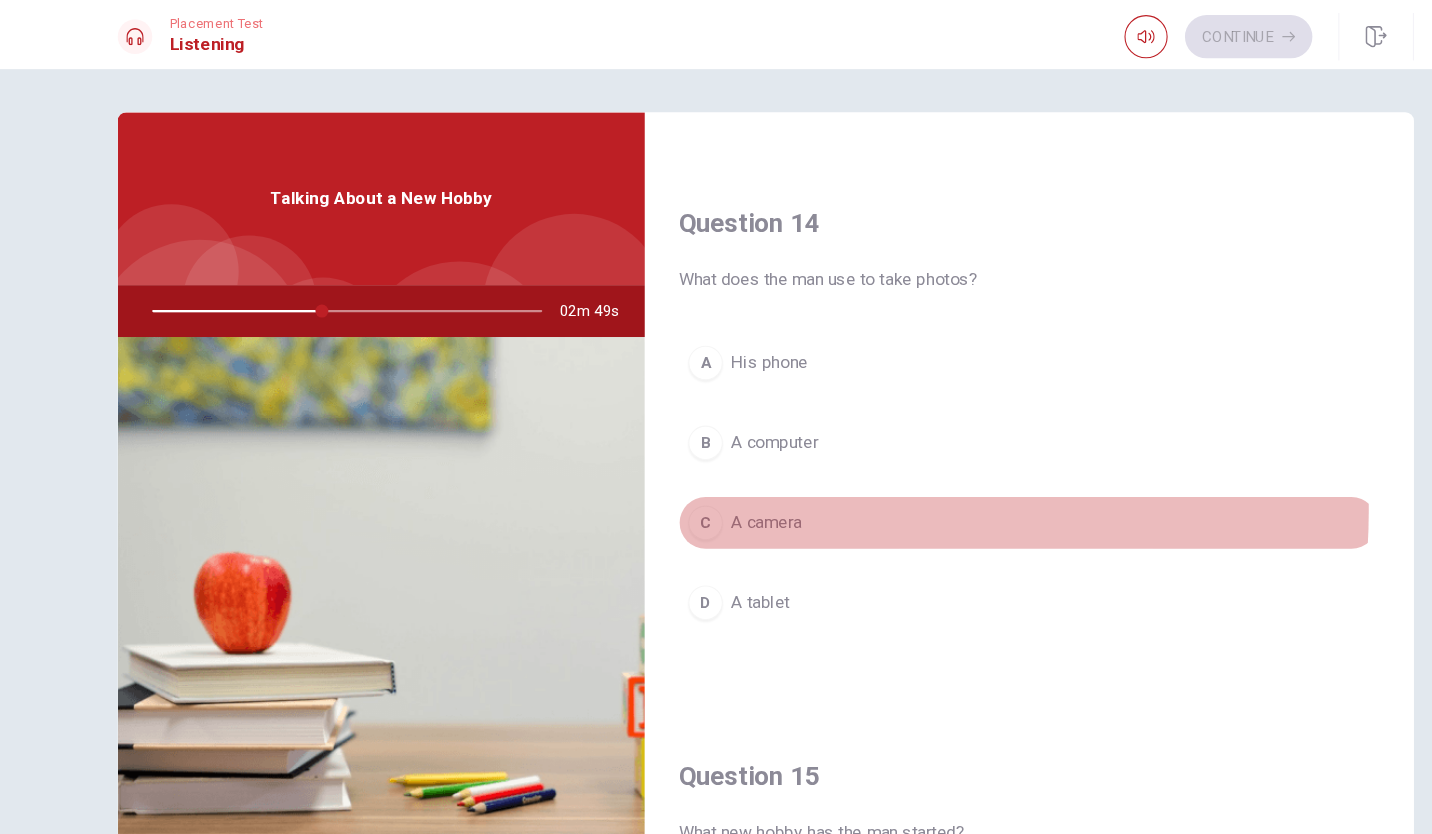 click on "A camera" at bounding box center [717, 484] 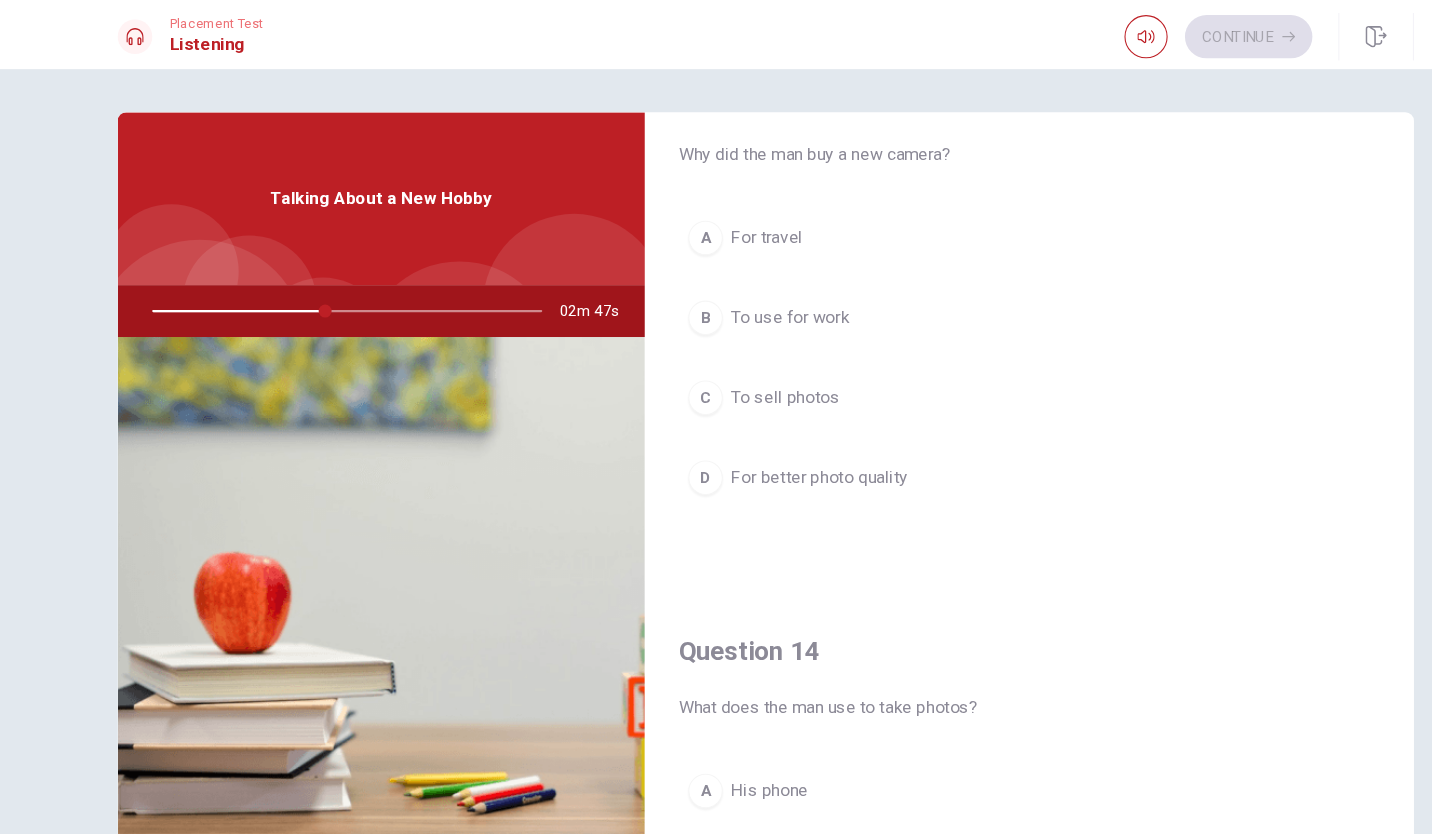 scroll, scrollTop: 1092, scrollLeft: 0, axis: vertical 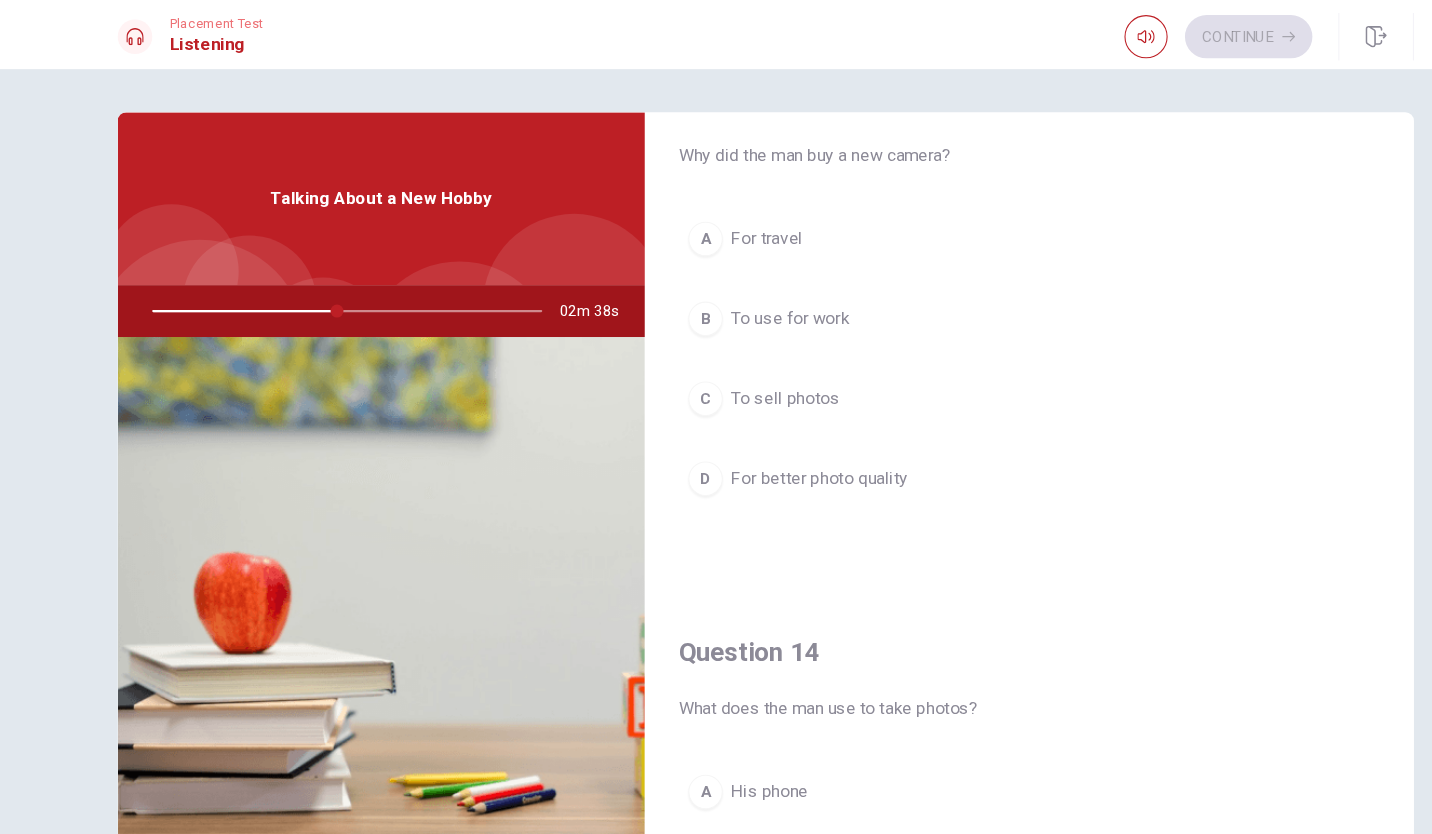 click on "For travel" at bounding box center (718, 221) 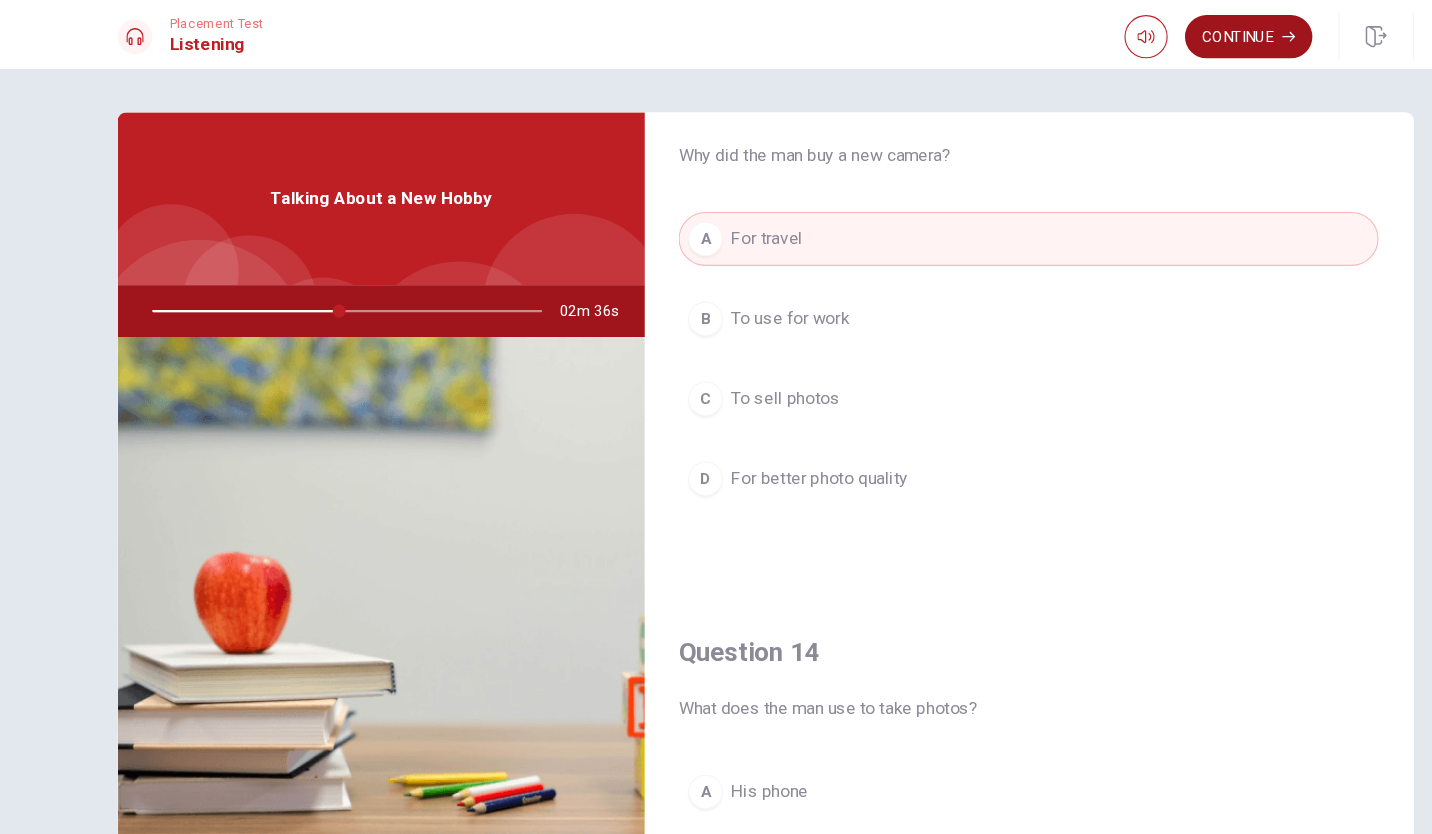 click on "Continue" at bounding box center [1163, 34] 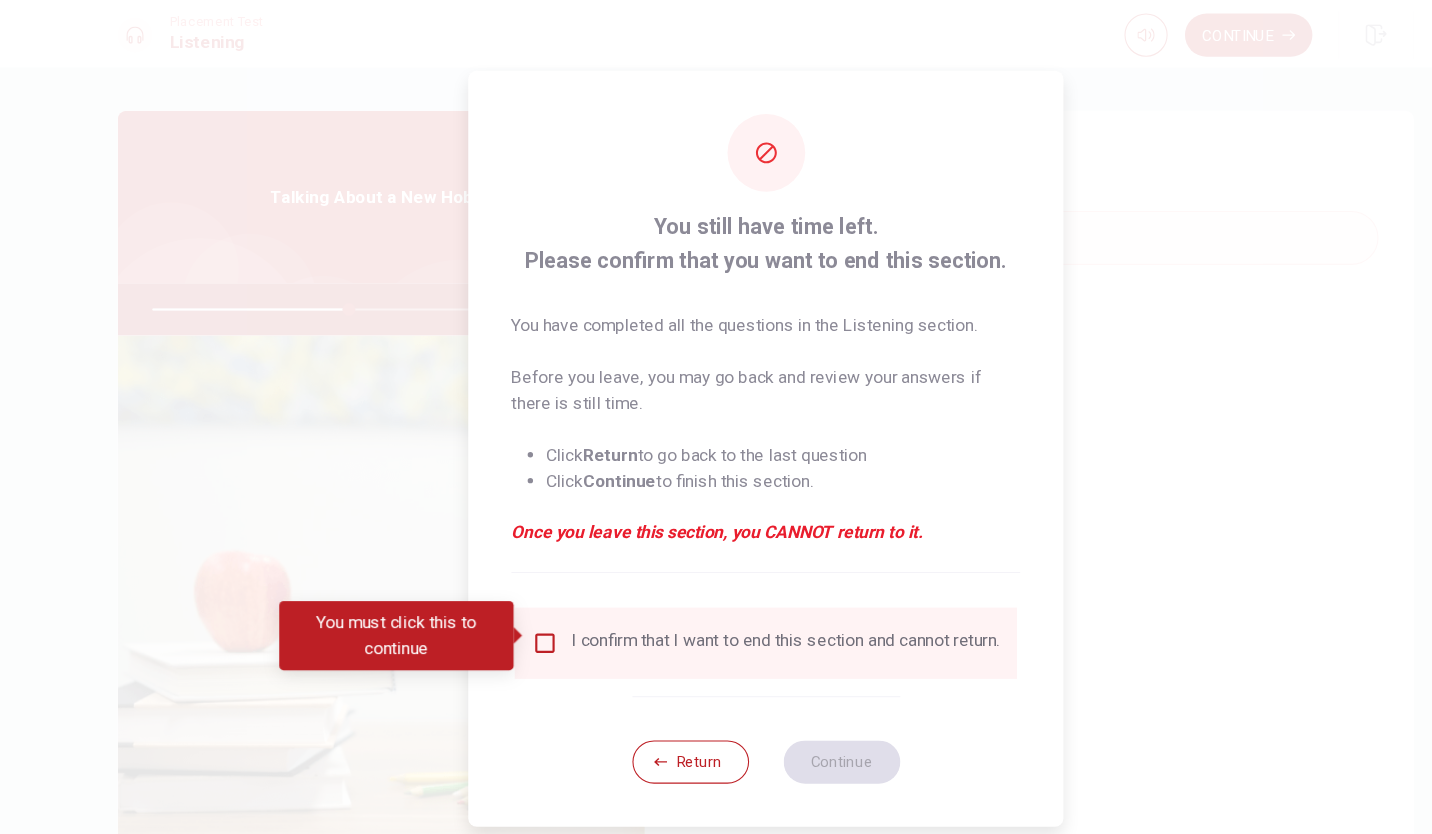 click at bounding box center [512, 597] 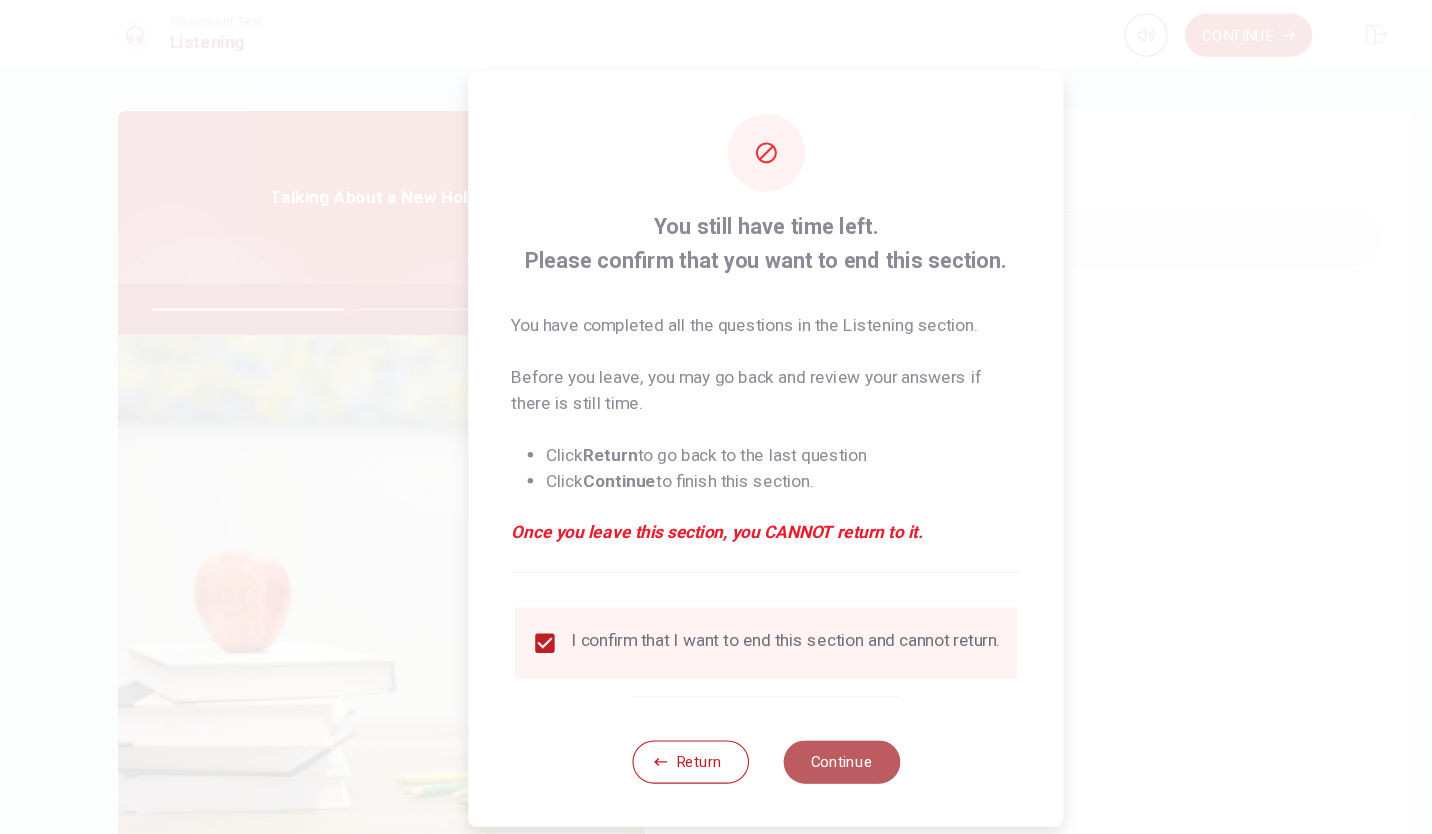 click on "Continue" at bounding box center (786, 707) 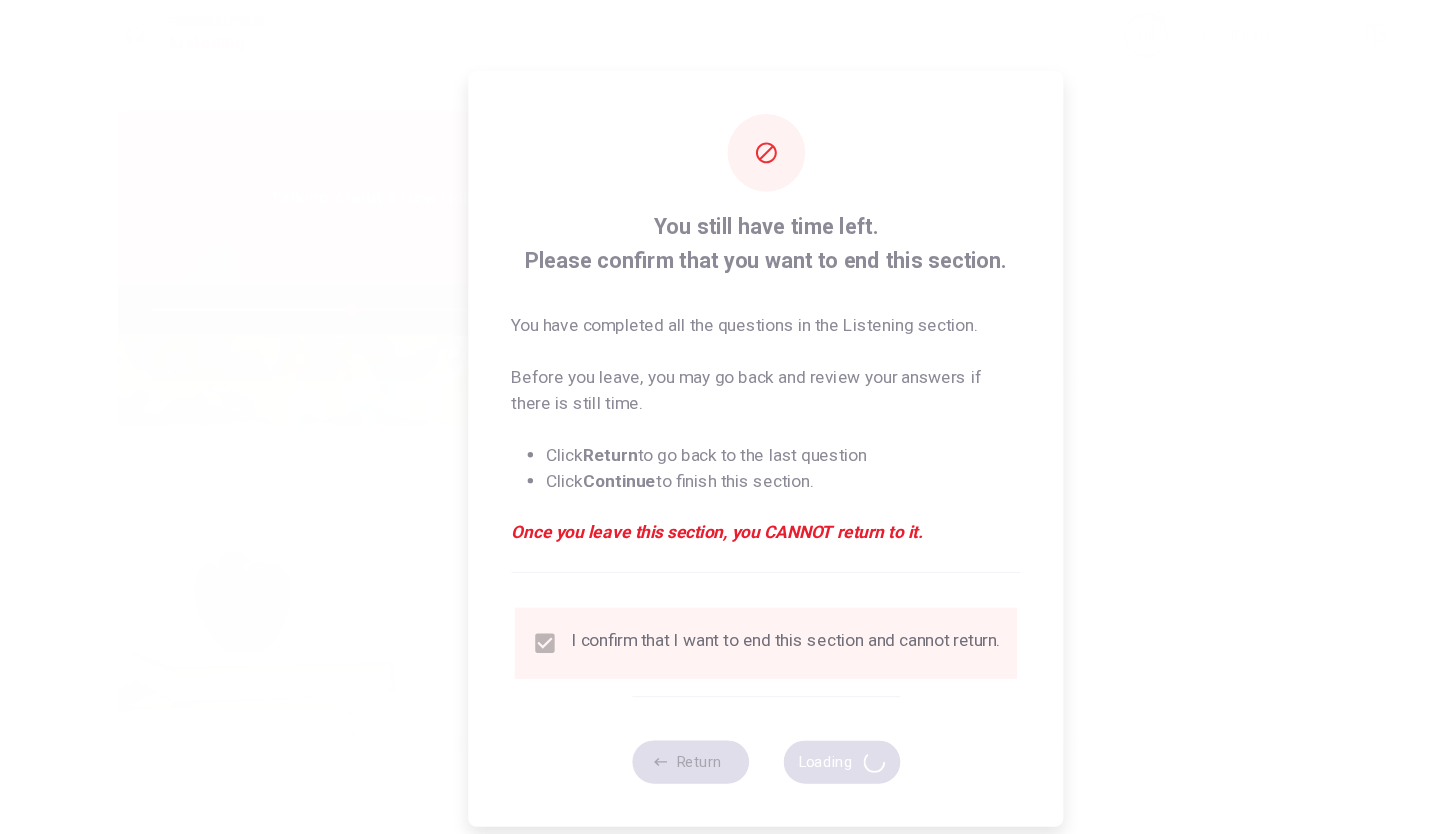type on "52" 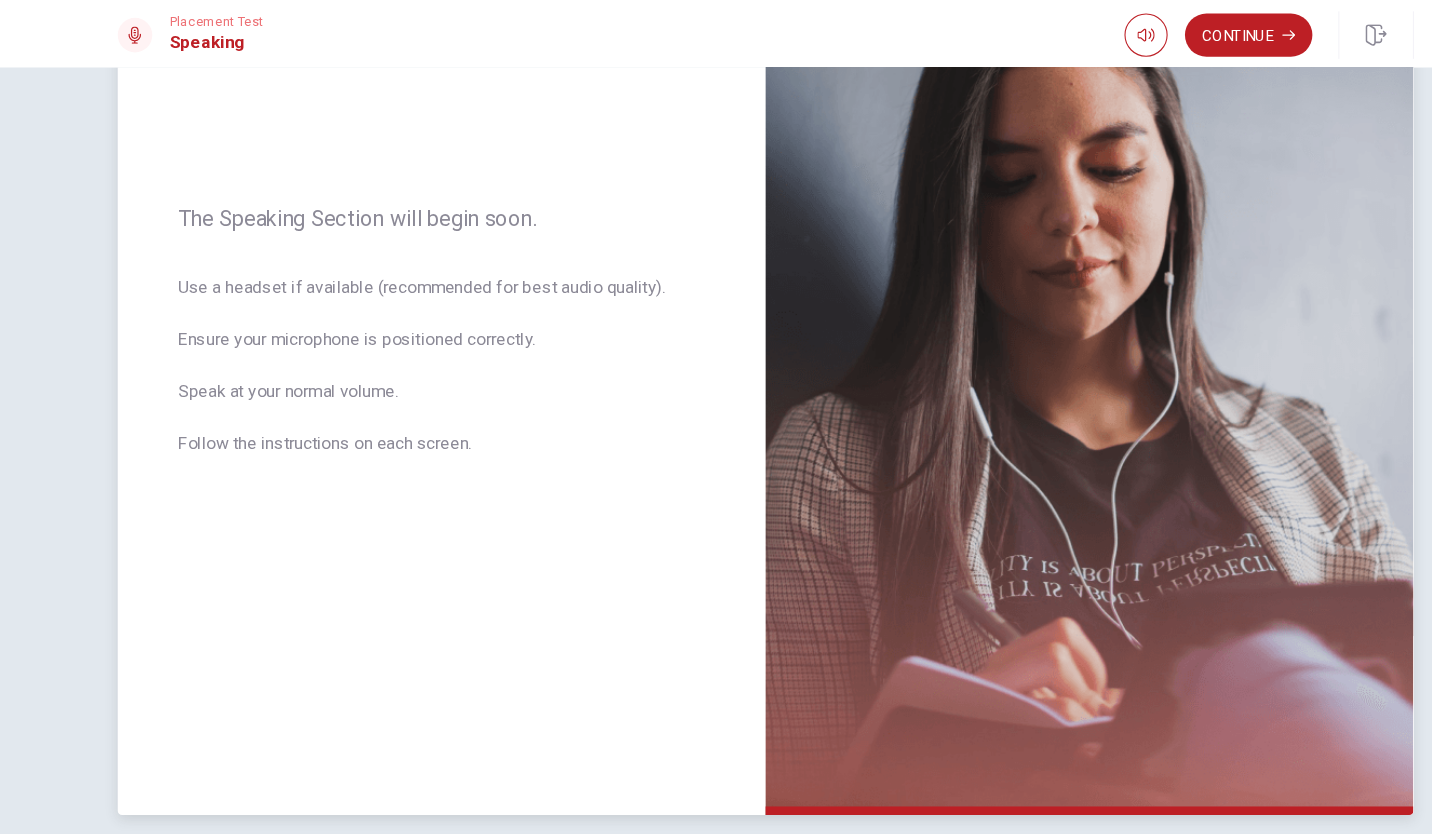 scroll, scrollTop: 246, scrollLeft: 0, axis: vertical 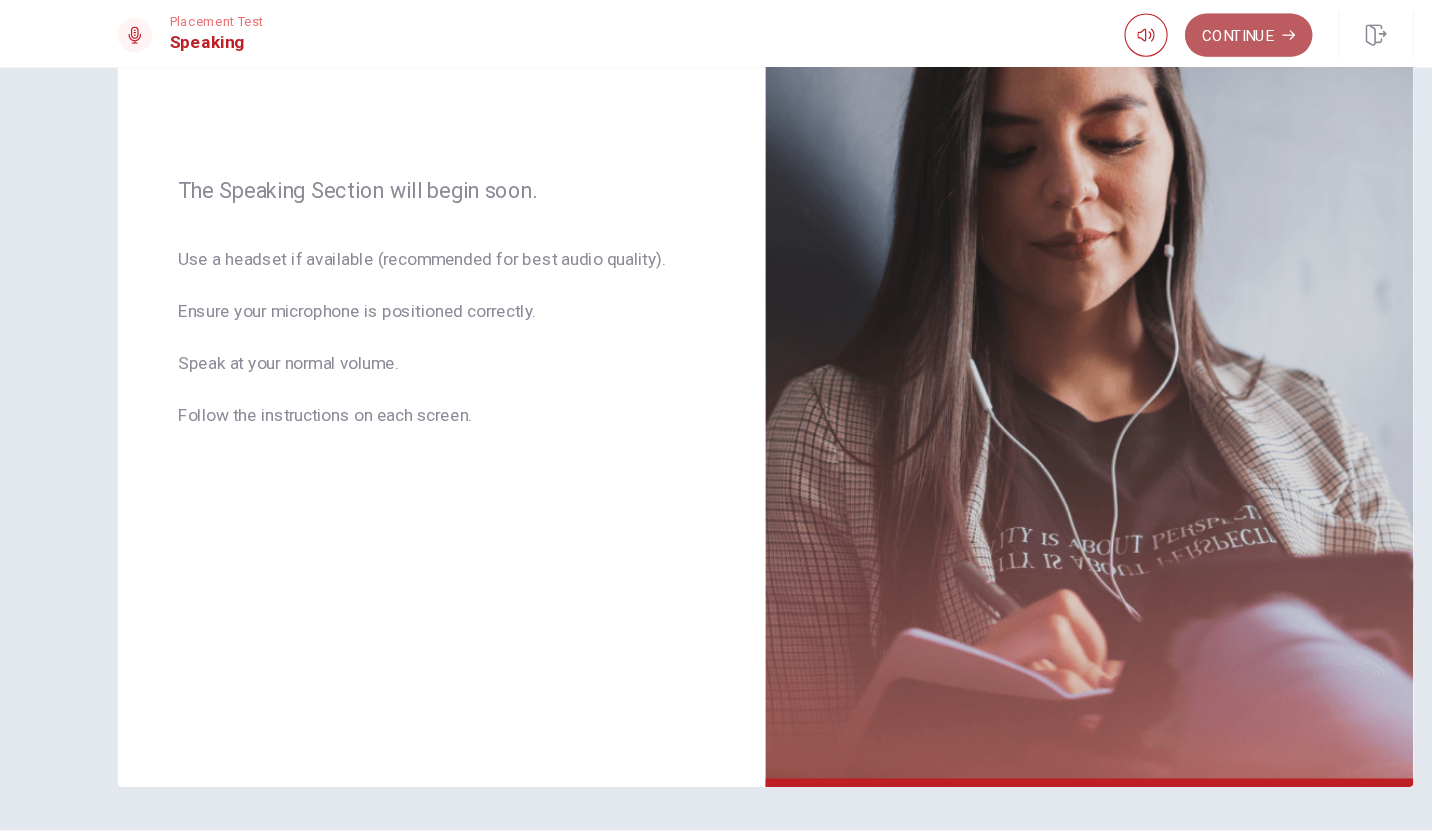 click on "Continue" at bounding box center [1163, 34] 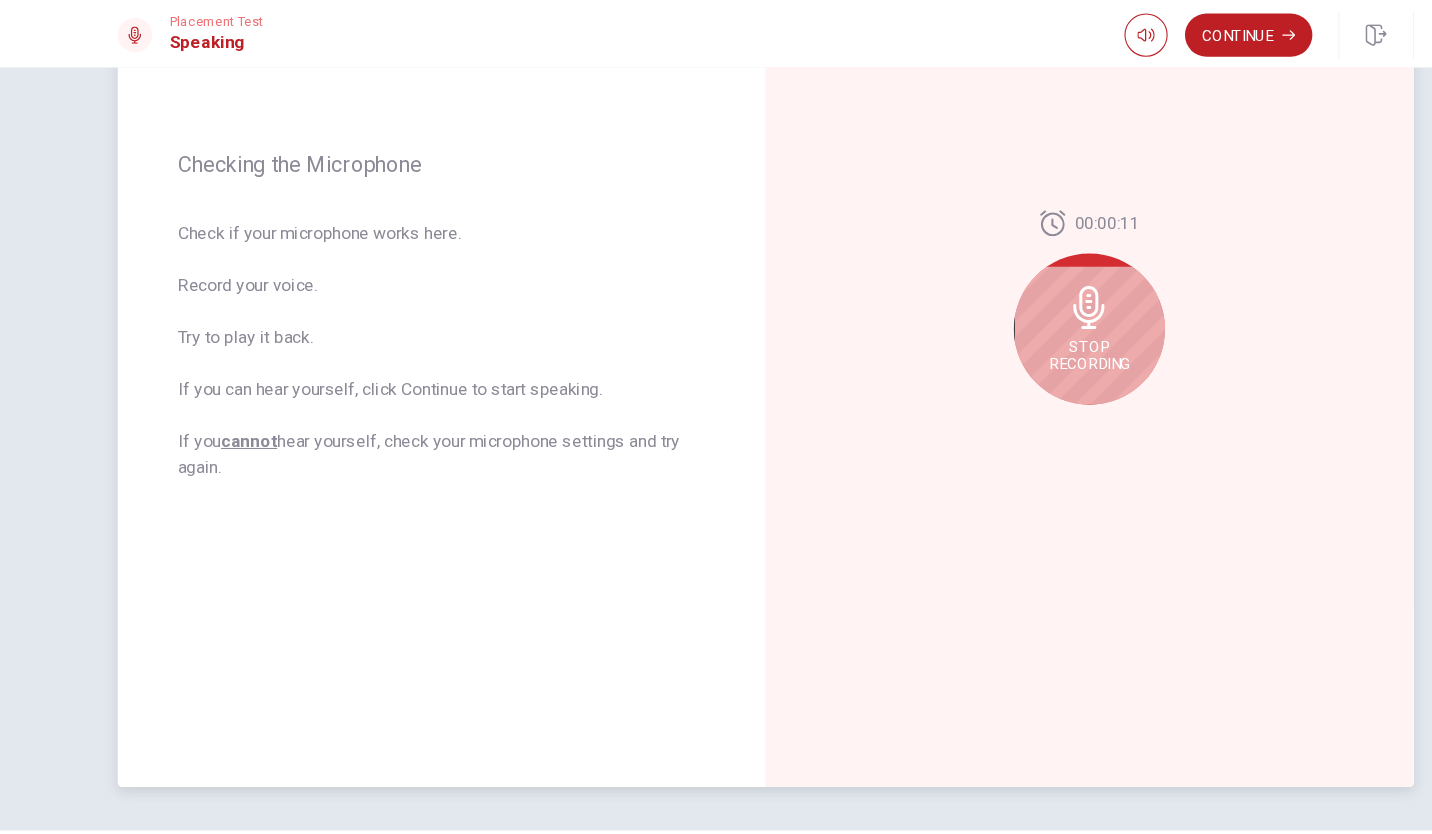 click 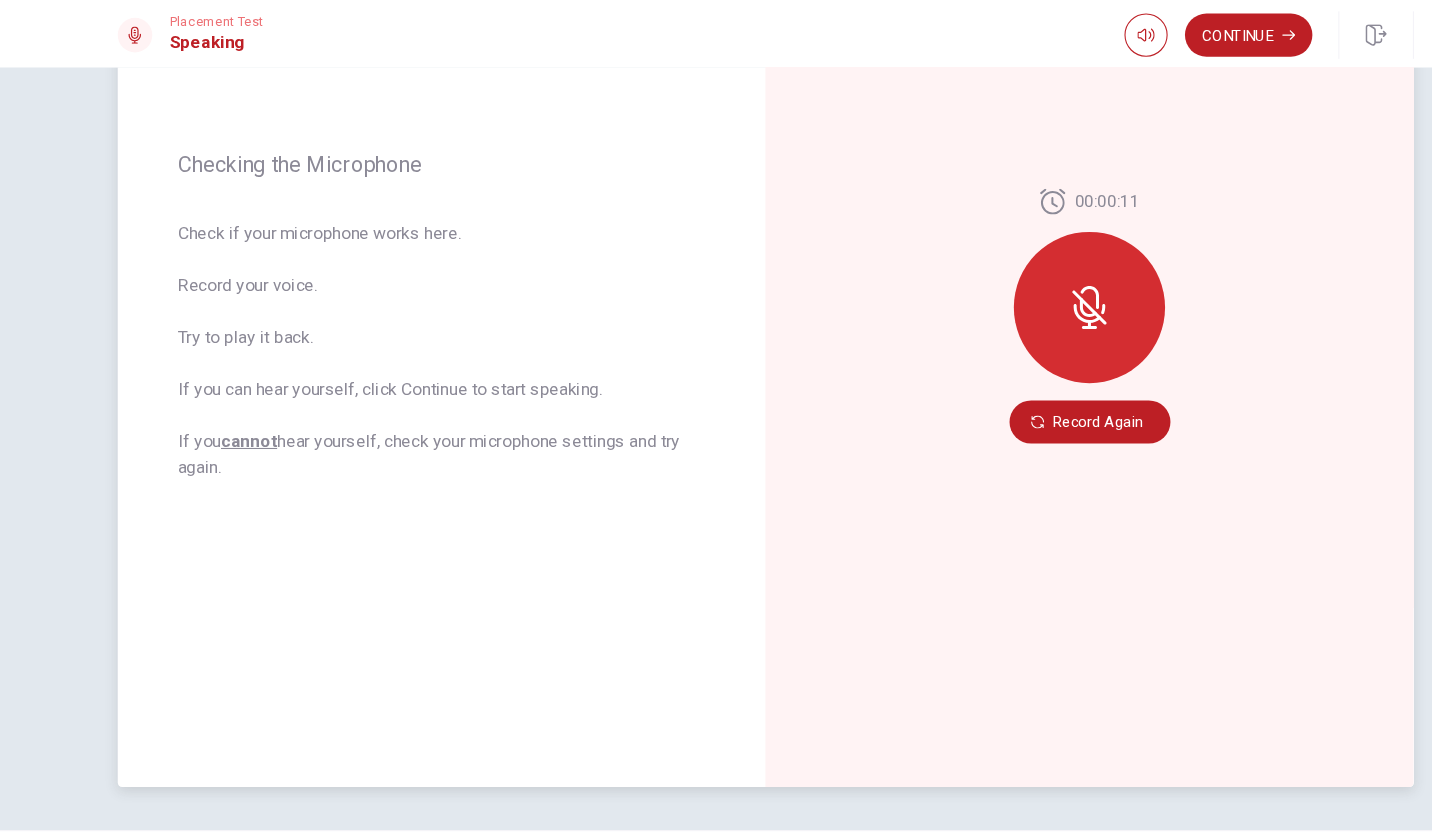 click at bounding box center (1016, 286) 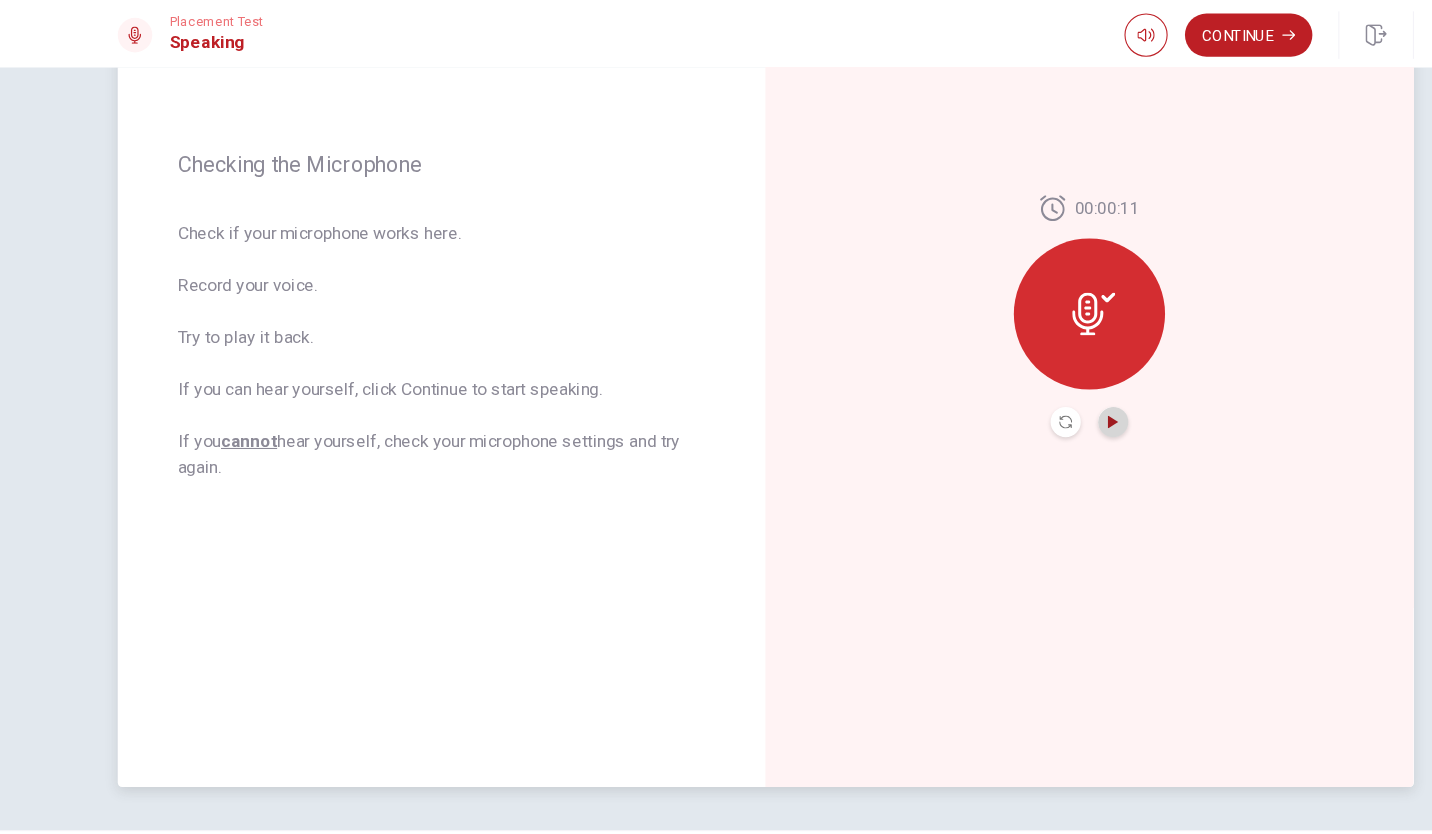click 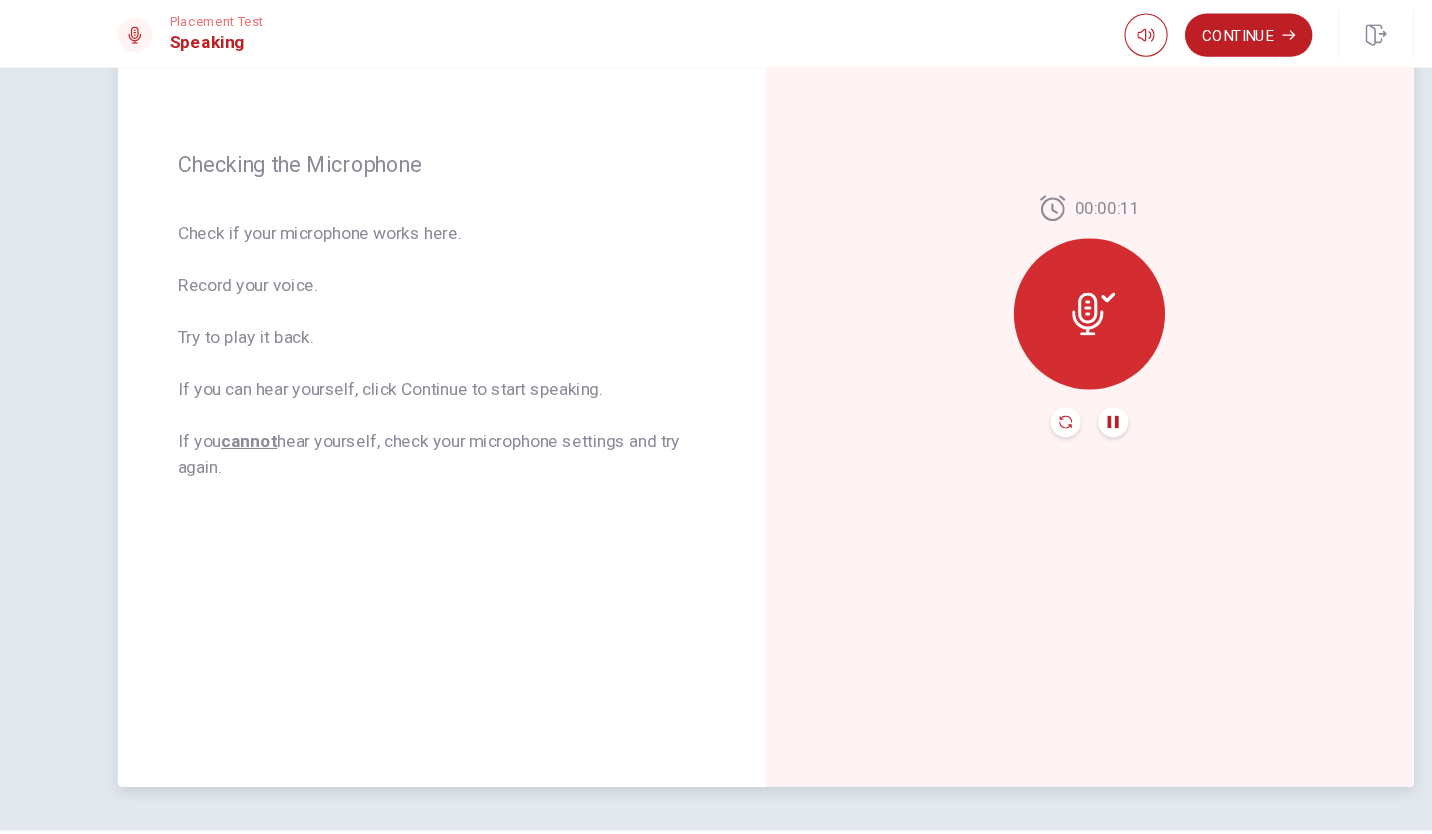 click 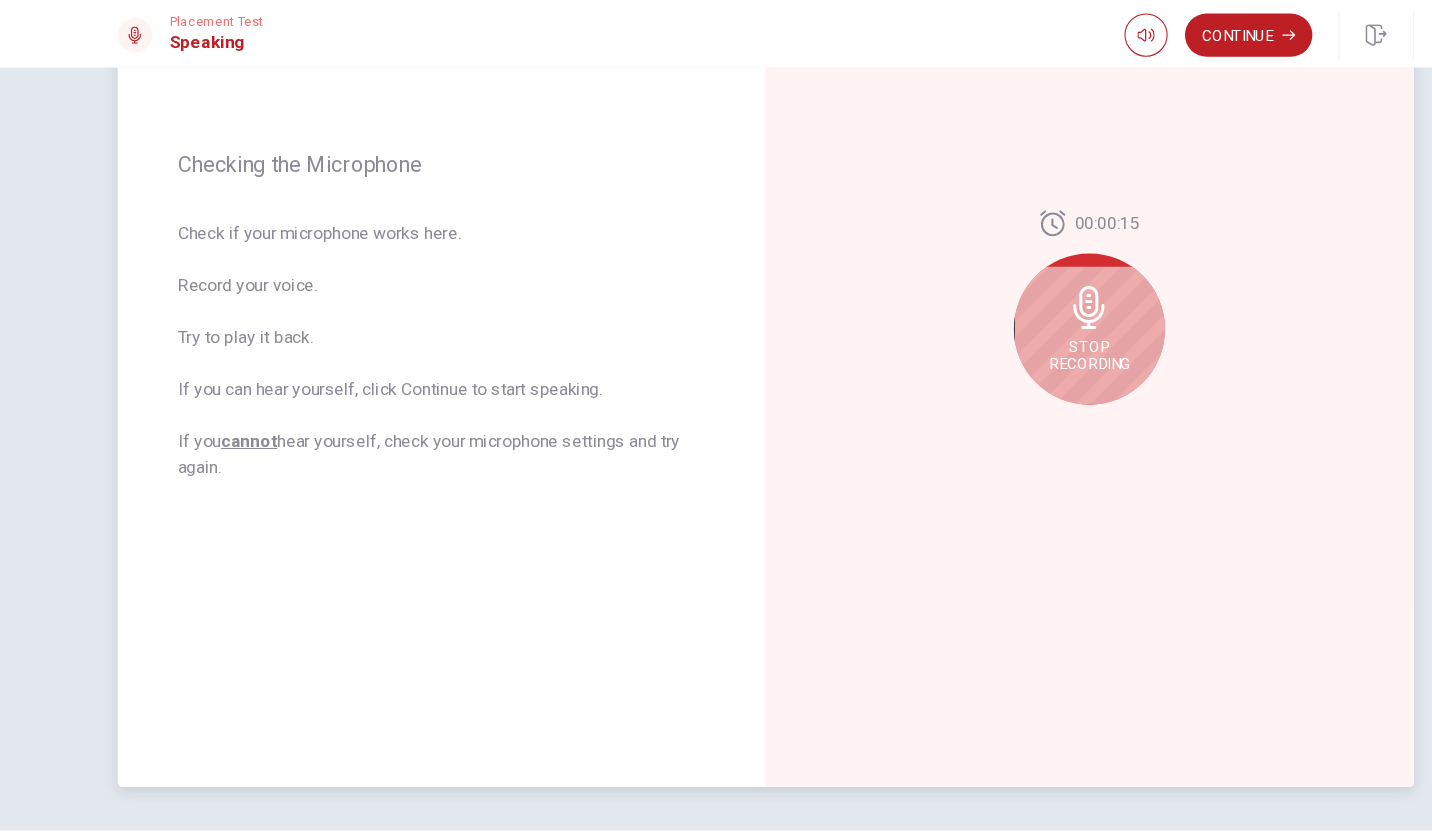 click on "Stop   Recording" at bounding box center [1016, 306] 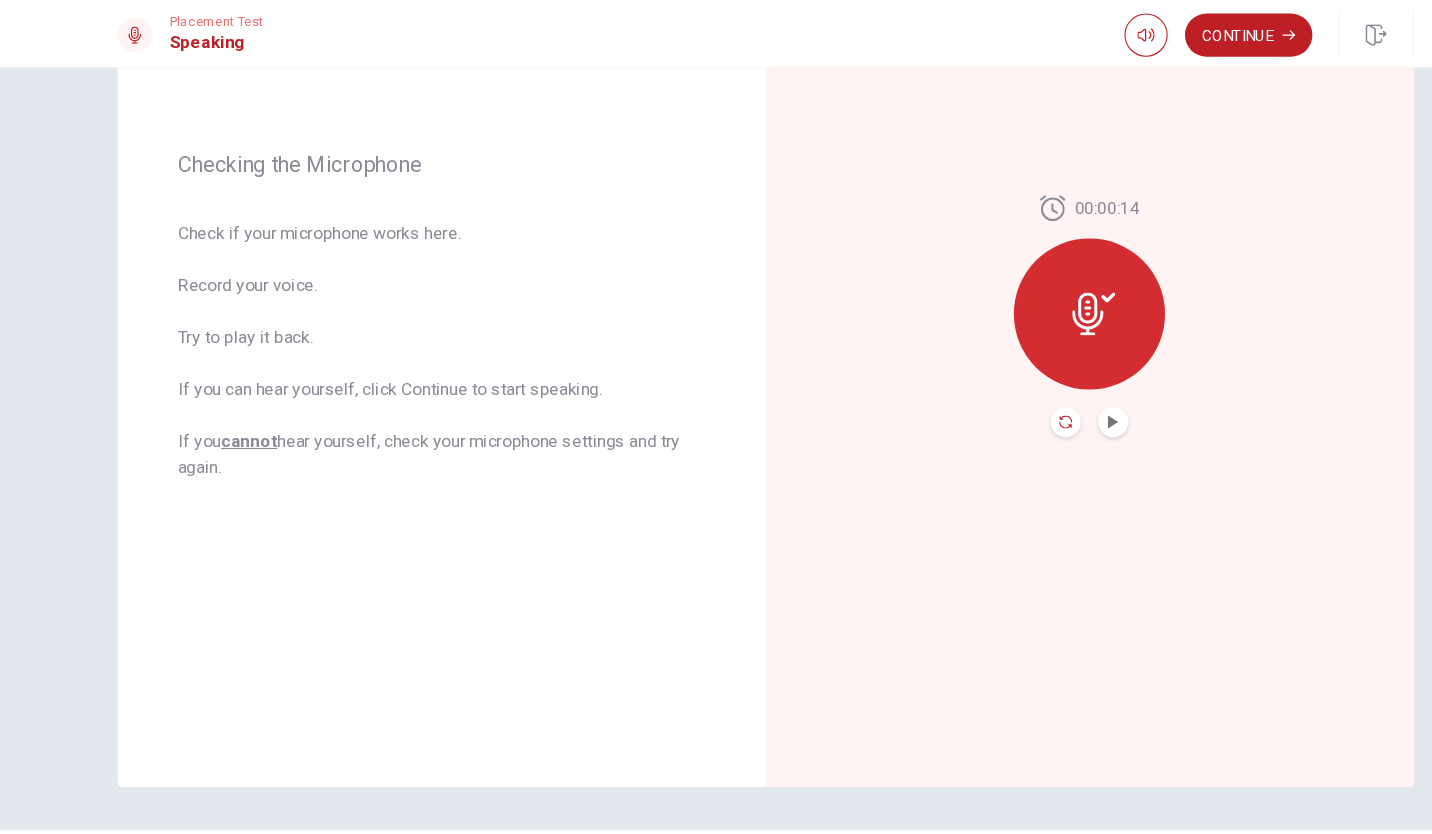 click 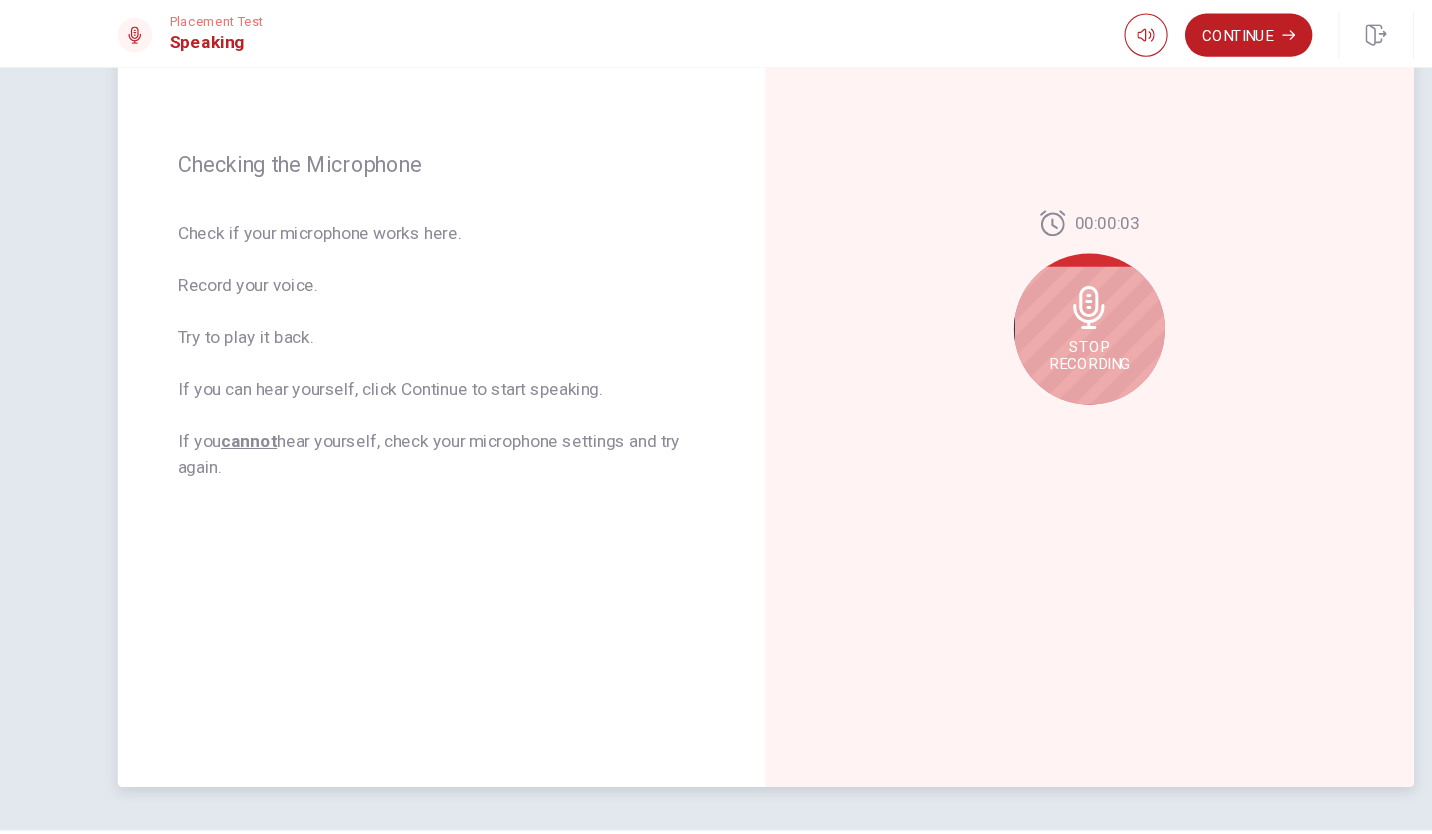 click on "Stop   Recording" at bounding box center (1016, 306) 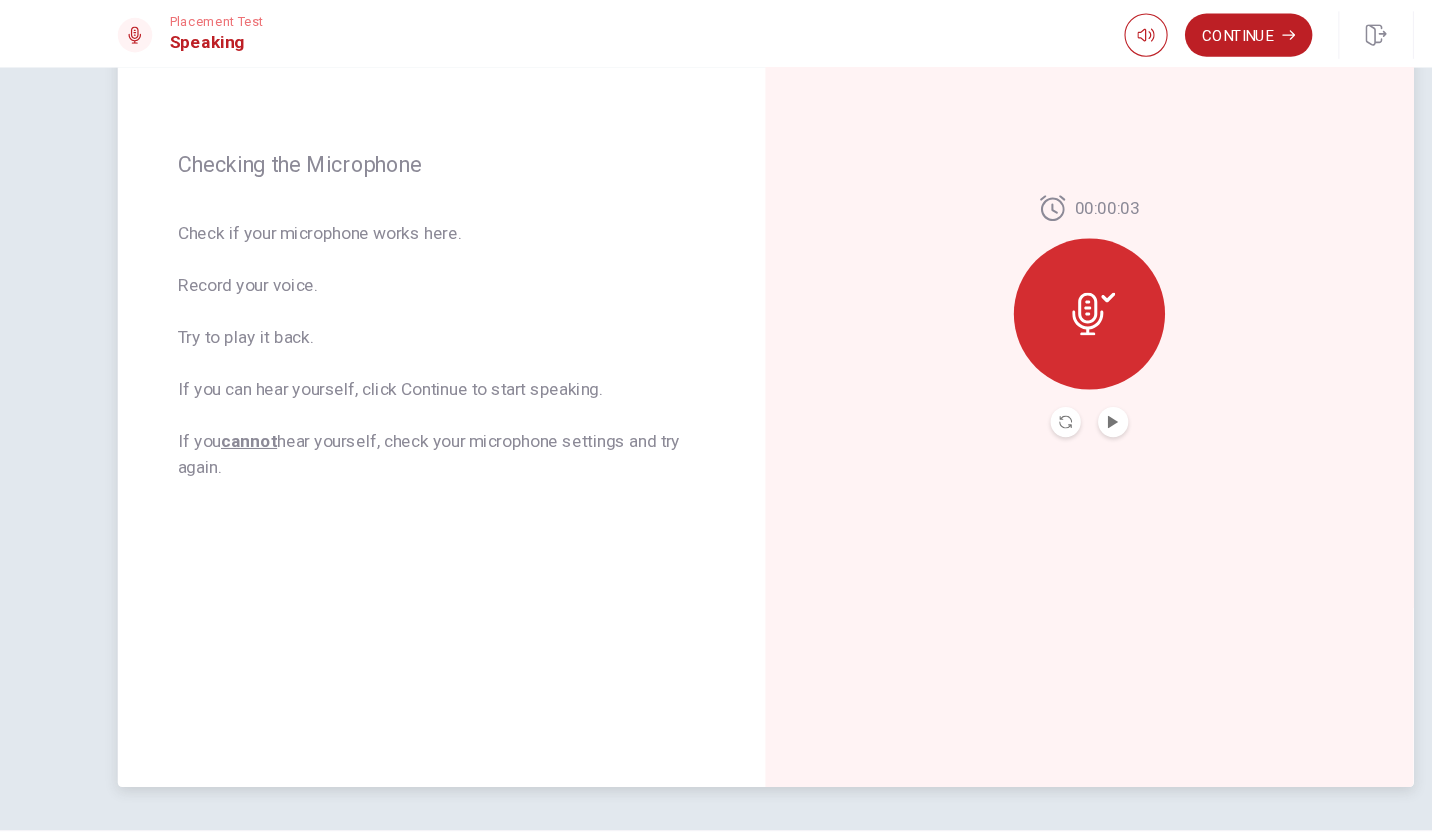 click on "00:00:03" at bounding box center [1016, 294] 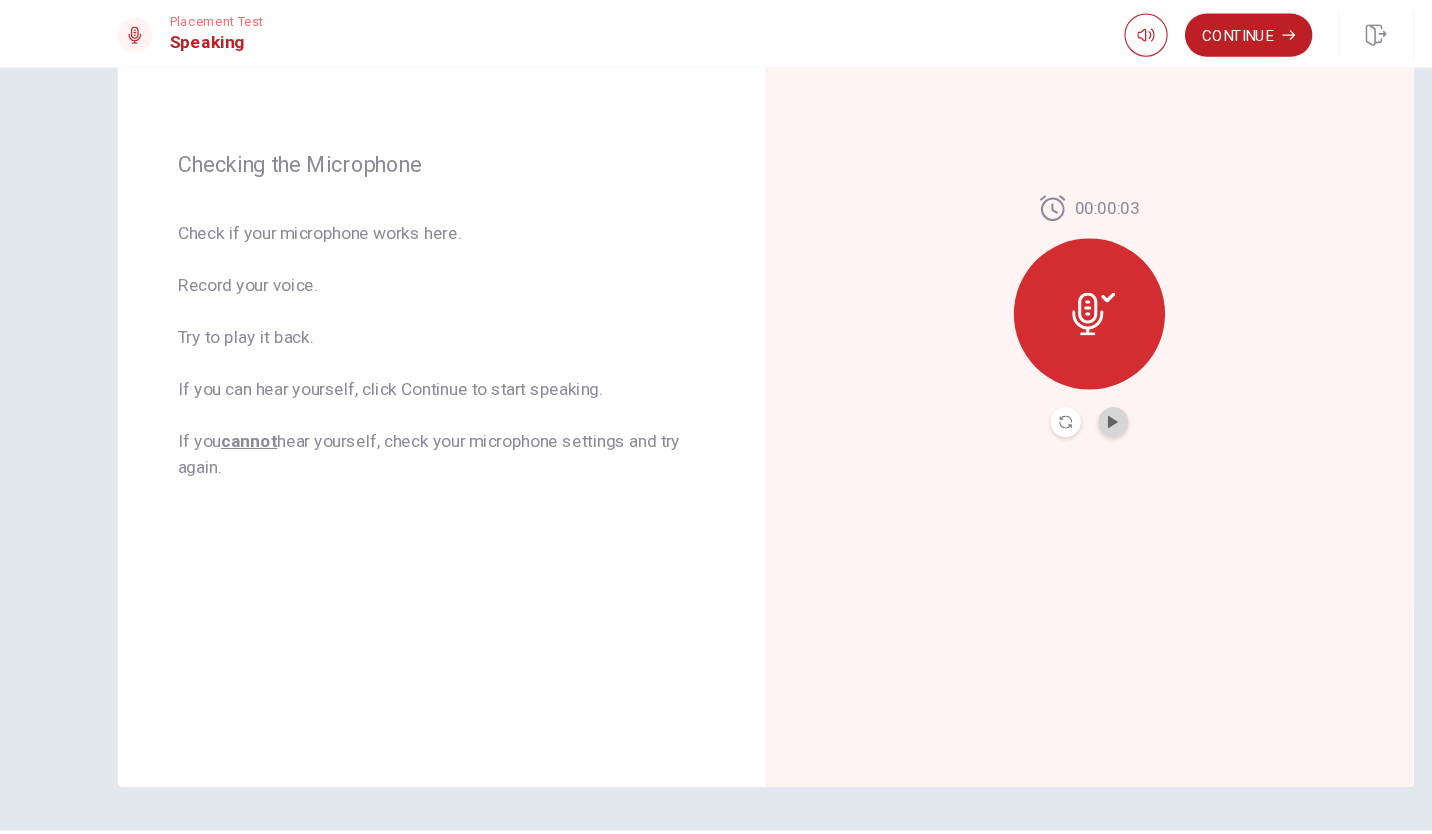 click at bounding box center [1038, 392] 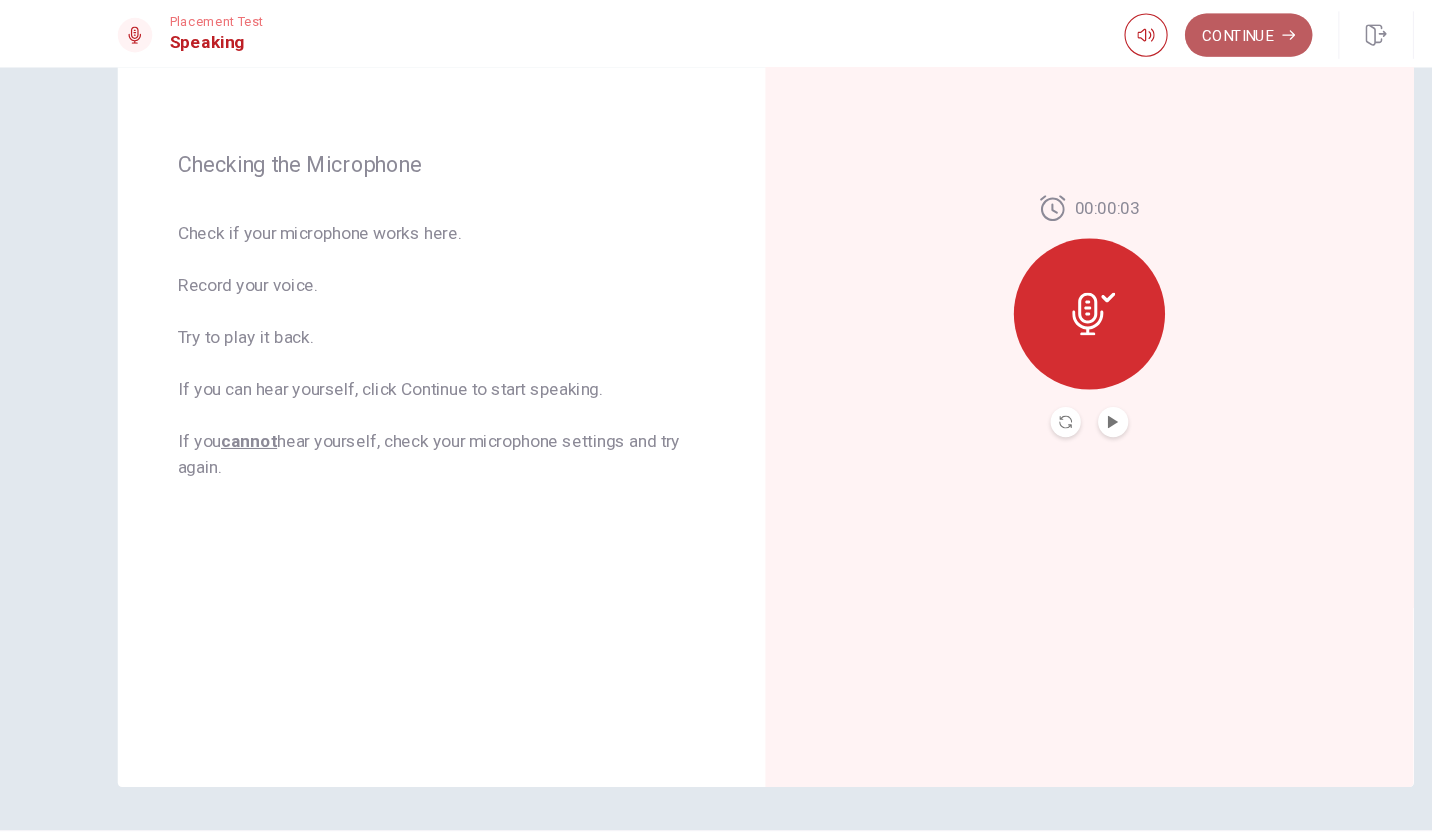 click on "Continue" at bounding box center (1163, 34) 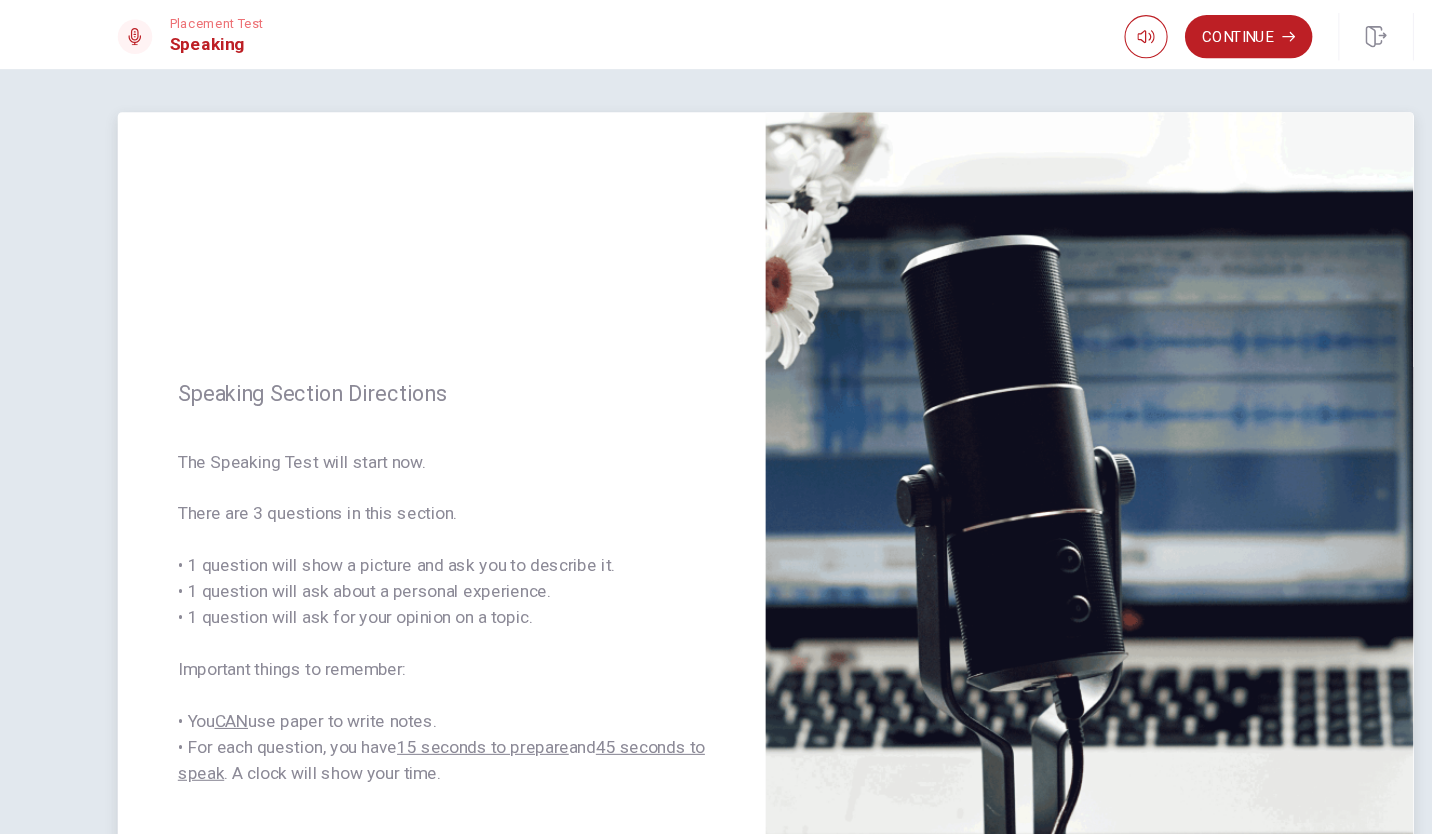 scroll, scrollTop: 19, scrollLeft: 0, axis: vertical 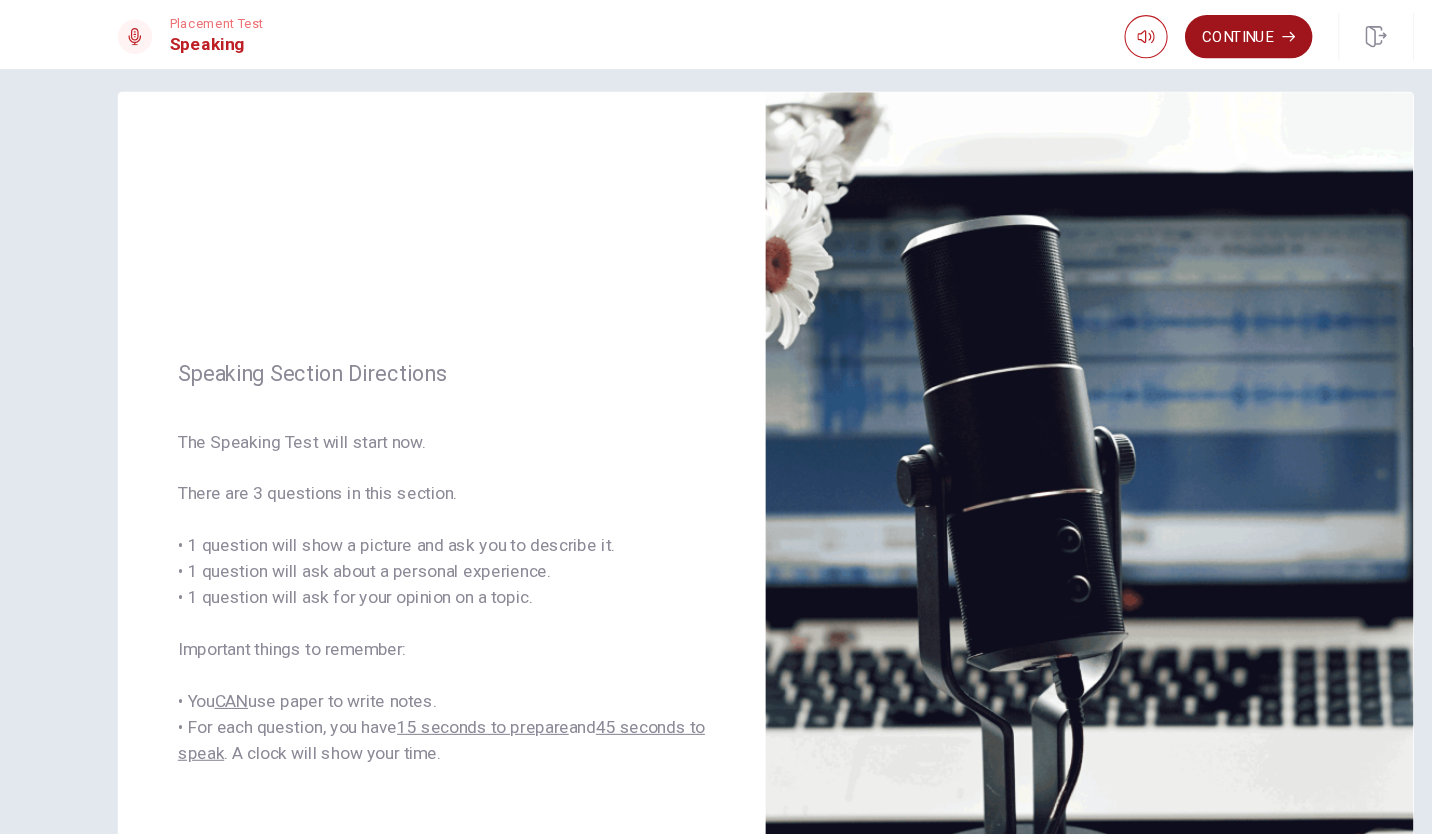 click on "Continue" at bounding box center (1163, 34) 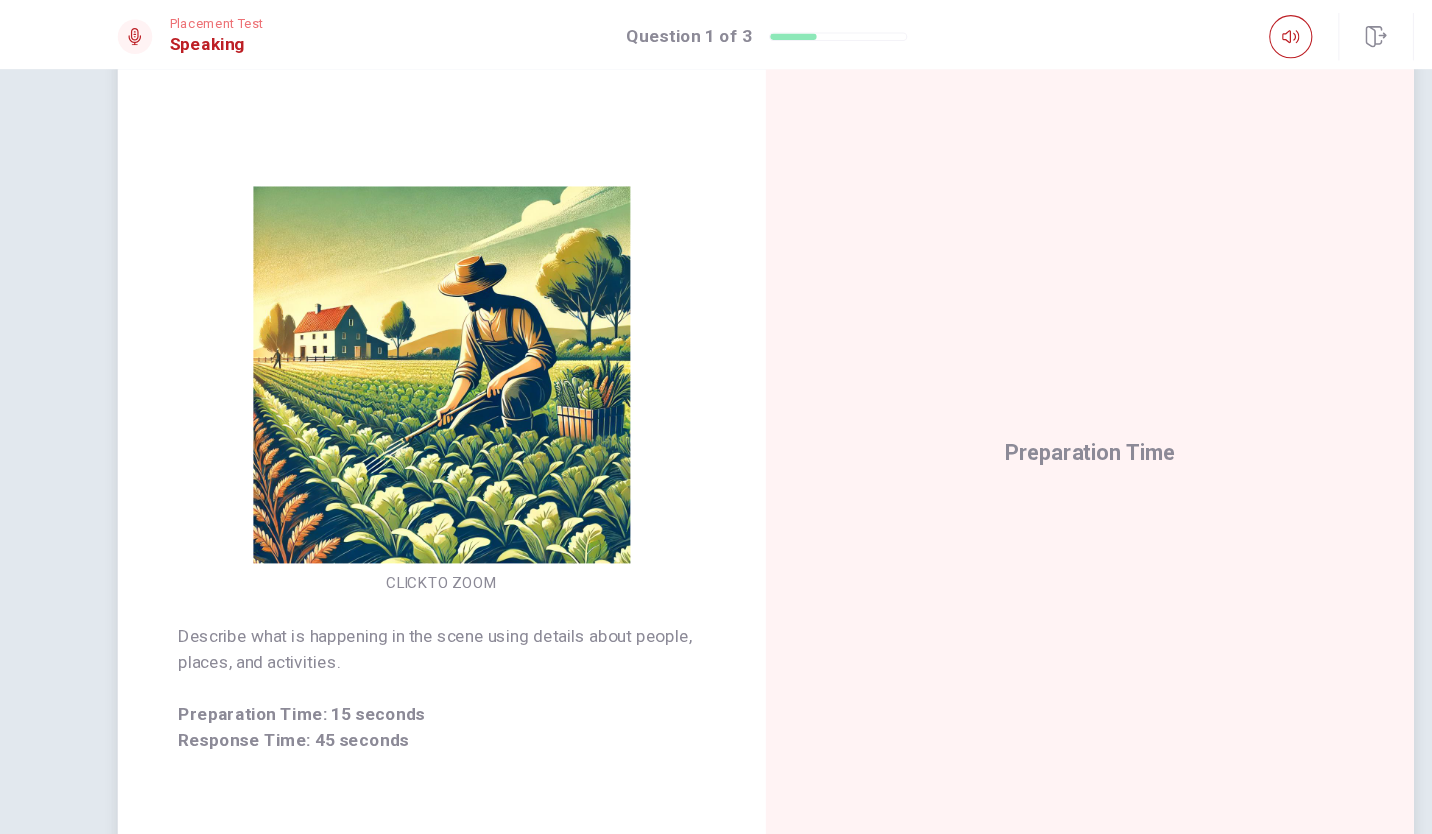 scroll, scrollTop: 182, scrollLeft: 0, axis: vertical 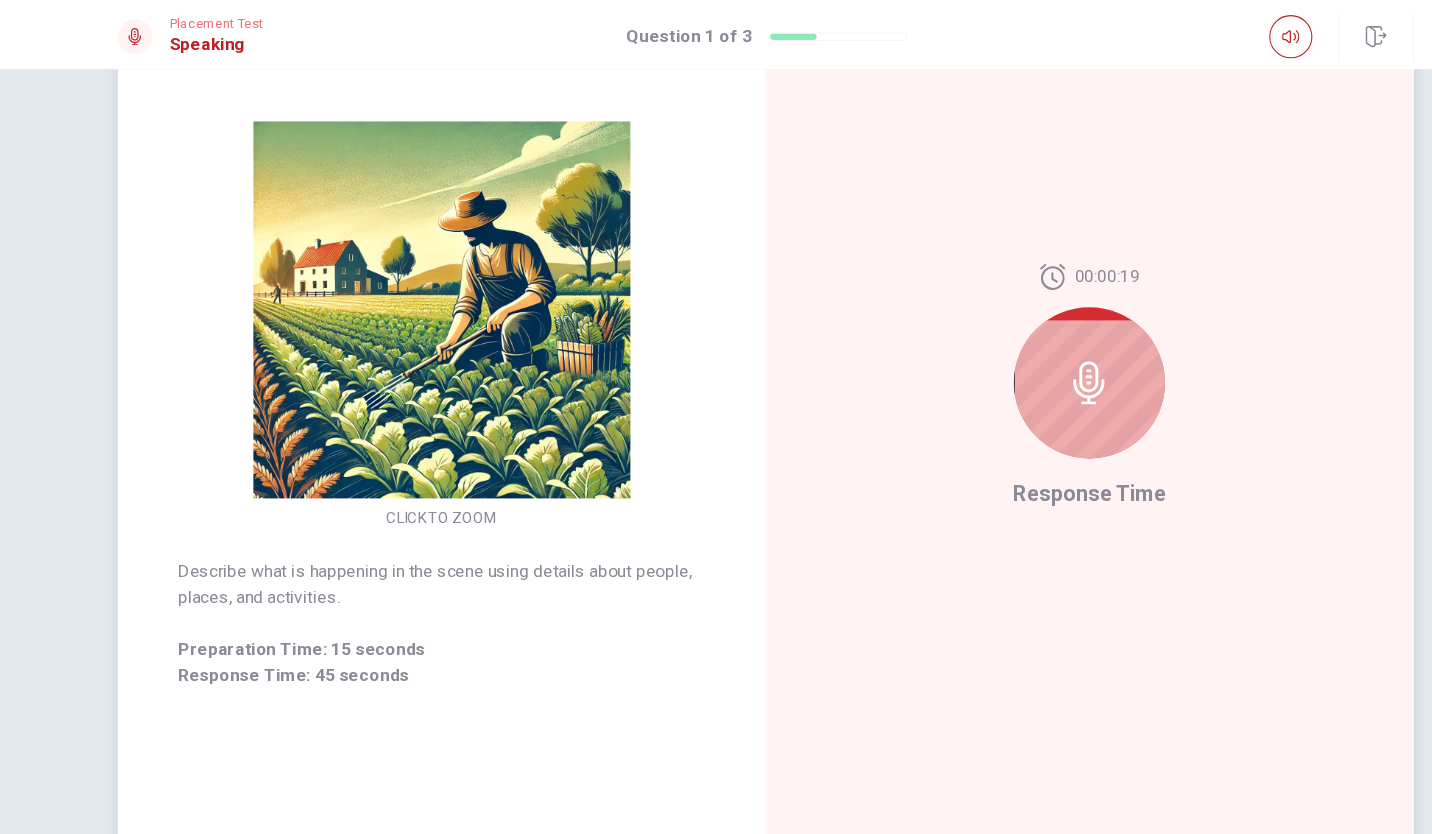 click at bounding box center [1016, 354] 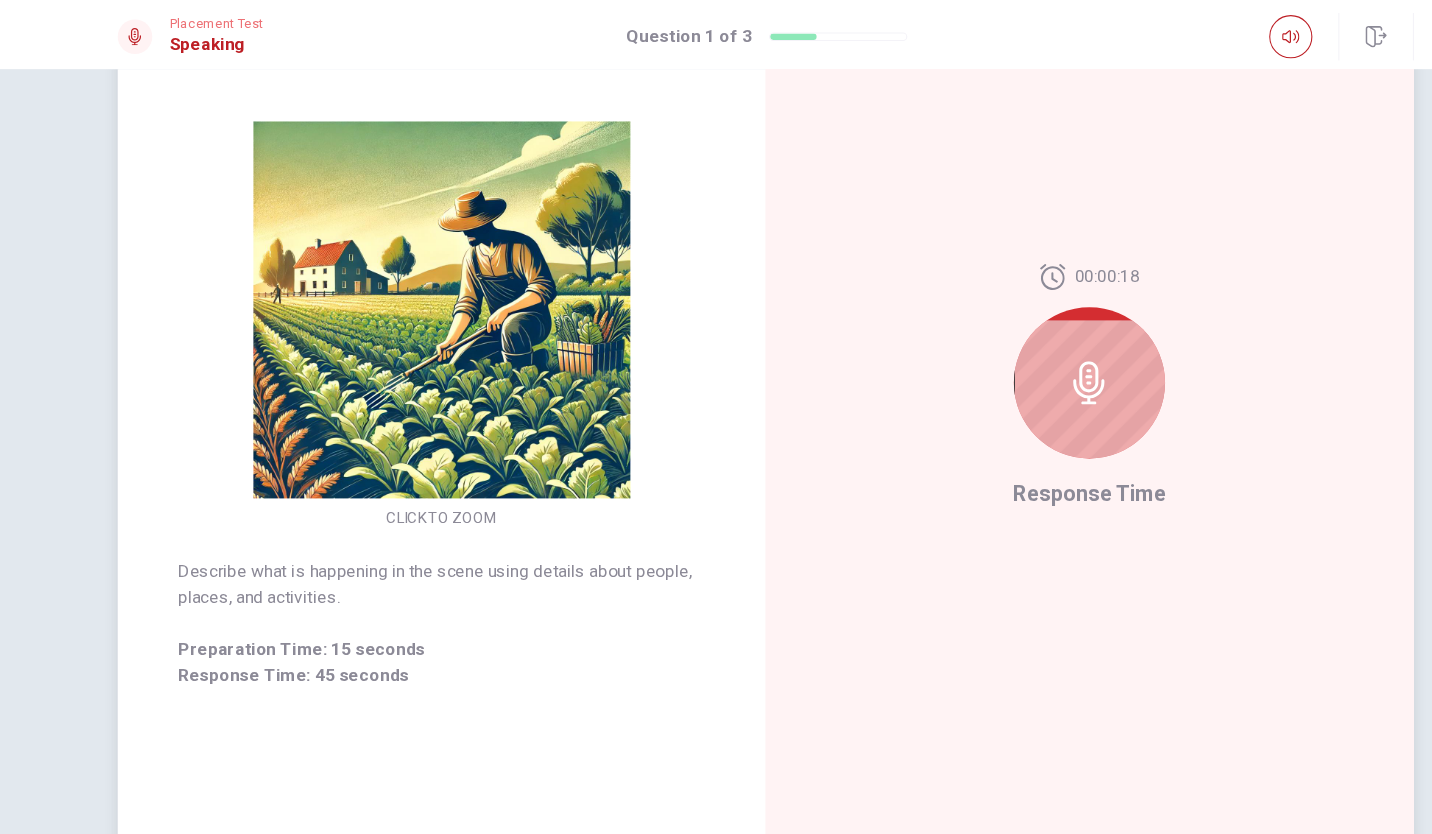 click at bounding box center (1016, 354) 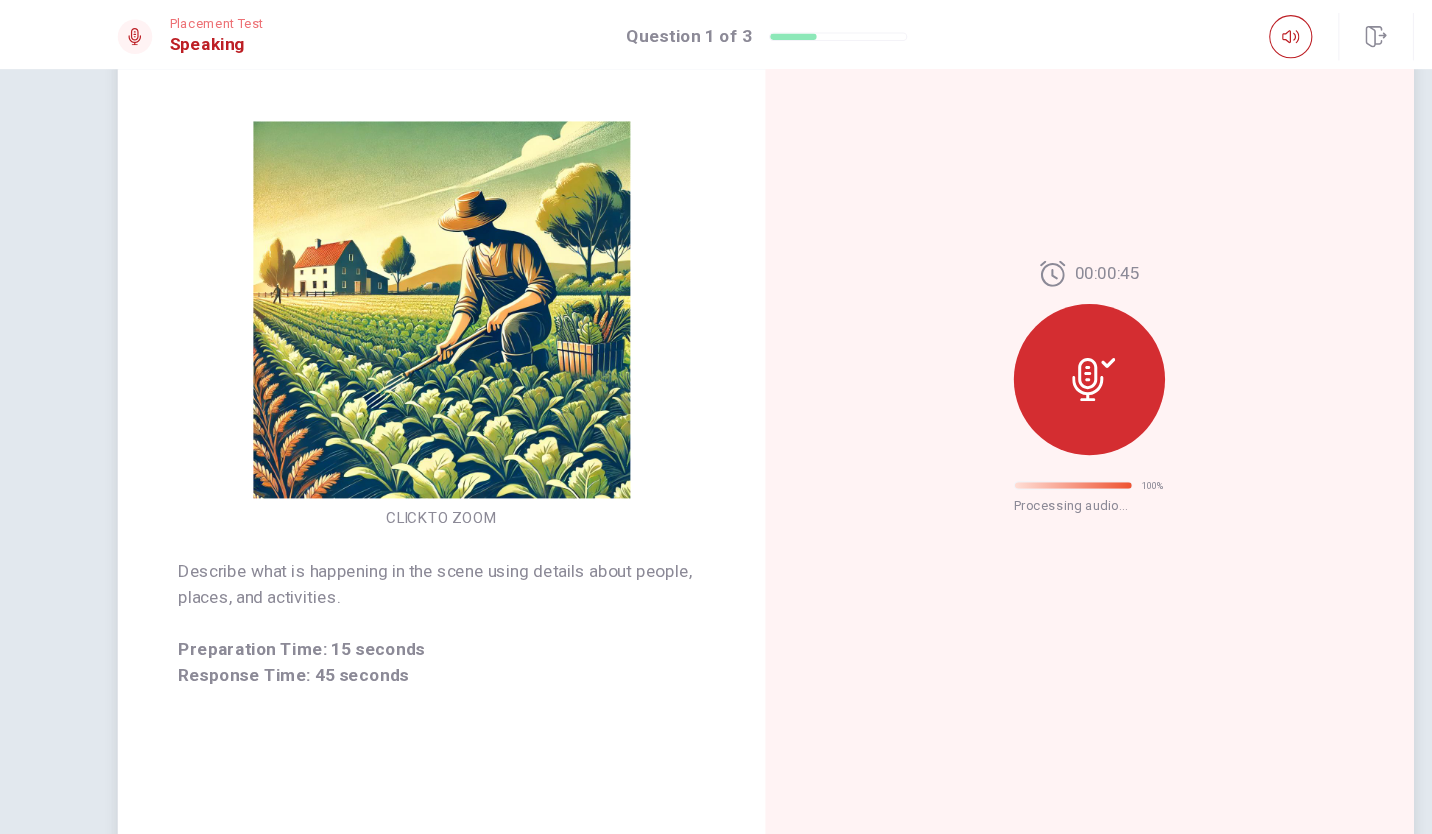 scroll, scrollTop: 0, scrollLeft: 0, axis: both 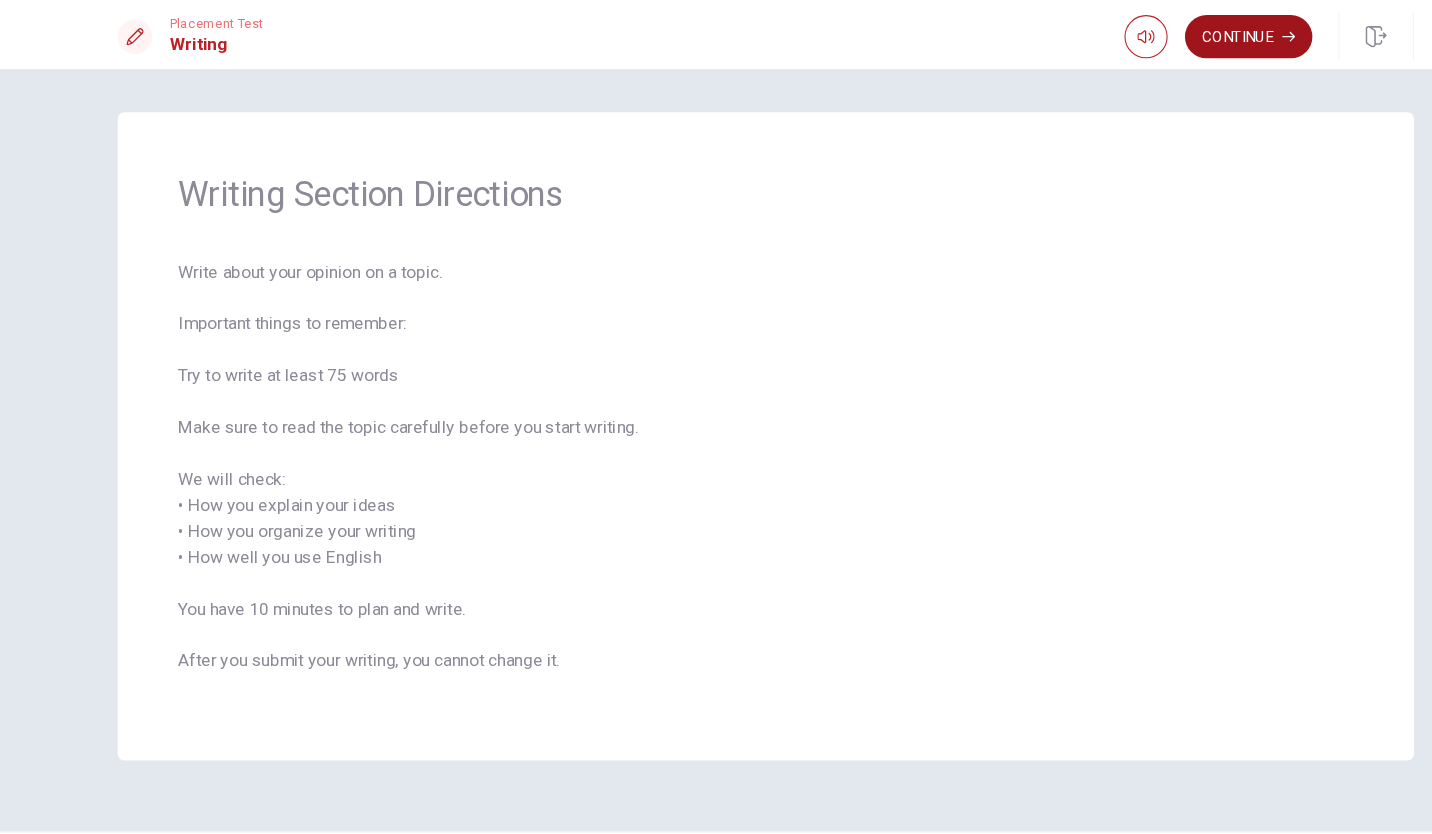 click on "Continue" at bounding box center [1163, 34] 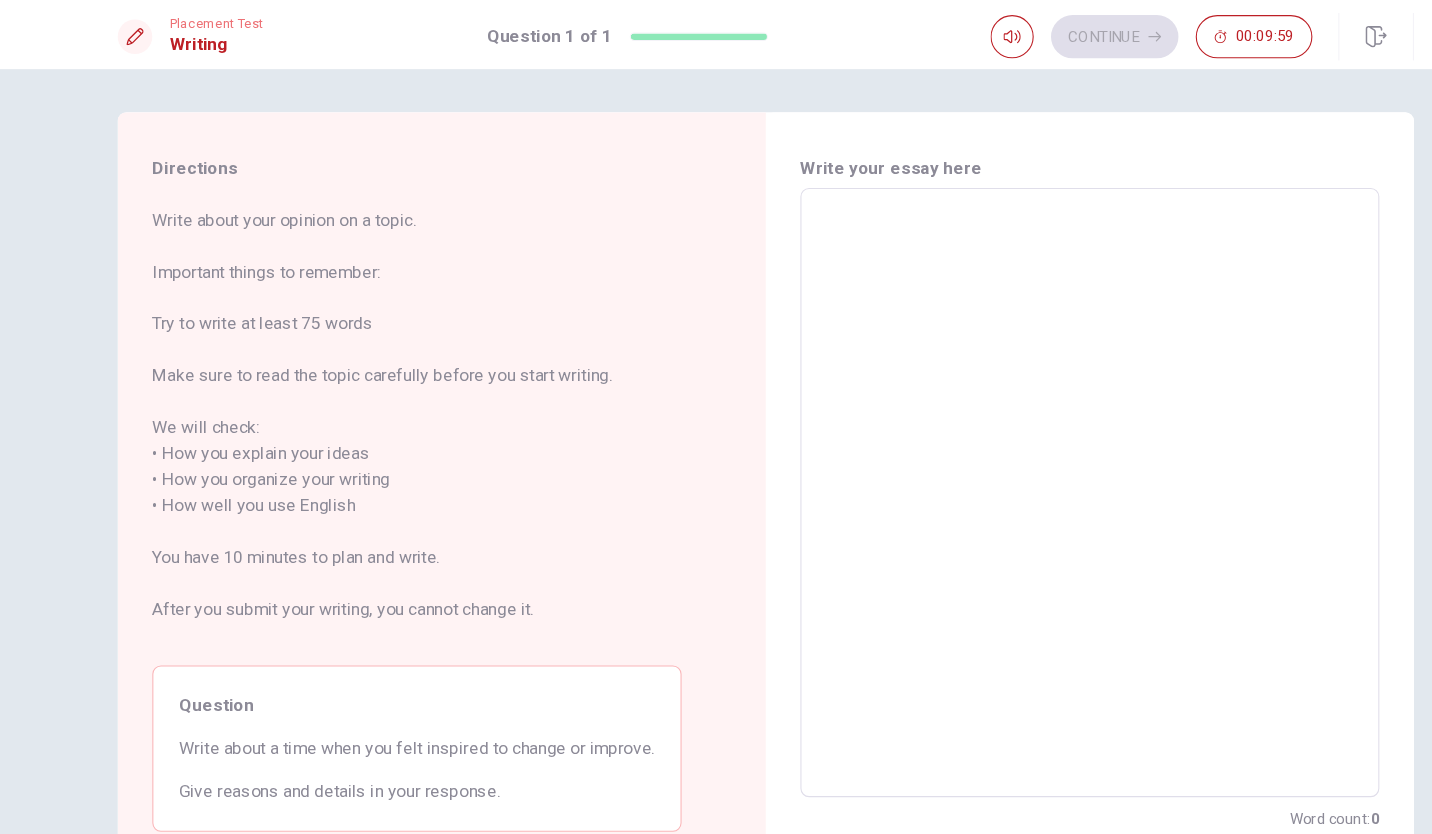 click at bounding box center [1016, 456] 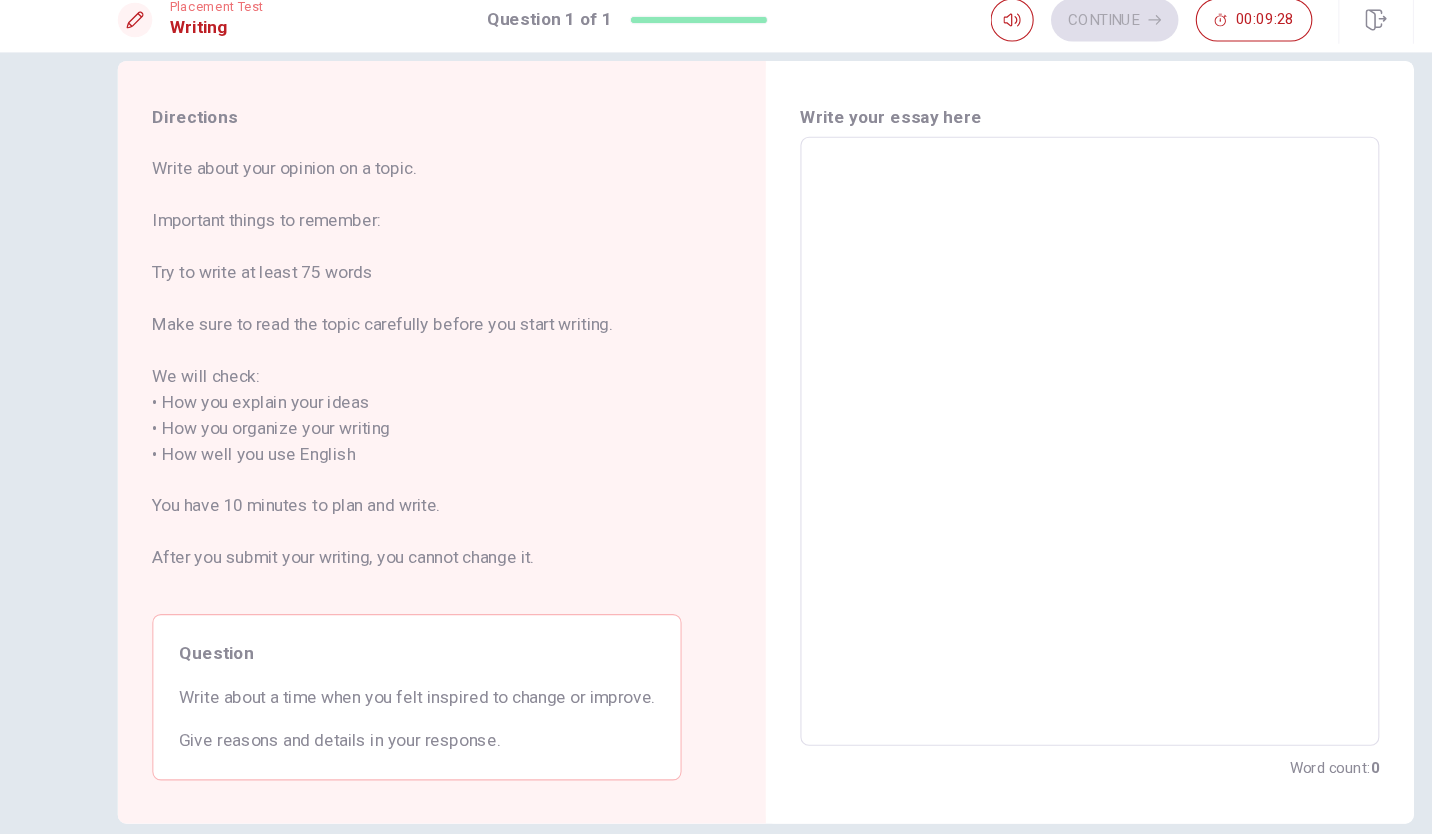 scroll, scrollTop: 31, scrollLeft: 0, axis: vertical 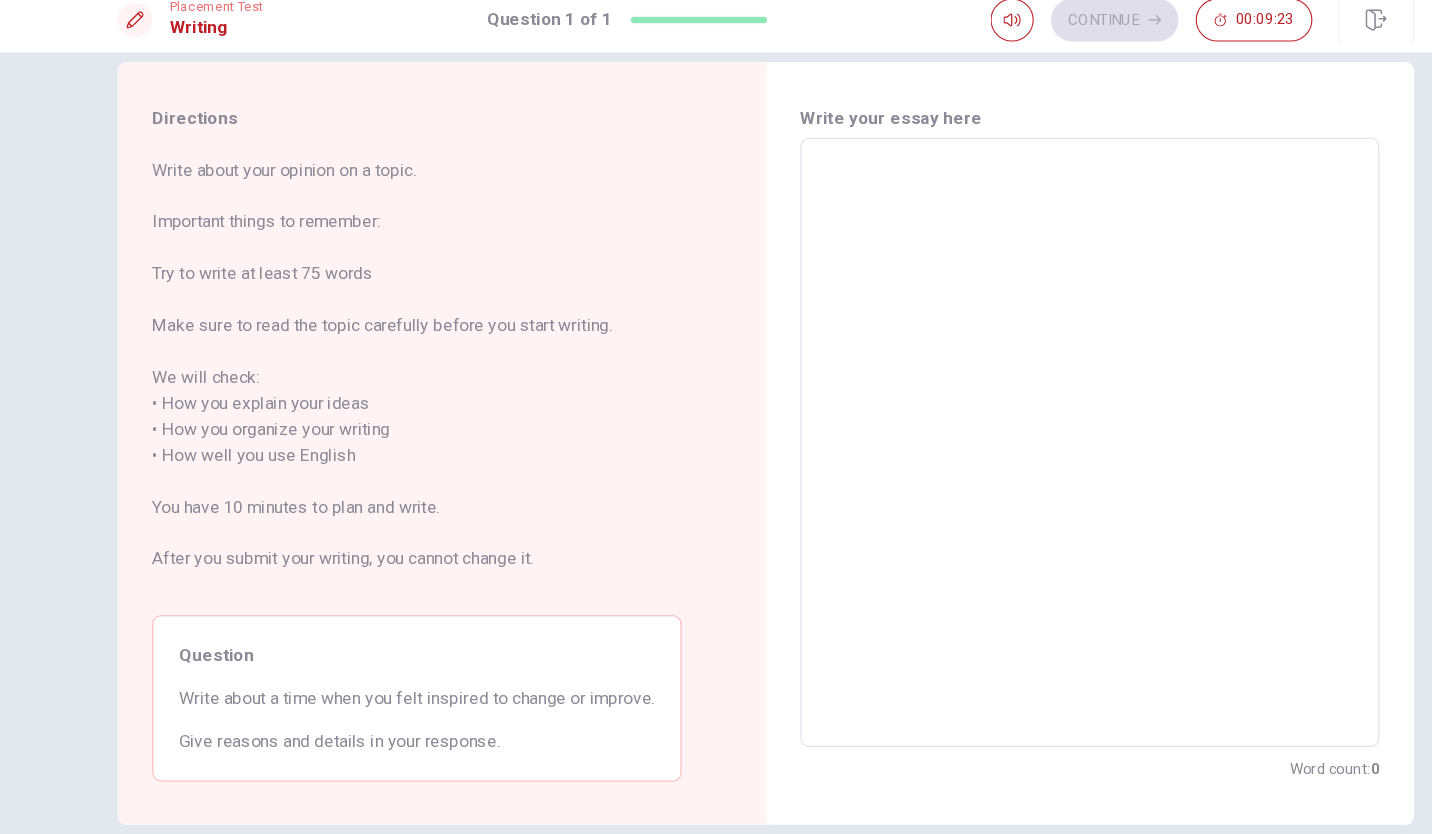 type on "i" 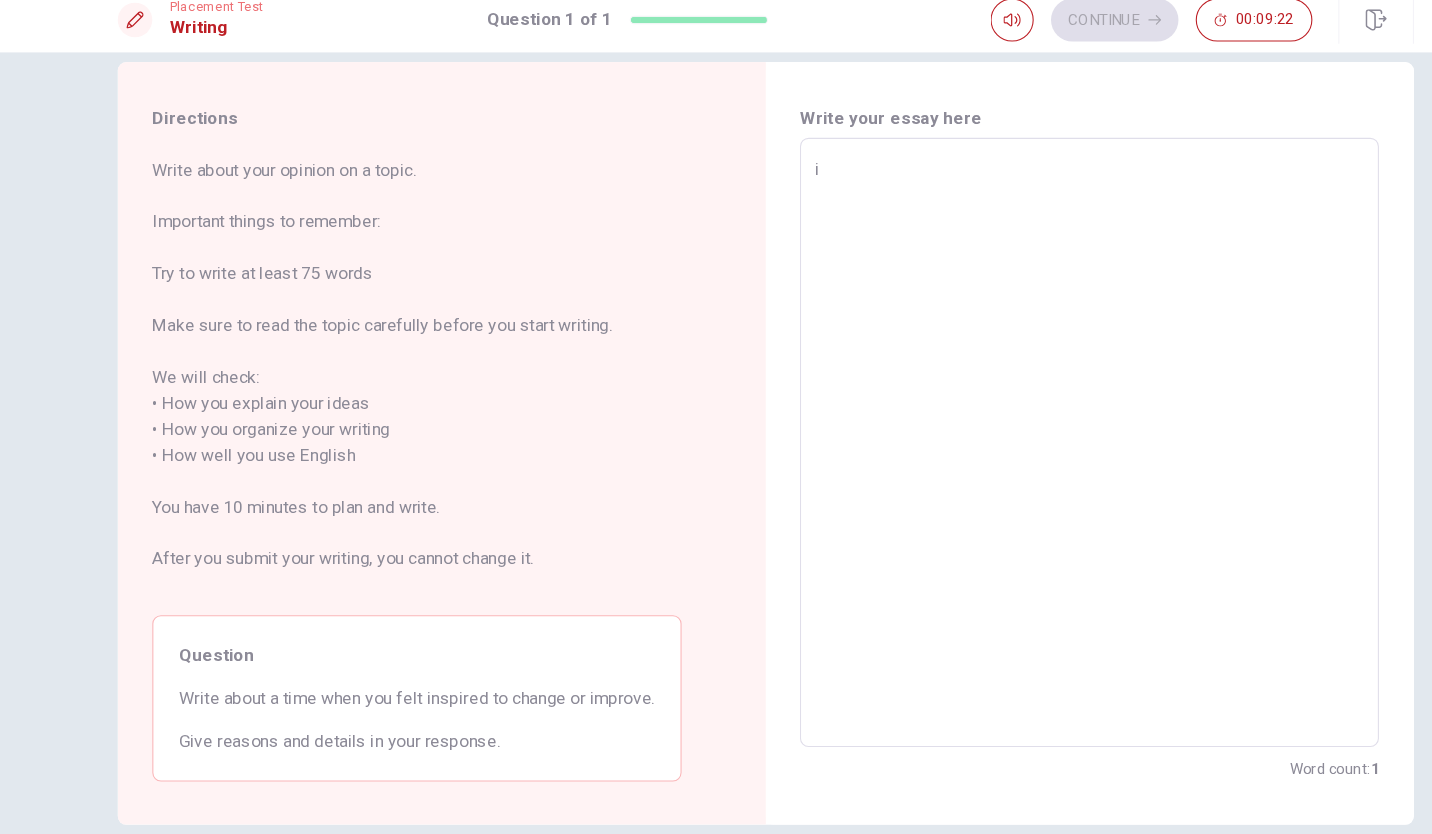 type on "x" 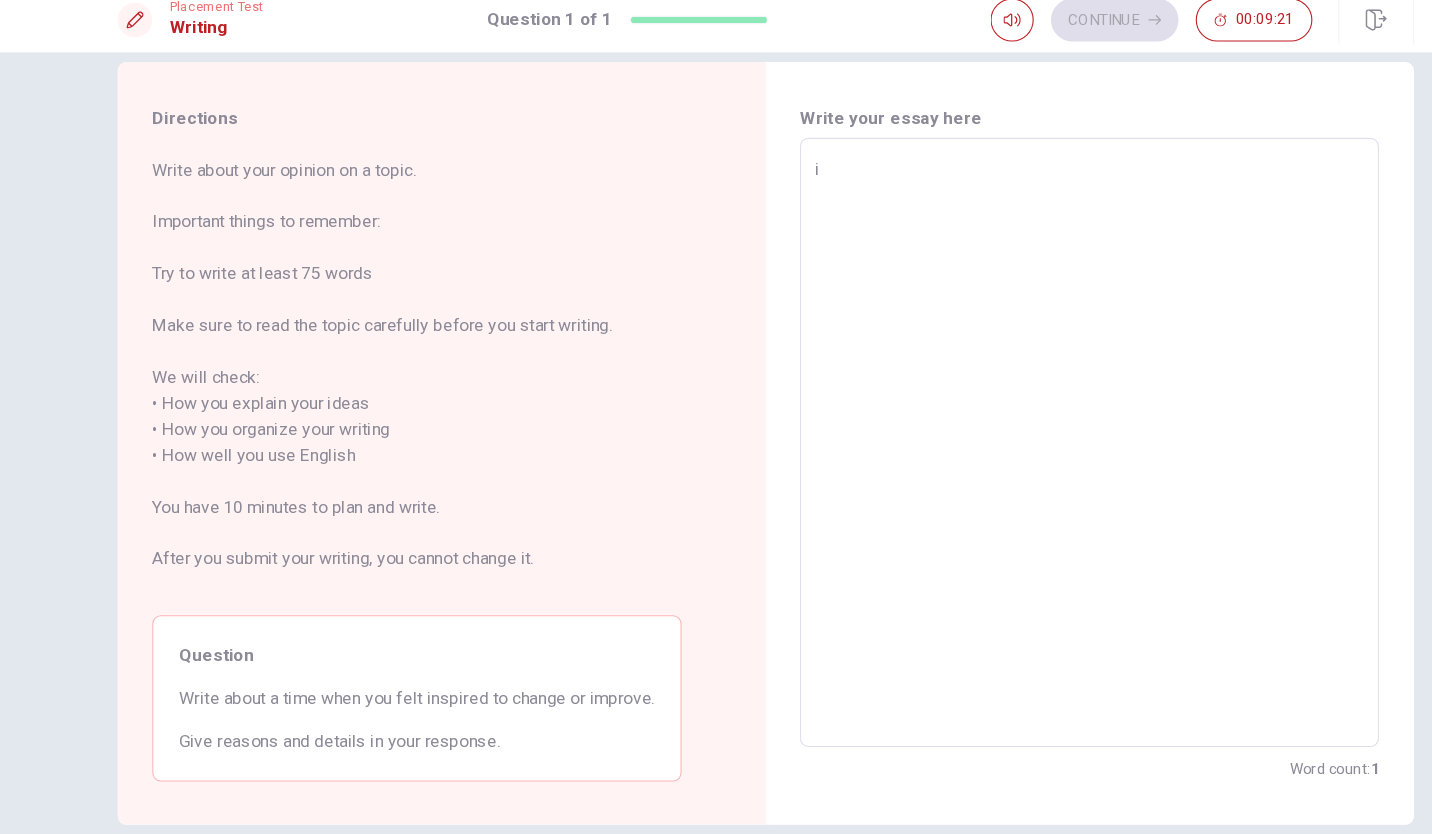 type on "i\" 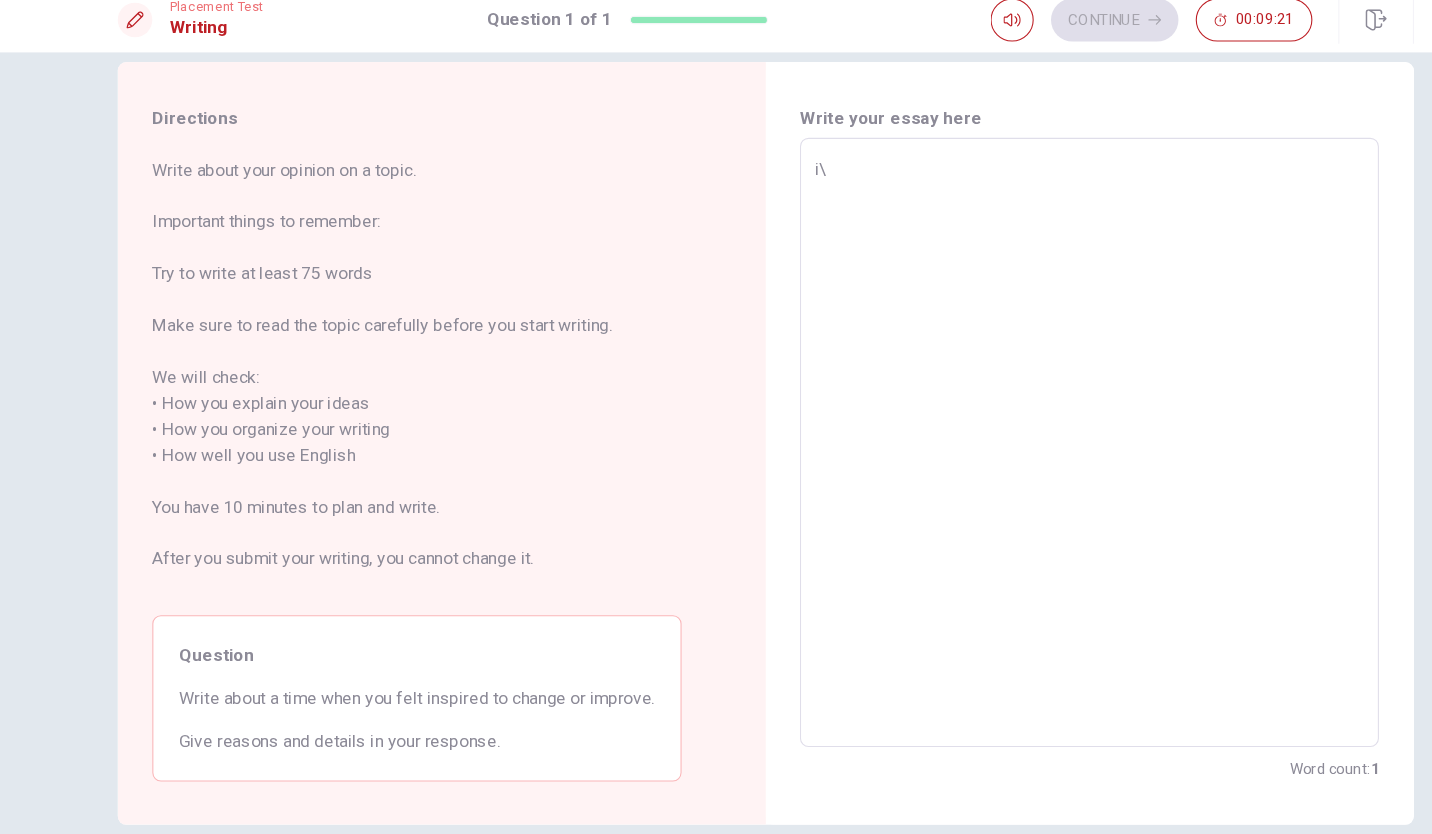 type on "x" 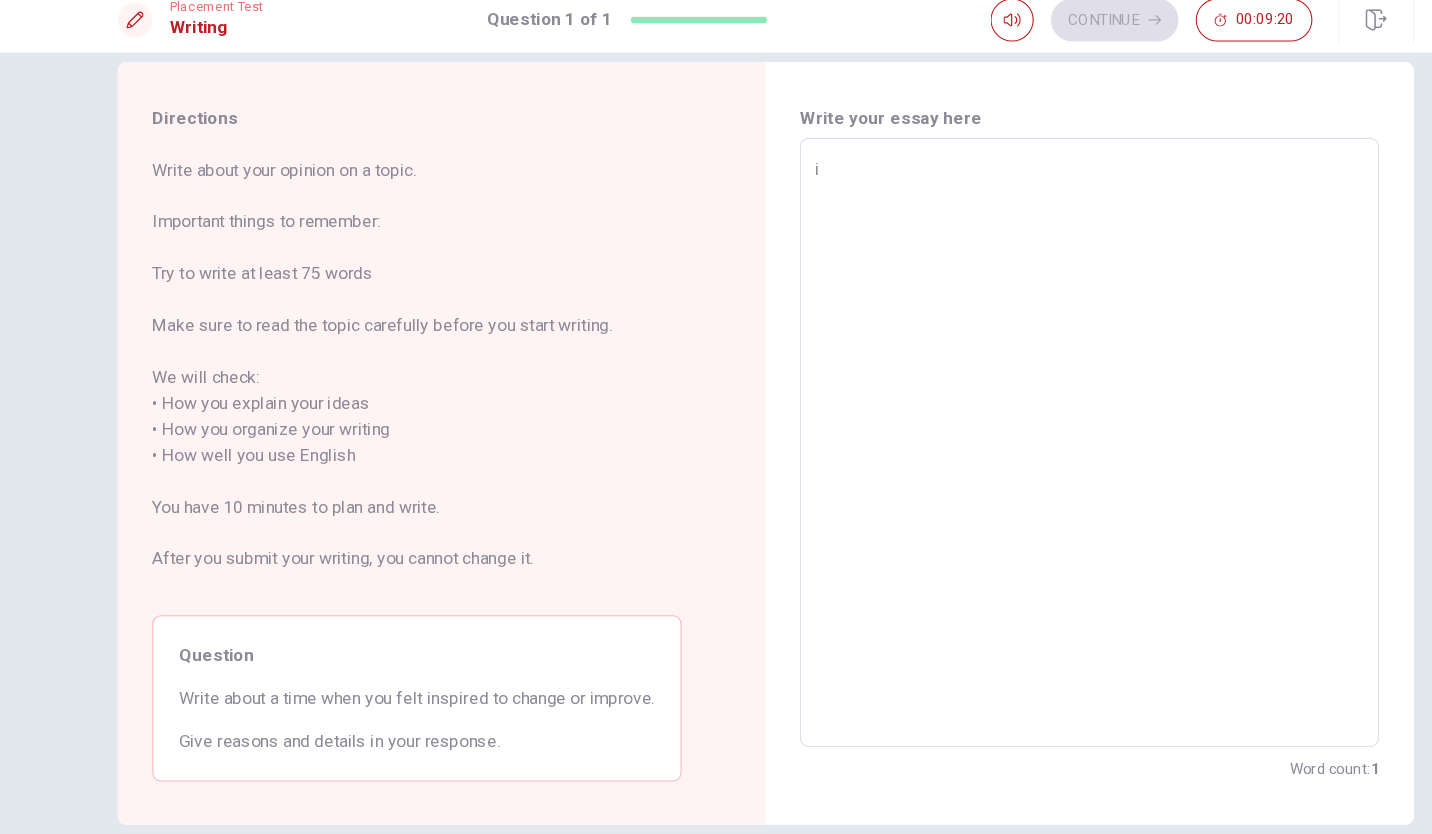 type on "x" 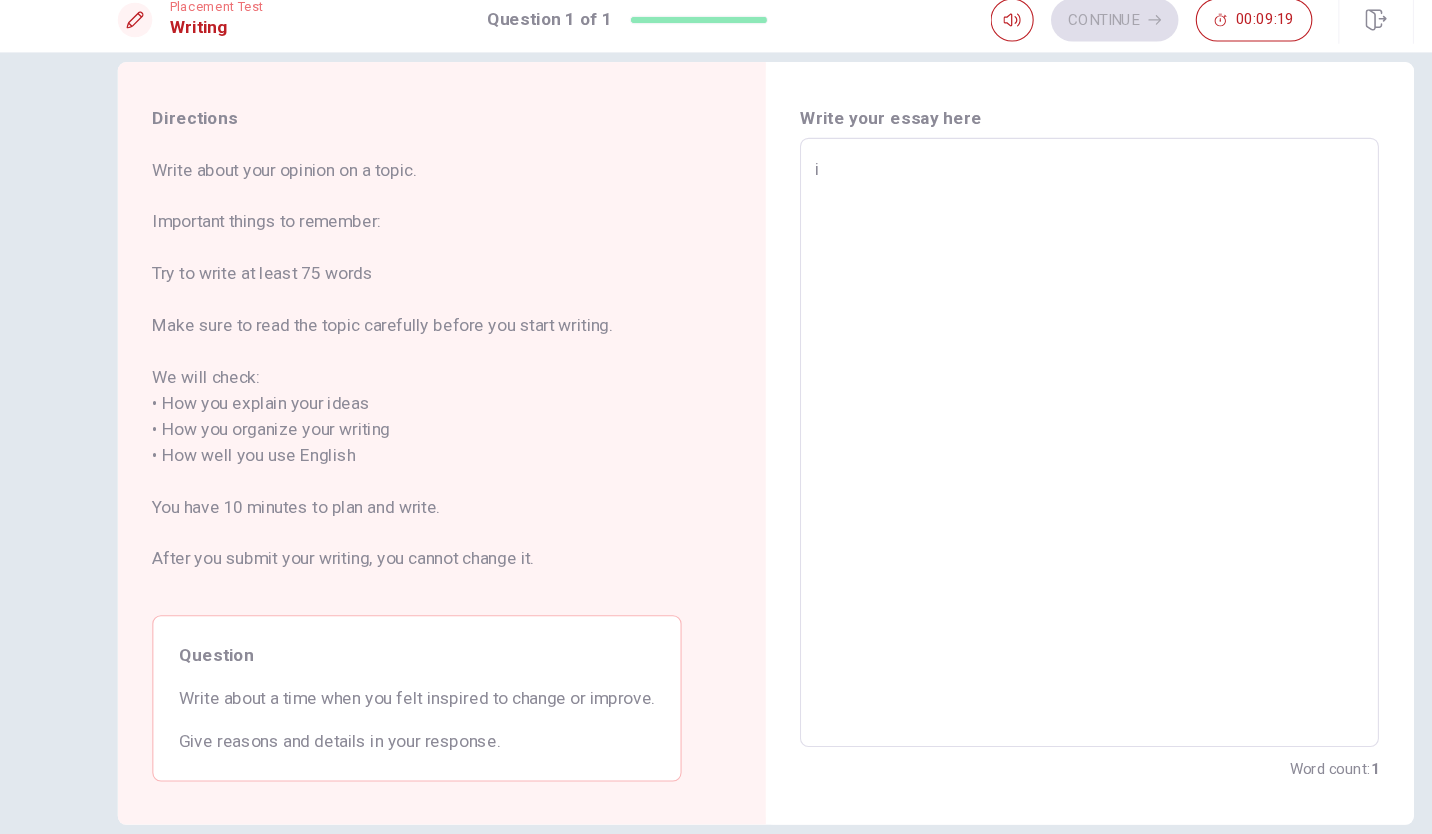 type on "iI" 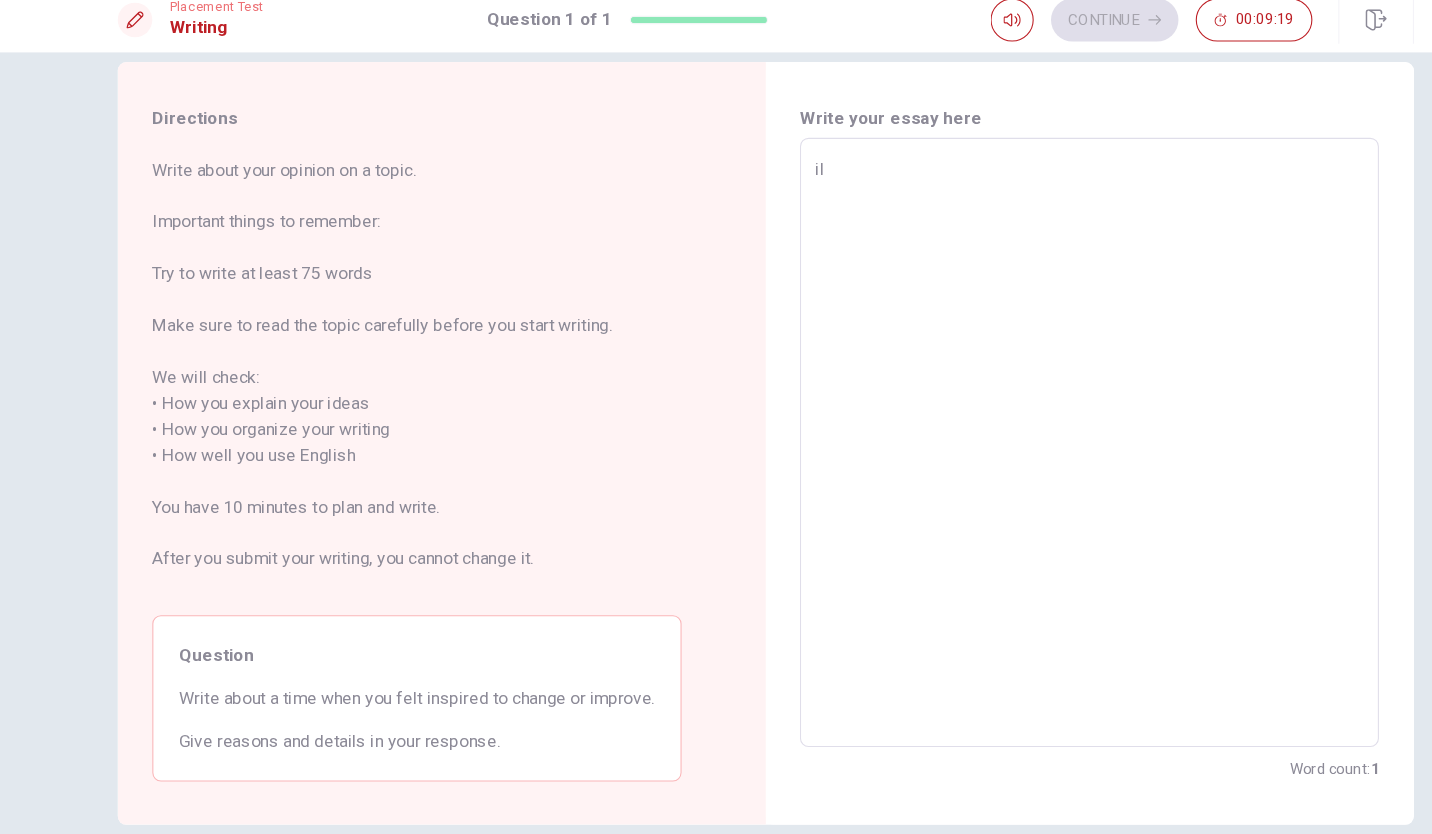 type on "x" 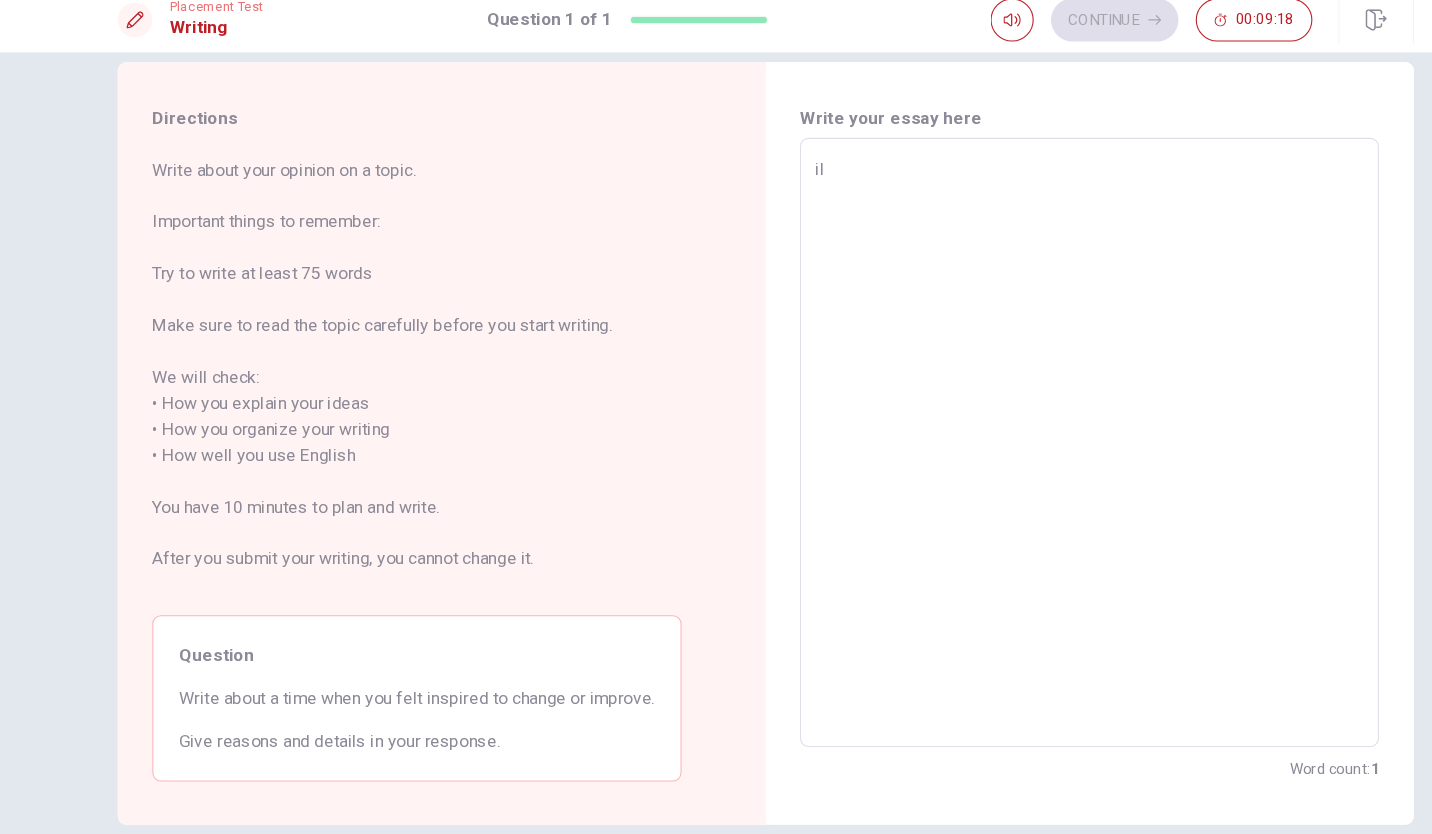 type on "iI" 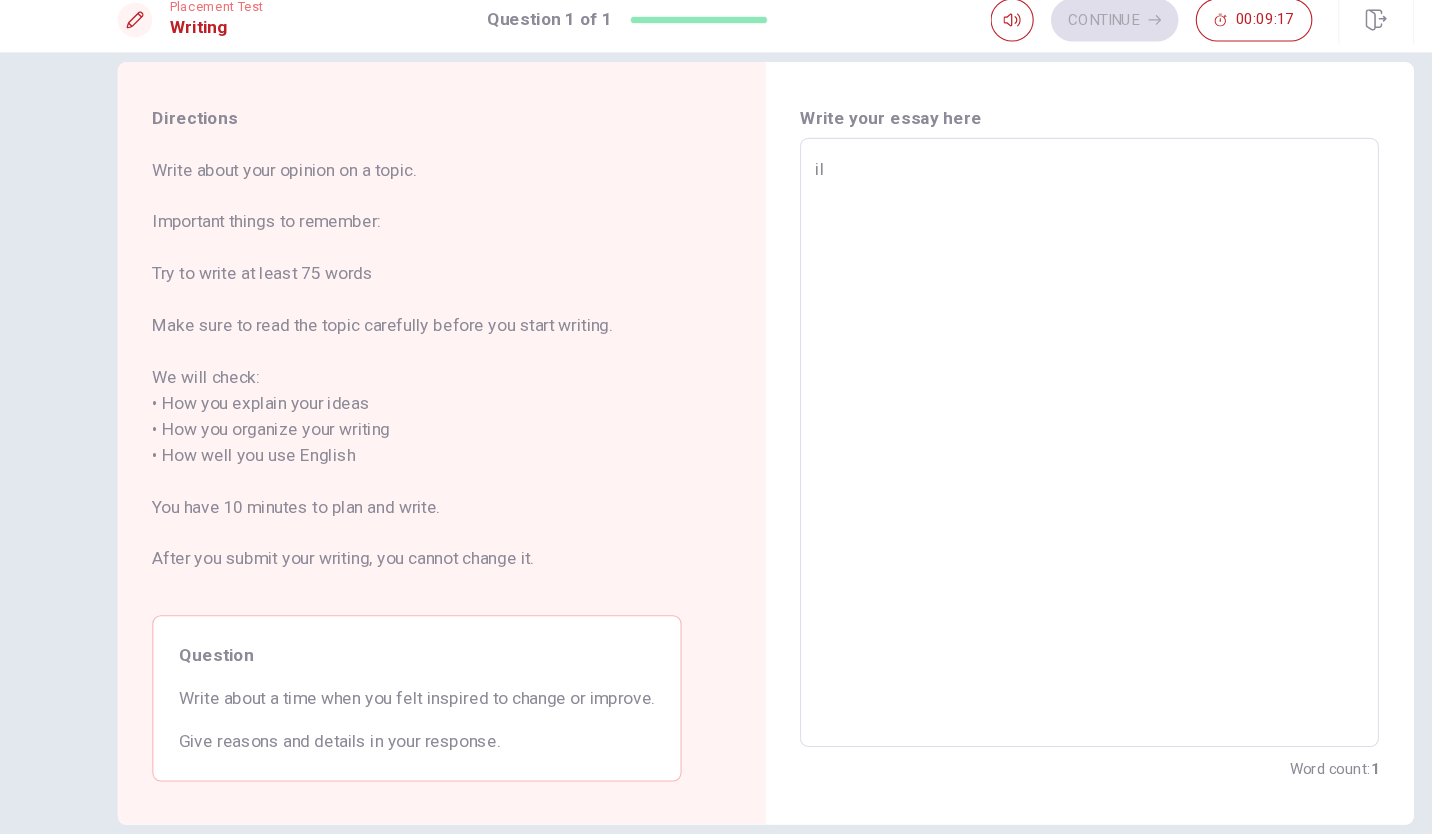 type on "iI" 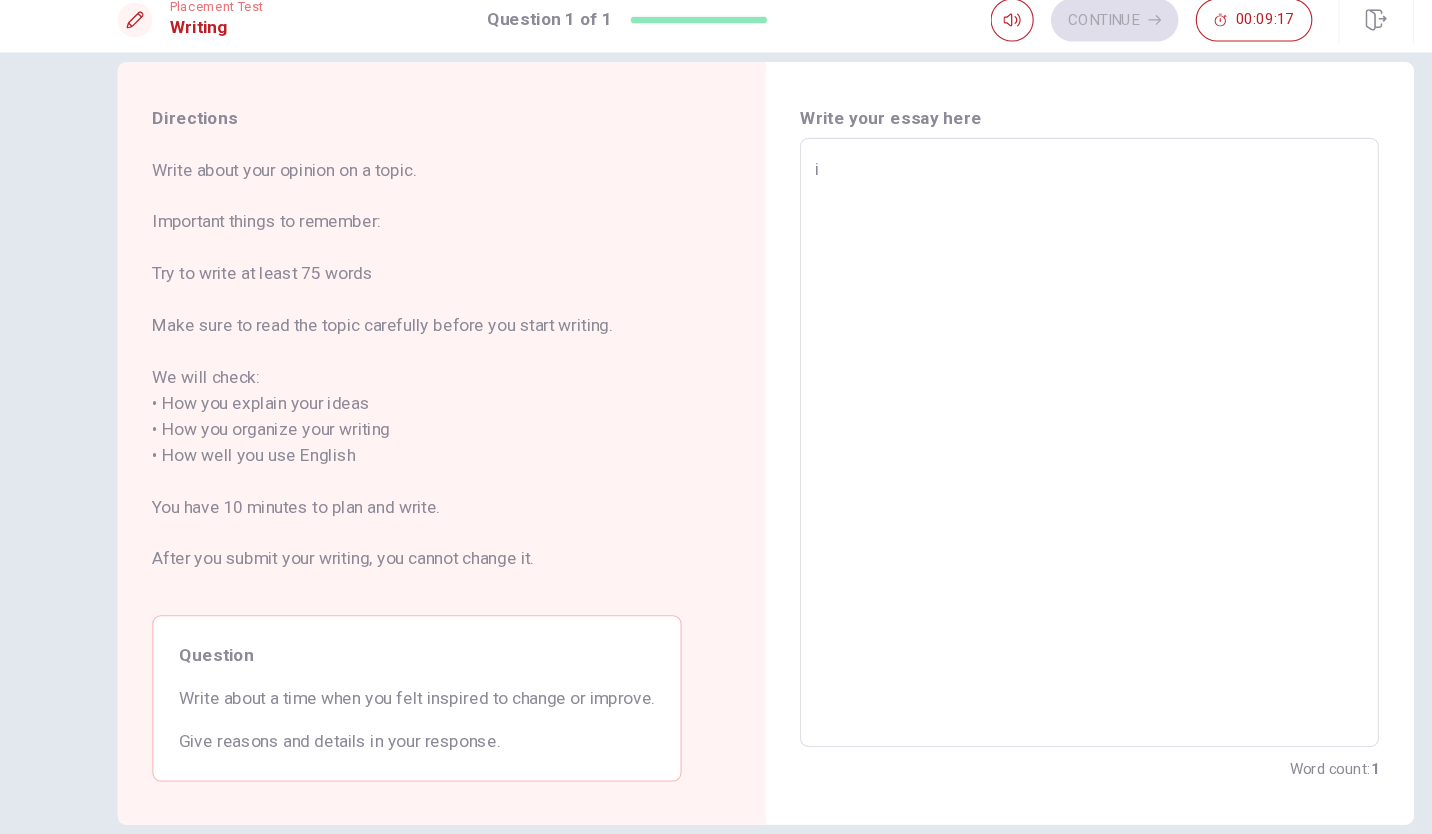 type on "x" 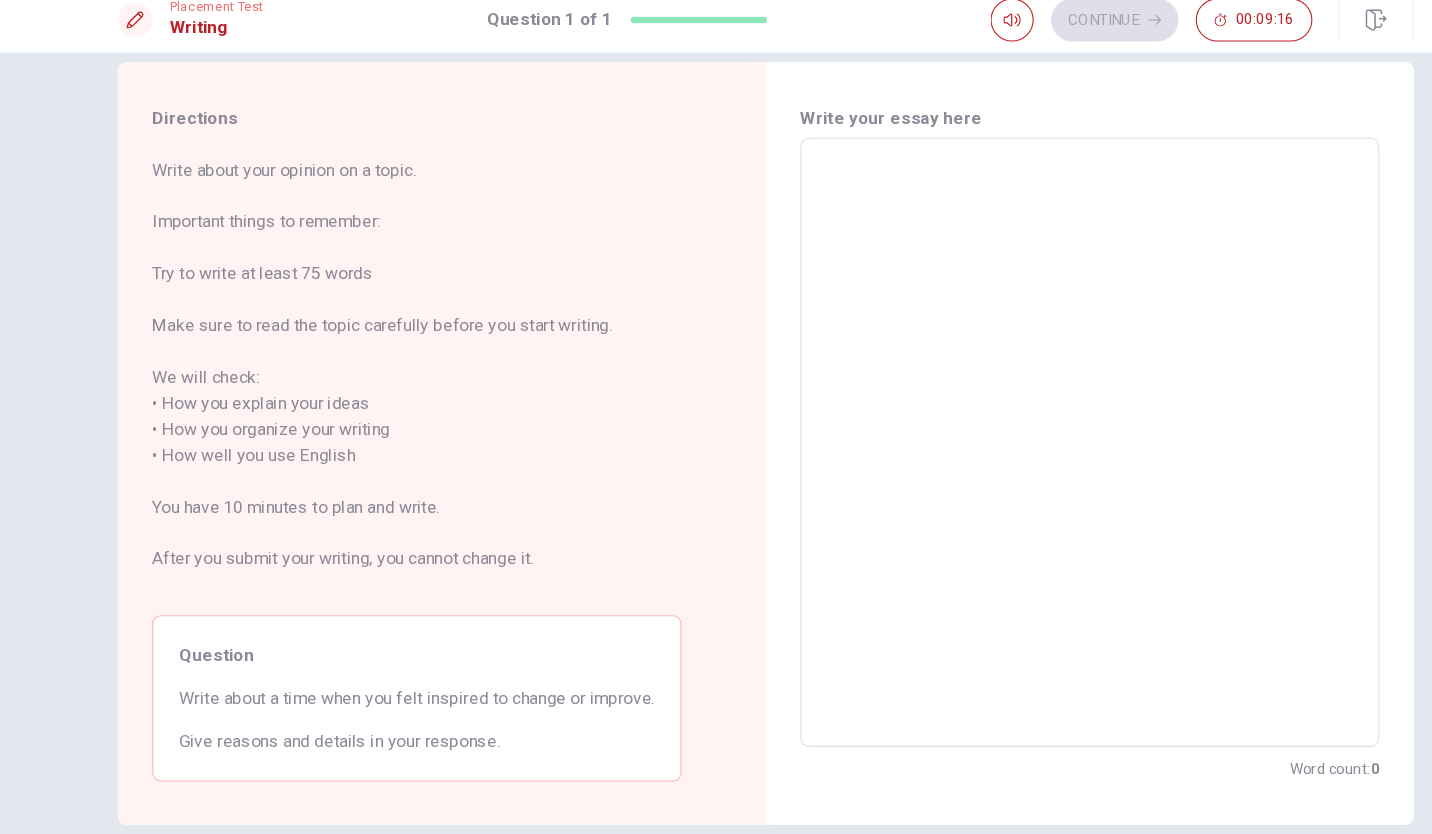 type on "I" 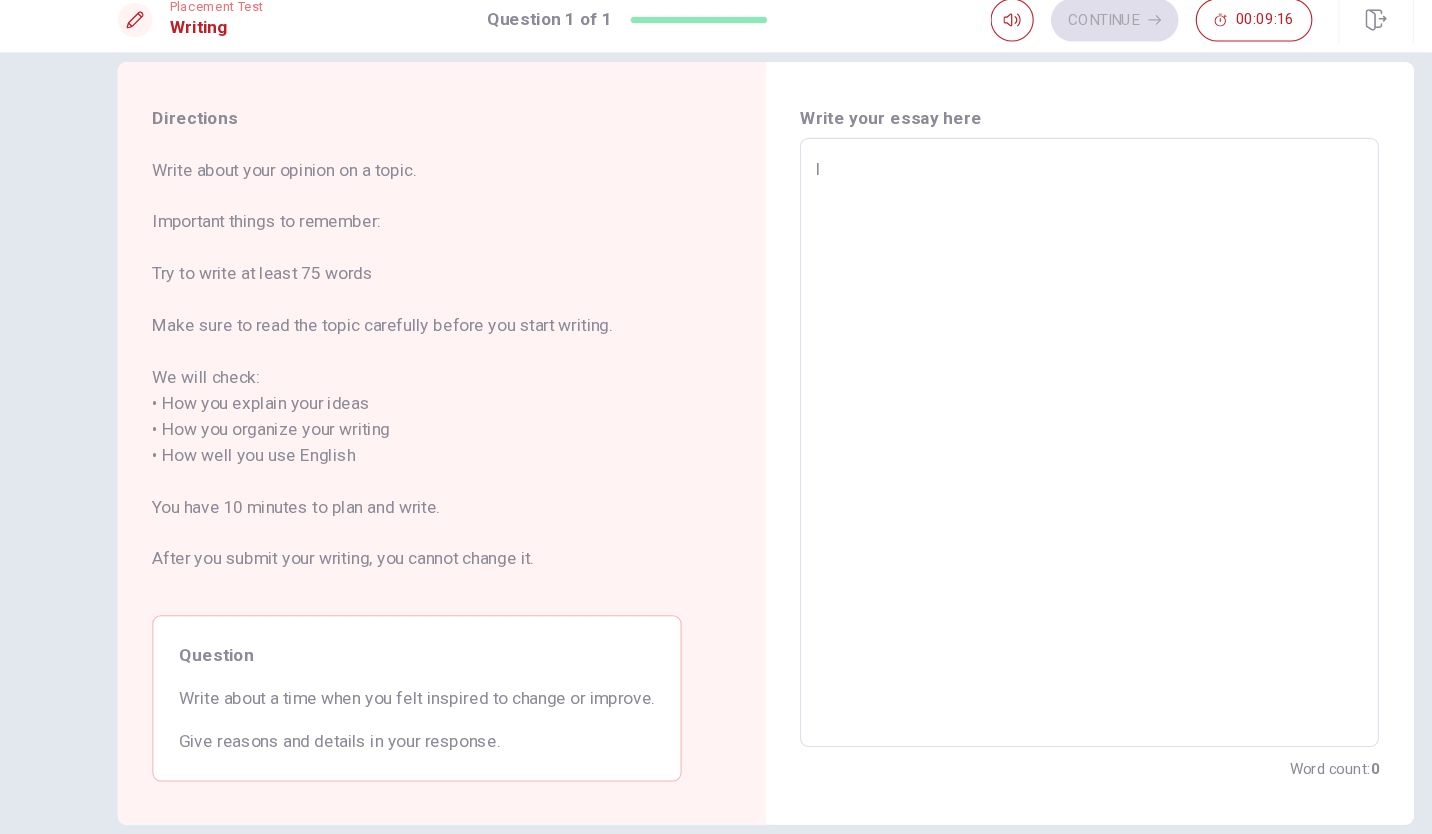 type on "x" 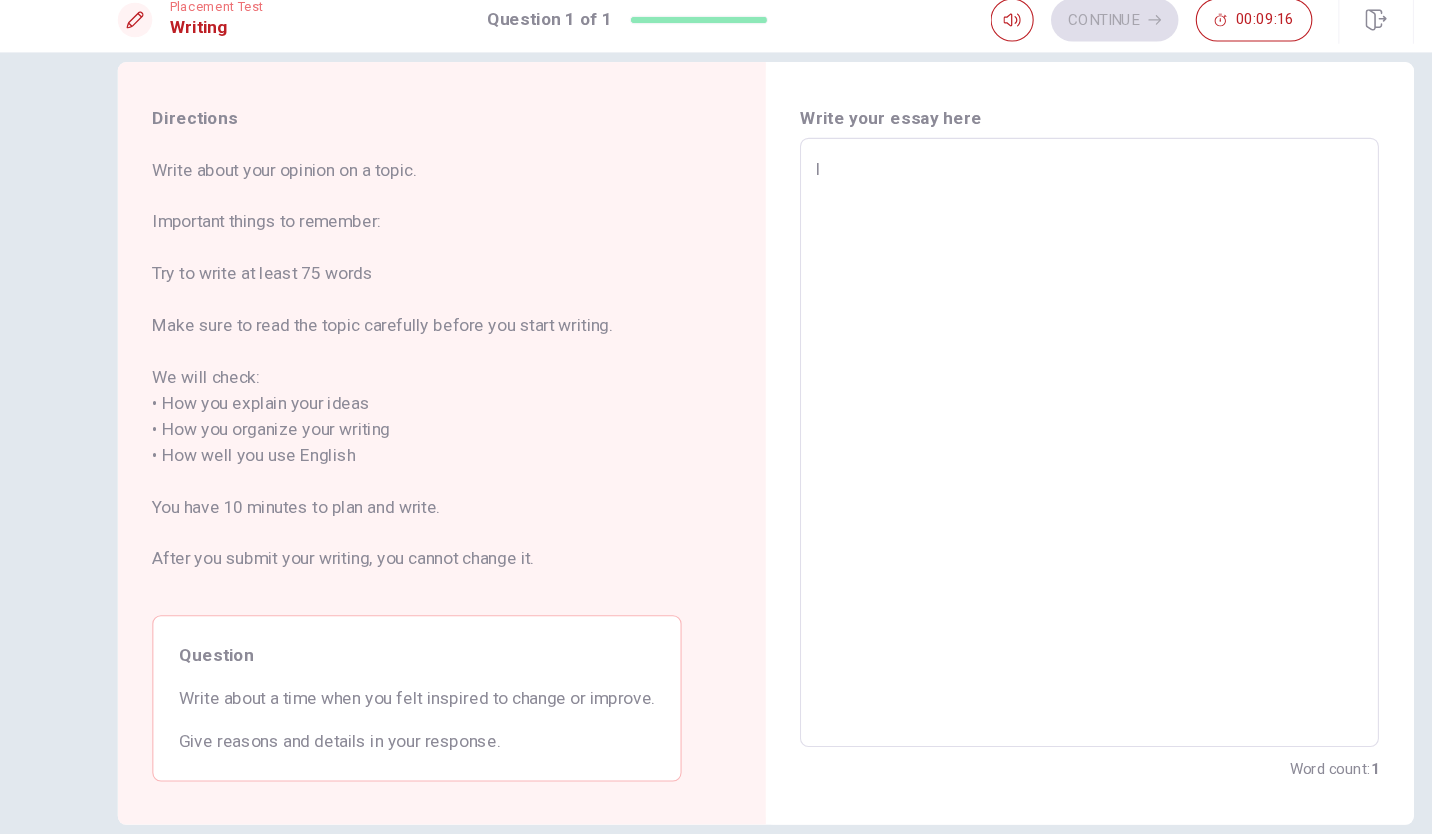 type on "I" 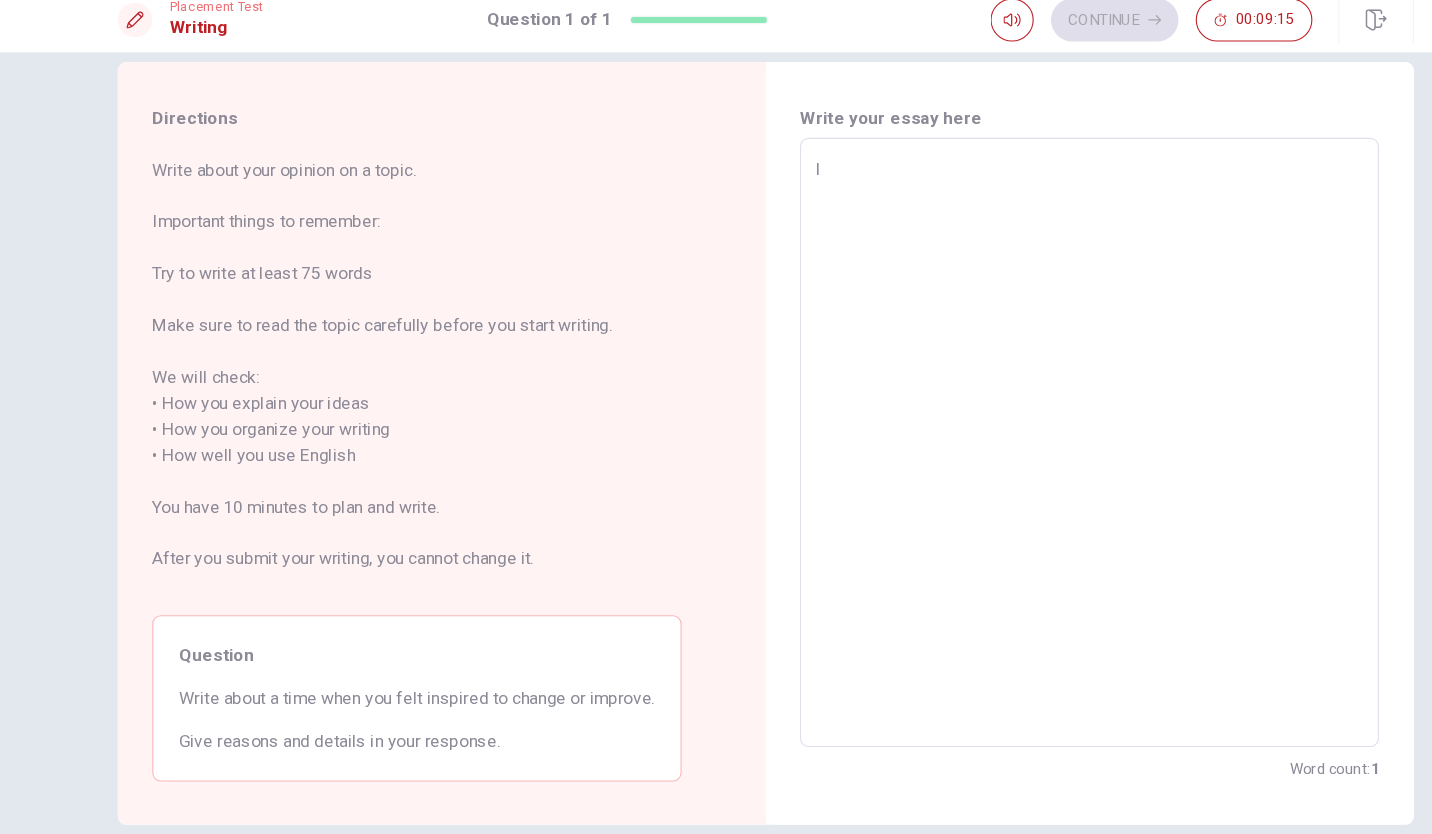 type on "I f" 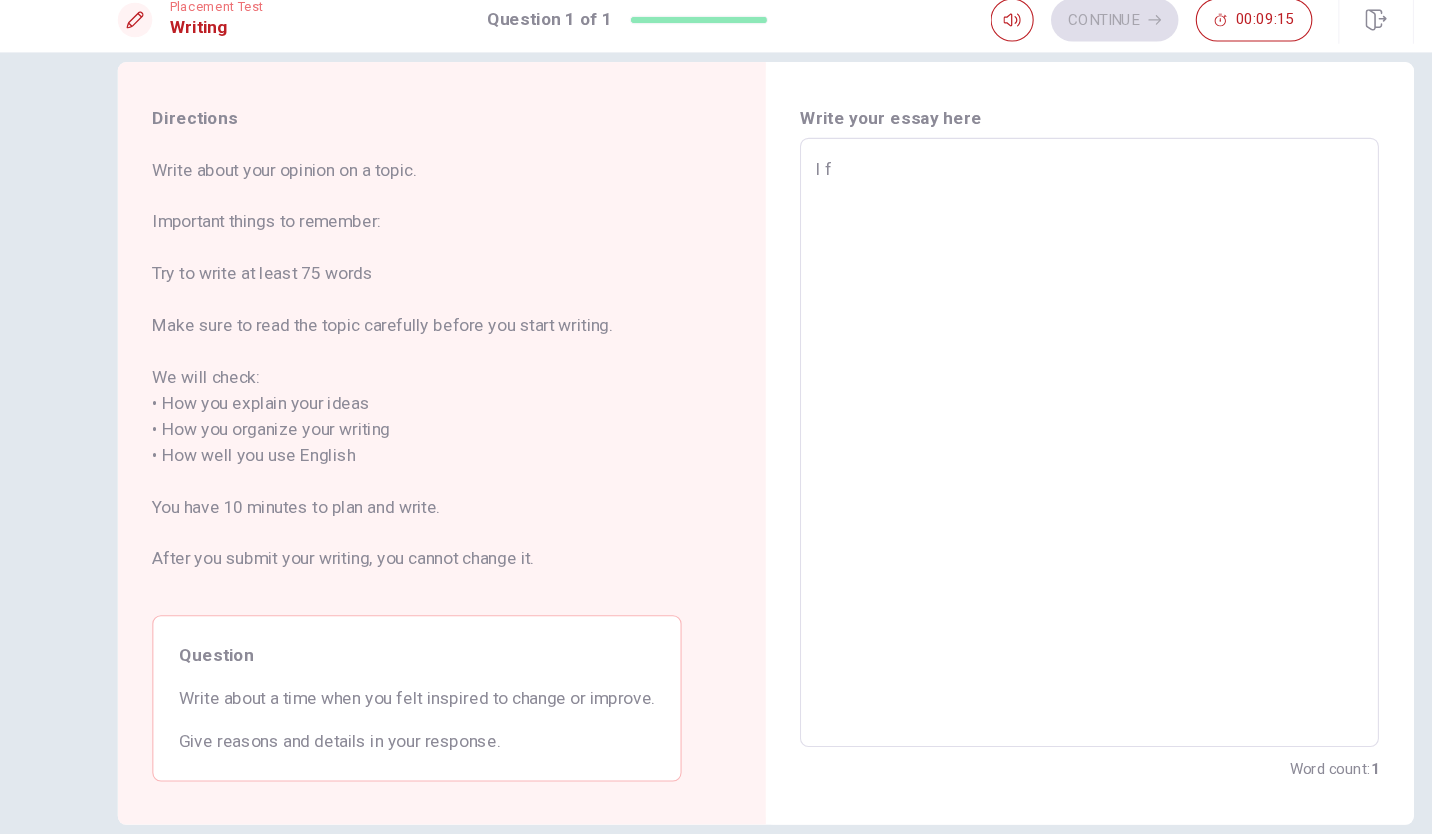 type on "x" 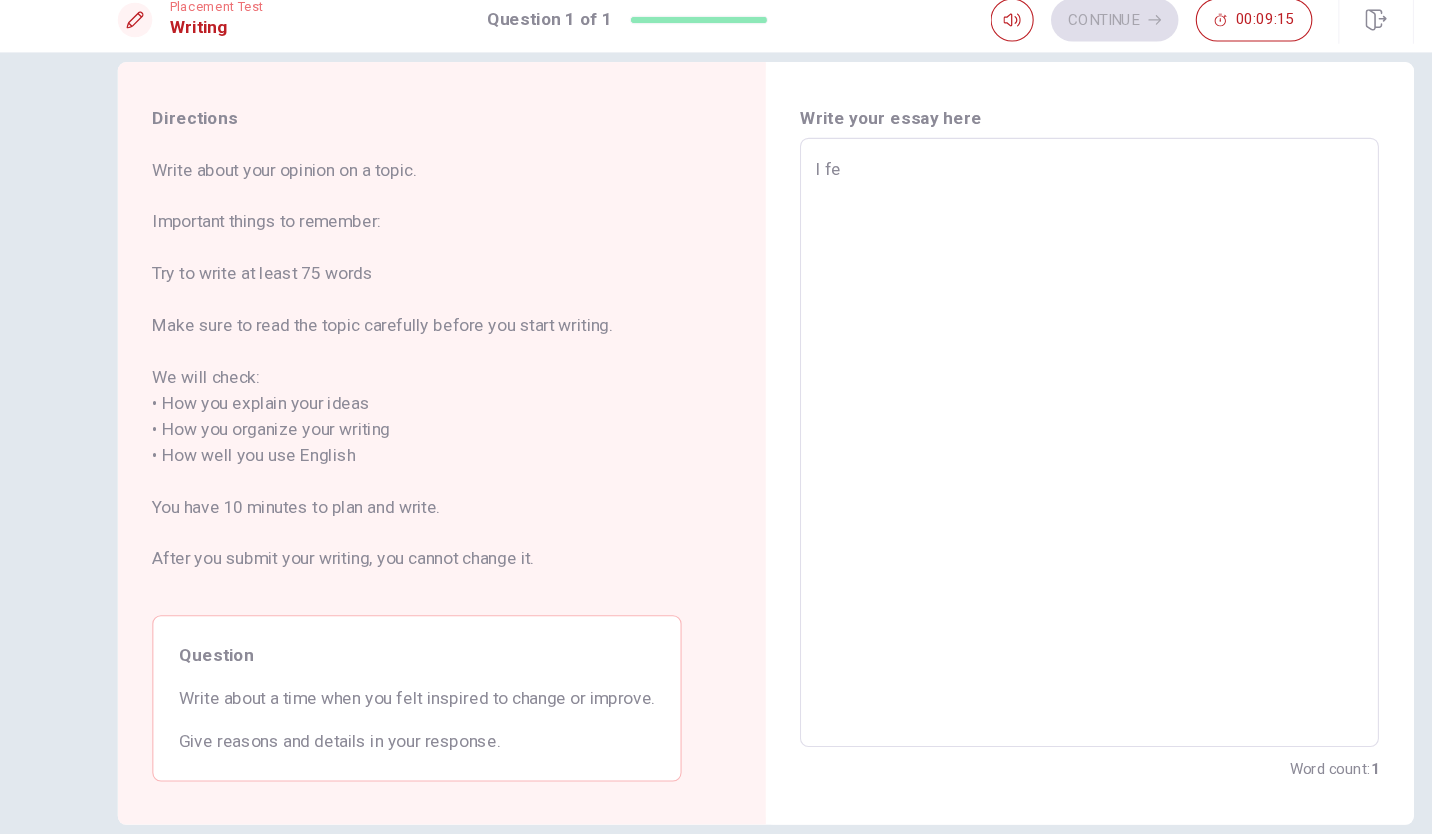 type on "x" 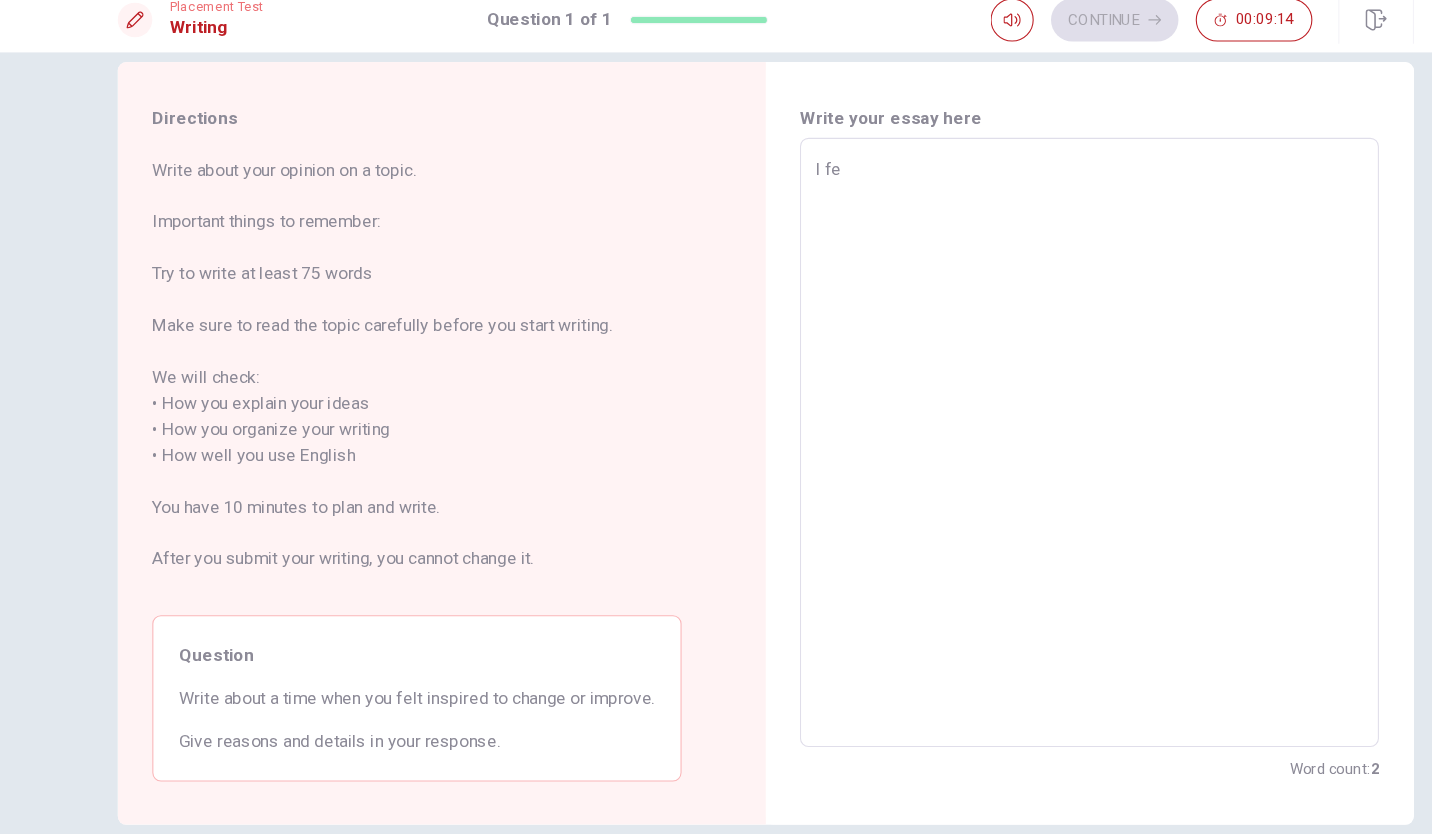 type on "I fel" 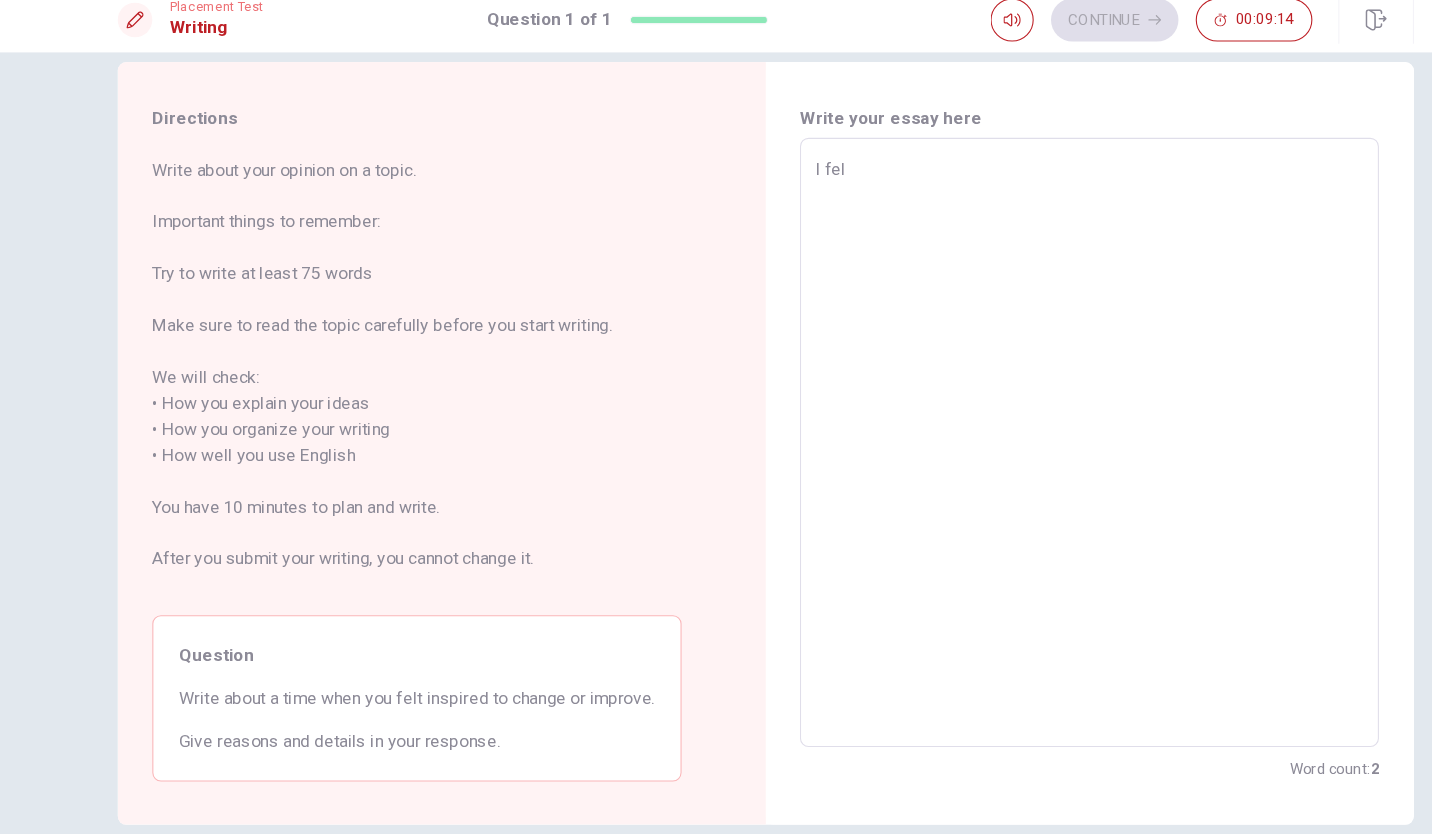type on "x" 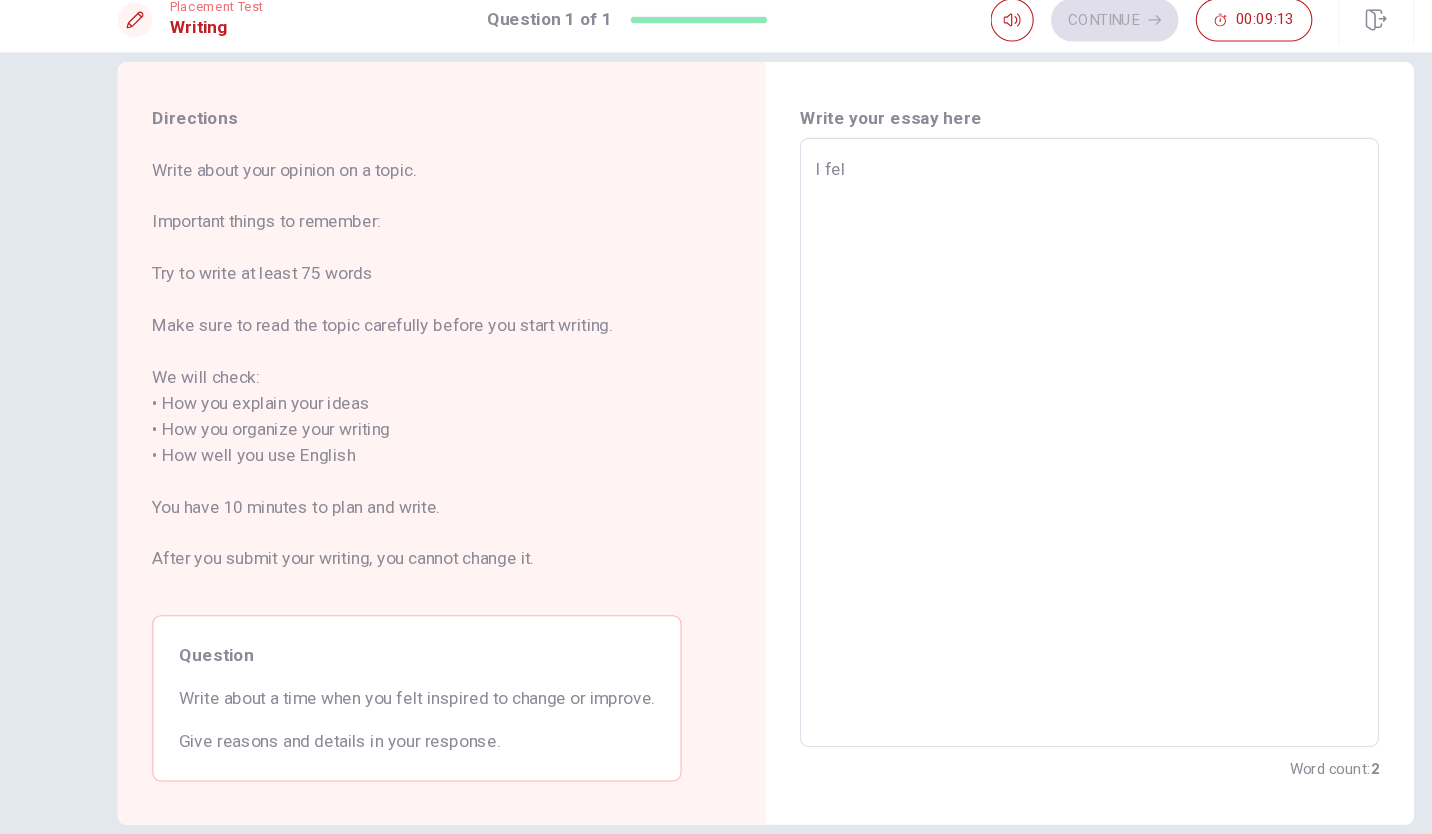 type on "I felt" 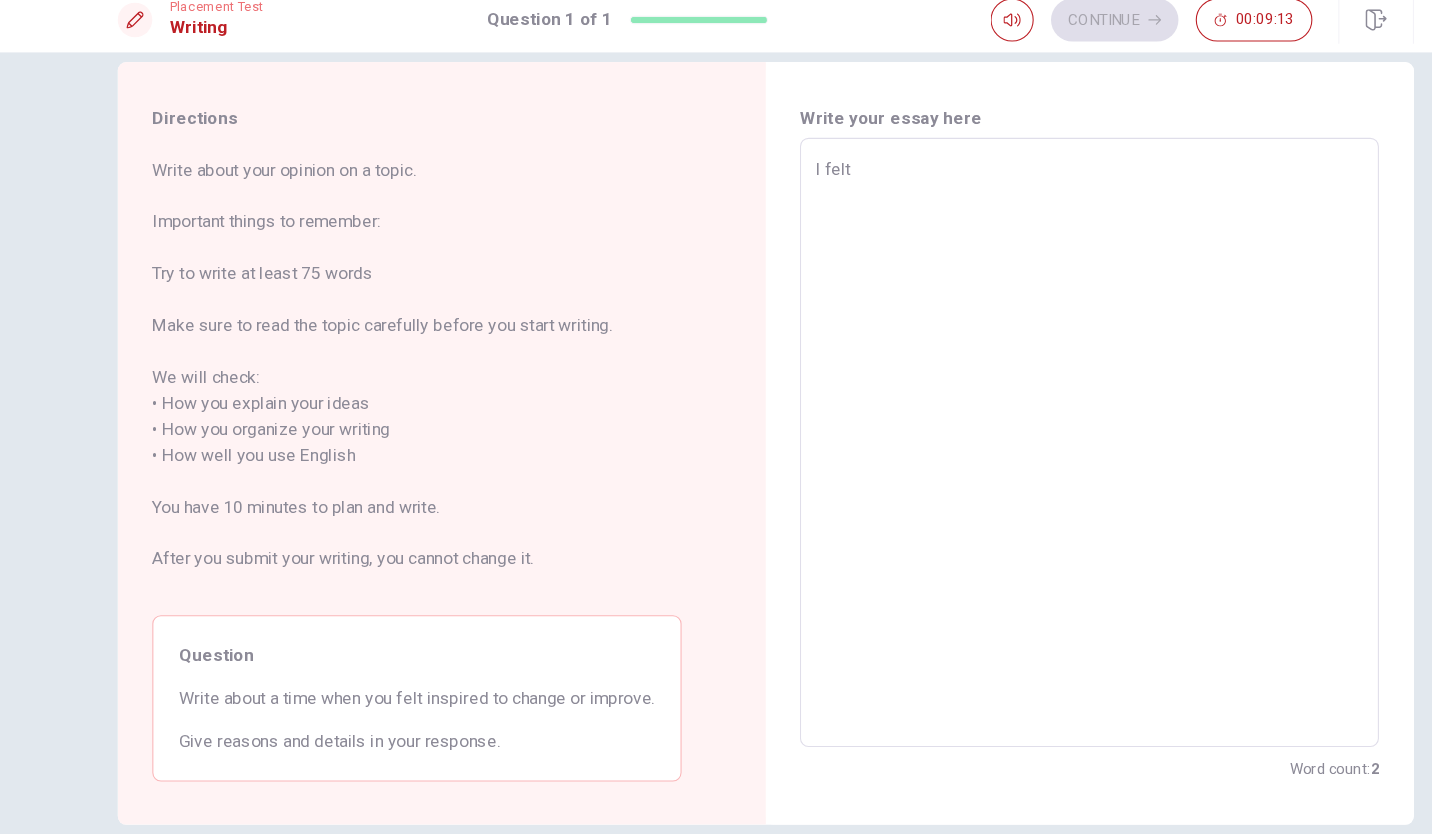 type on "x" 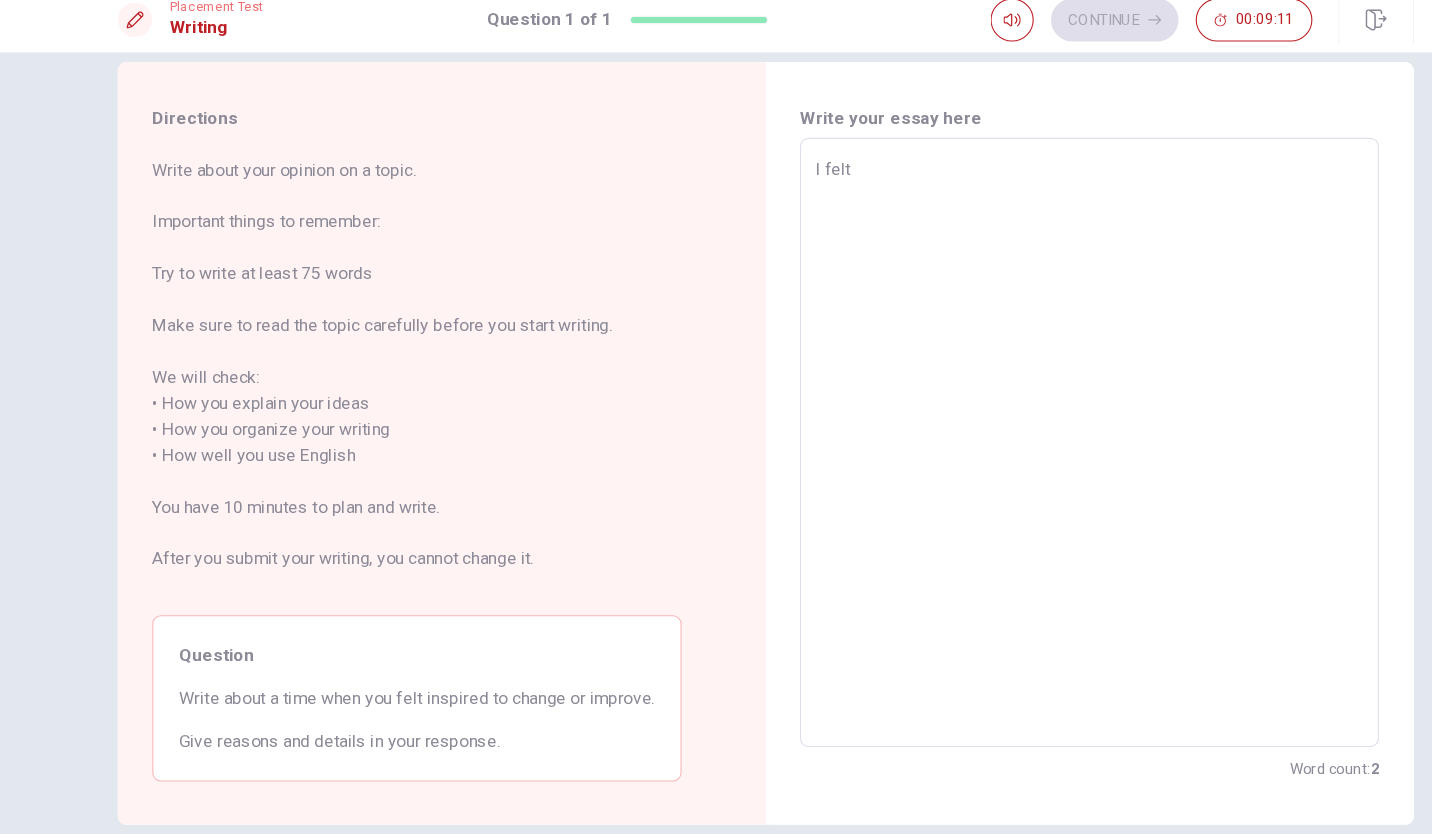 click on "I felt" at bounding box center [1016, 425] 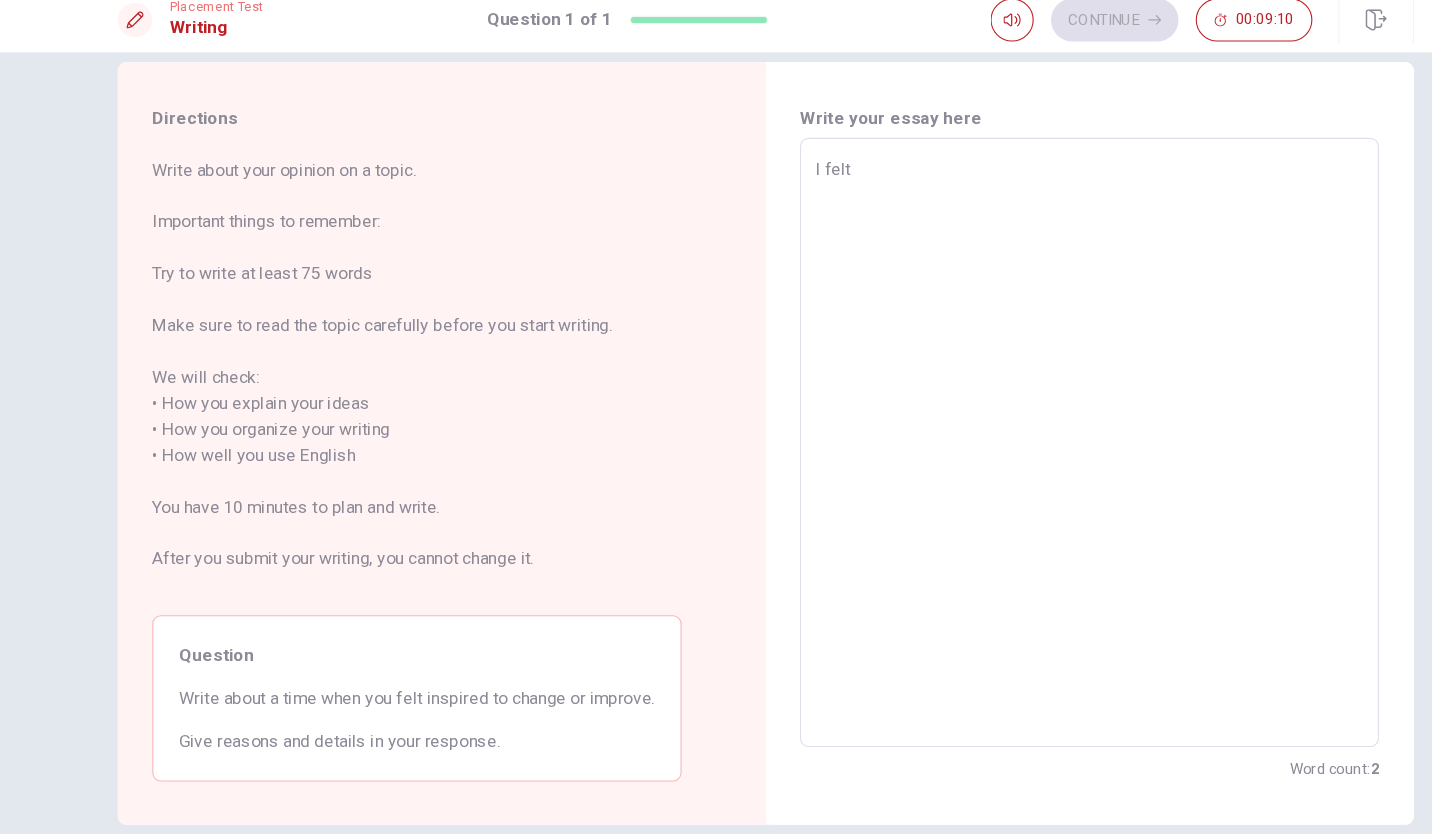 type on "I felt i" 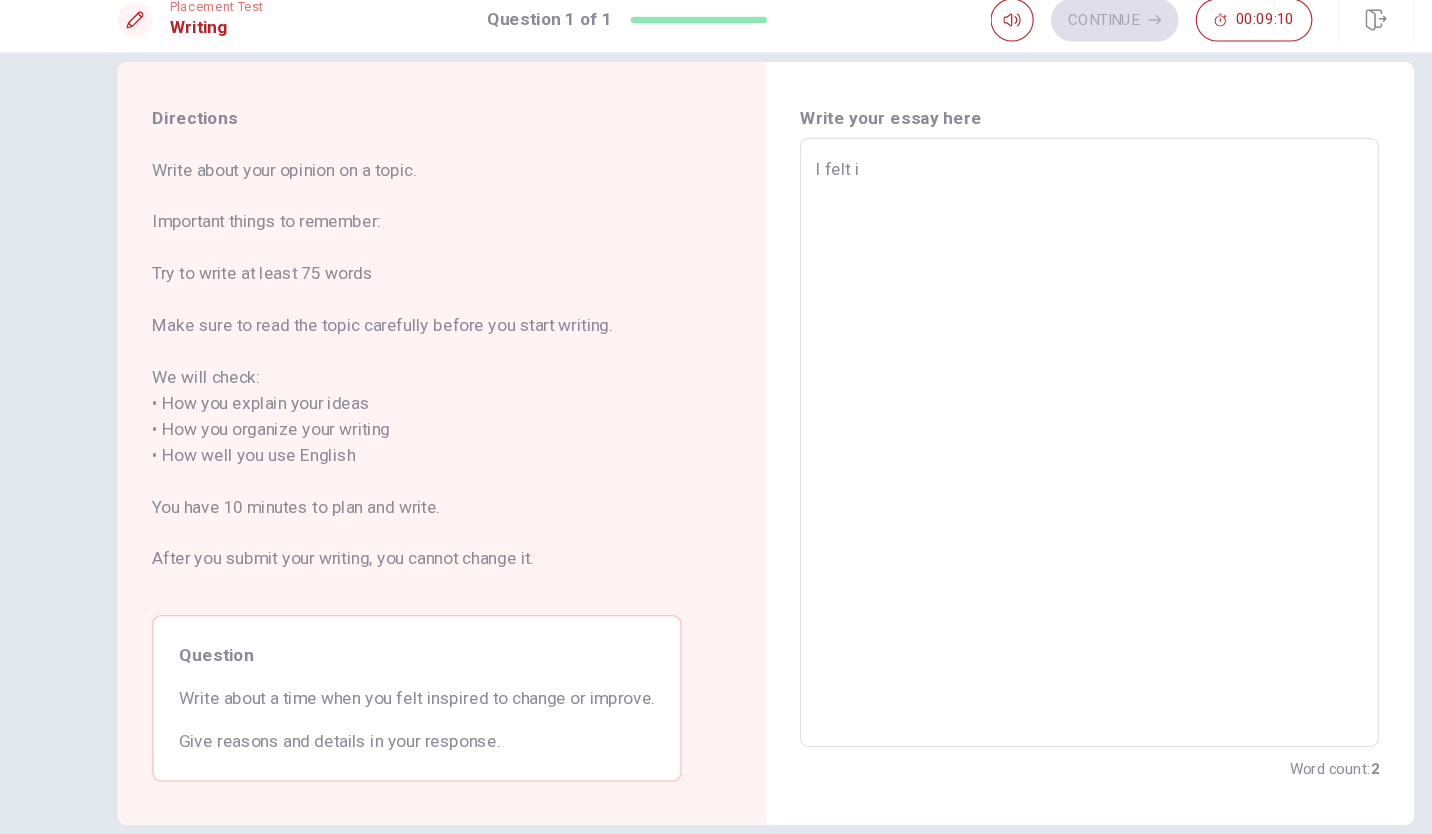 type on "x" 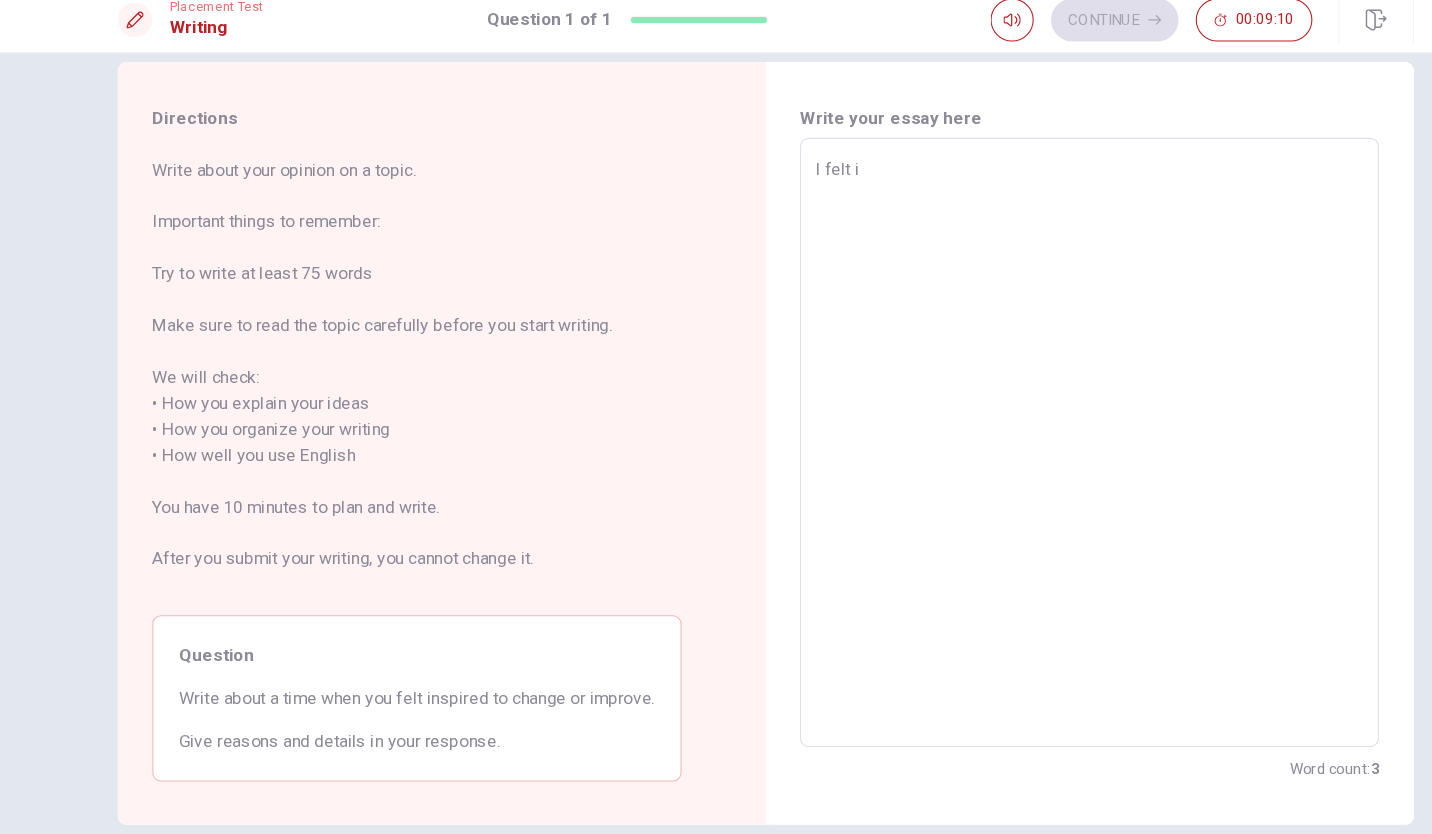 type on "I felt in" 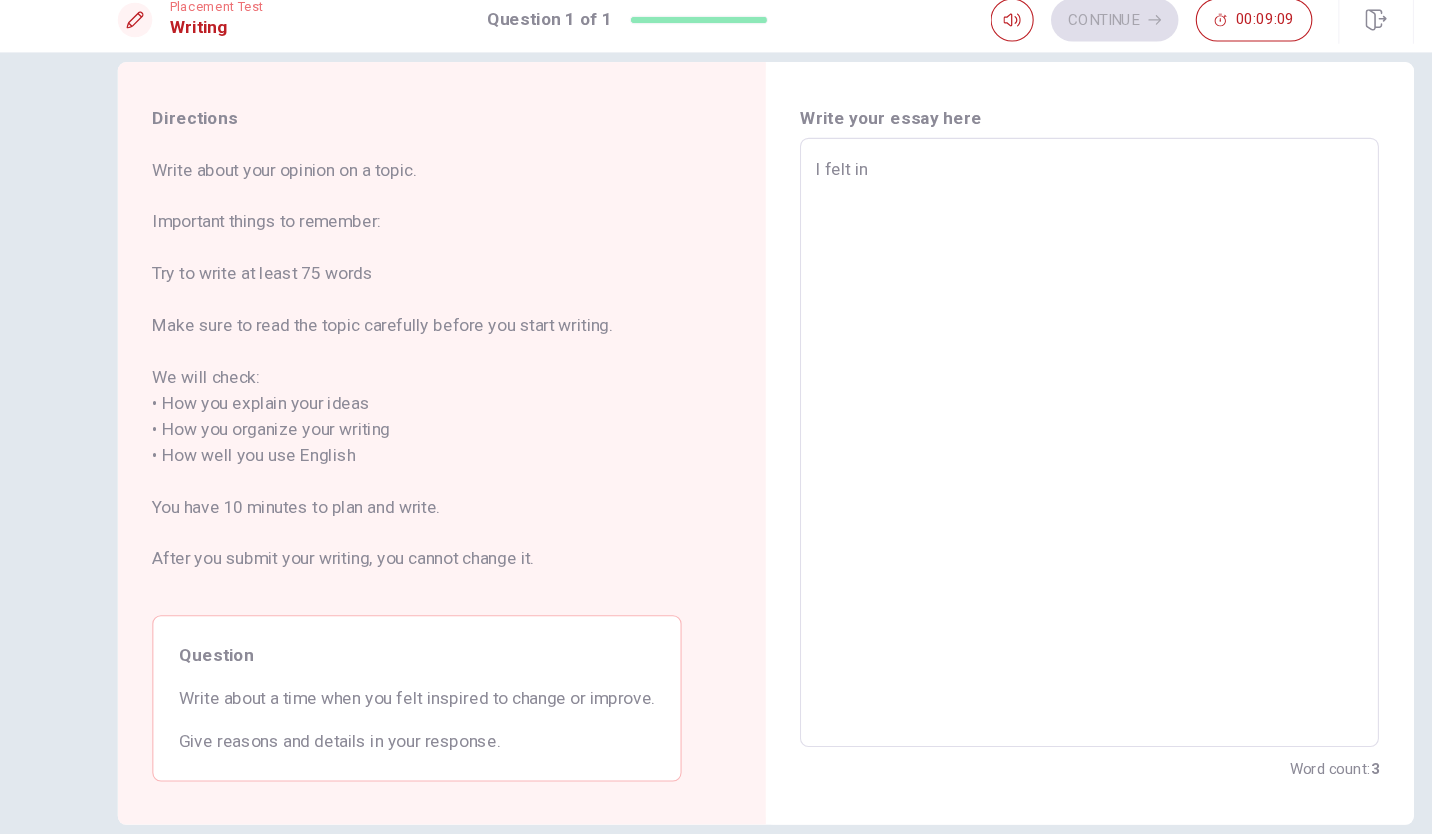 type on "x" 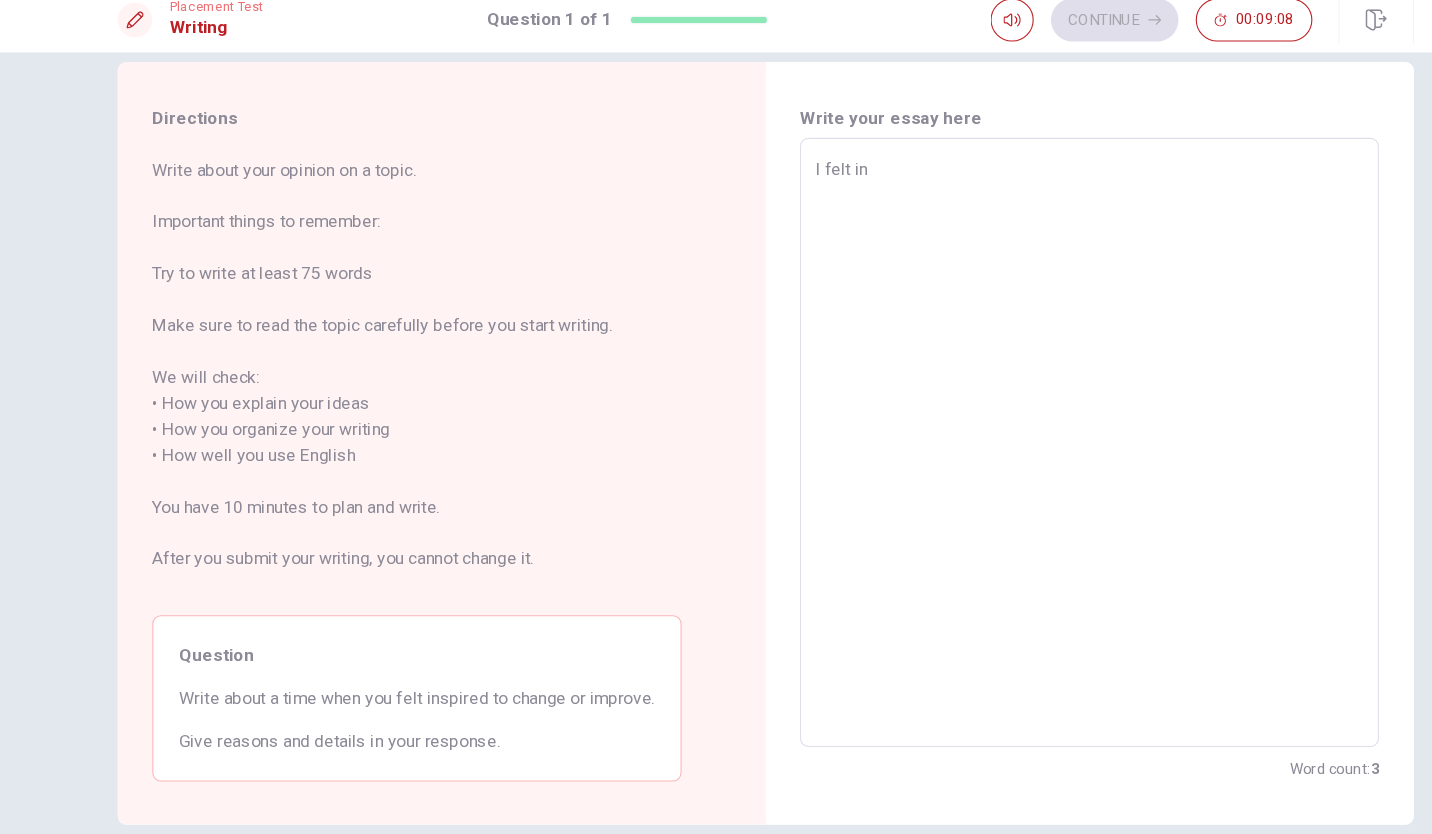 type on "I felt ins" 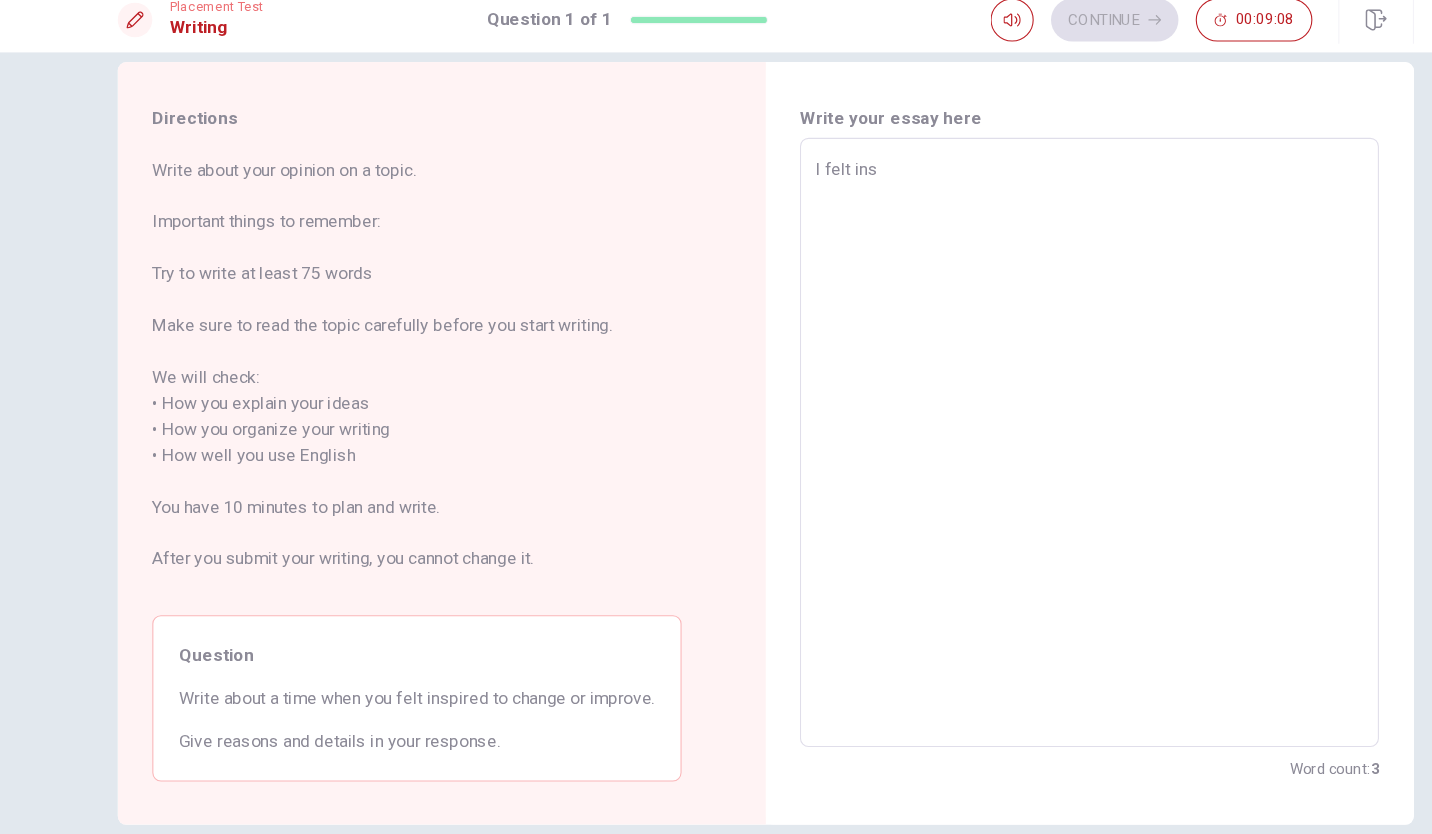 type on "x" 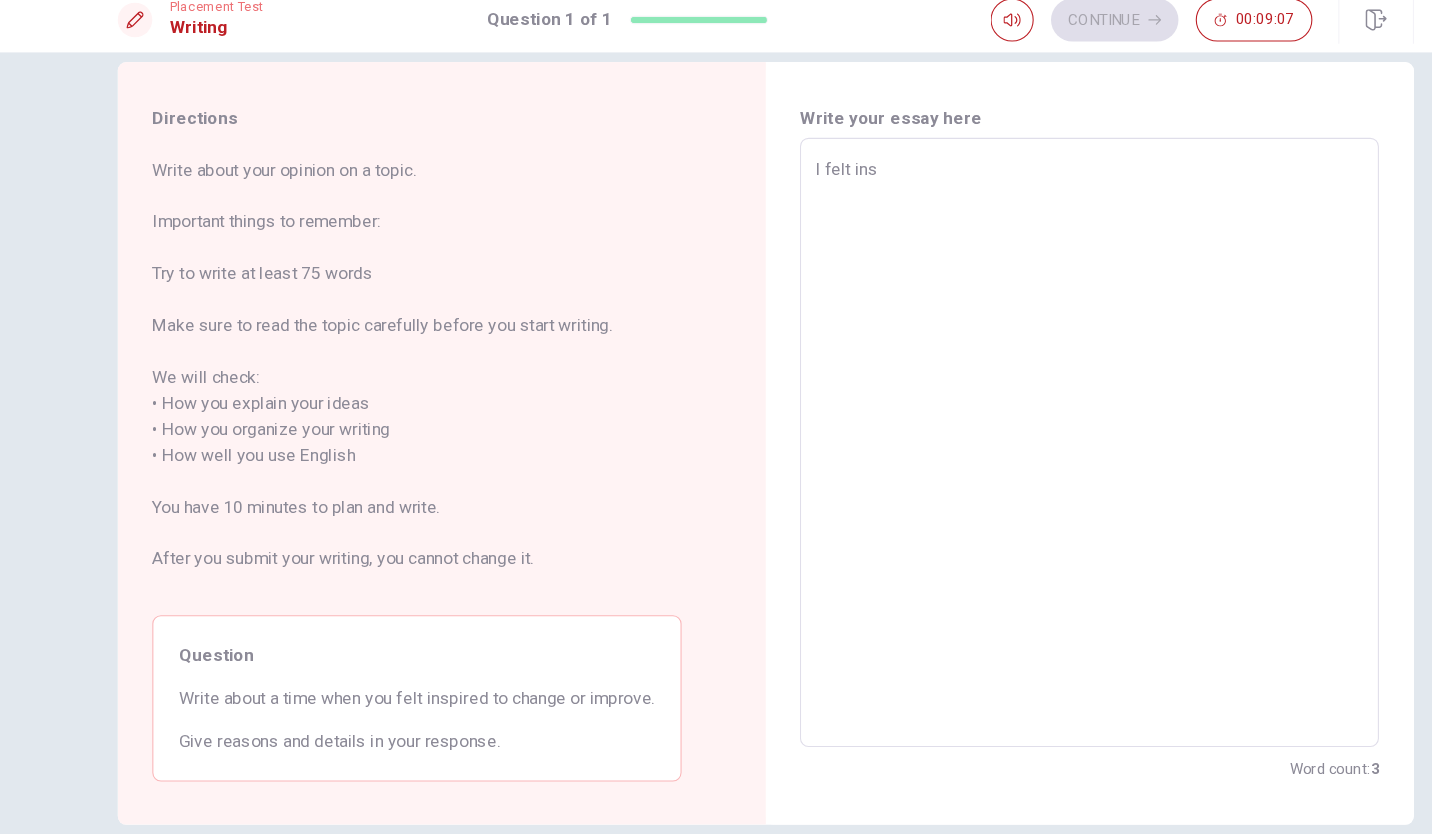 type on "I felt insp" 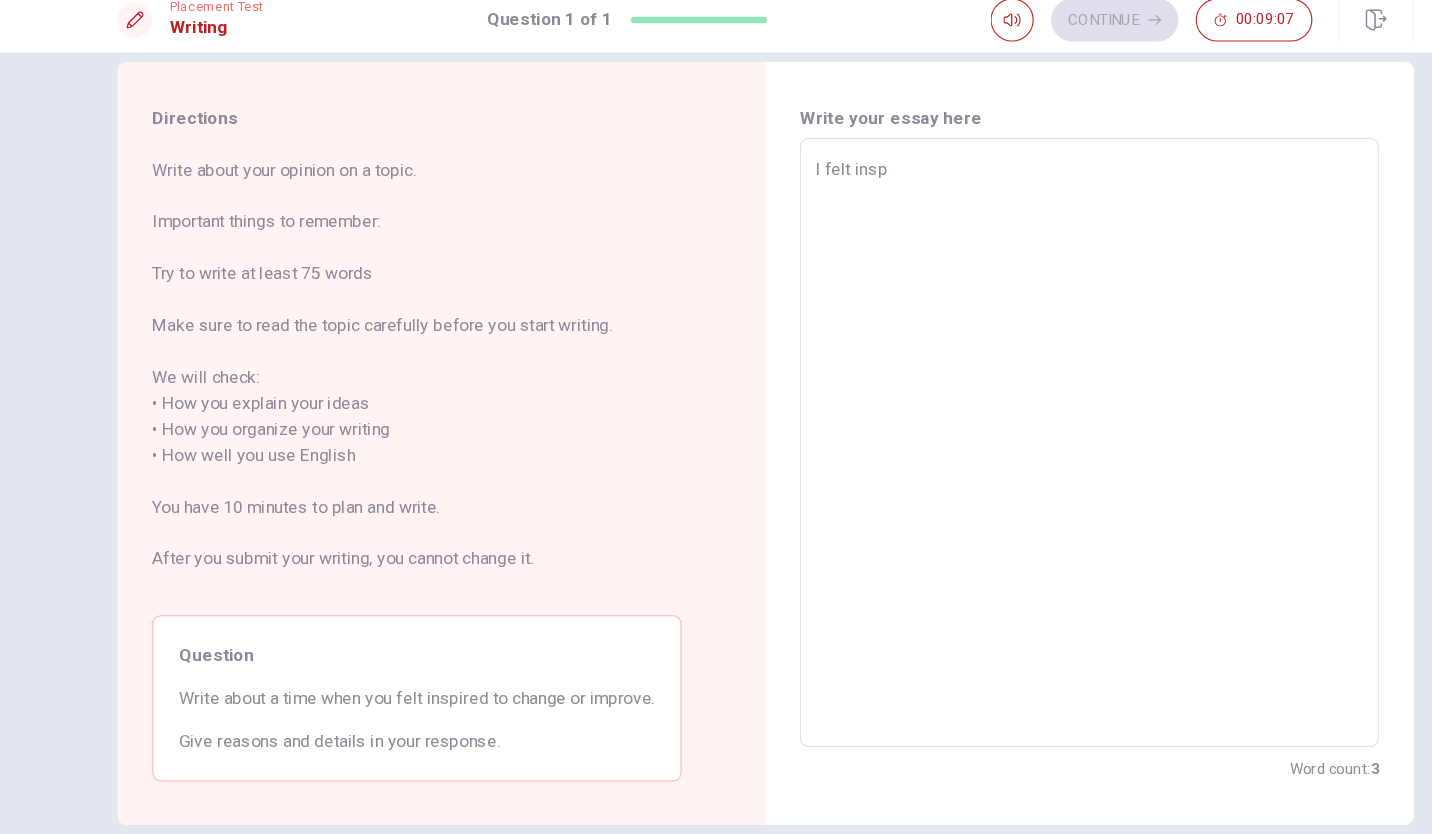 type on "x" 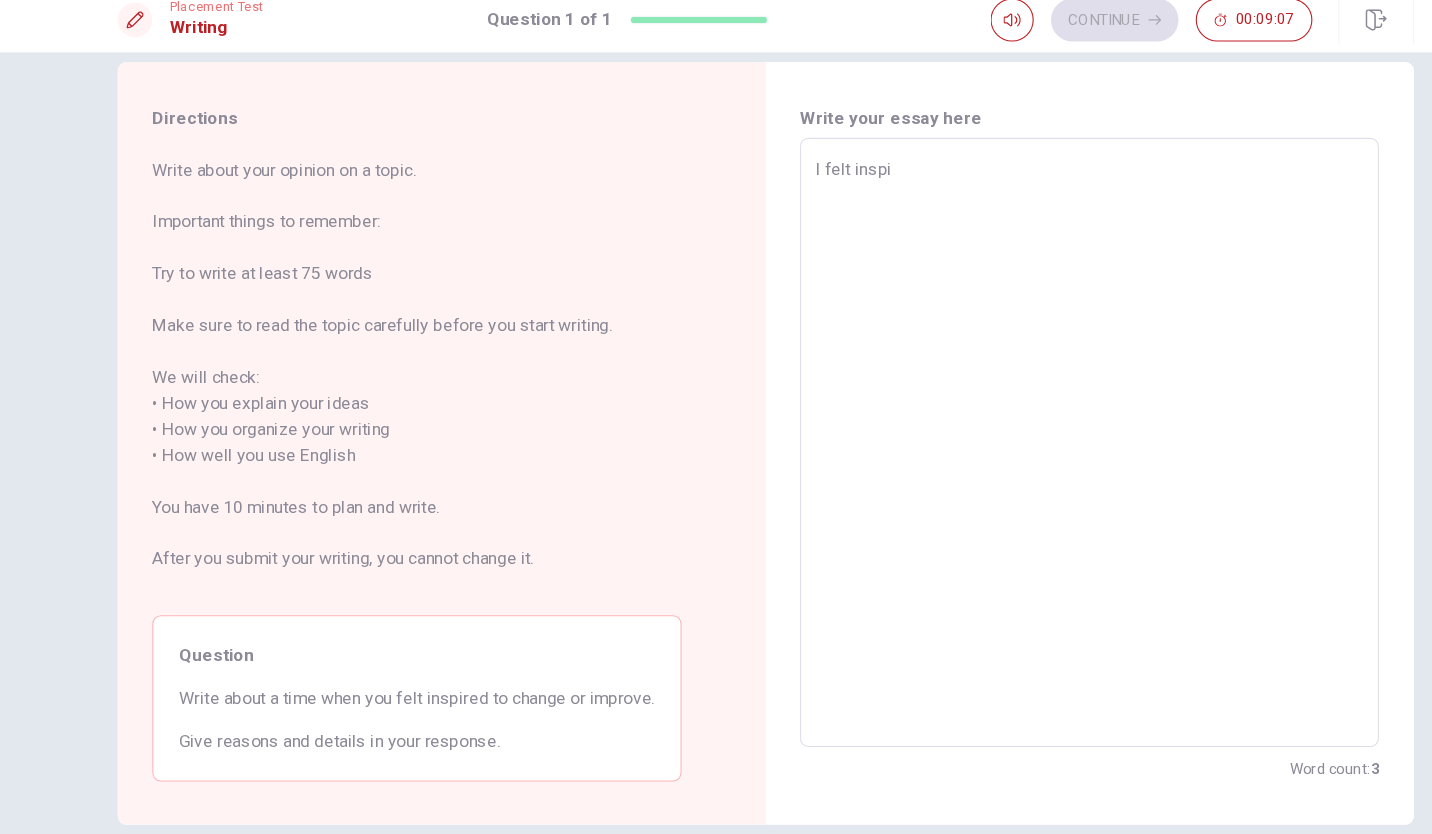 type on "x" 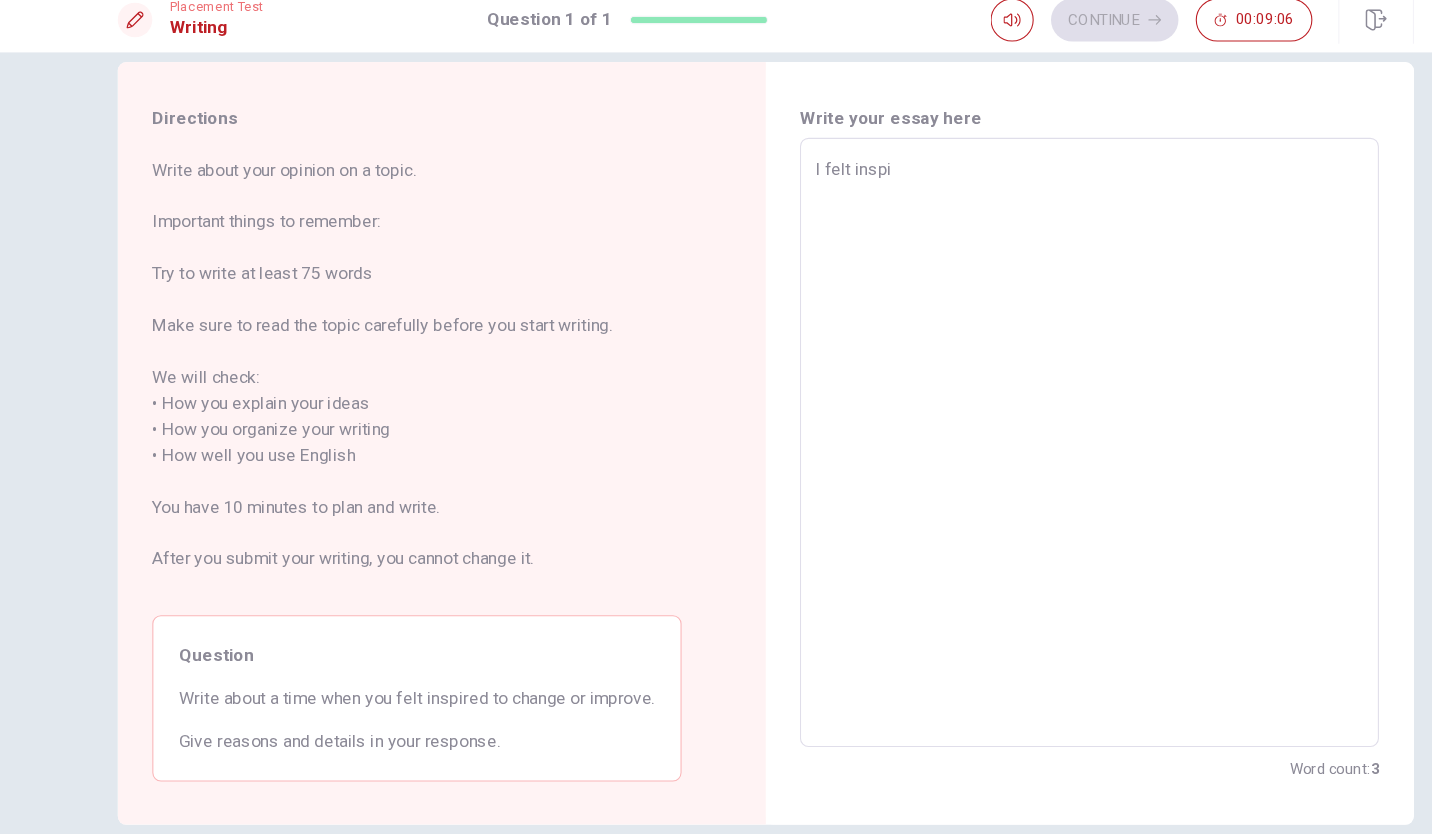type on "I felt inspir" 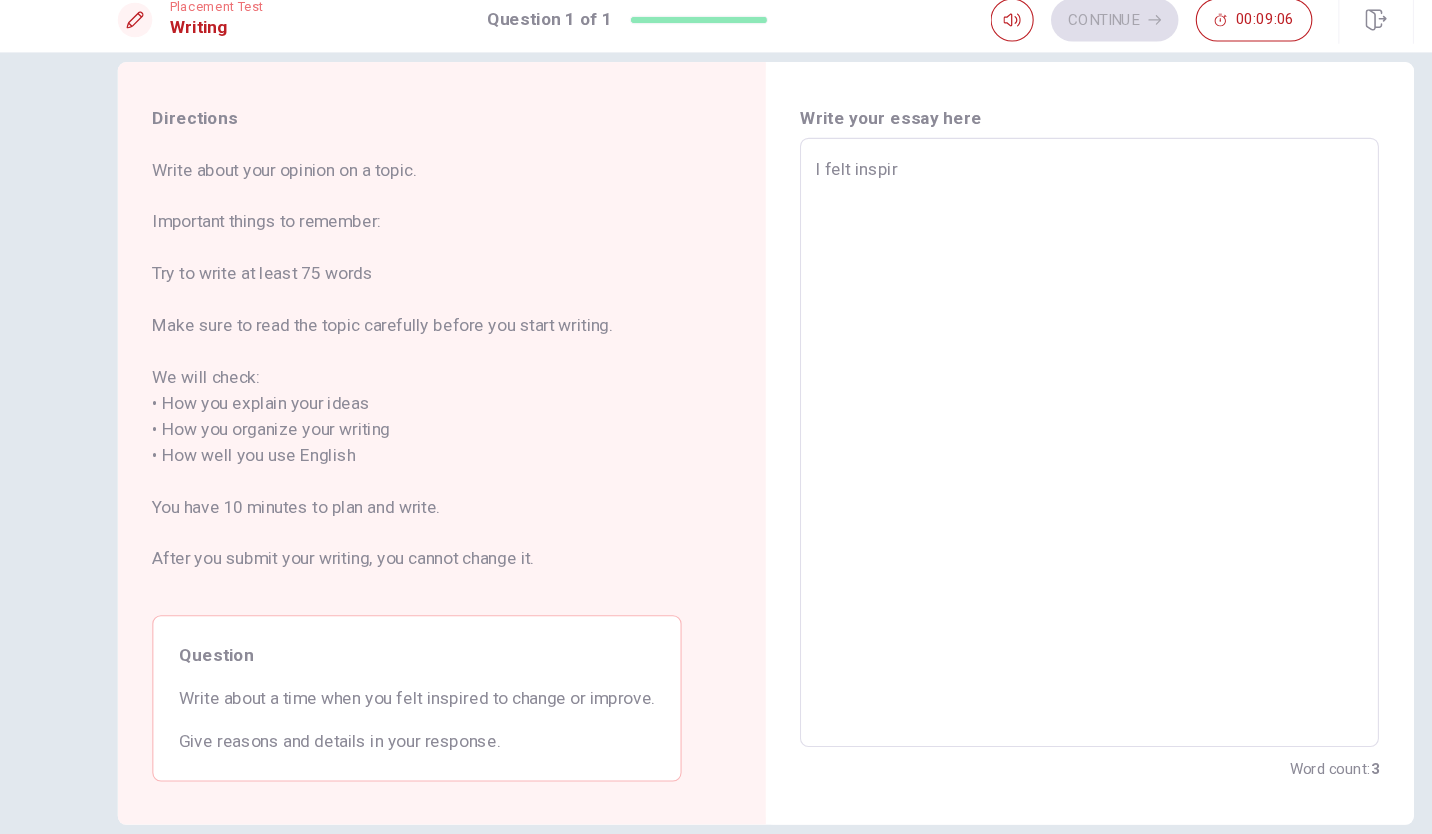 type on "x" 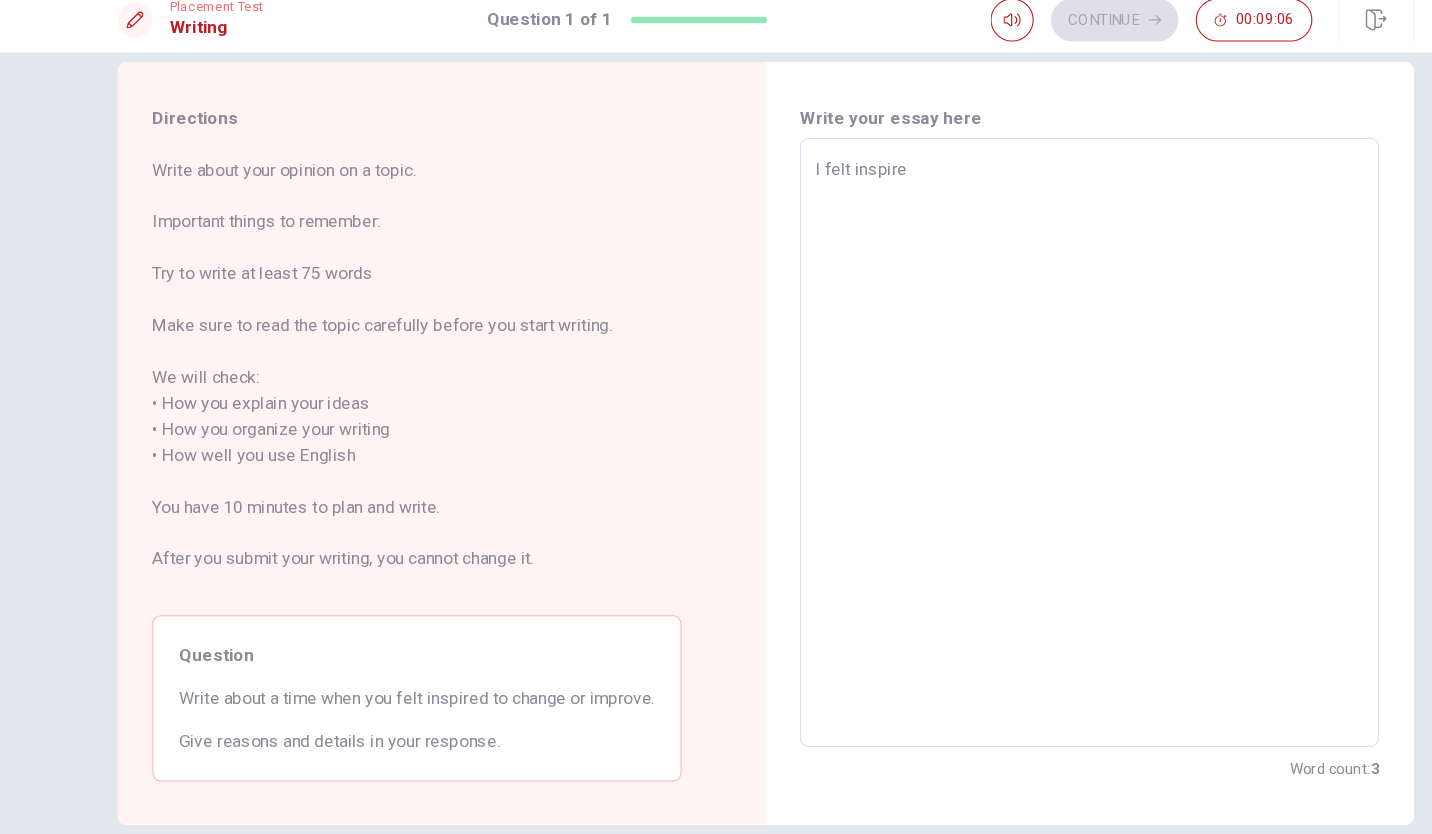 type on "x" 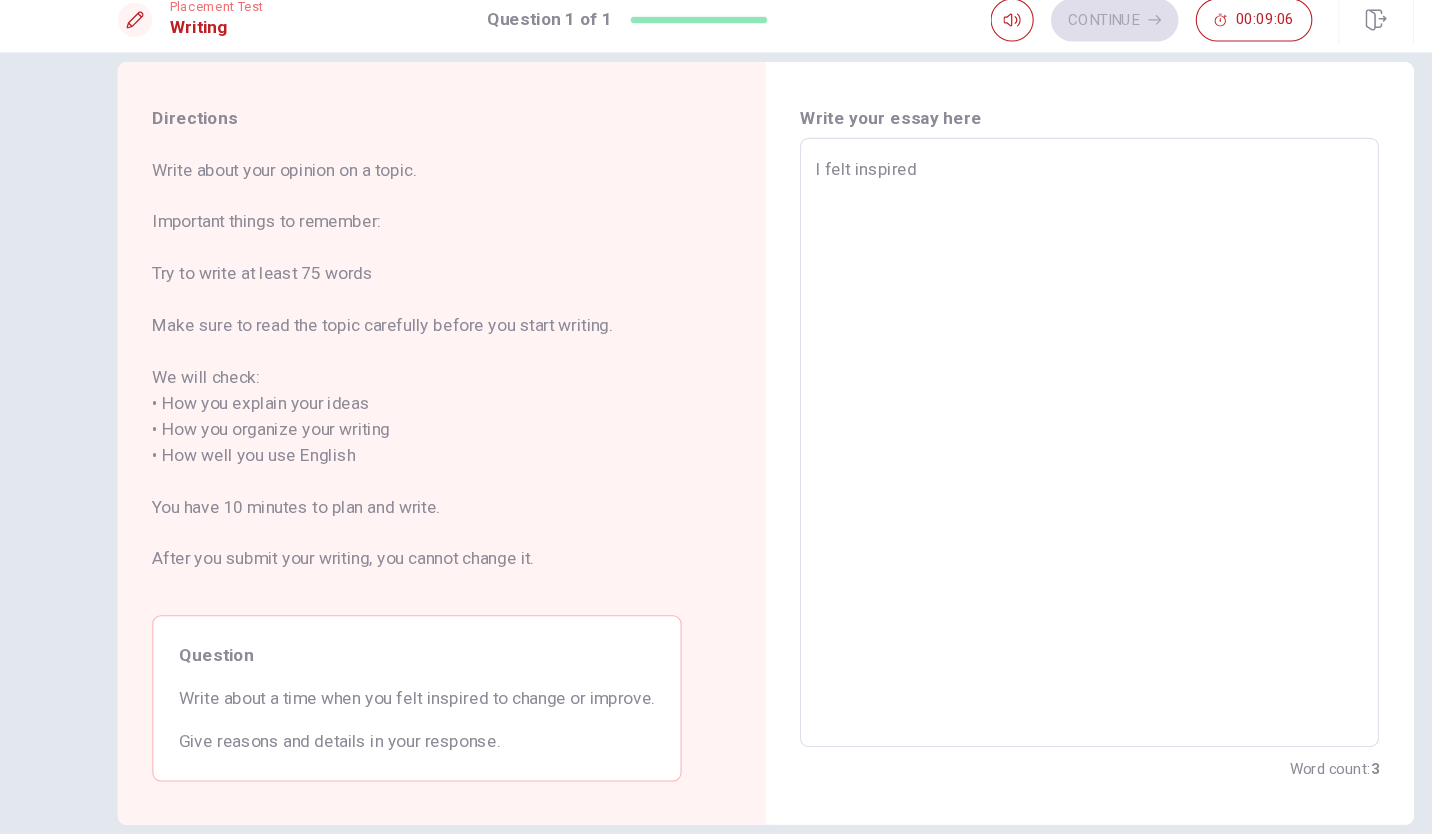 type on "x" 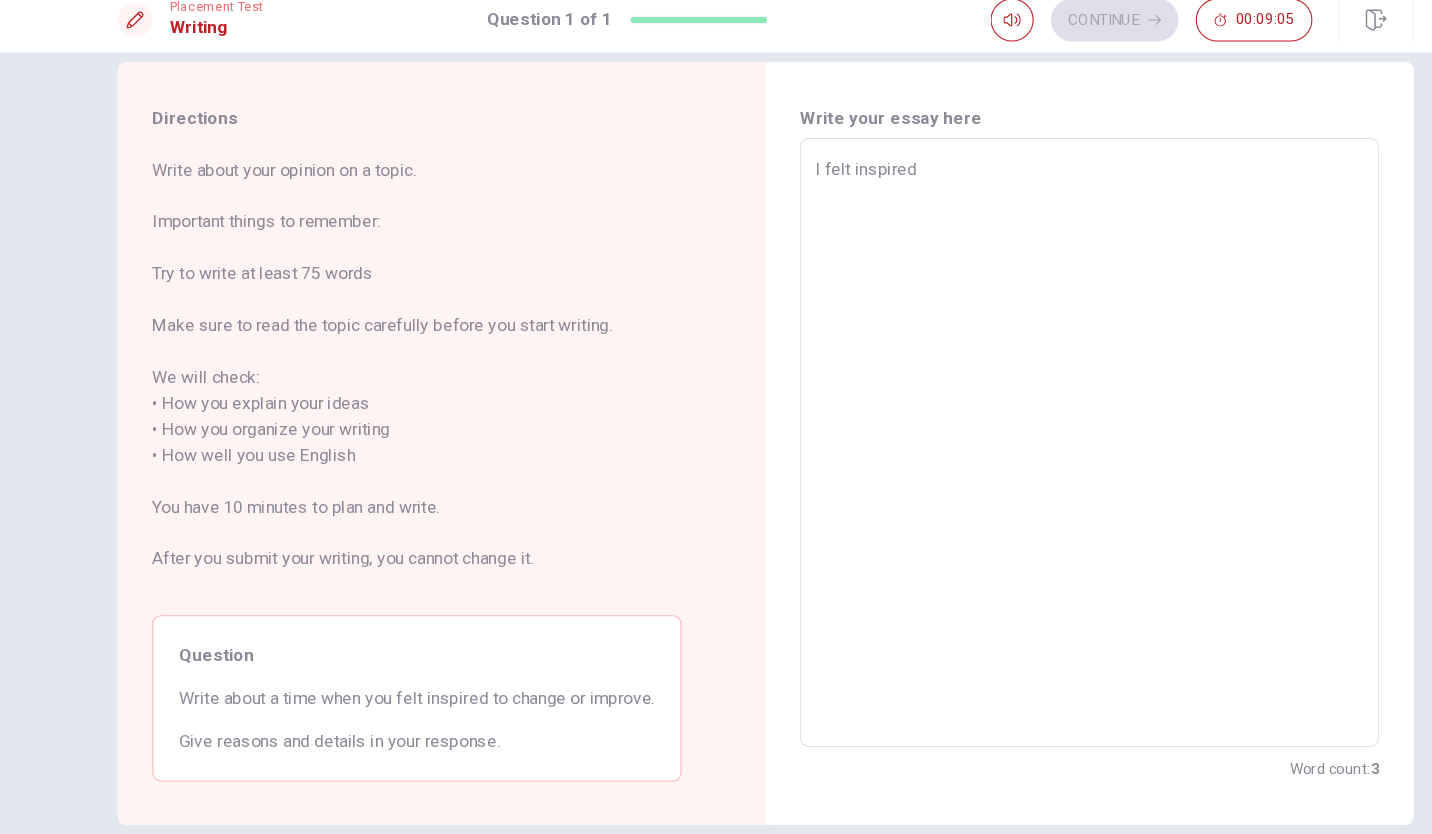type on "I felt inspired" 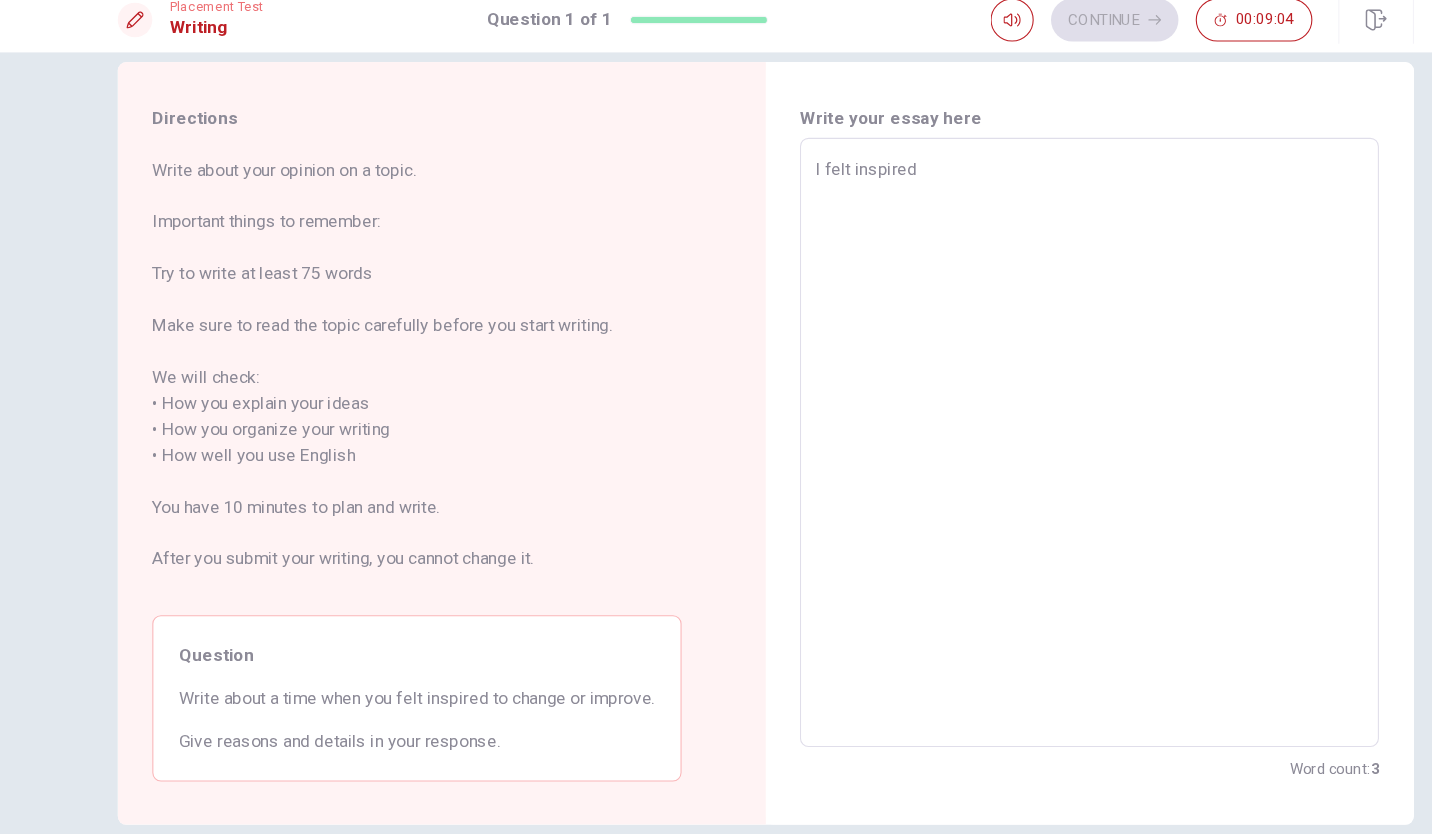 type on "I felt inspired t" 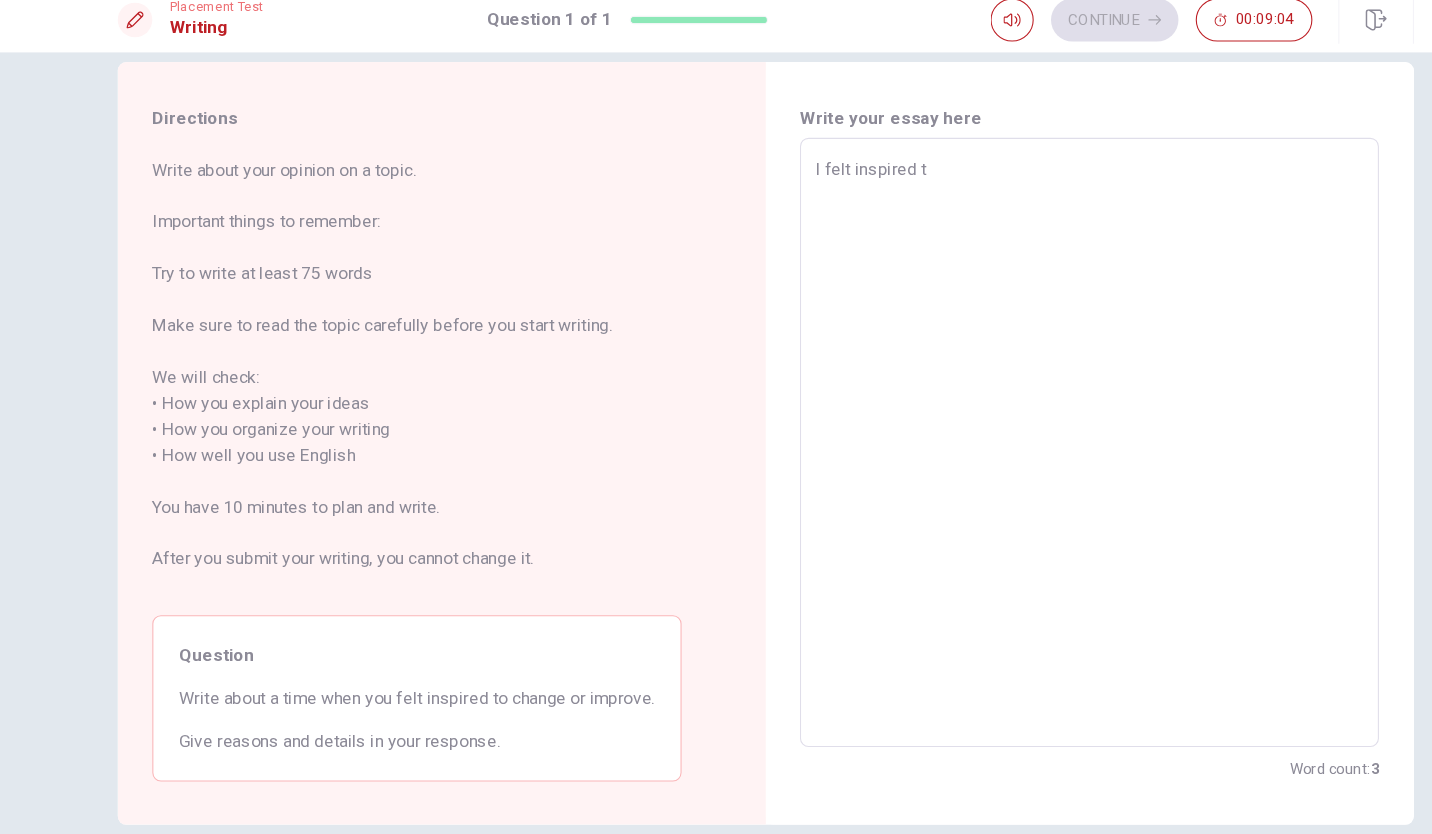 type on "x" 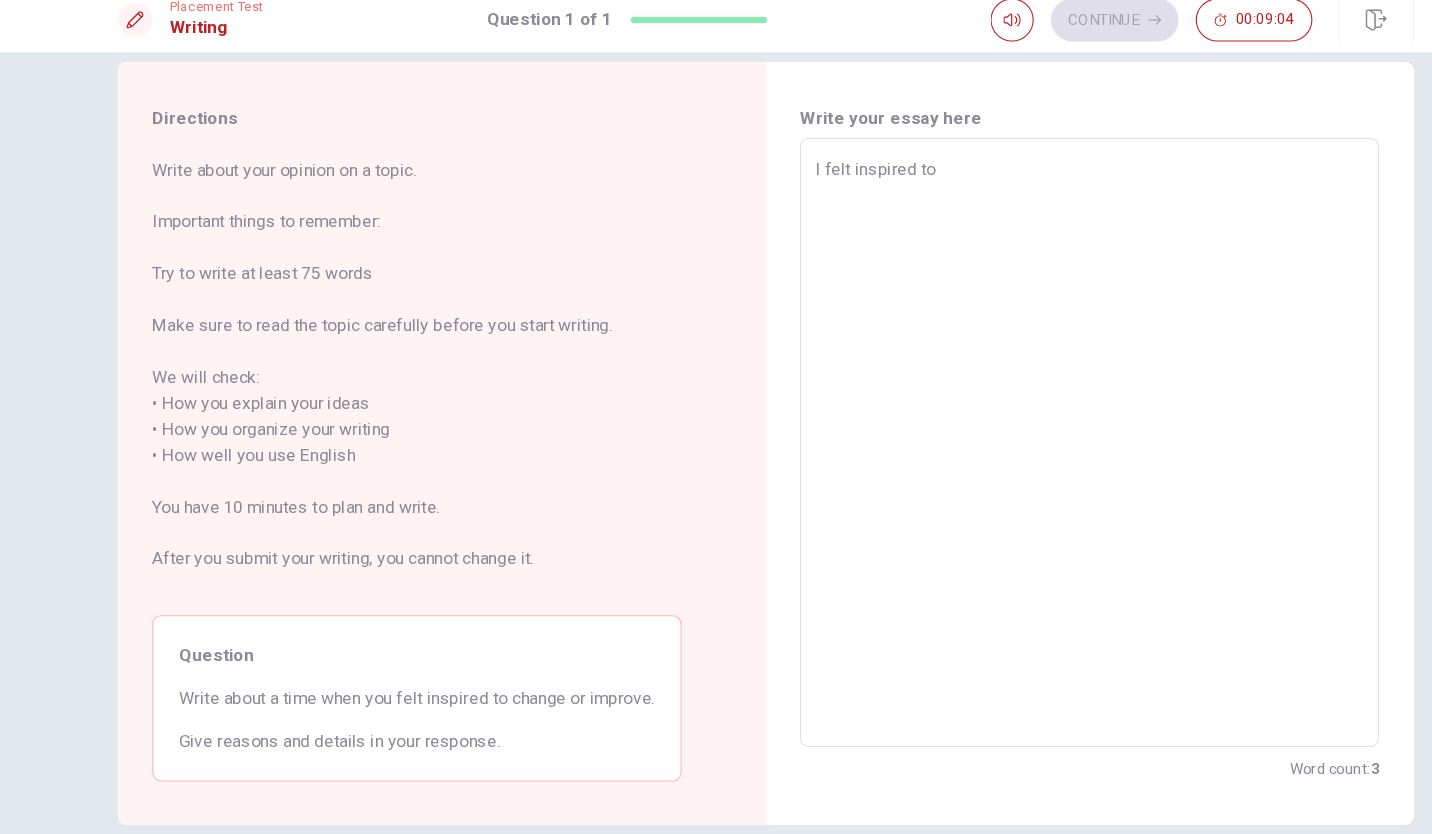 type on "x" 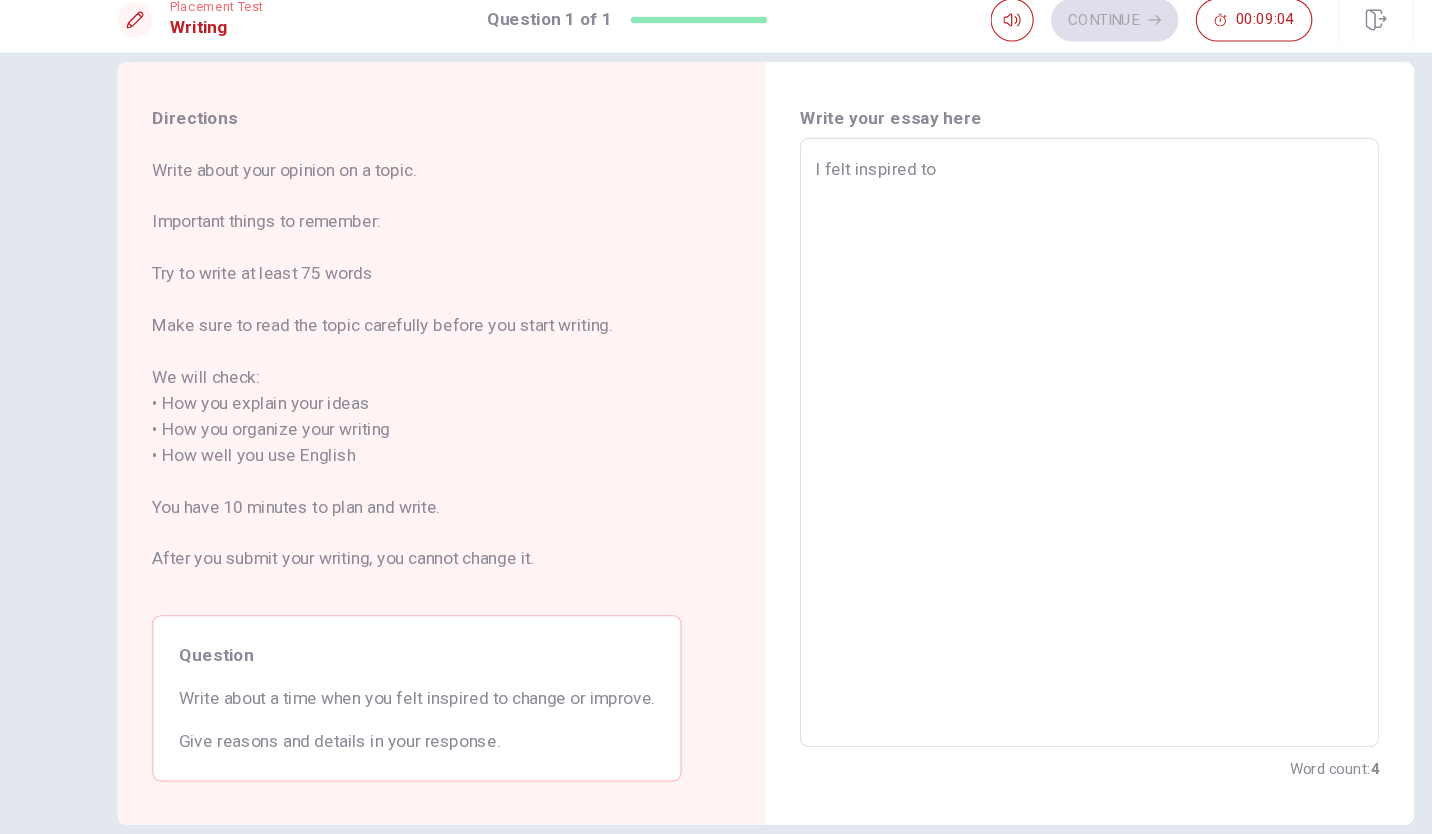 type on "I felt inspired to" 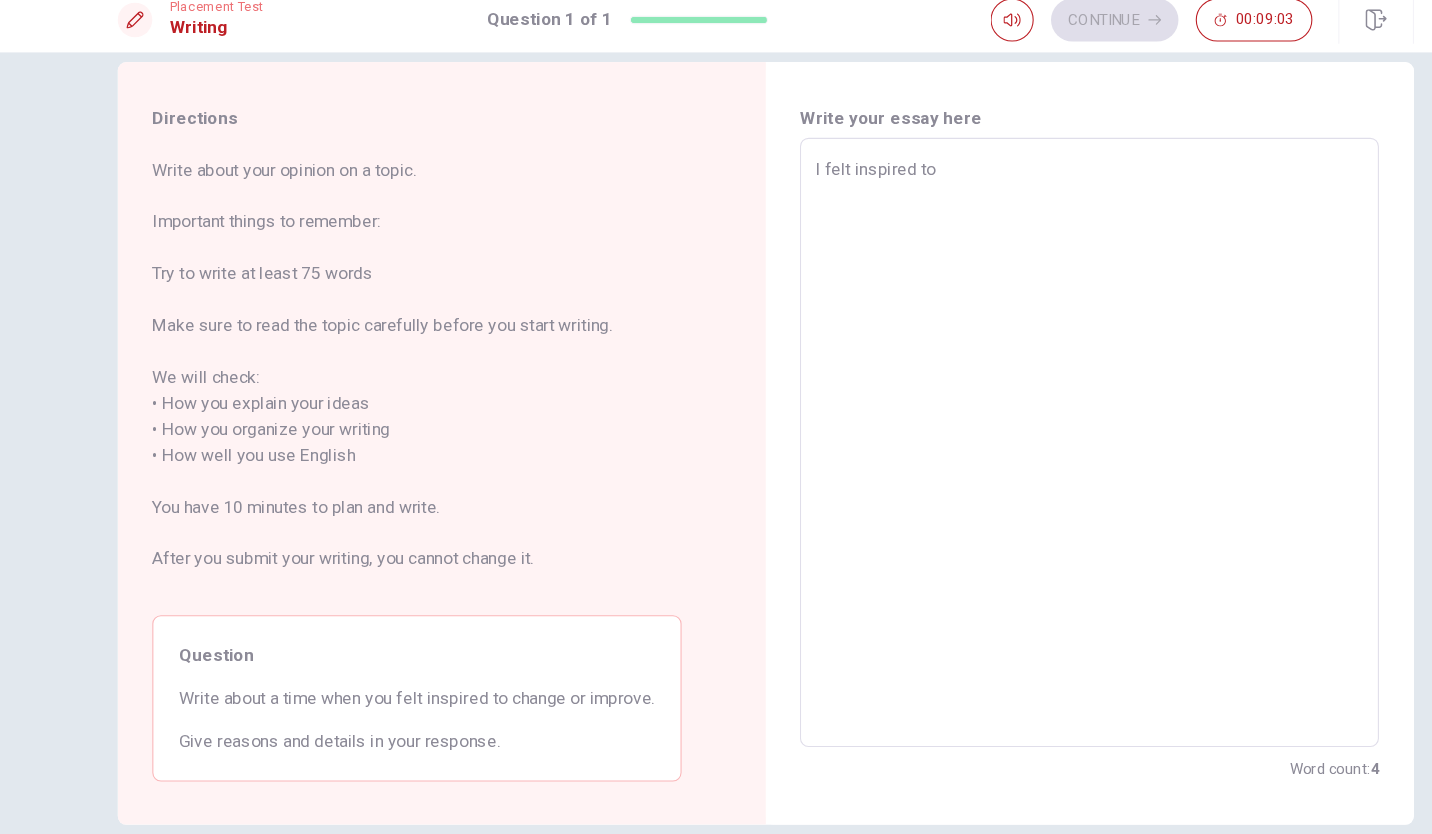 type on "x" 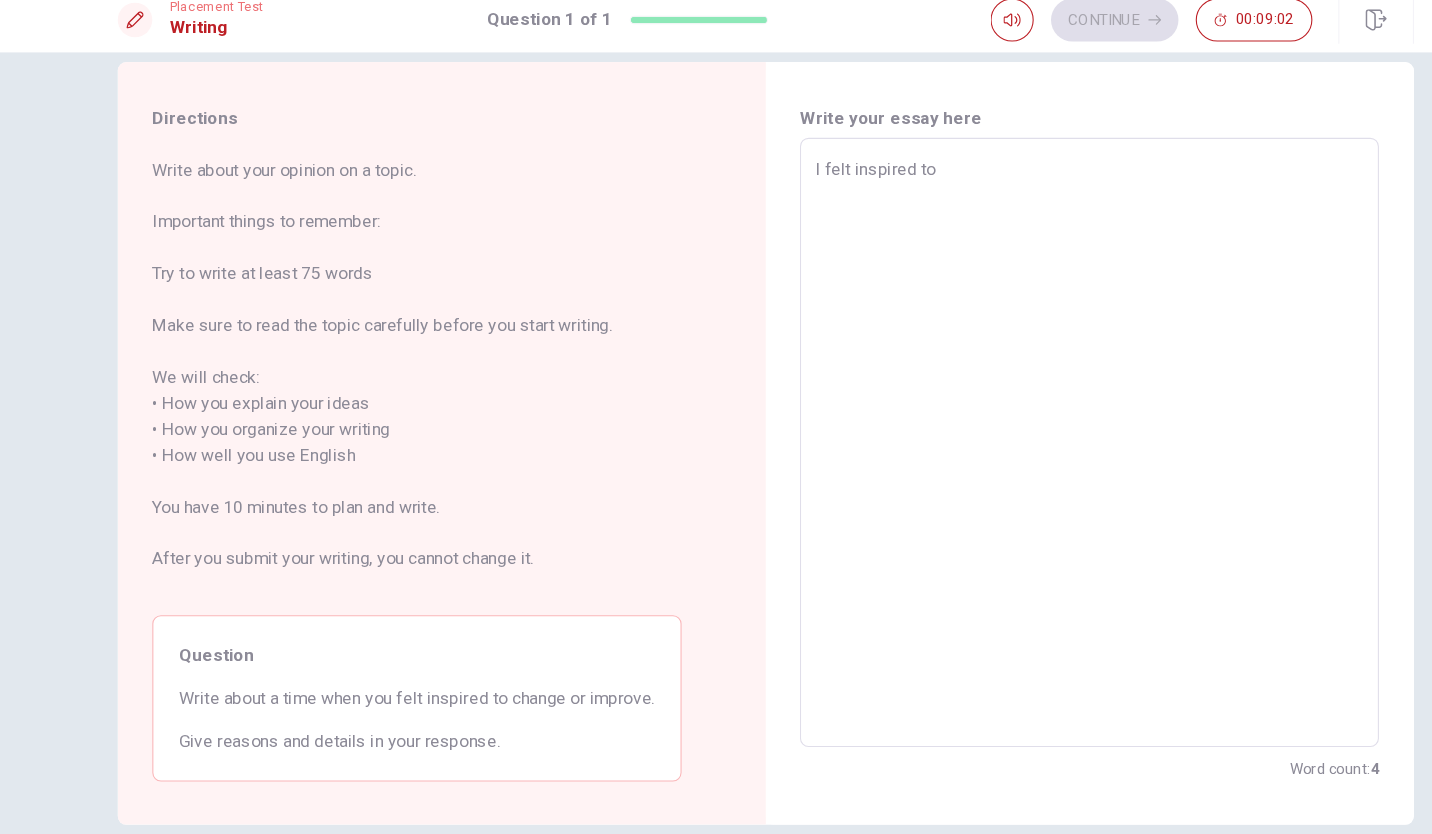 type on "I felt inspired to c" 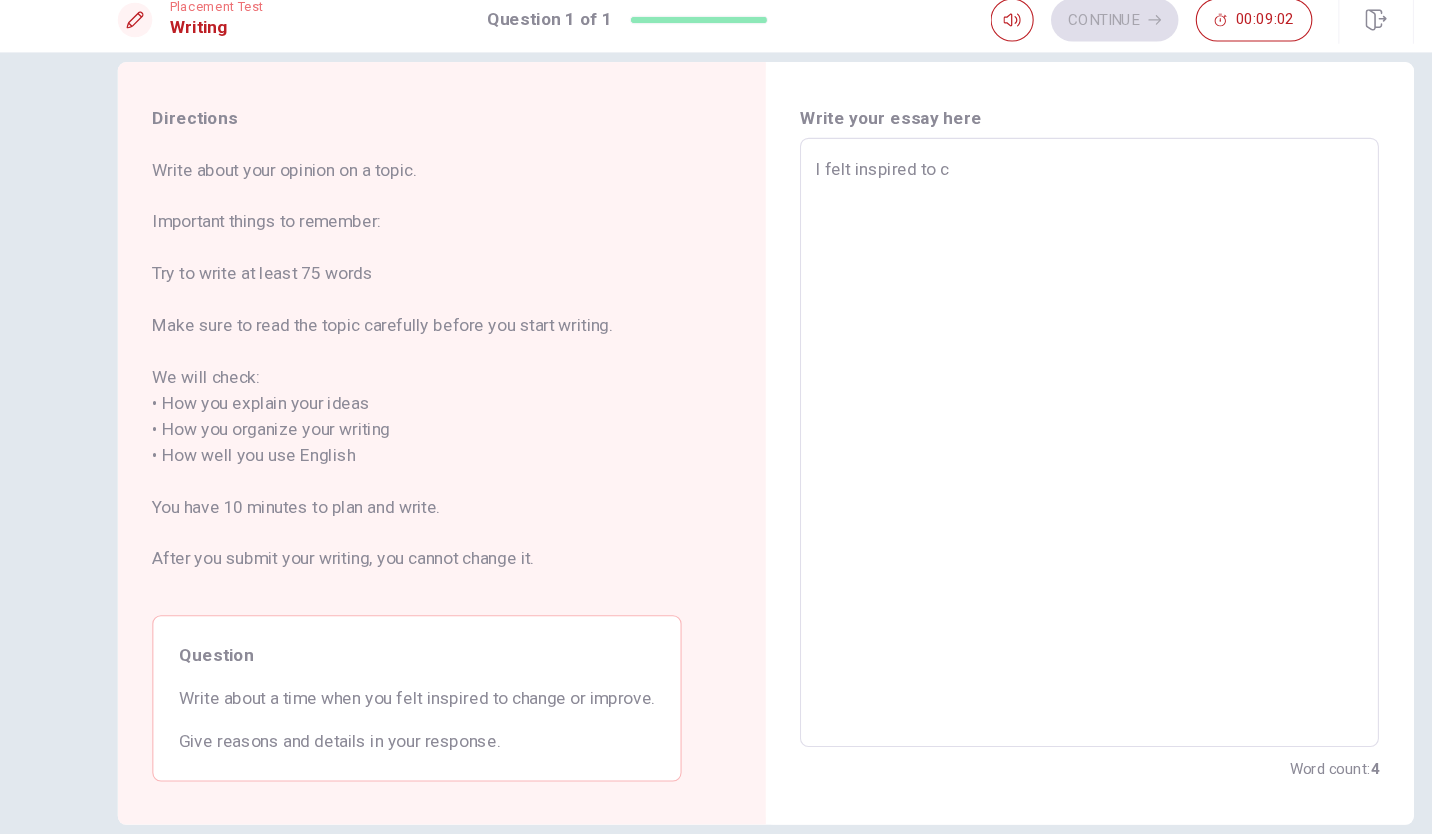 type on "x" 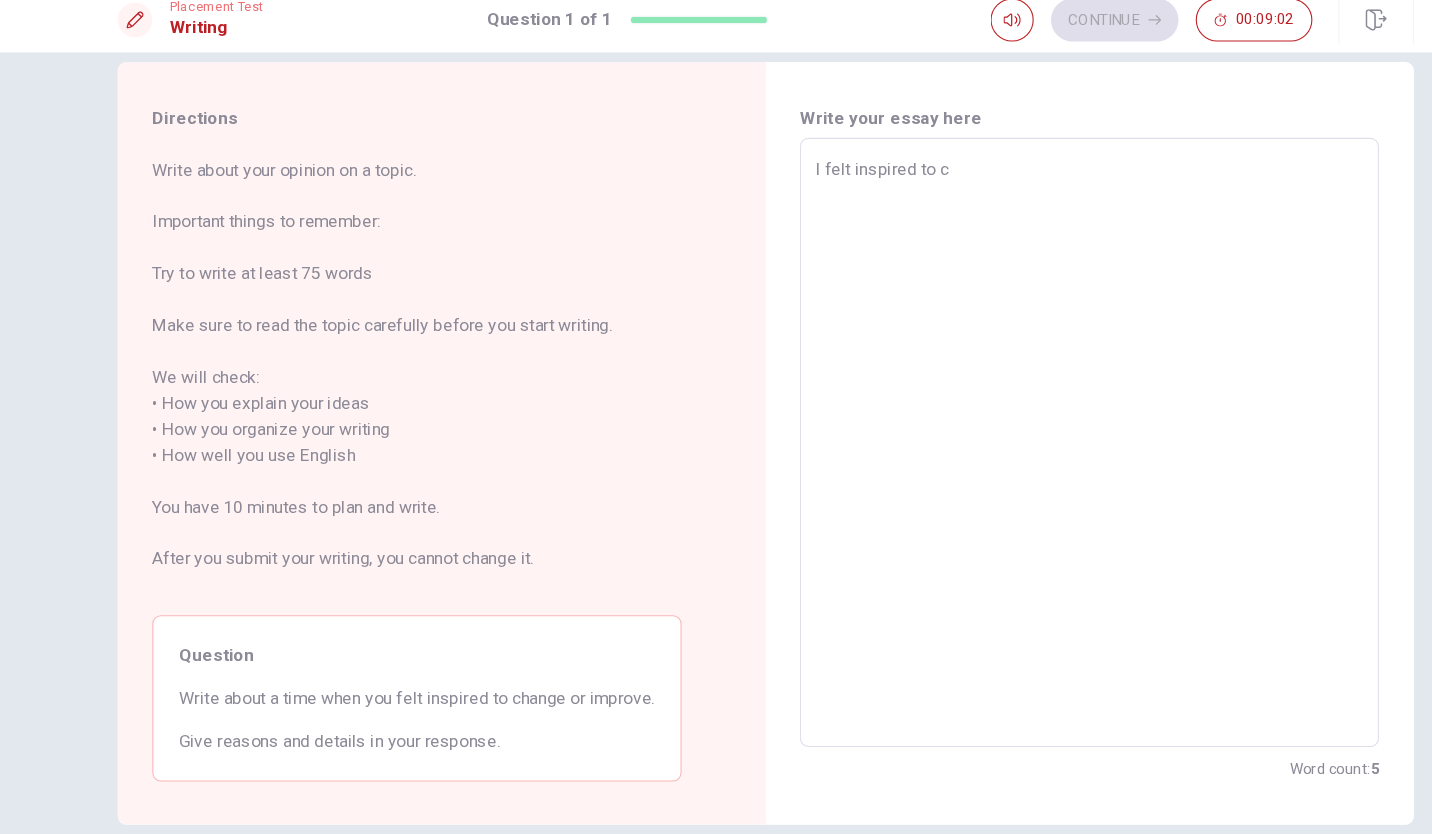 type on "I felt inspired to ch" 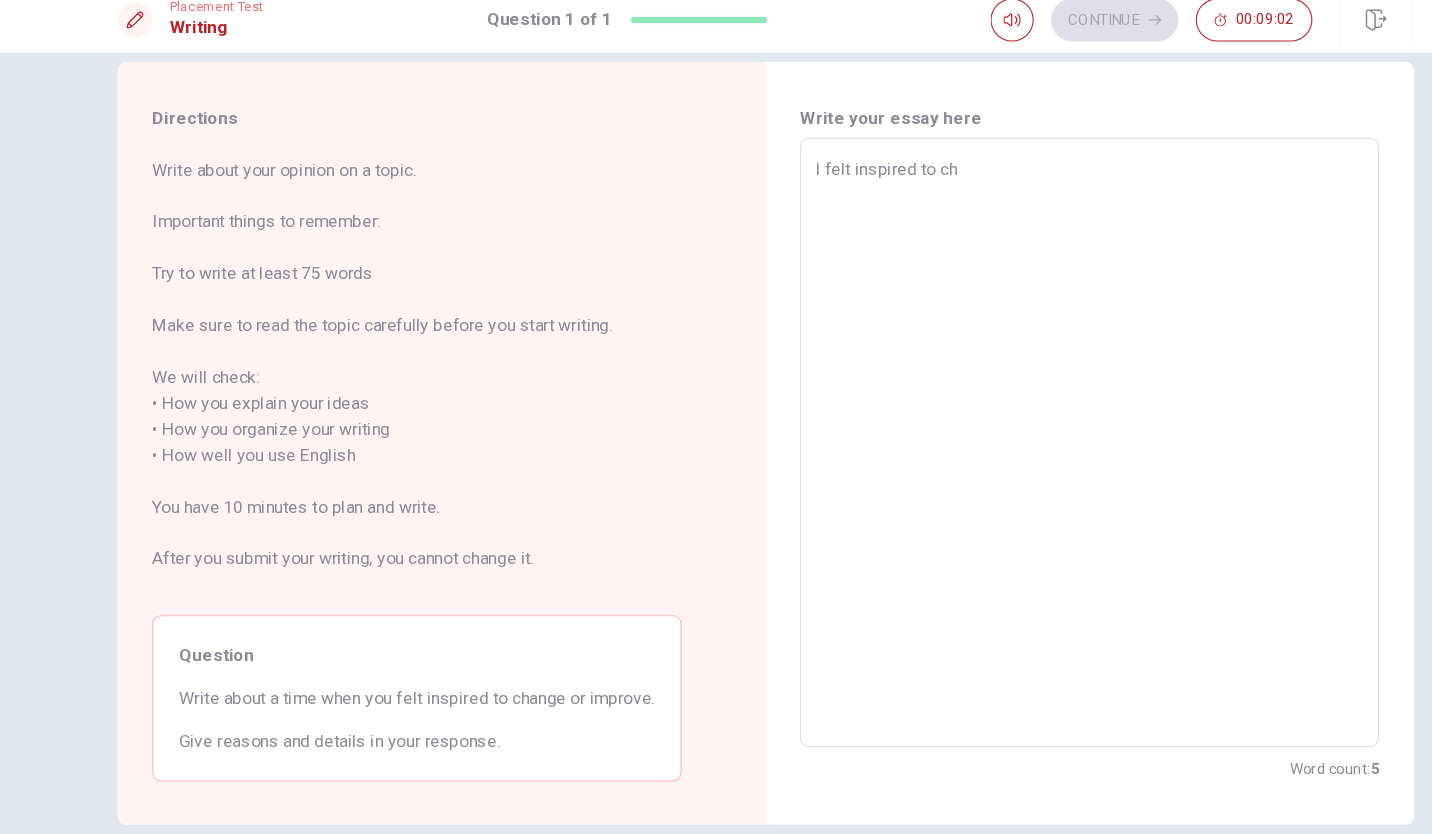 type on "x" 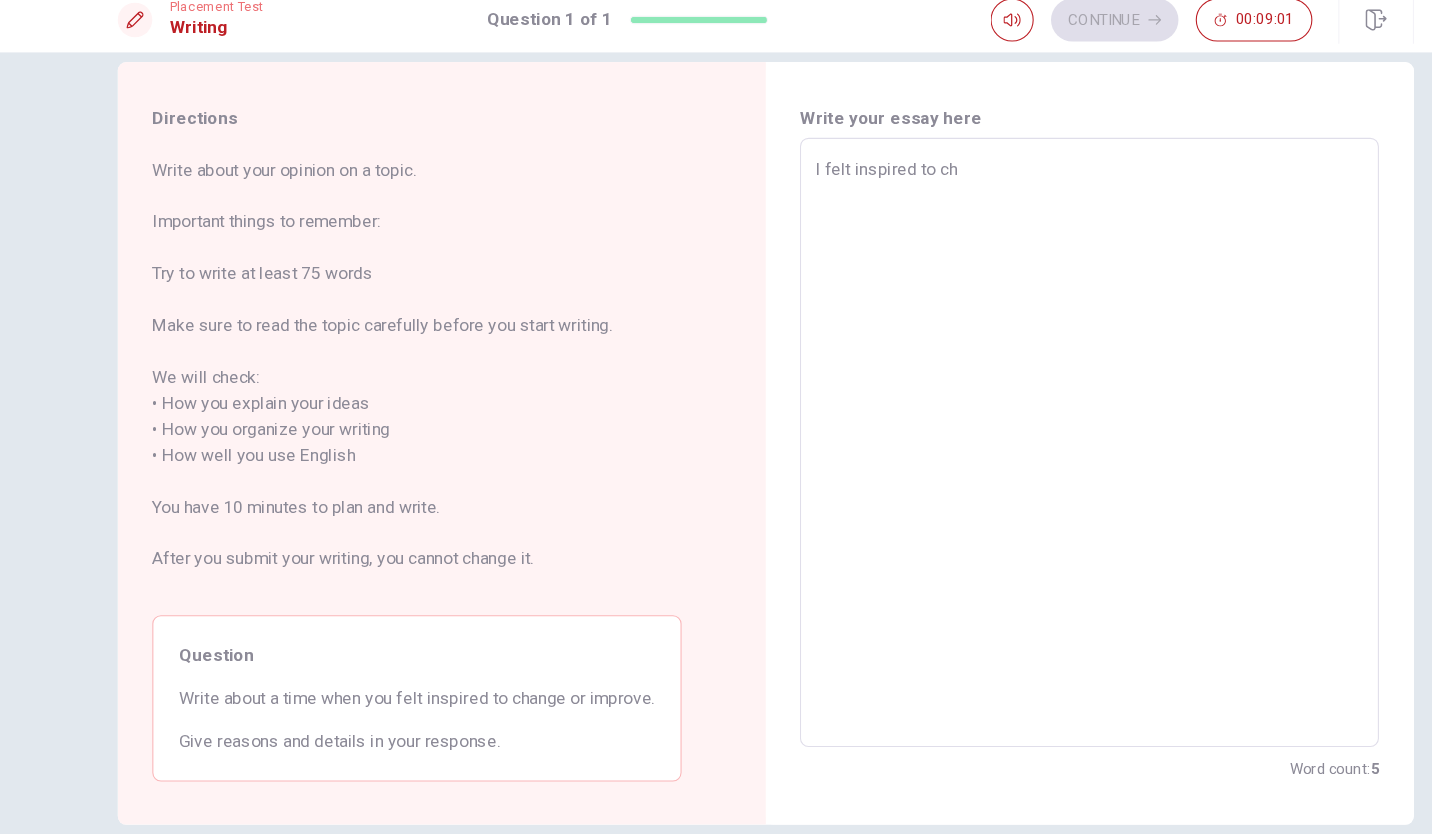 type on "I felt inspired to cha" 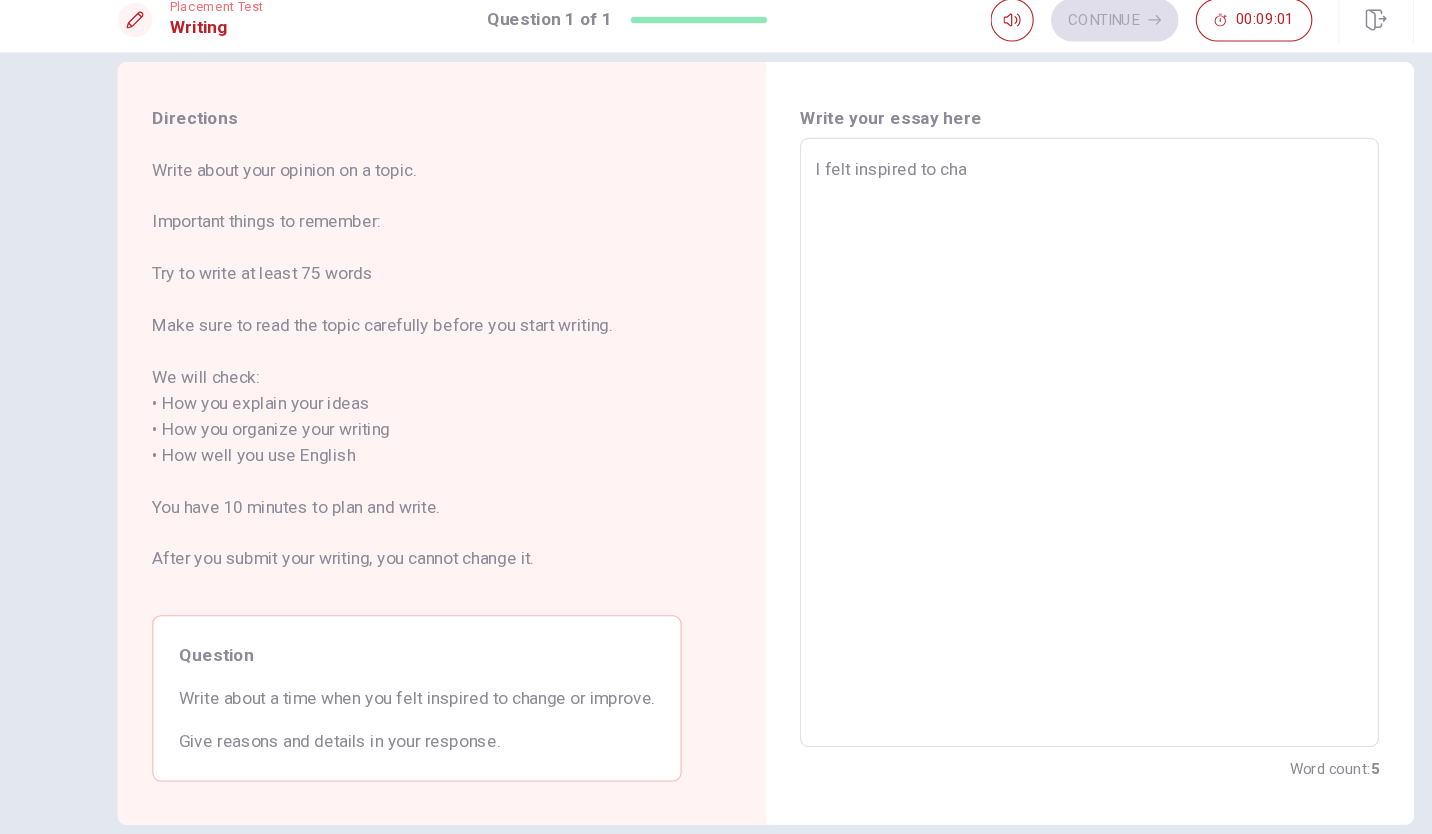 type on "x" 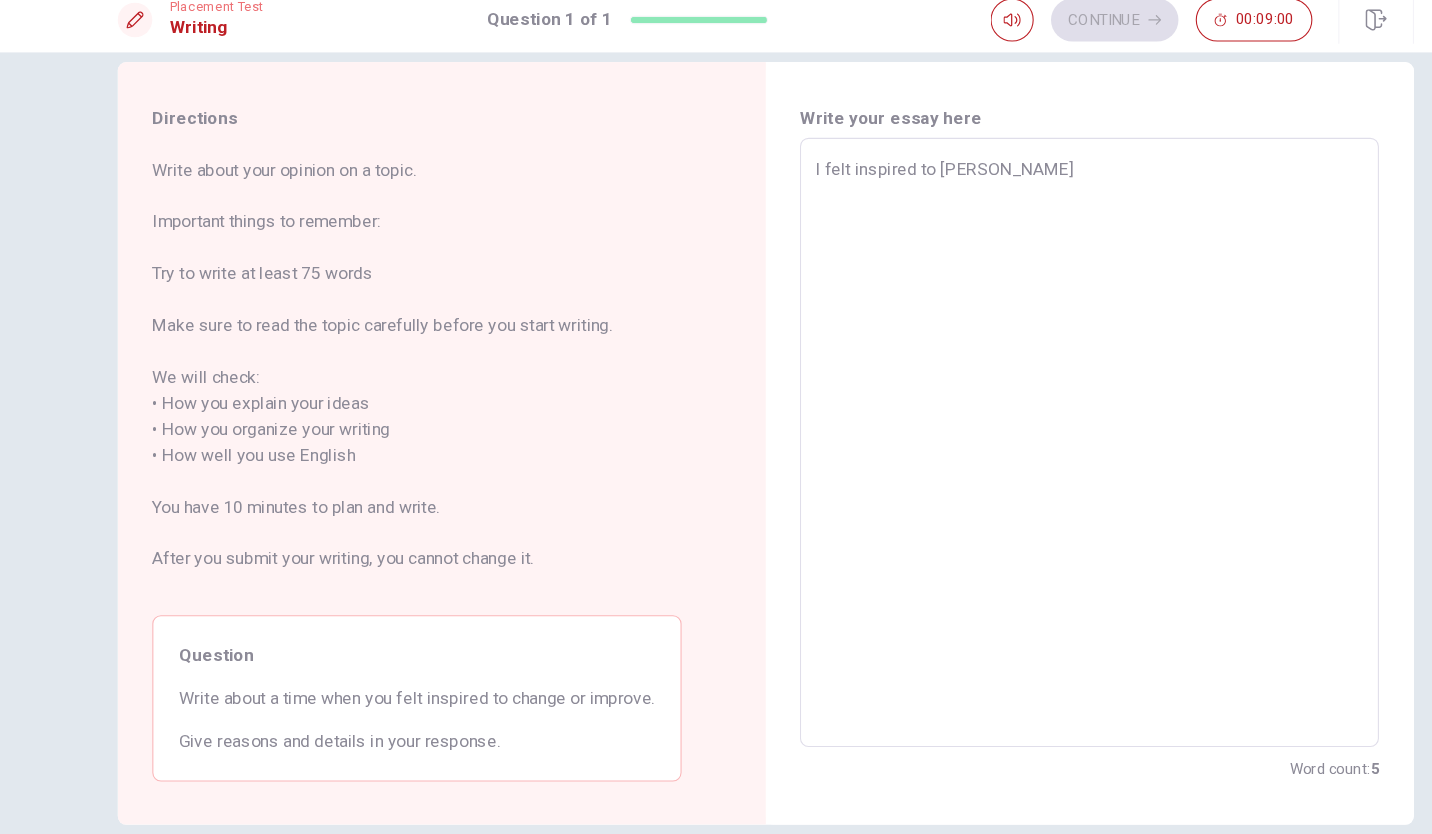 type on "x" 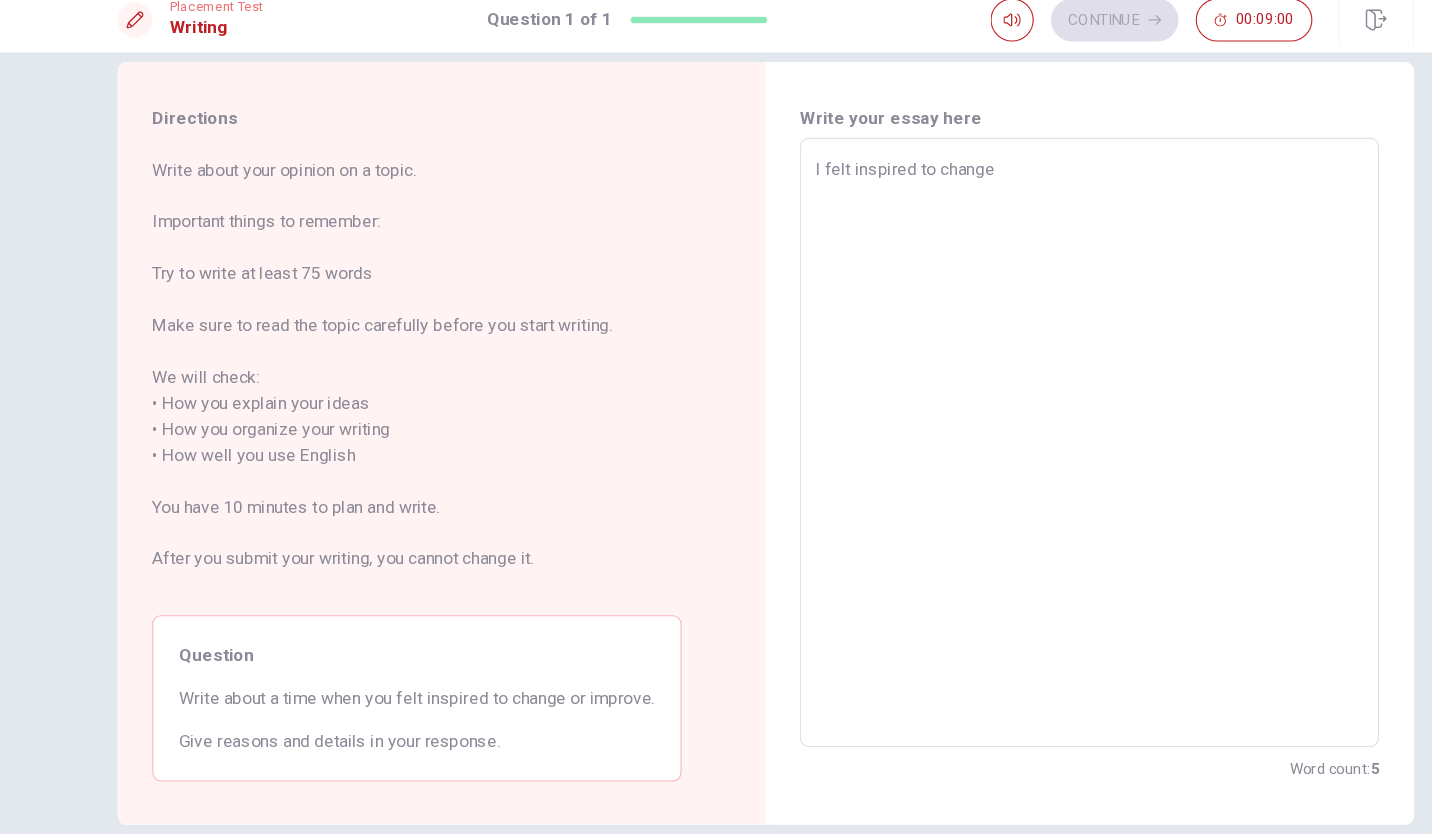 type on "x" 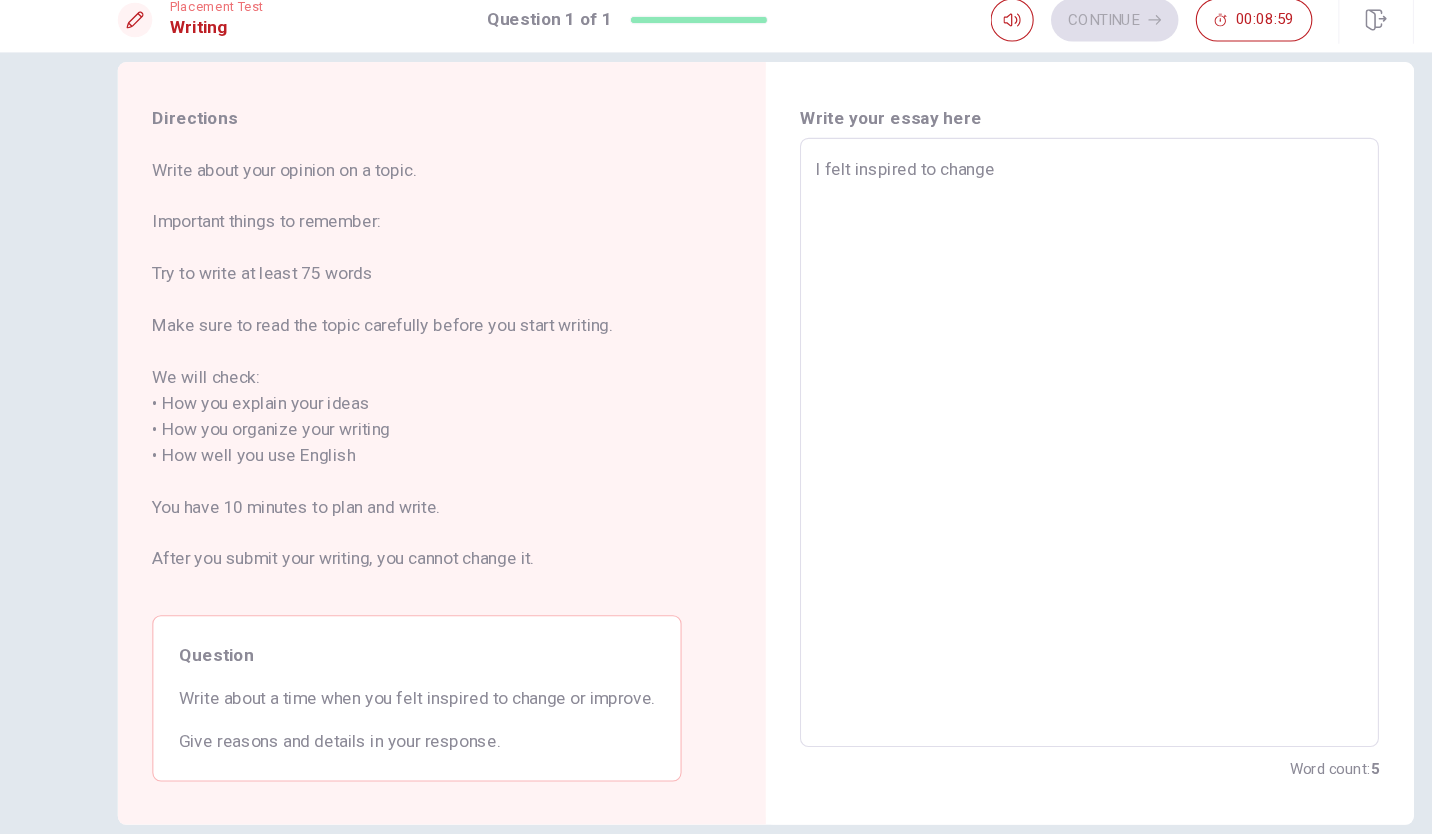 type on "I felt inspired to change" 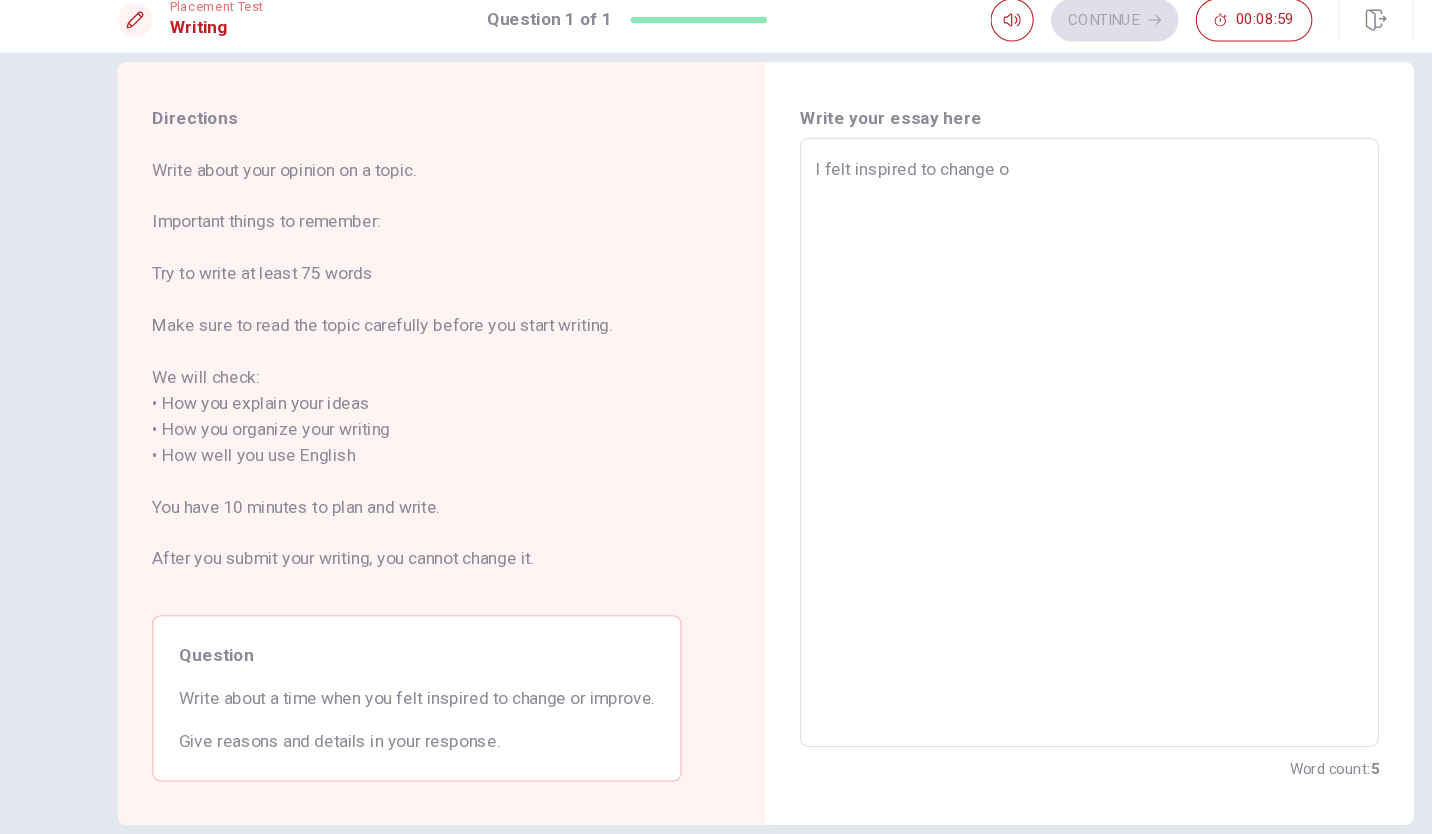 type on "x" 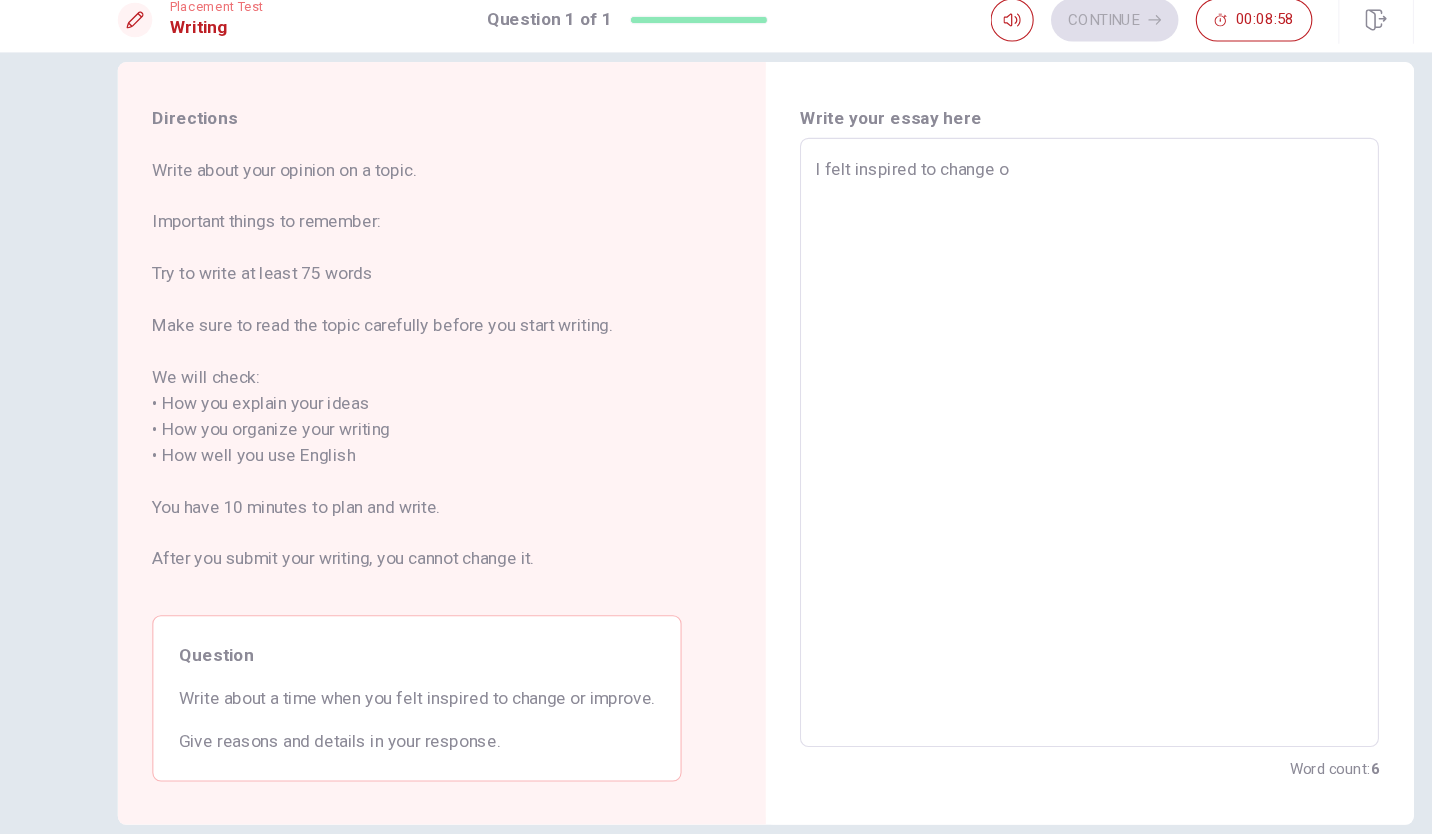 type on "I felt inspired to change or" 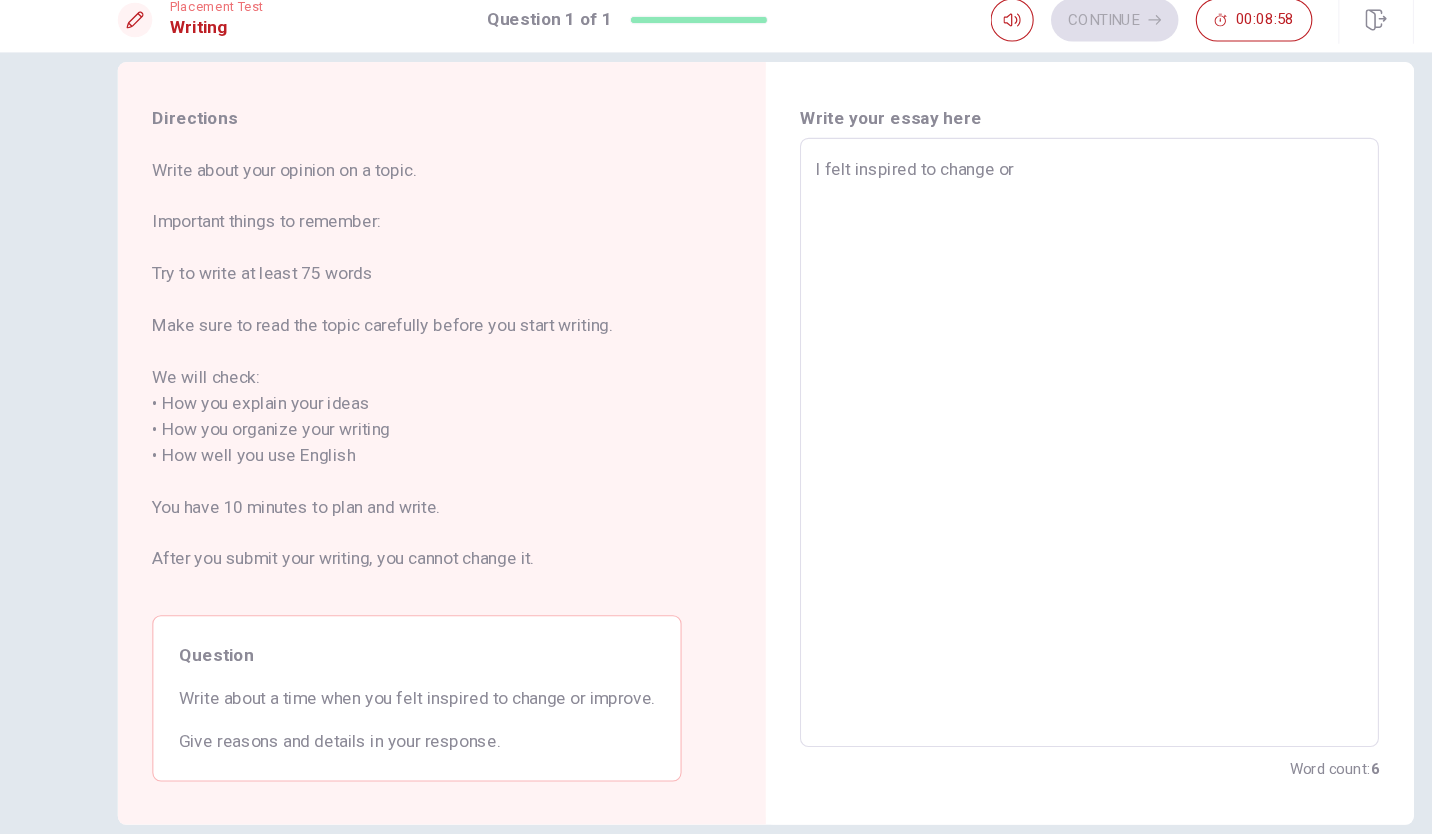 type on "x" 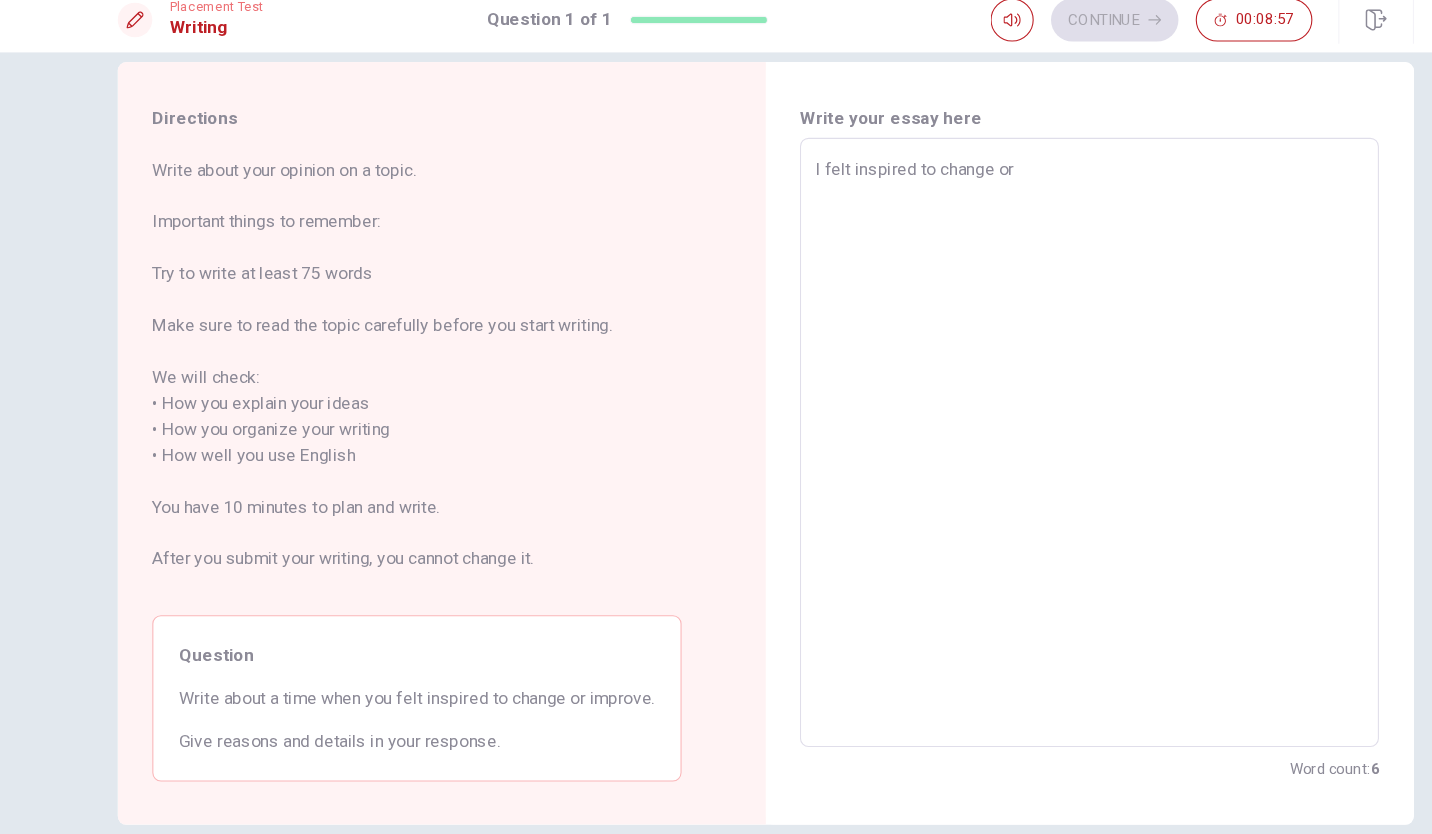 type on "I felt inspired to change or i" 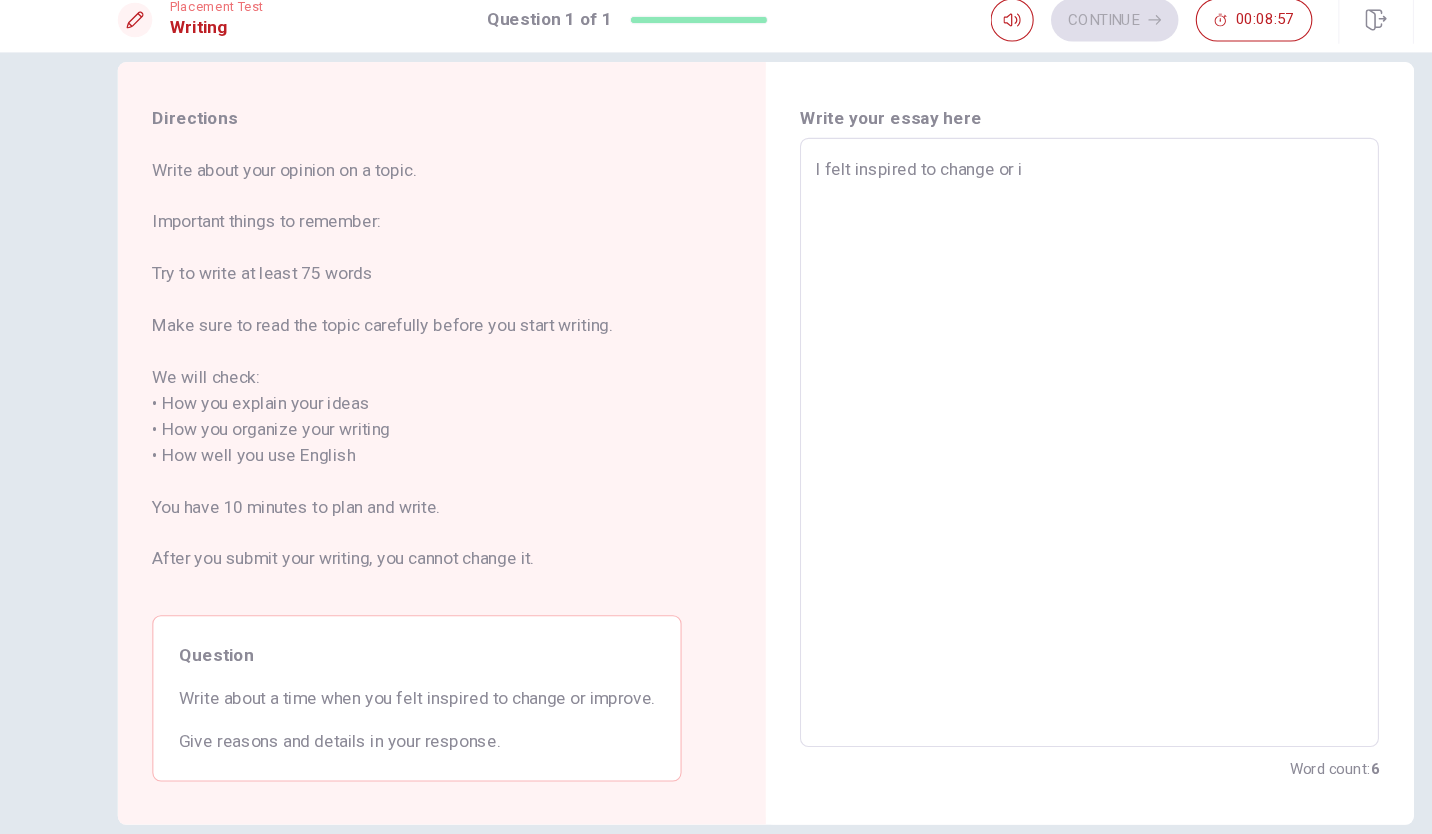 type on "x" 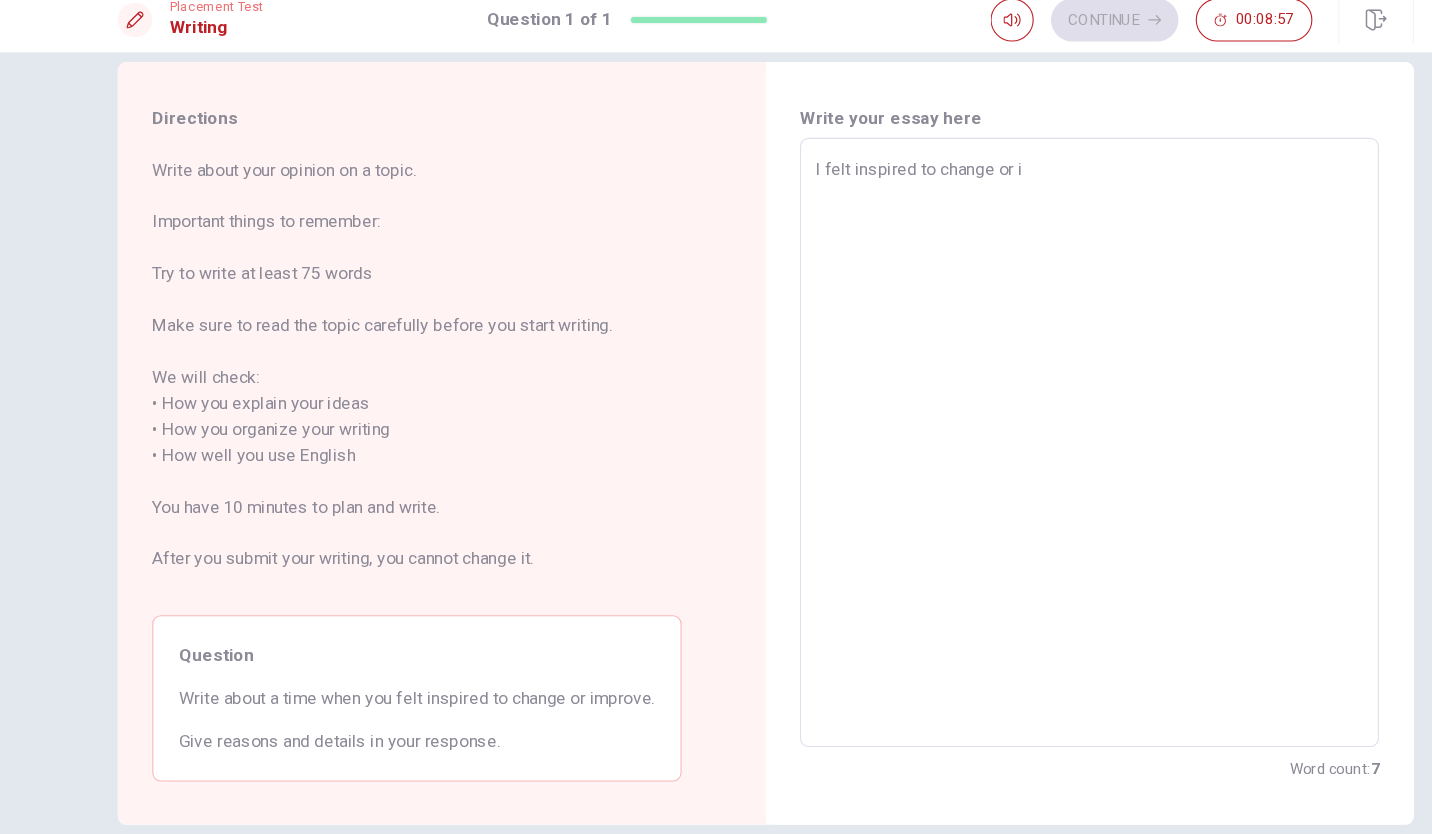 type on "I felt inspired to change or im" 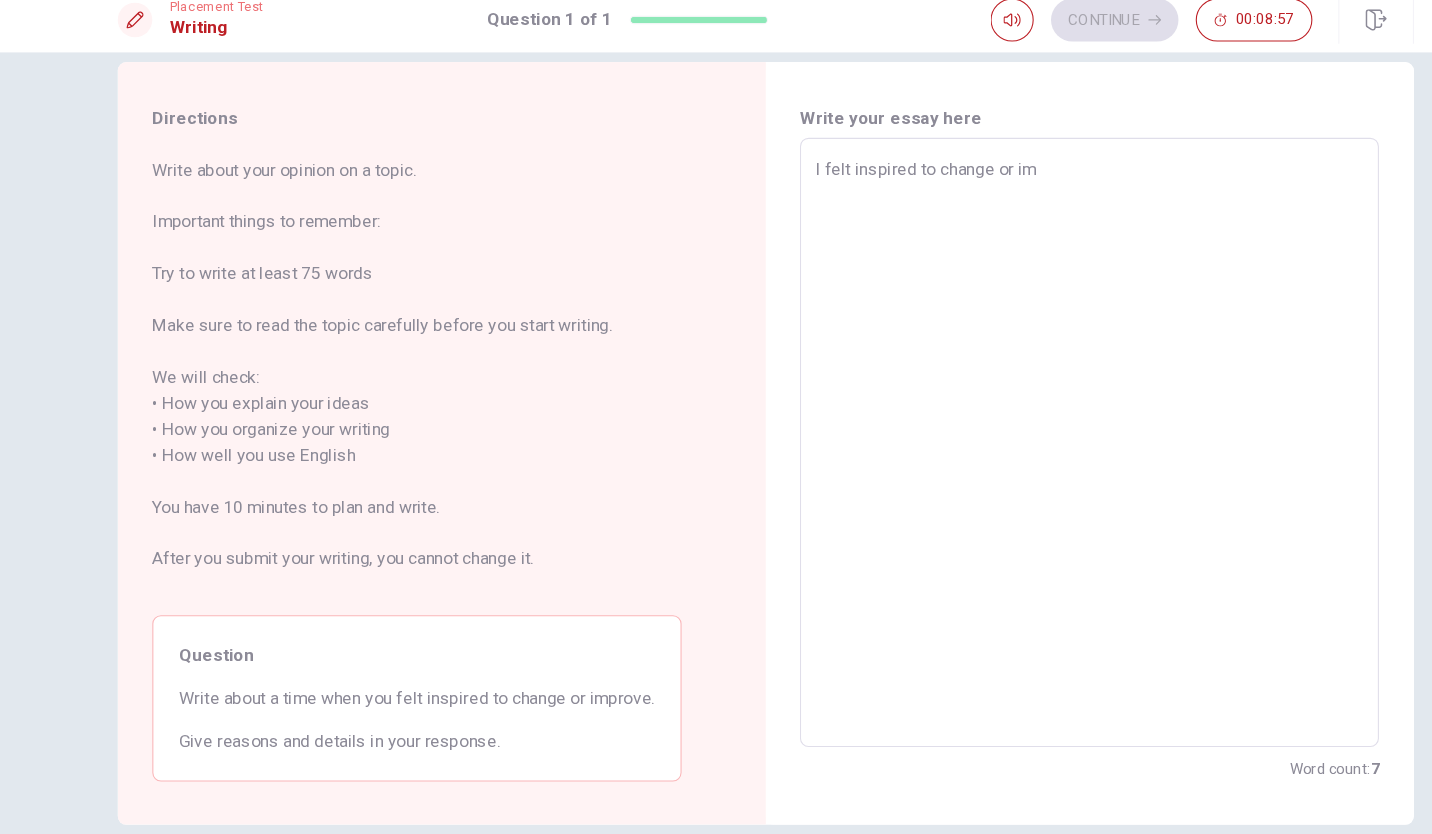type on "x" 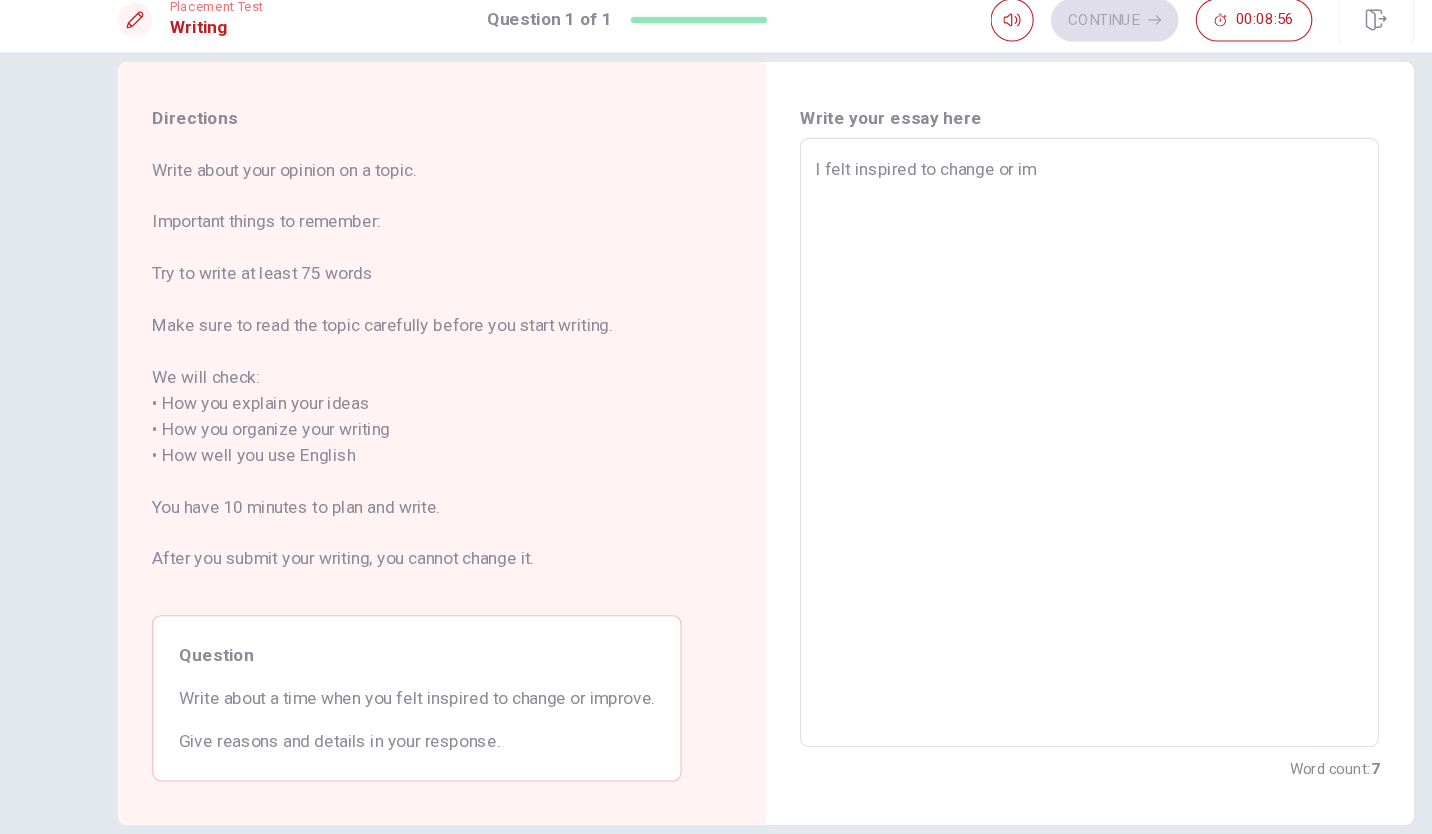 type on "I felt inspired to change or imp" 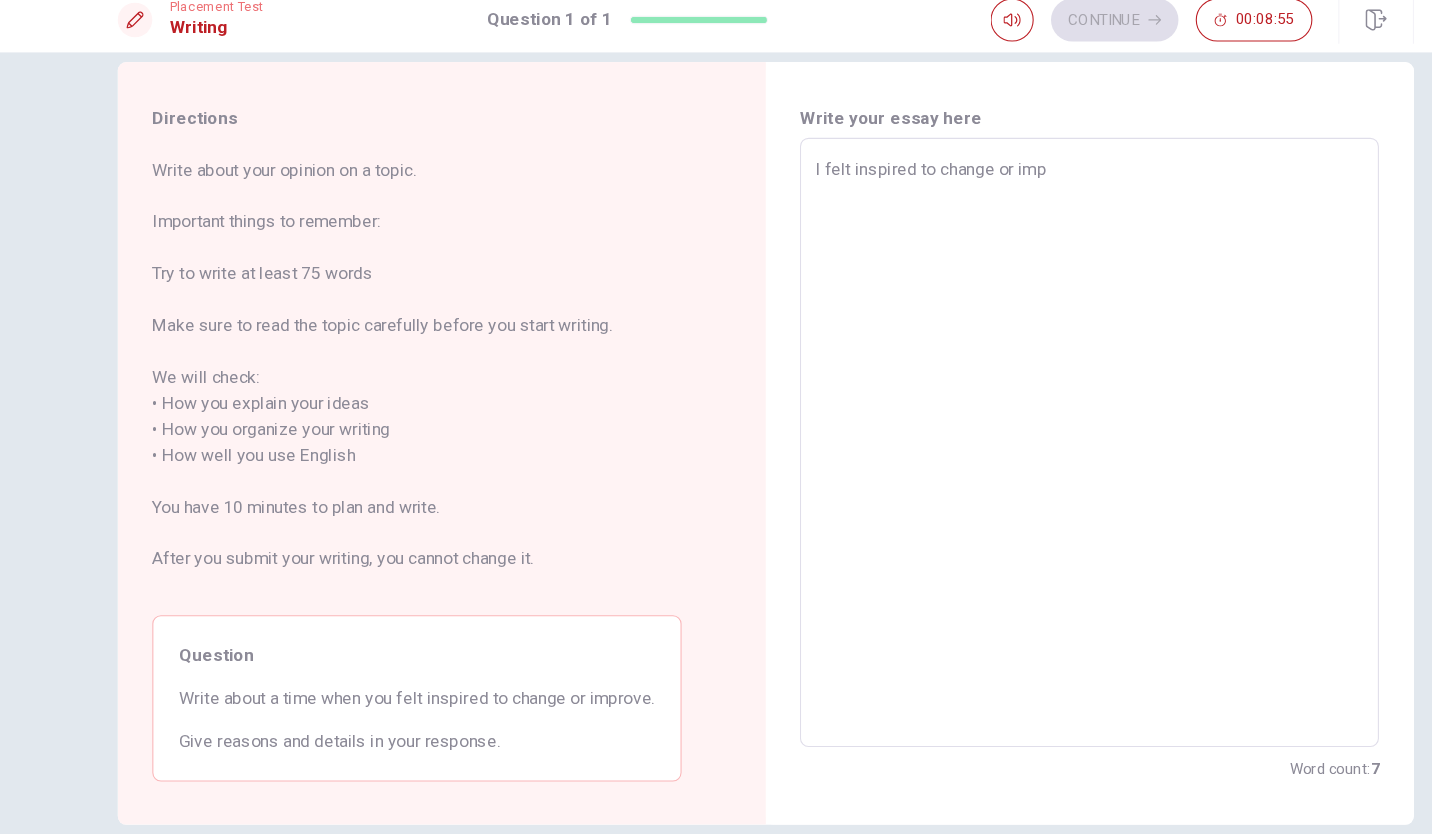 type on "x" 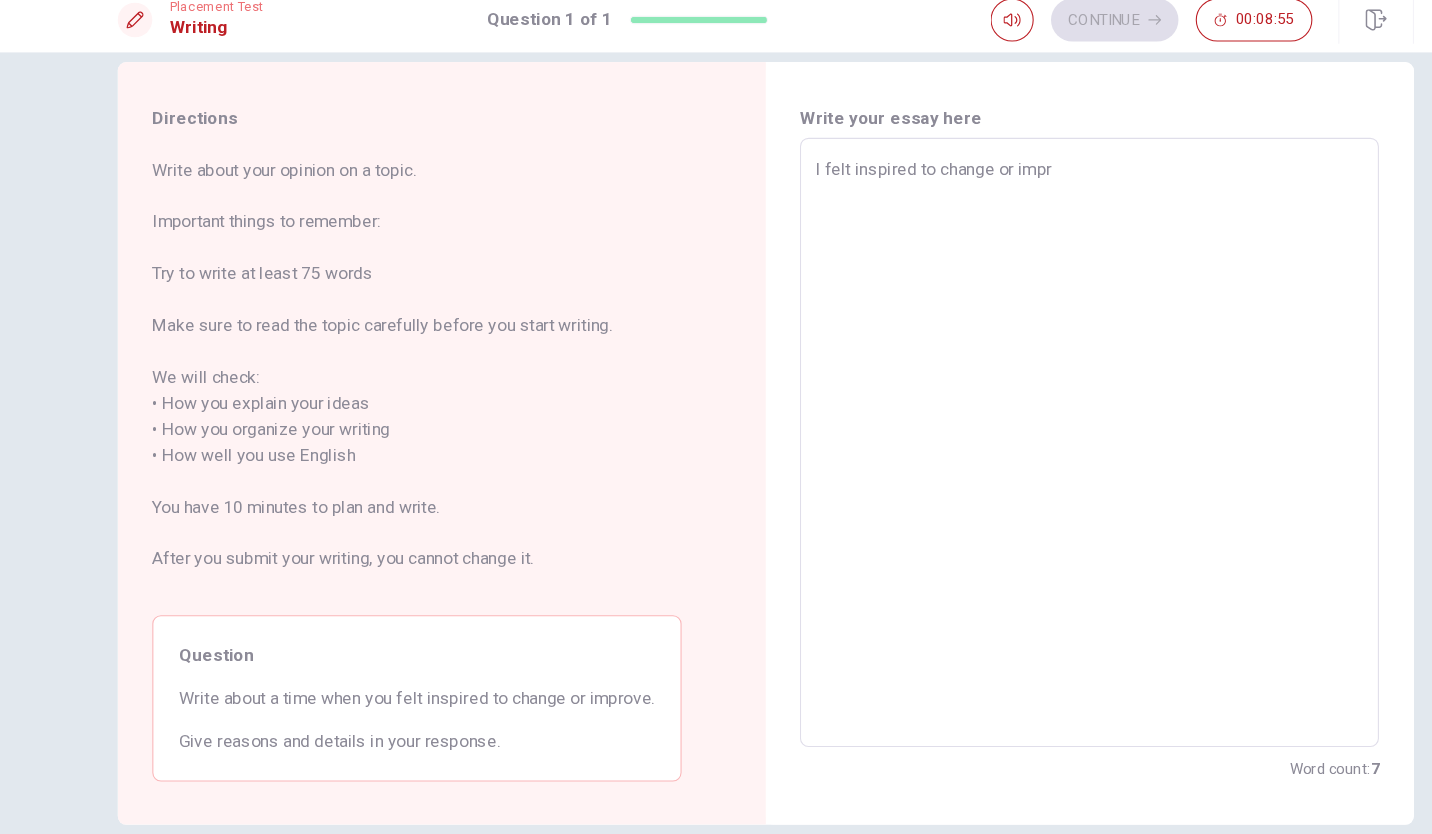 type on "x" 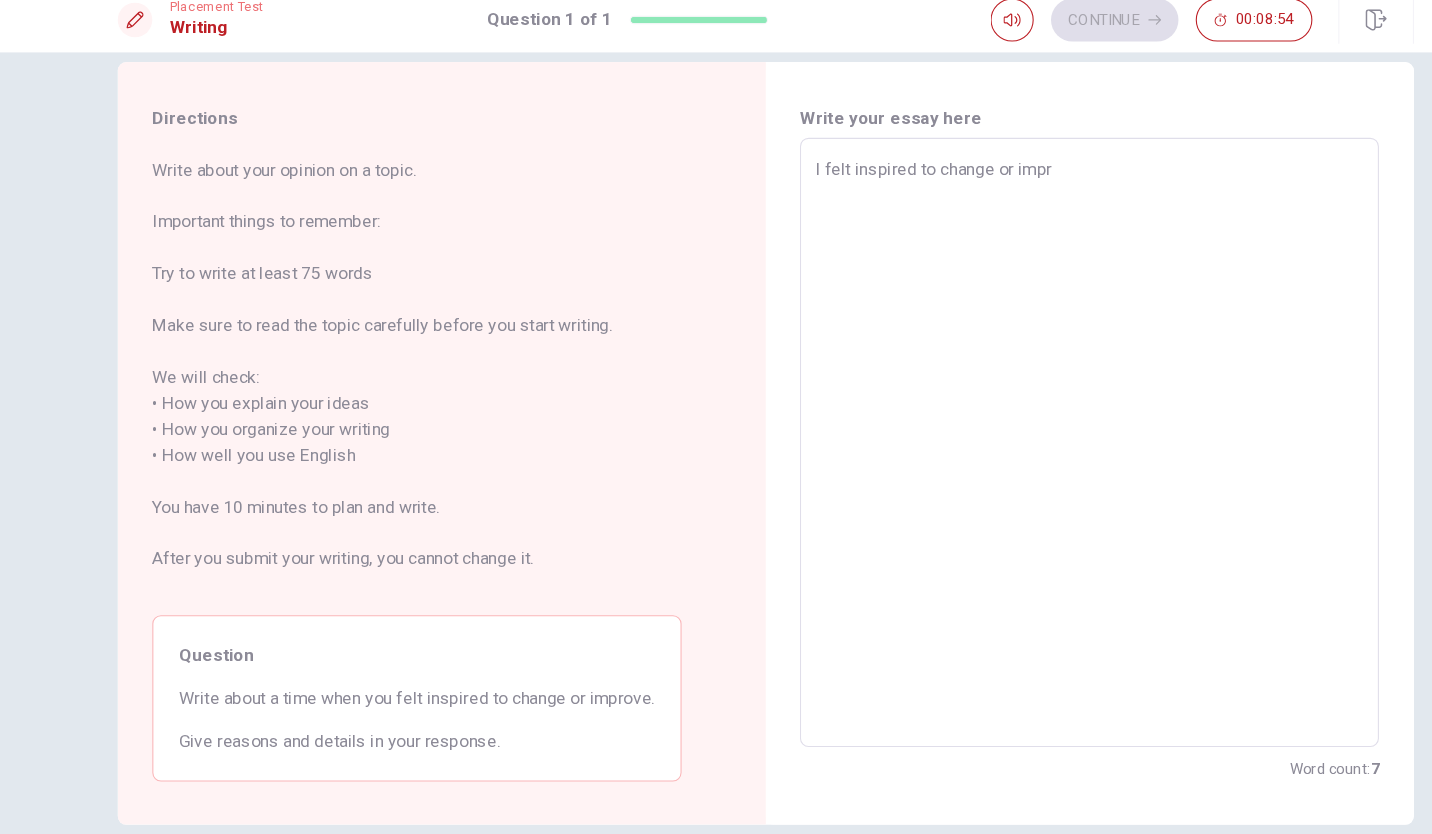 type on "I felt inspired to change or impro" 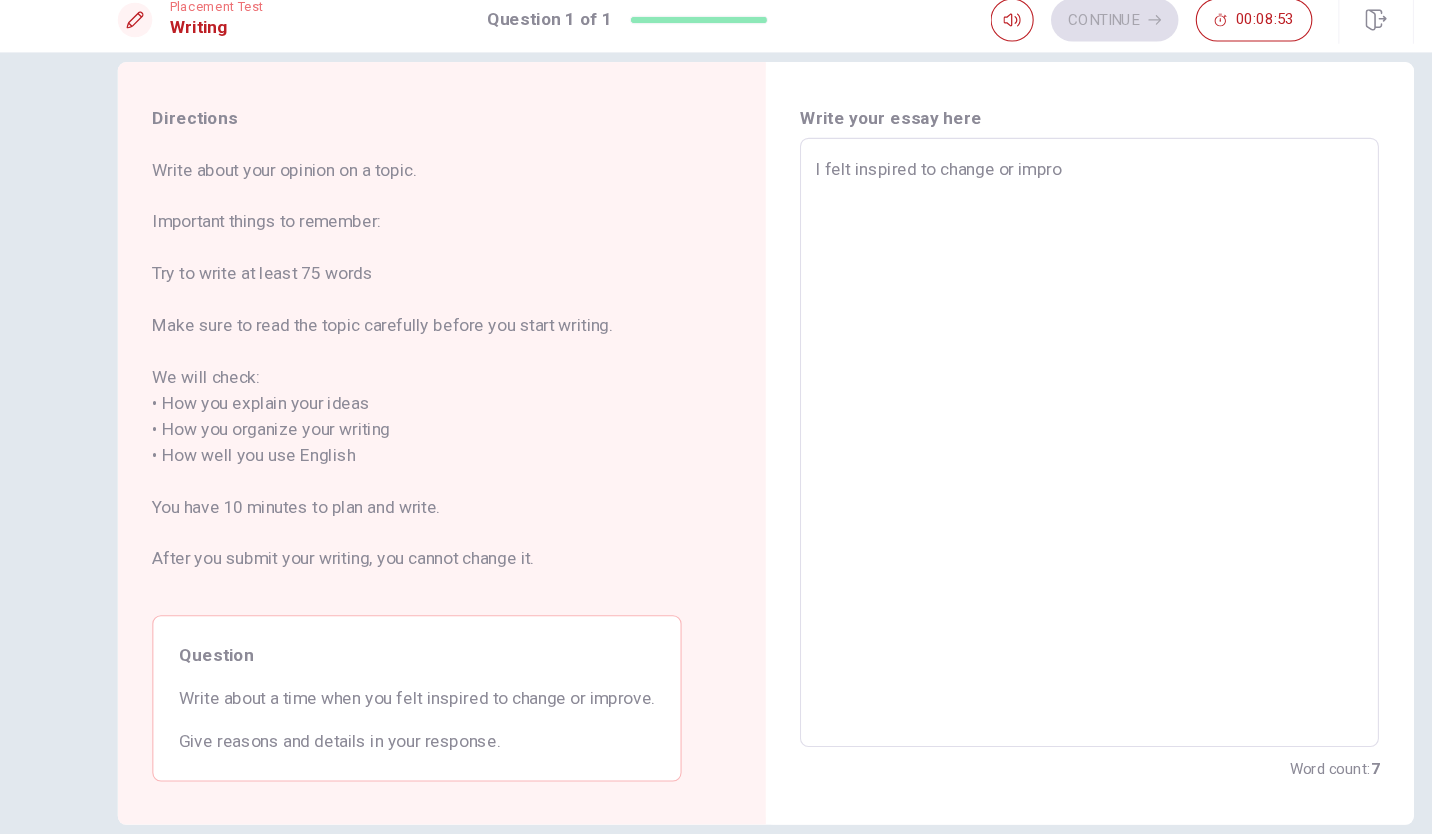 type on "x" 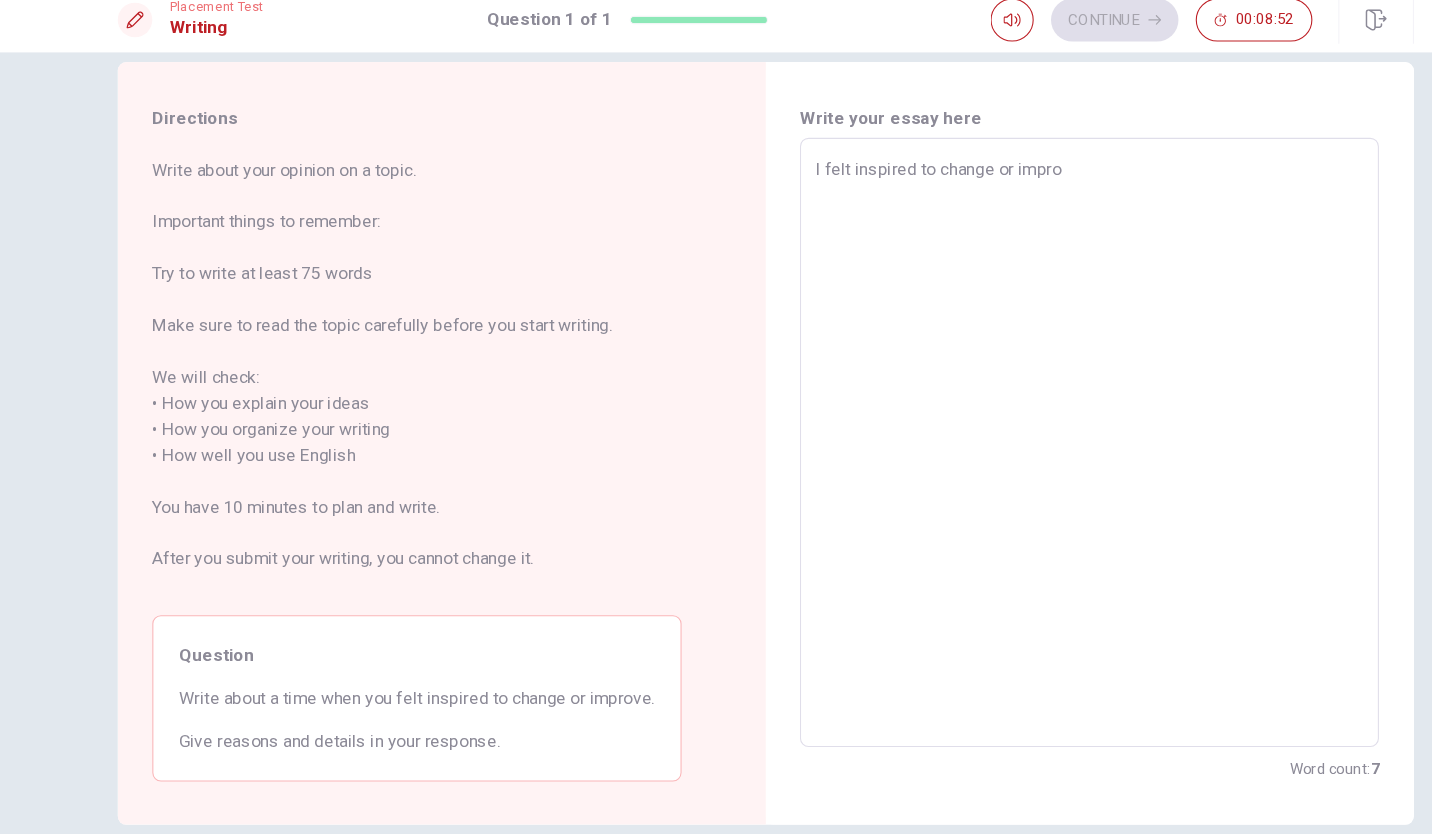 type on "I felt inspired to change or improv" 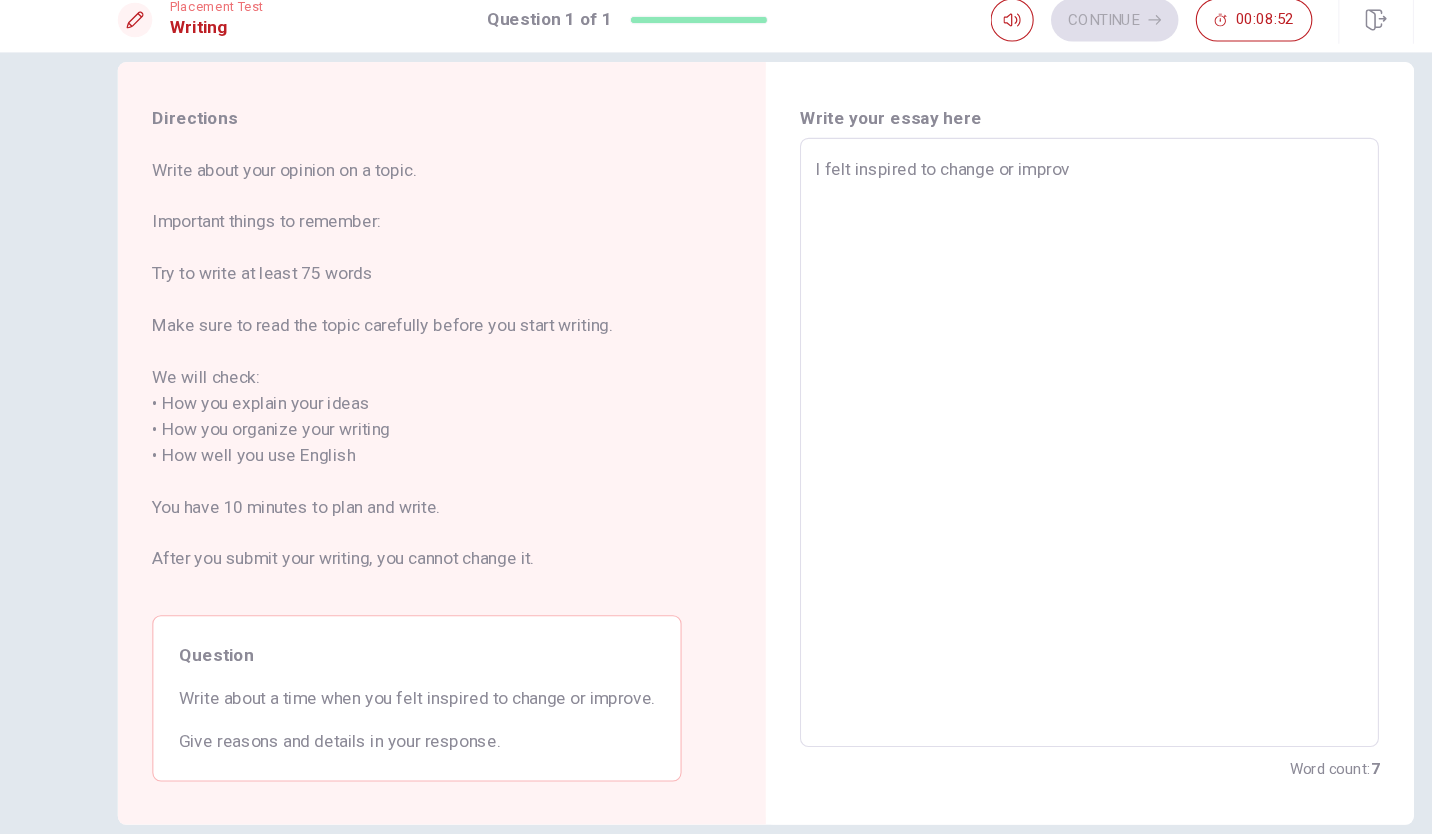 type on "x" 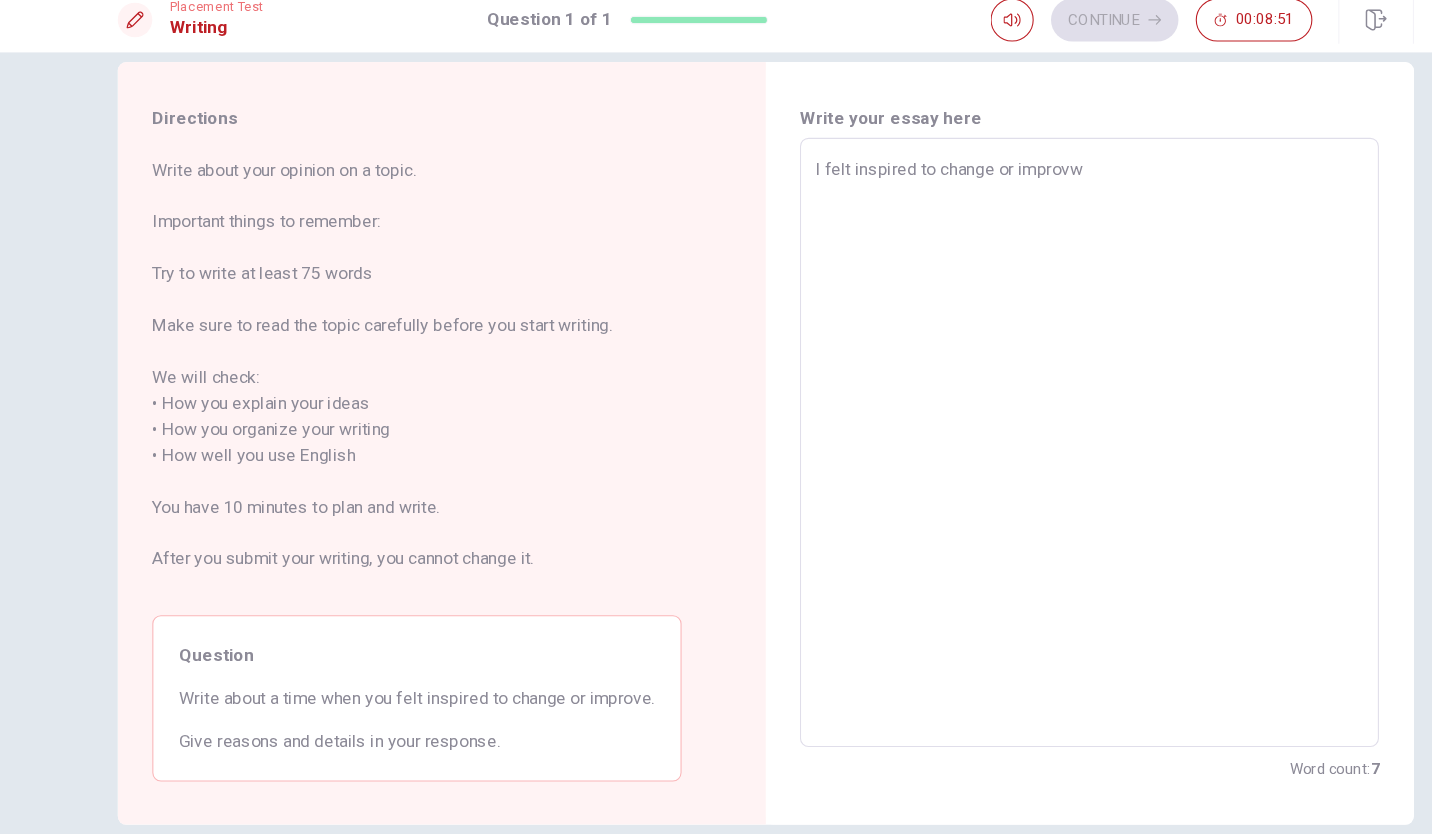 type on "x" 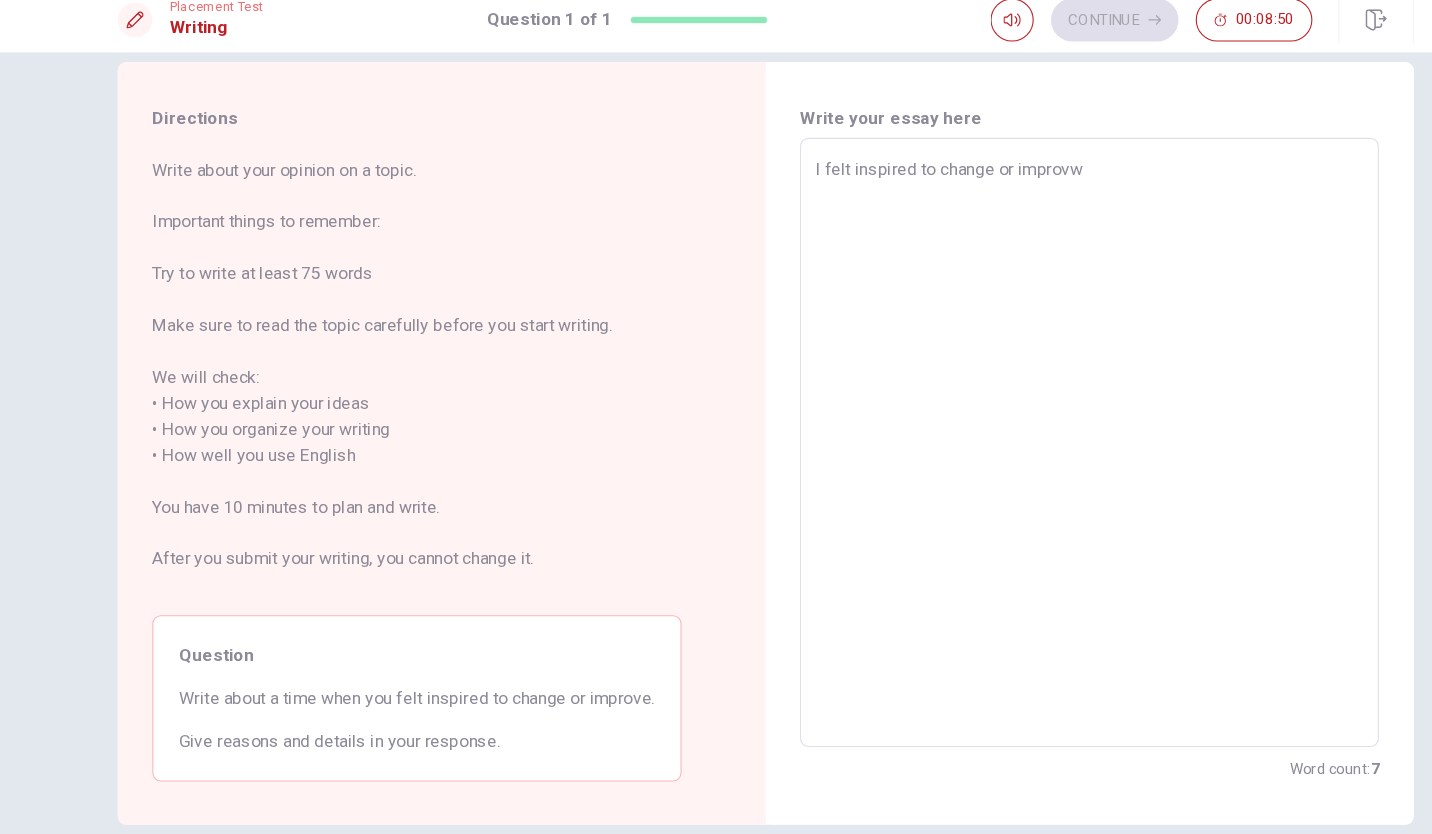 type on "I felt inspired to change or improv" 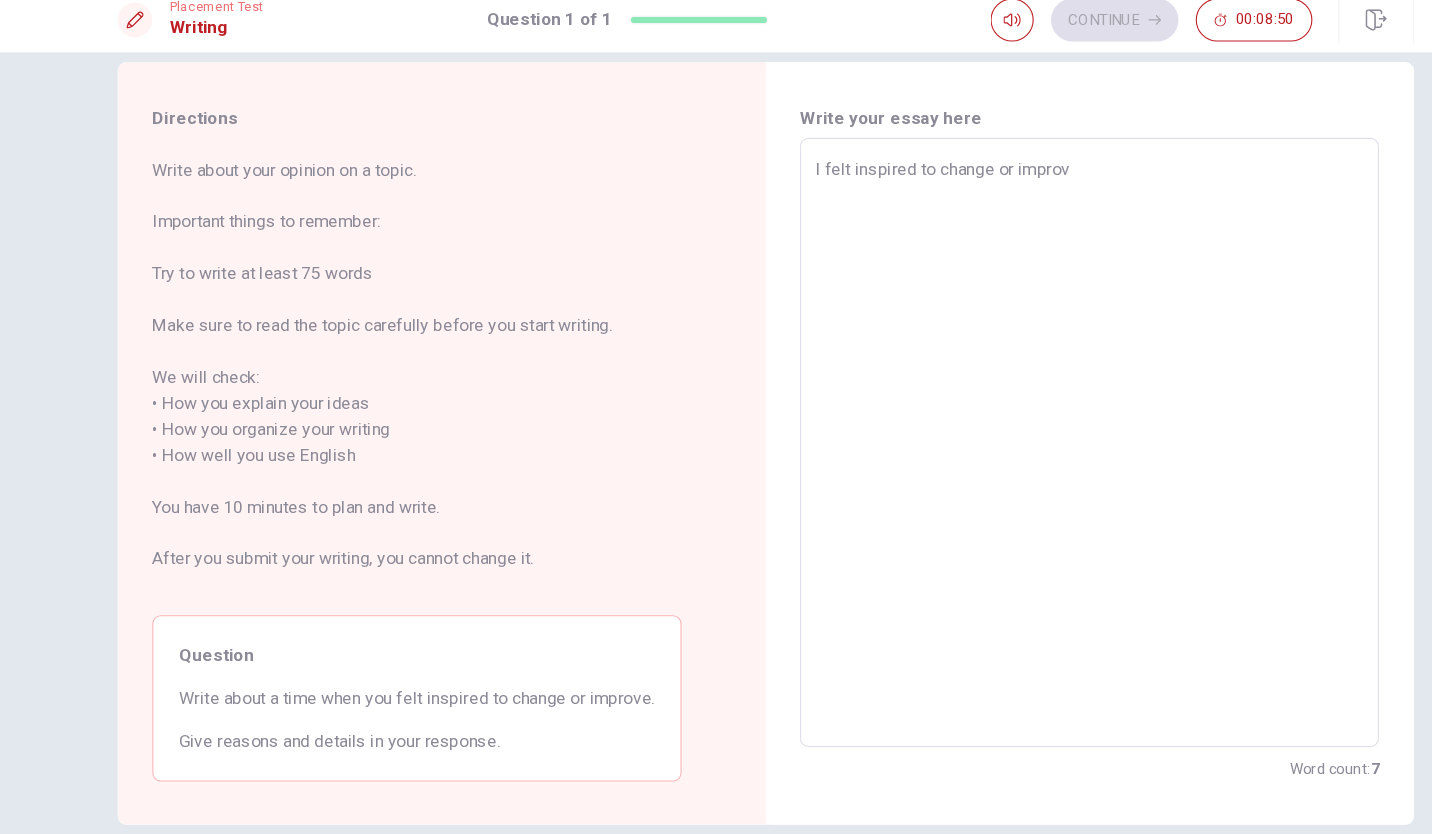 type on "x" 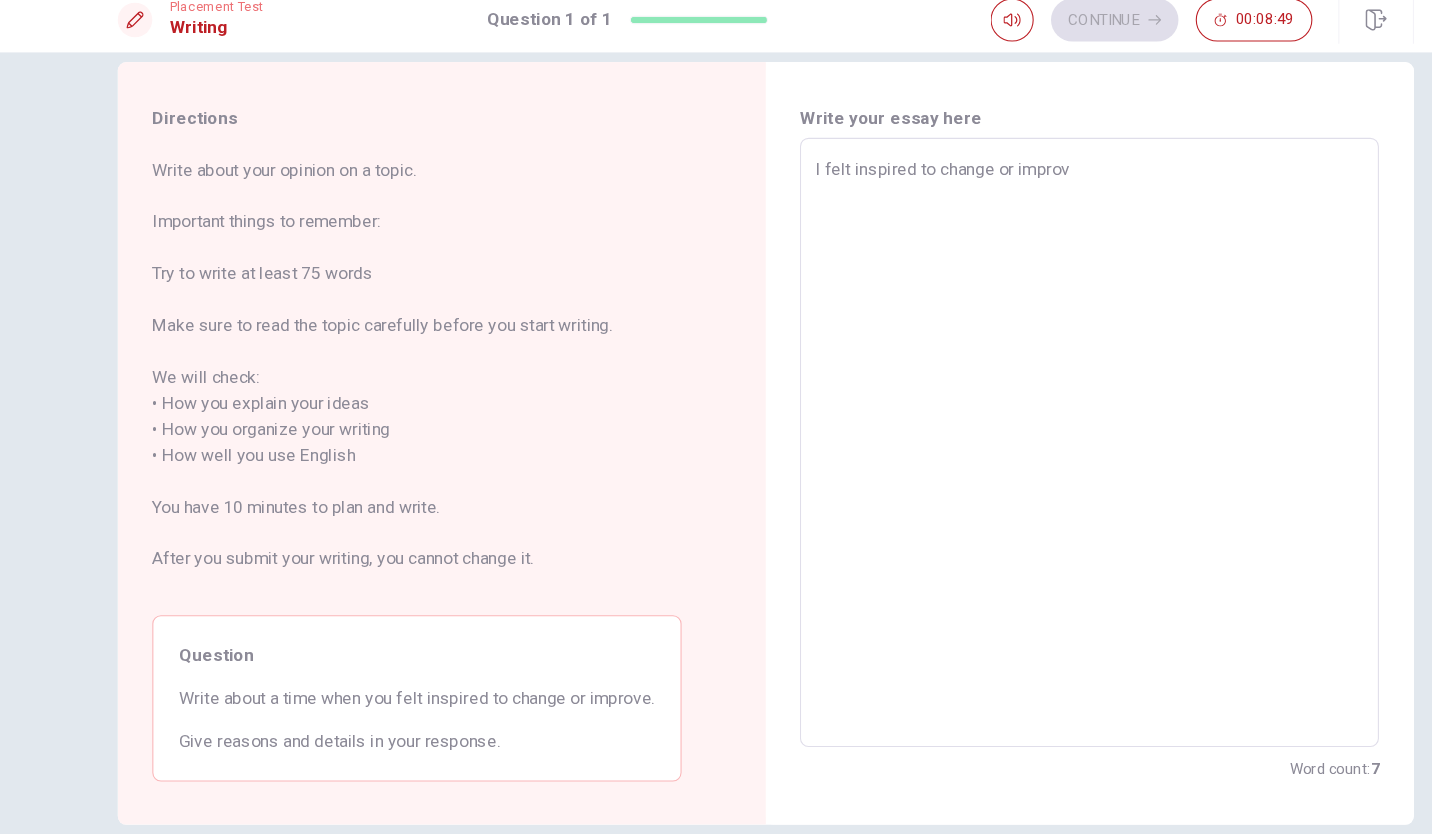 type on "I felt inspired to change or improve" 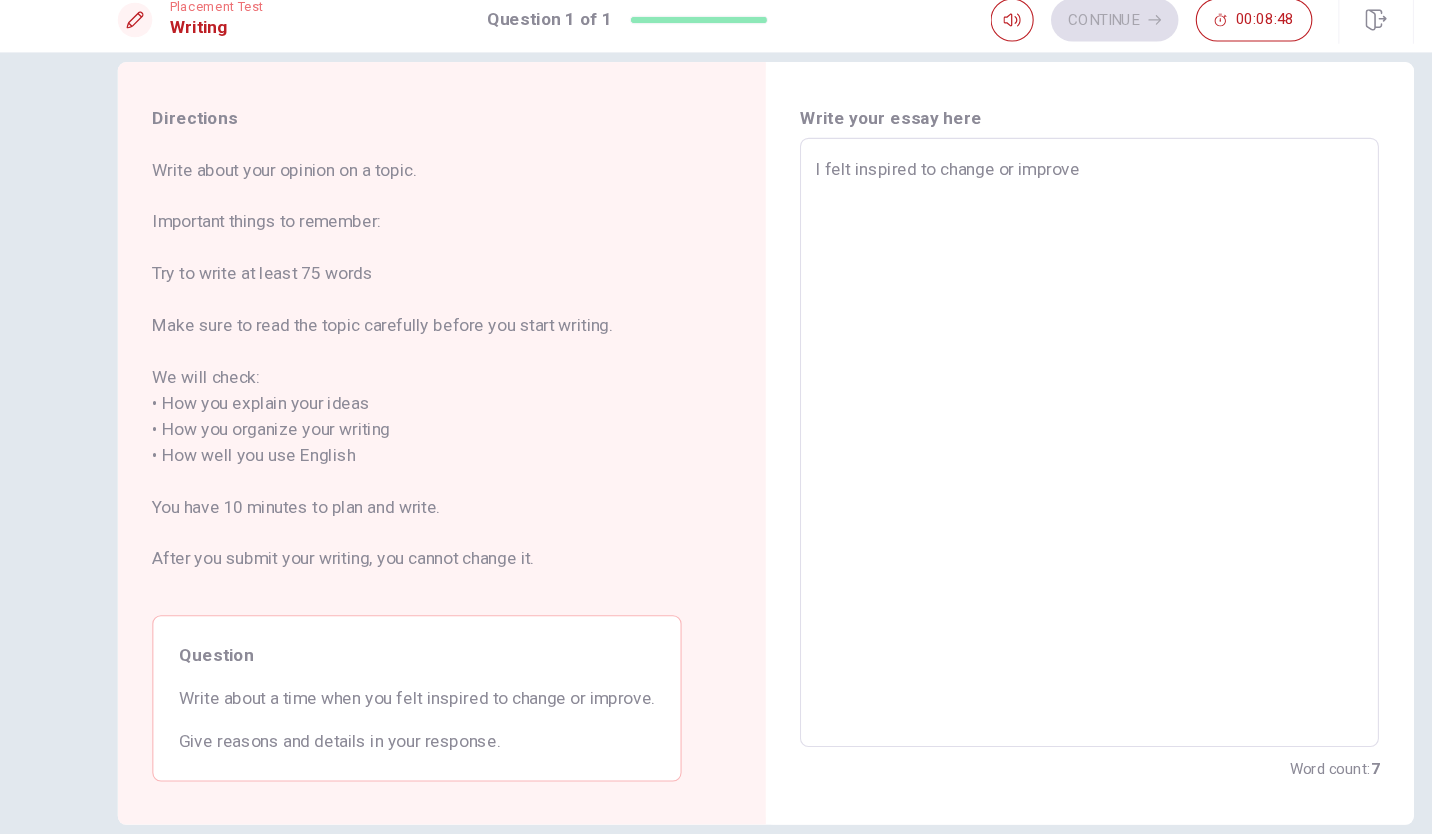 type on "x" 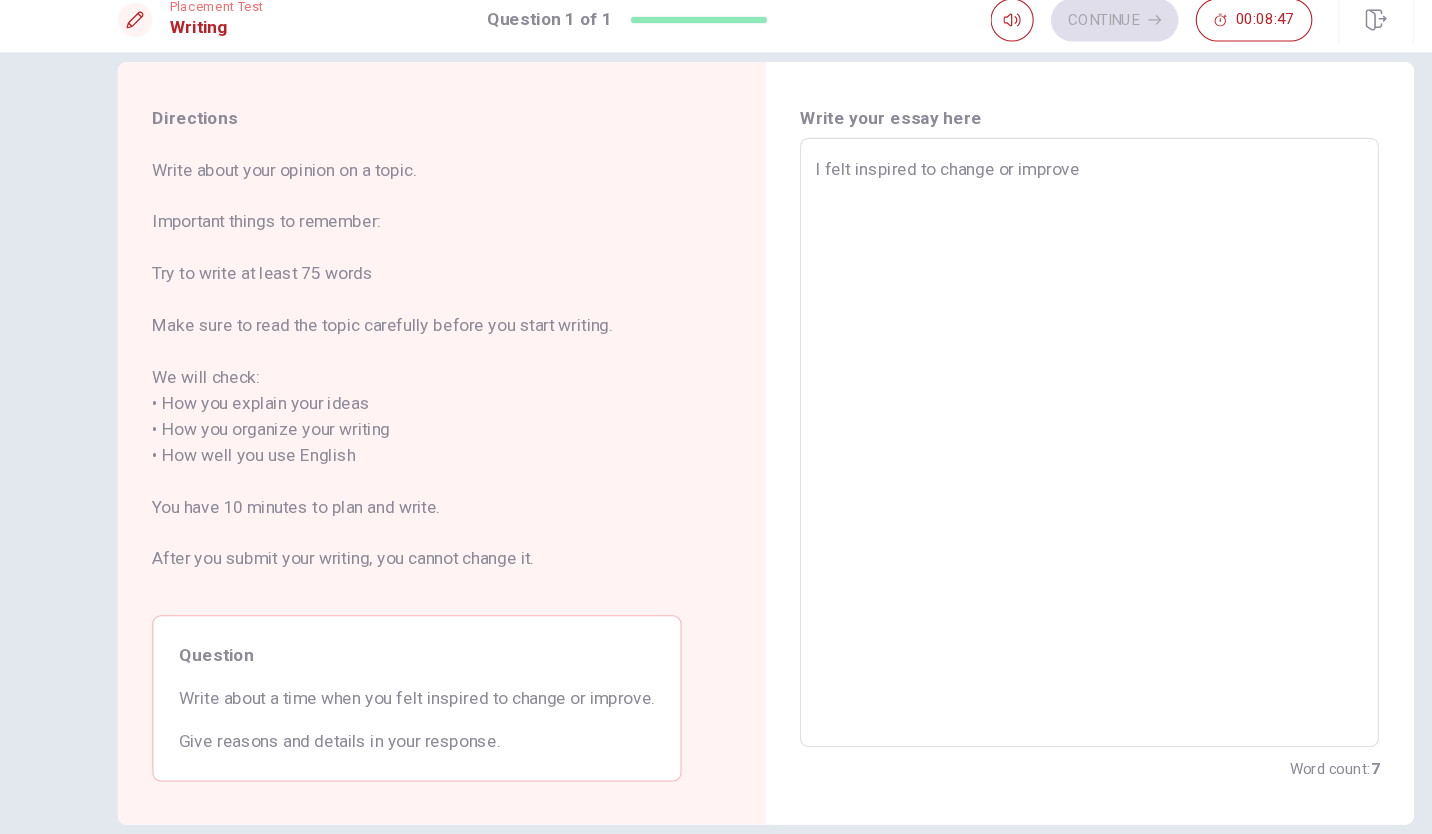 type on "I felt inspired to change or improve" 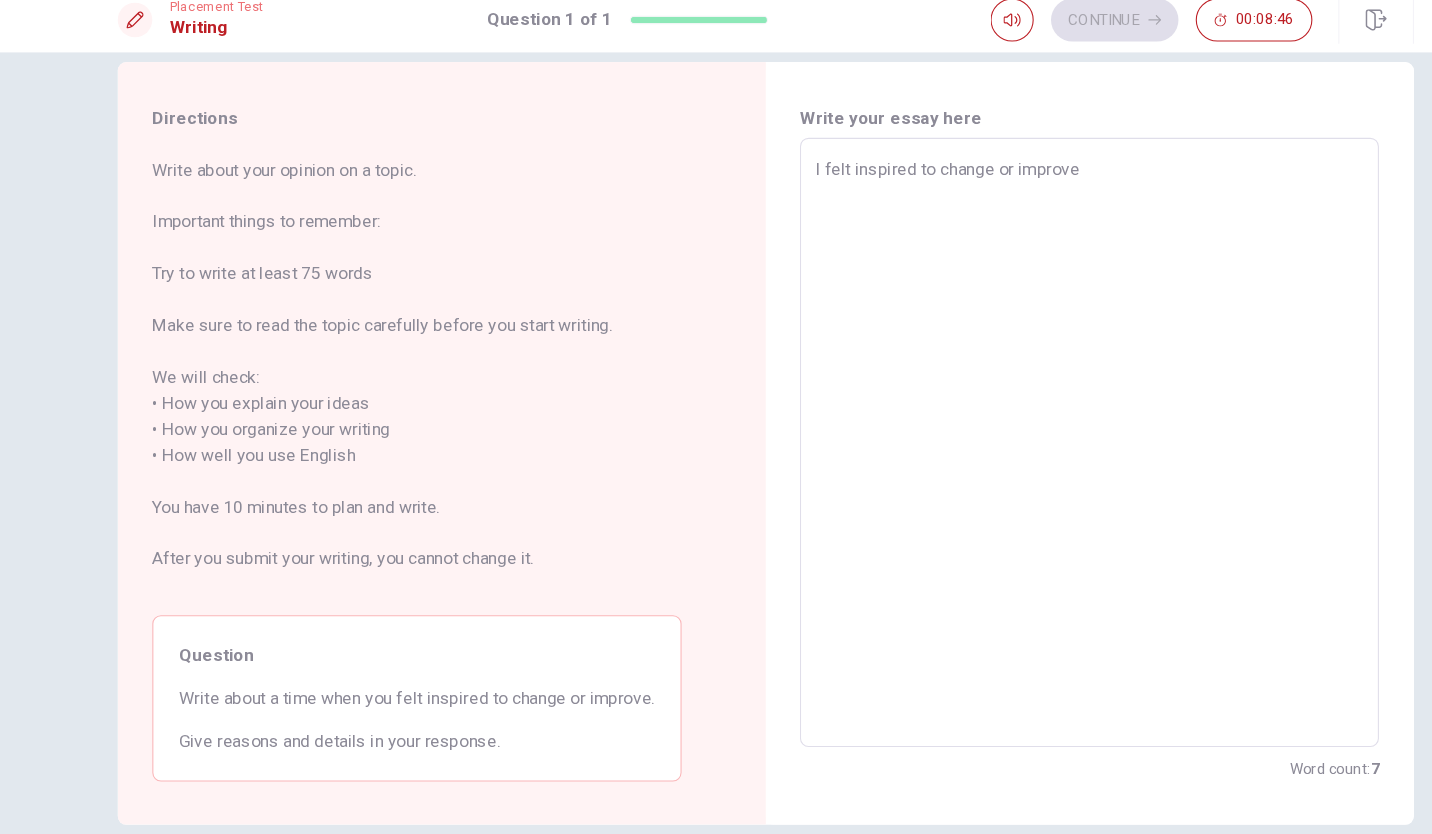 click on "I felt inspired to change or improve" at bounding box center (1016, 425) 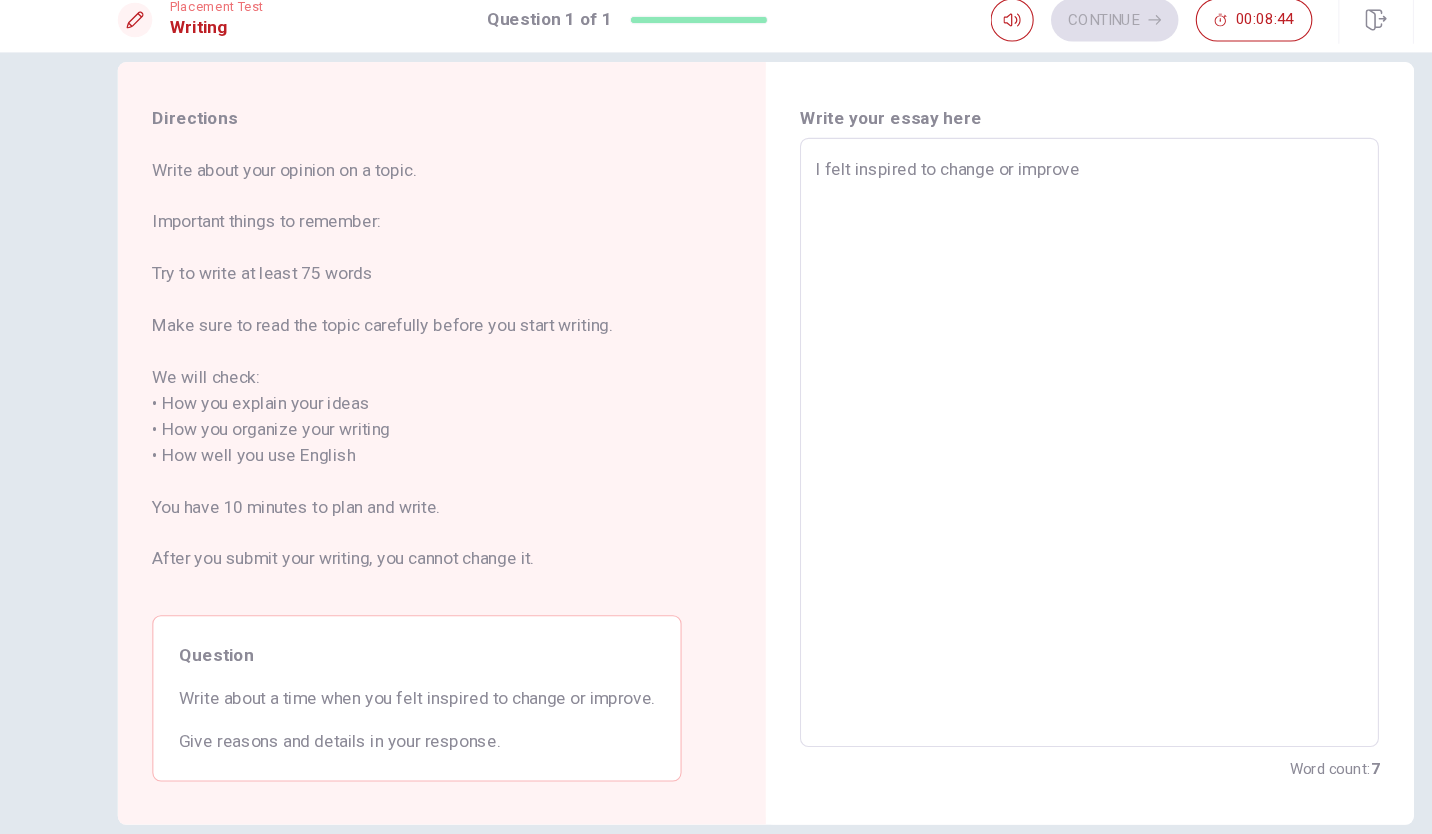 click on "Write your essay here I felt inspired to change or improve x ​ Word count :  7" at bounding box center [1016, 426] 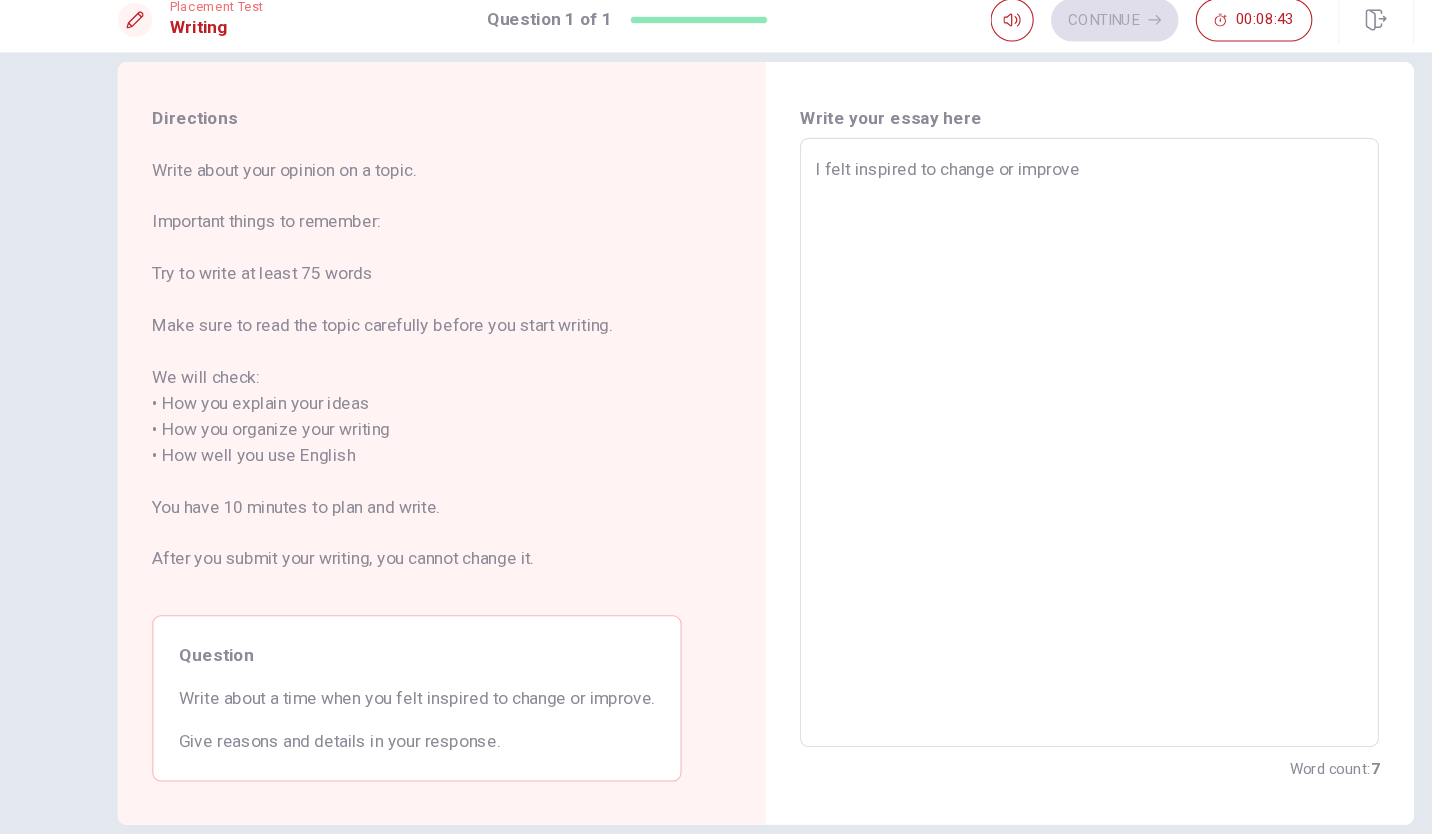 click on "I felt inspired to change or improve" at bounding box center (1016, 425) 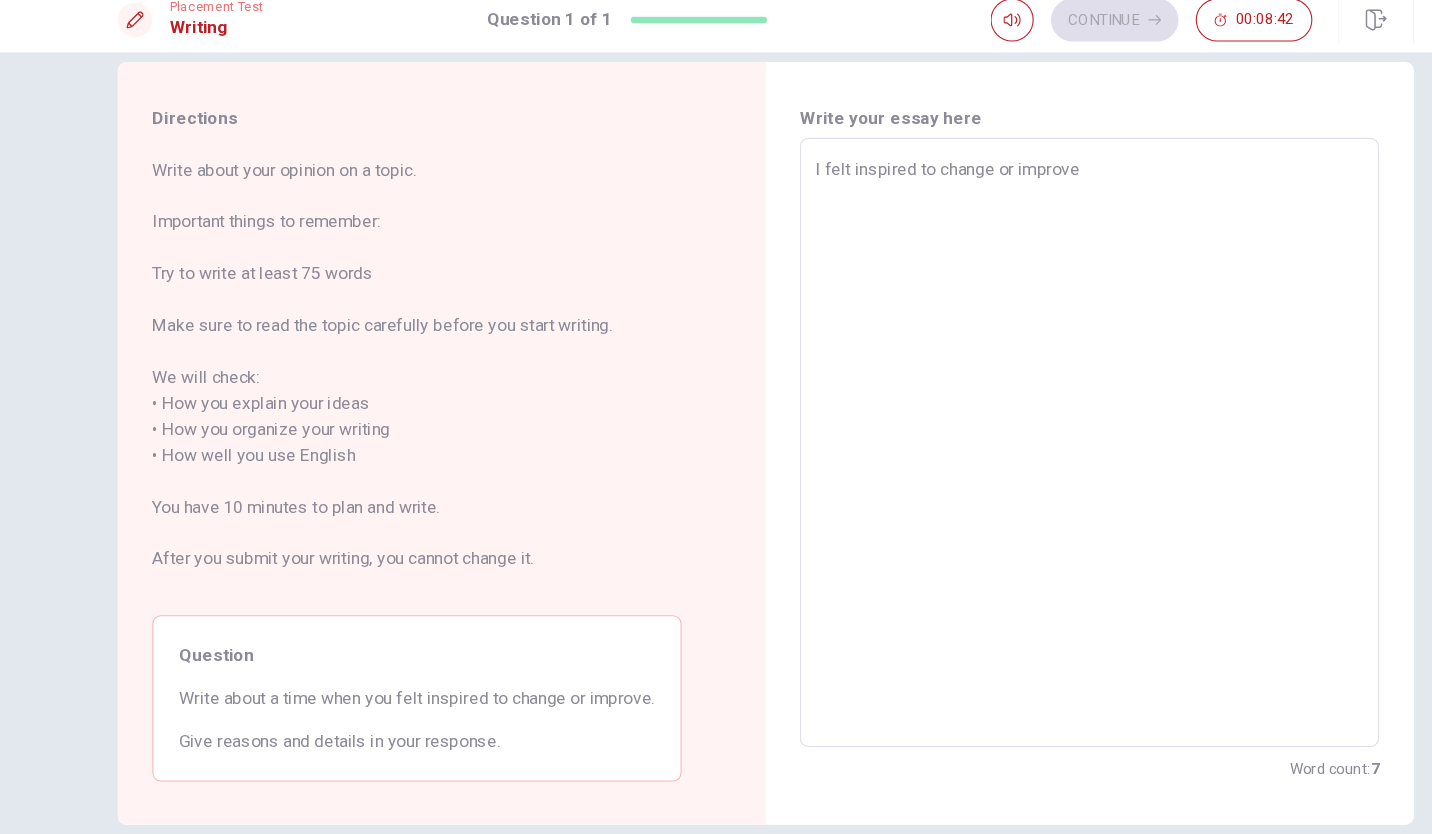 click on "I felt inspired to change or improve" at bounding box center (1016, 425) 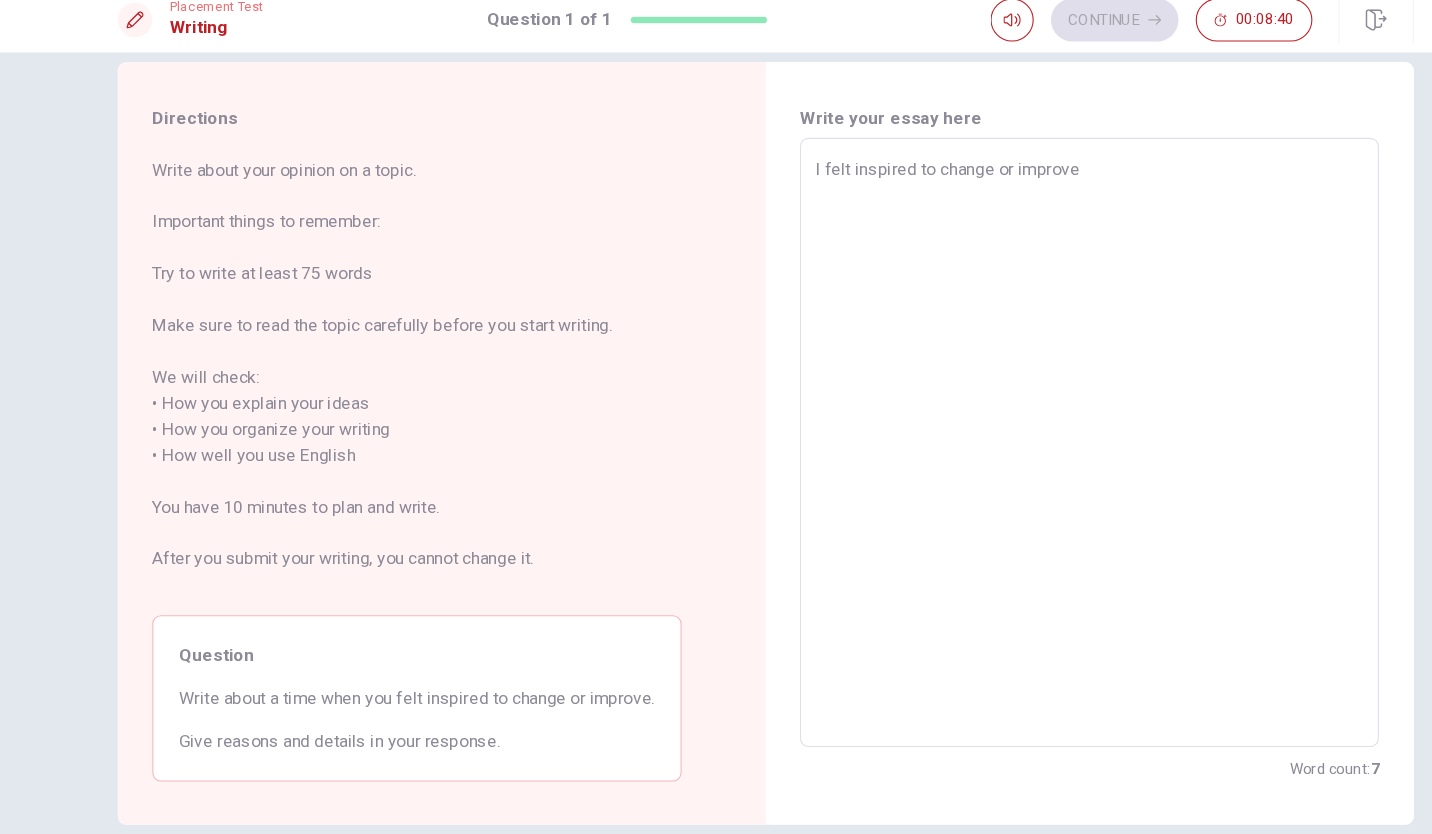 click on "I felt inspired to change or improve" at bounding box center [1016, 425] 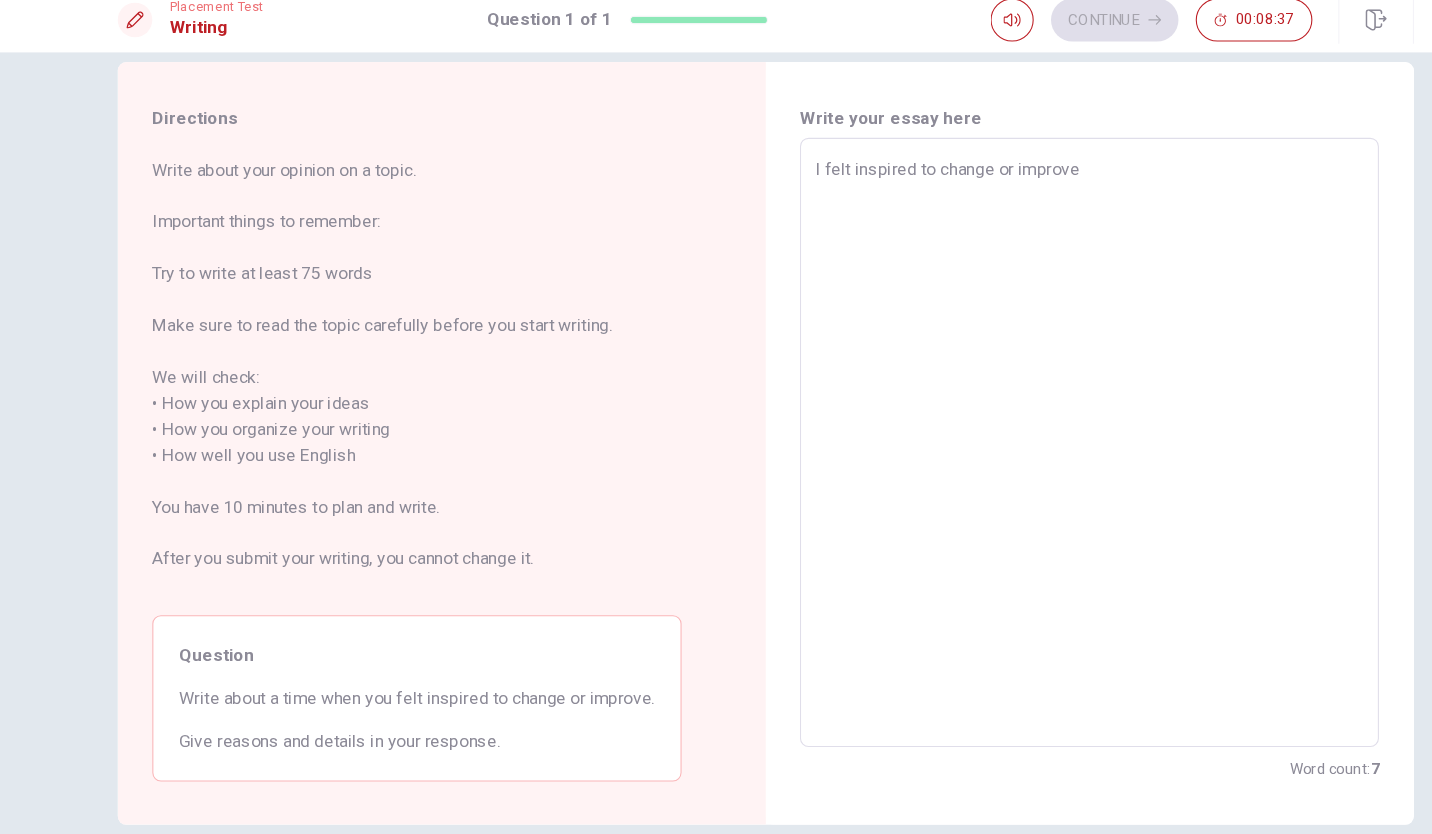 type on "x" 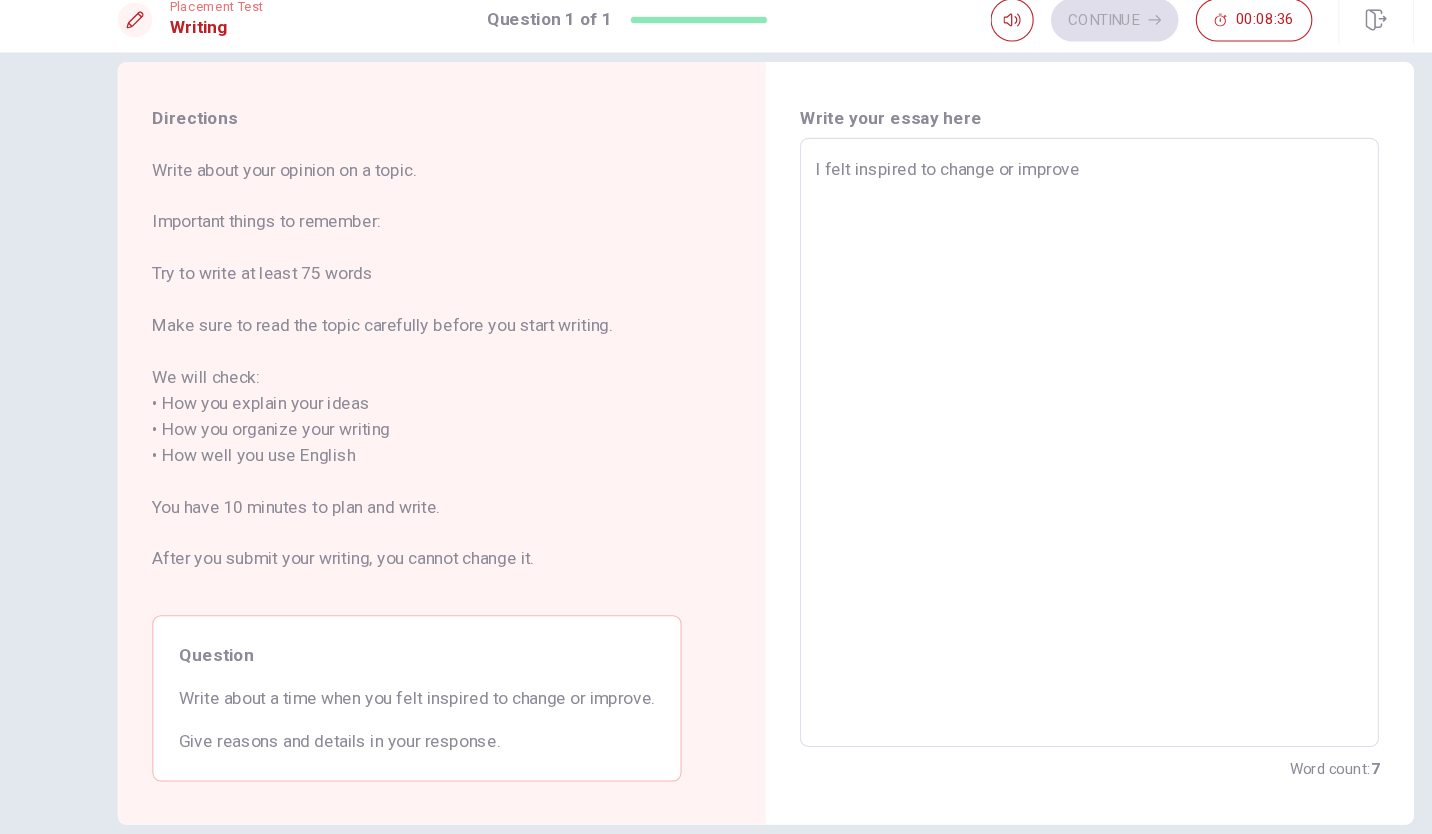 type on "WI felt inspired to change or improve" 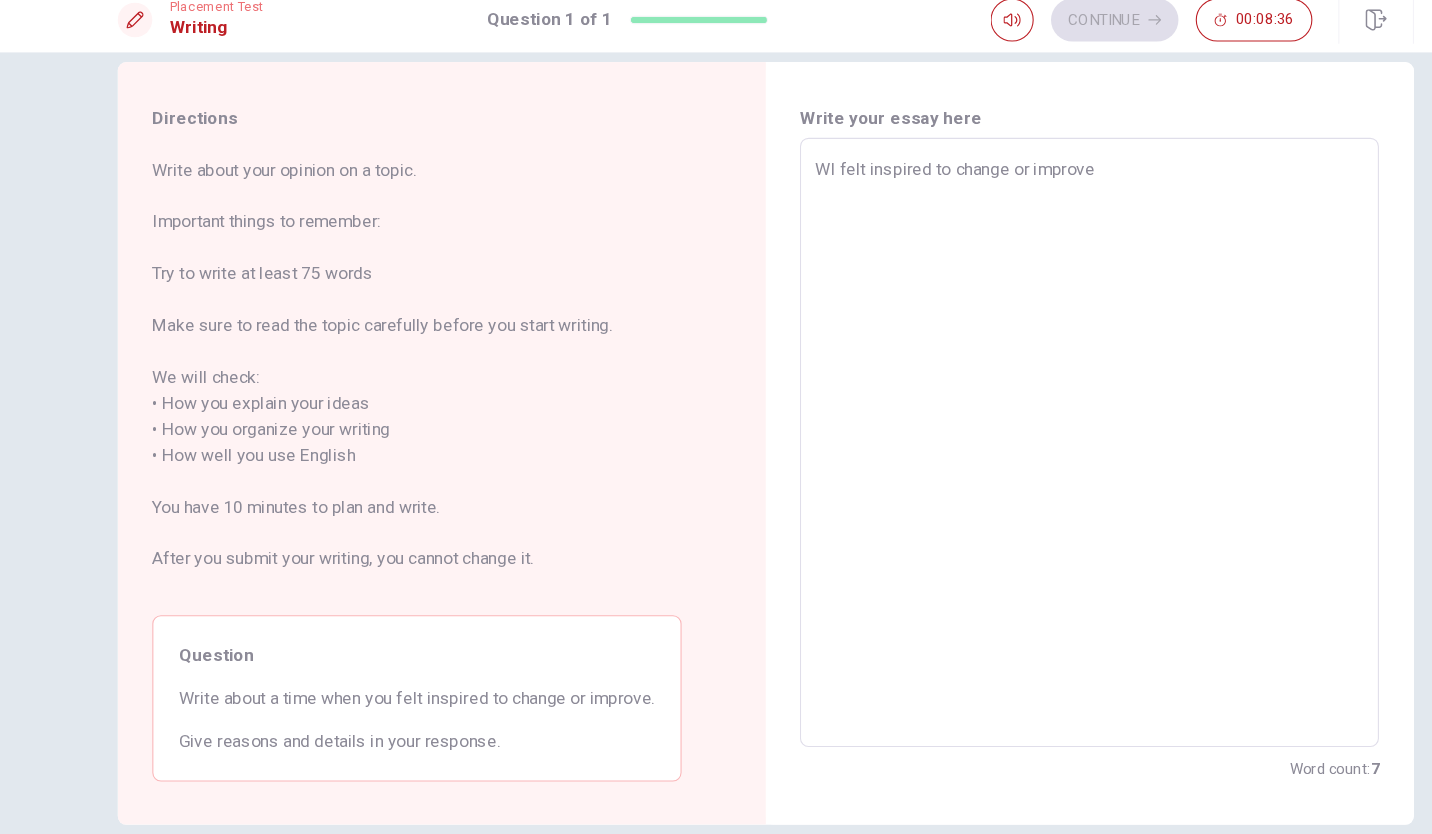 type on "x" 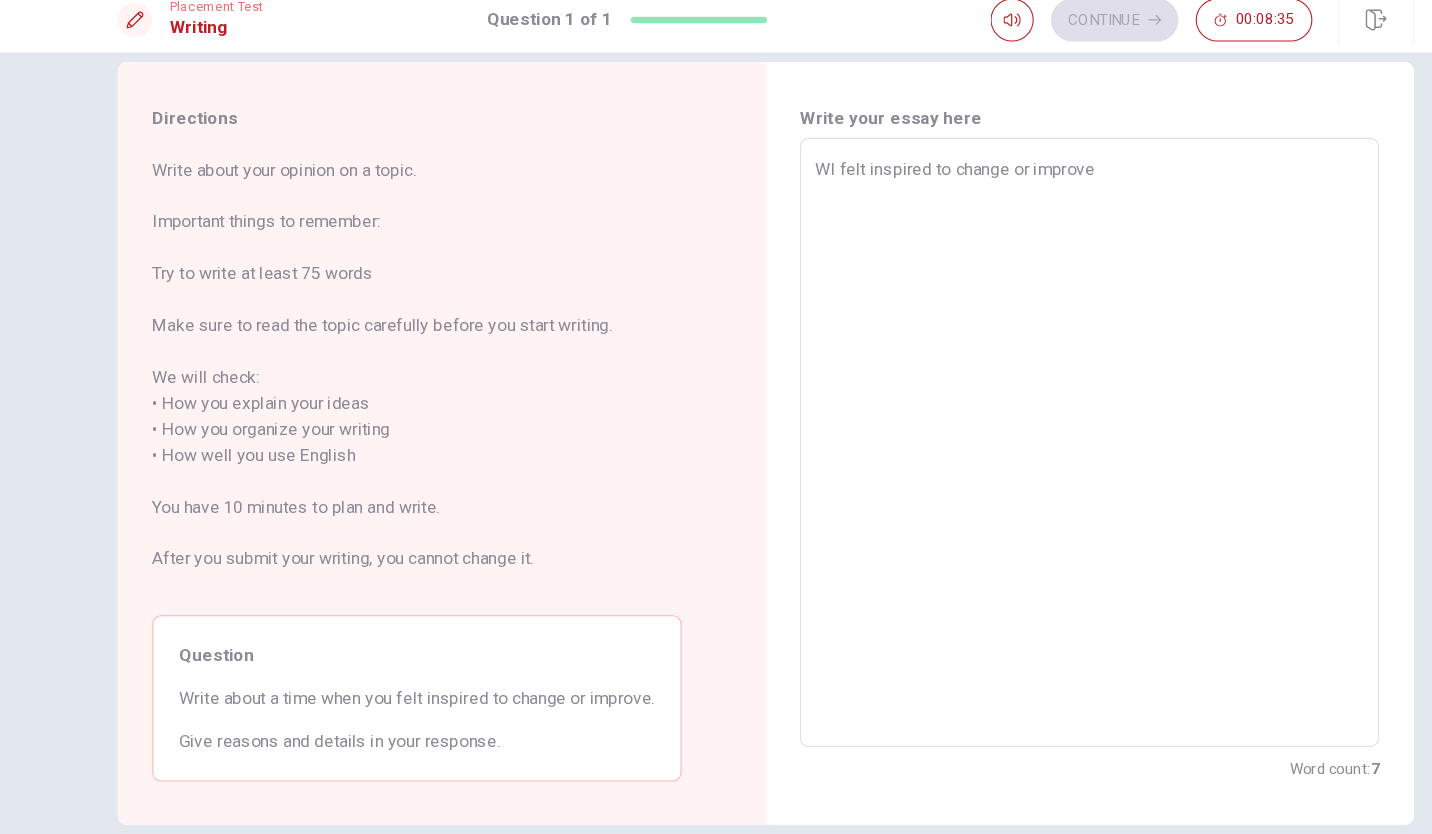 type on "WhI felt inspired to change or improve" 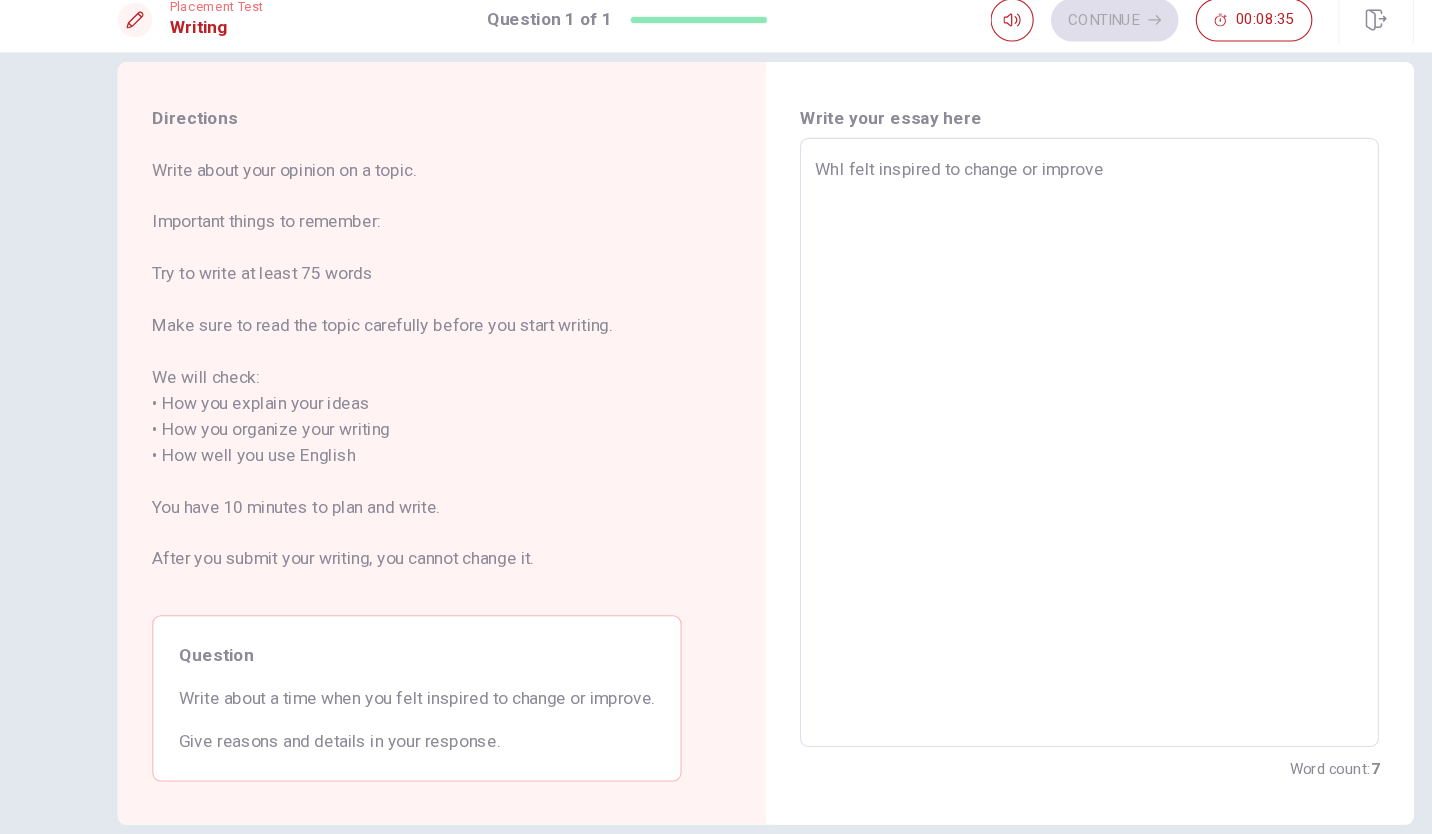 type on "x" 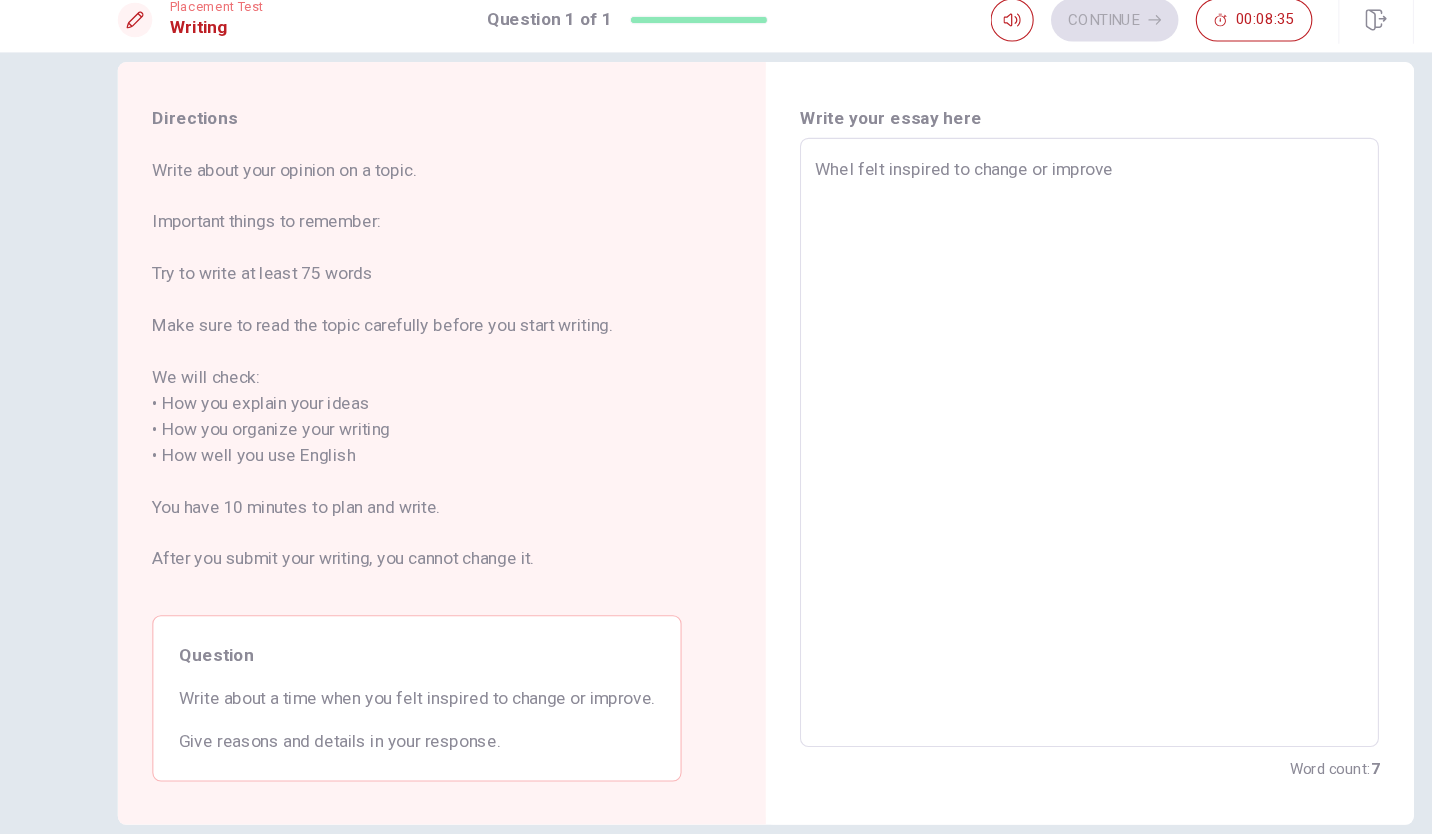 type on "x" 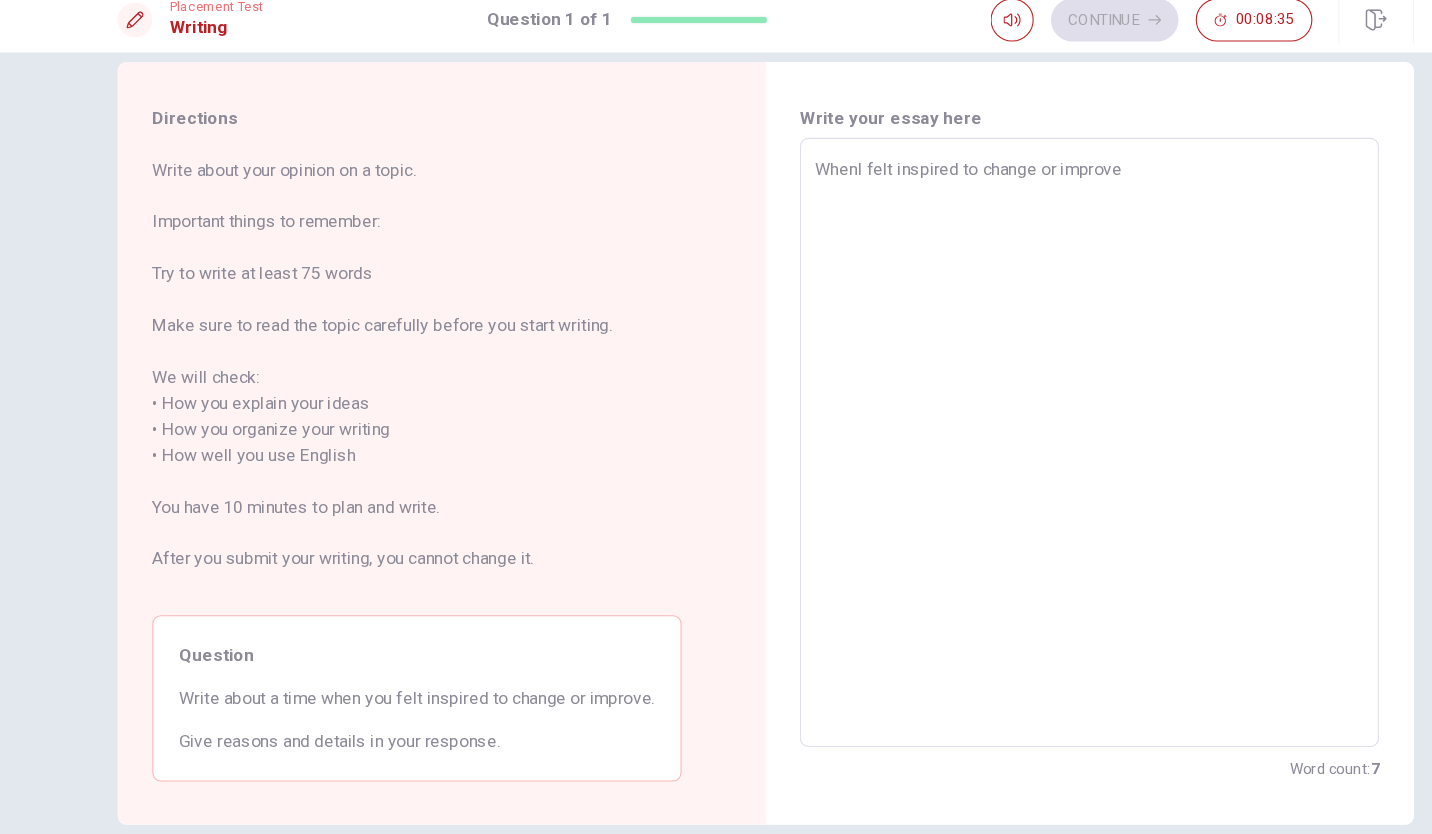 type on "x" 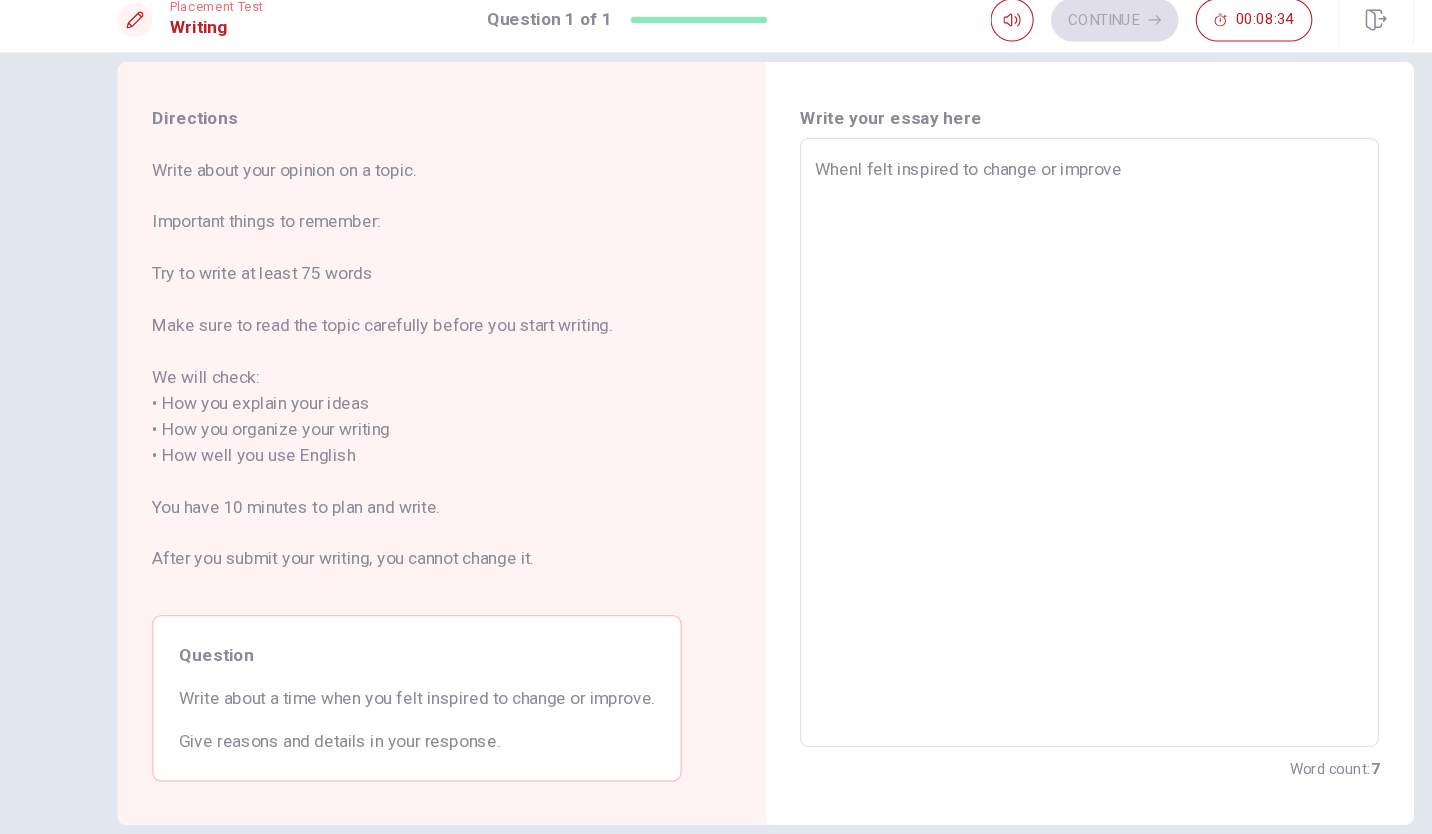 type on "When I felt inspired to change or improve" 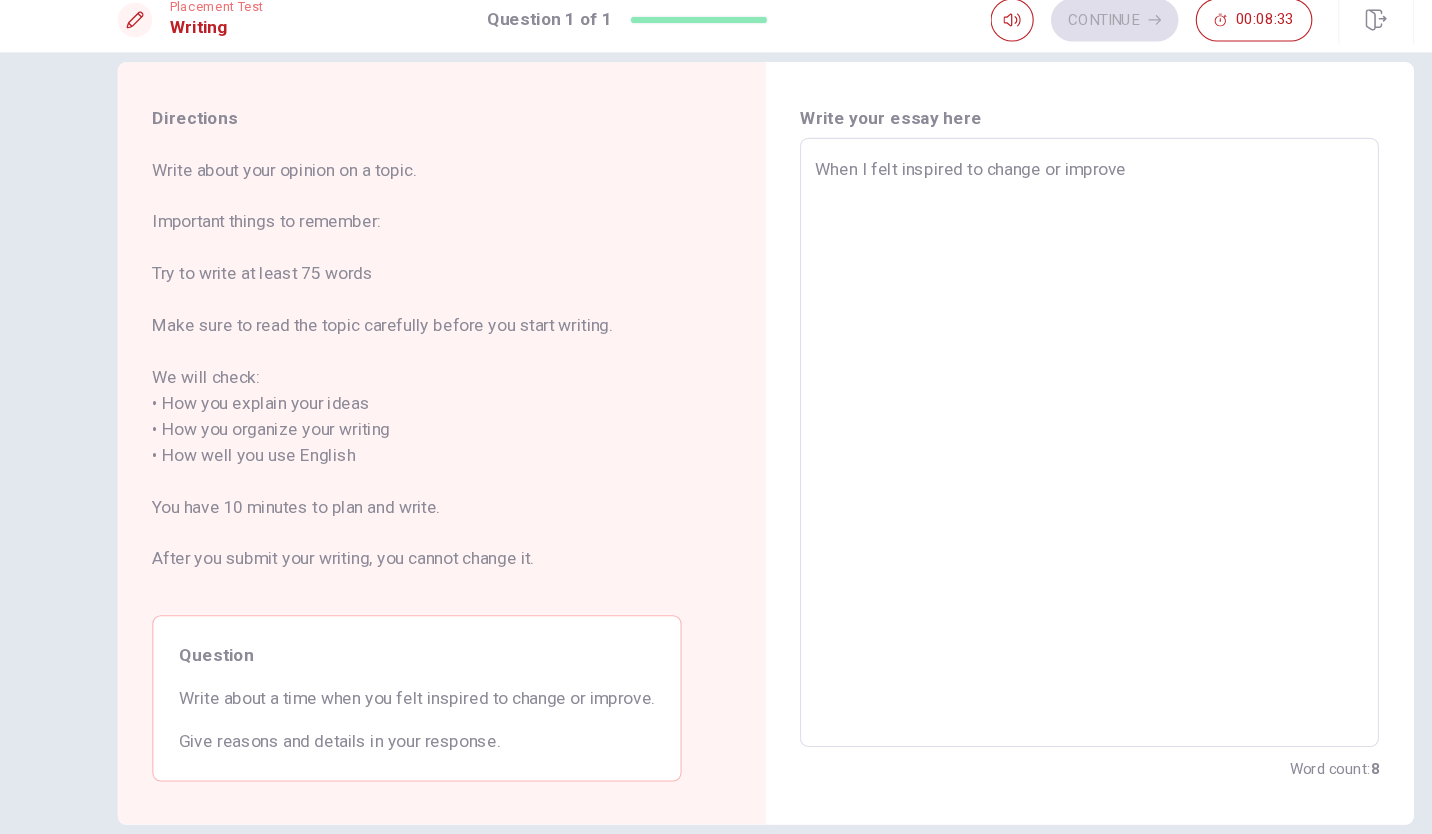 click on "When I felt inspired to change or improve" at bounding box center [1016, 425] 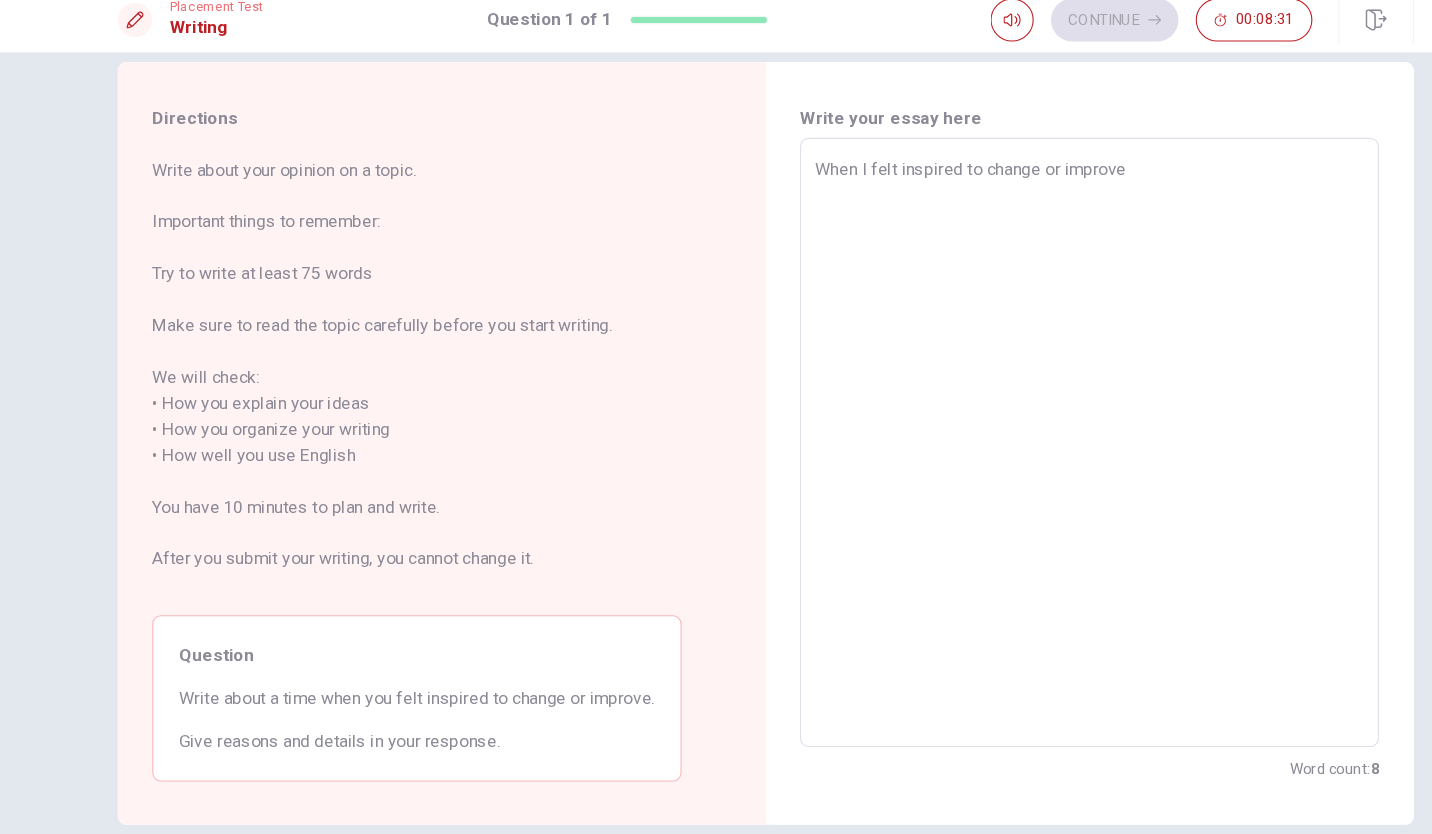type on "x" 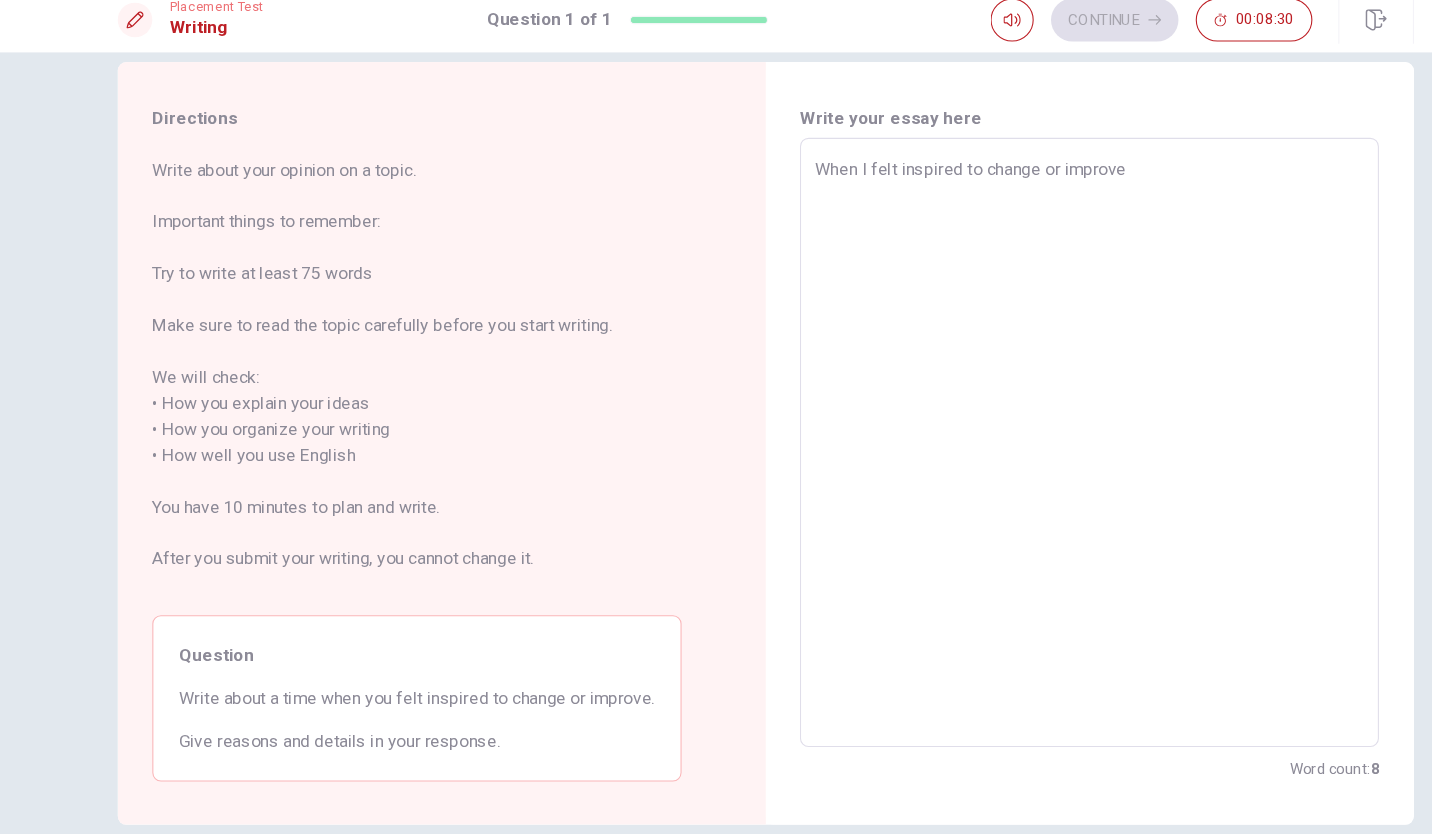 type on "When I felt inspired to change or improve," 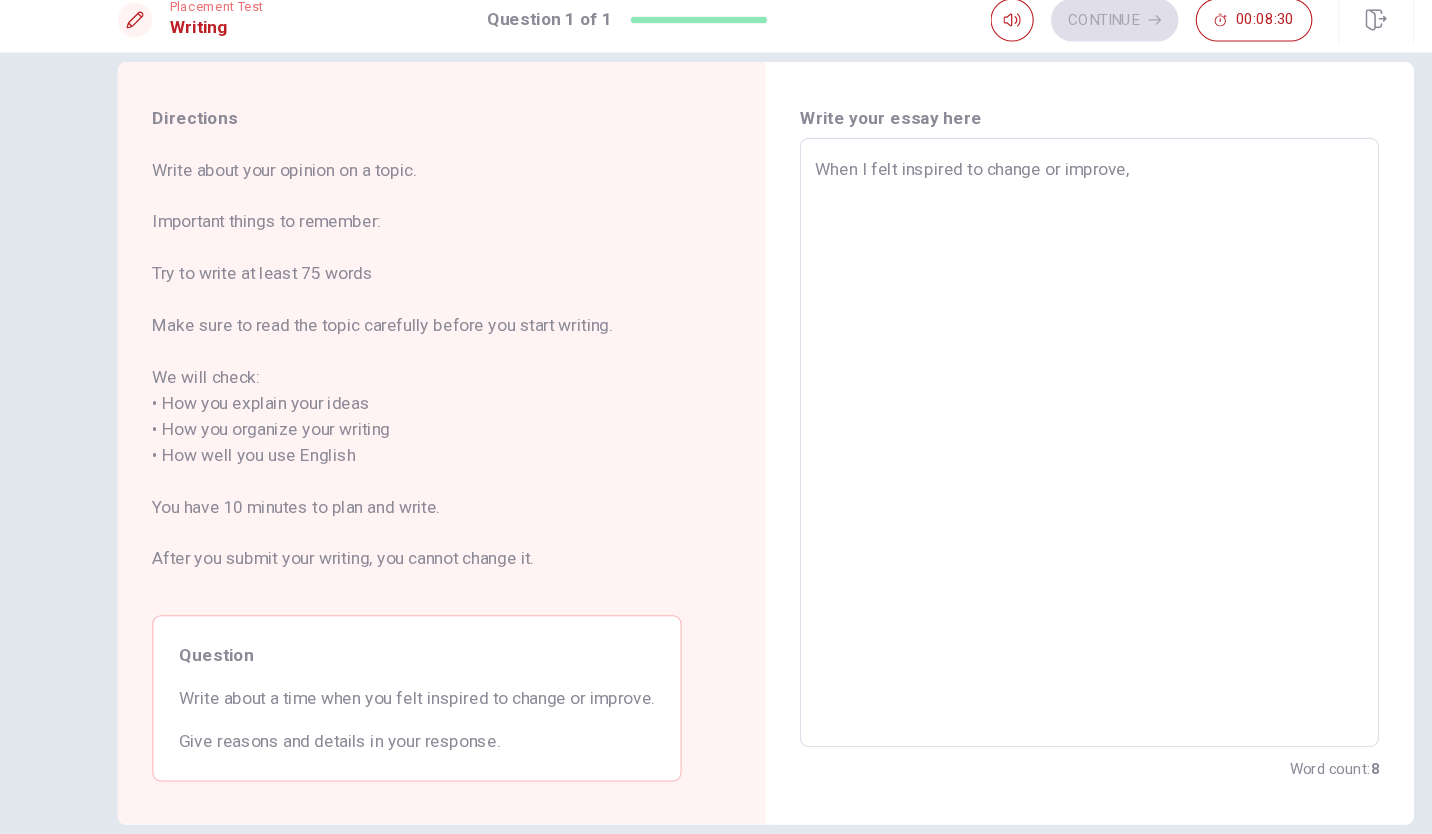 type on "x" 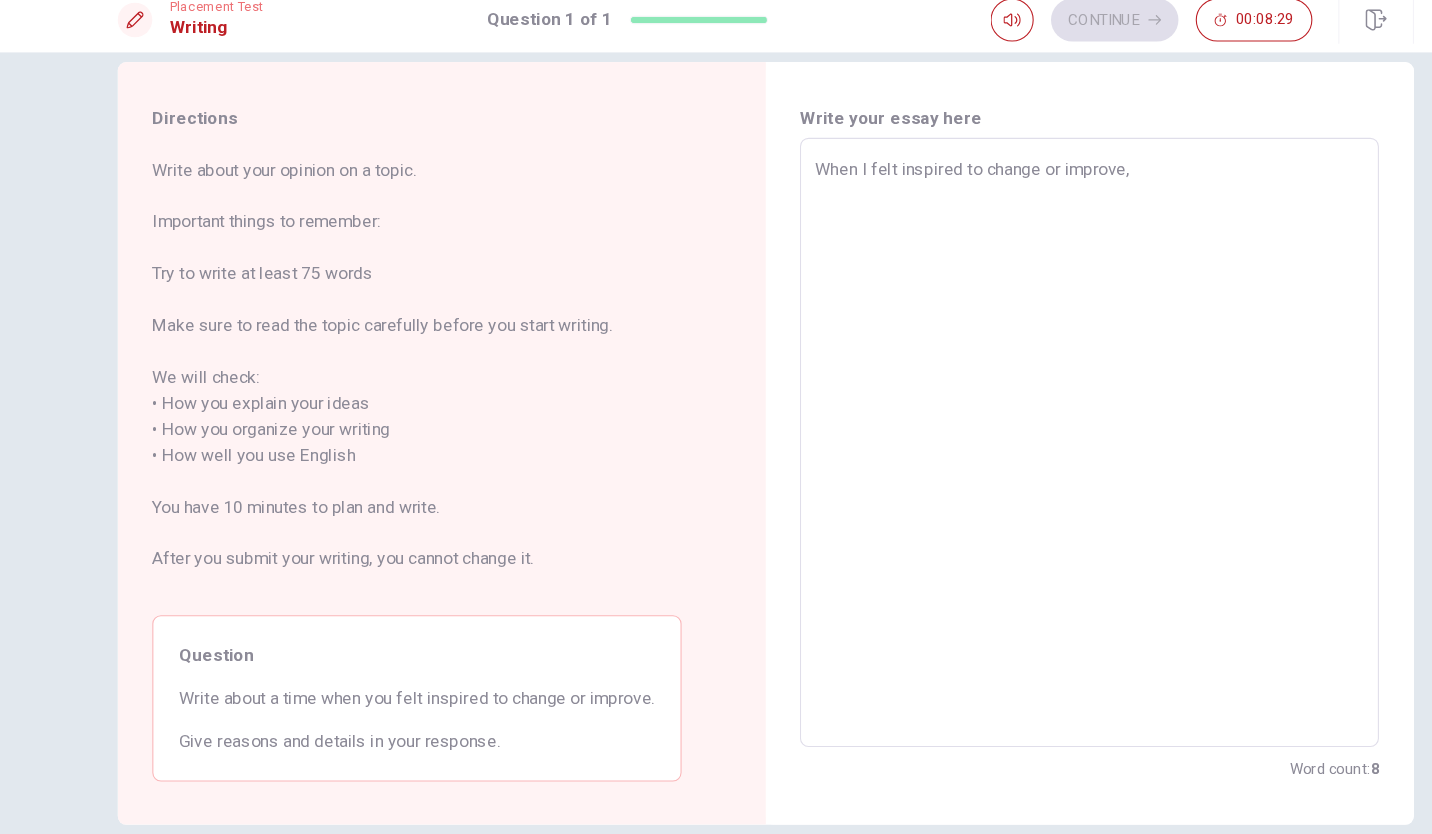 type on "When I felt inspired to change or improve,i" 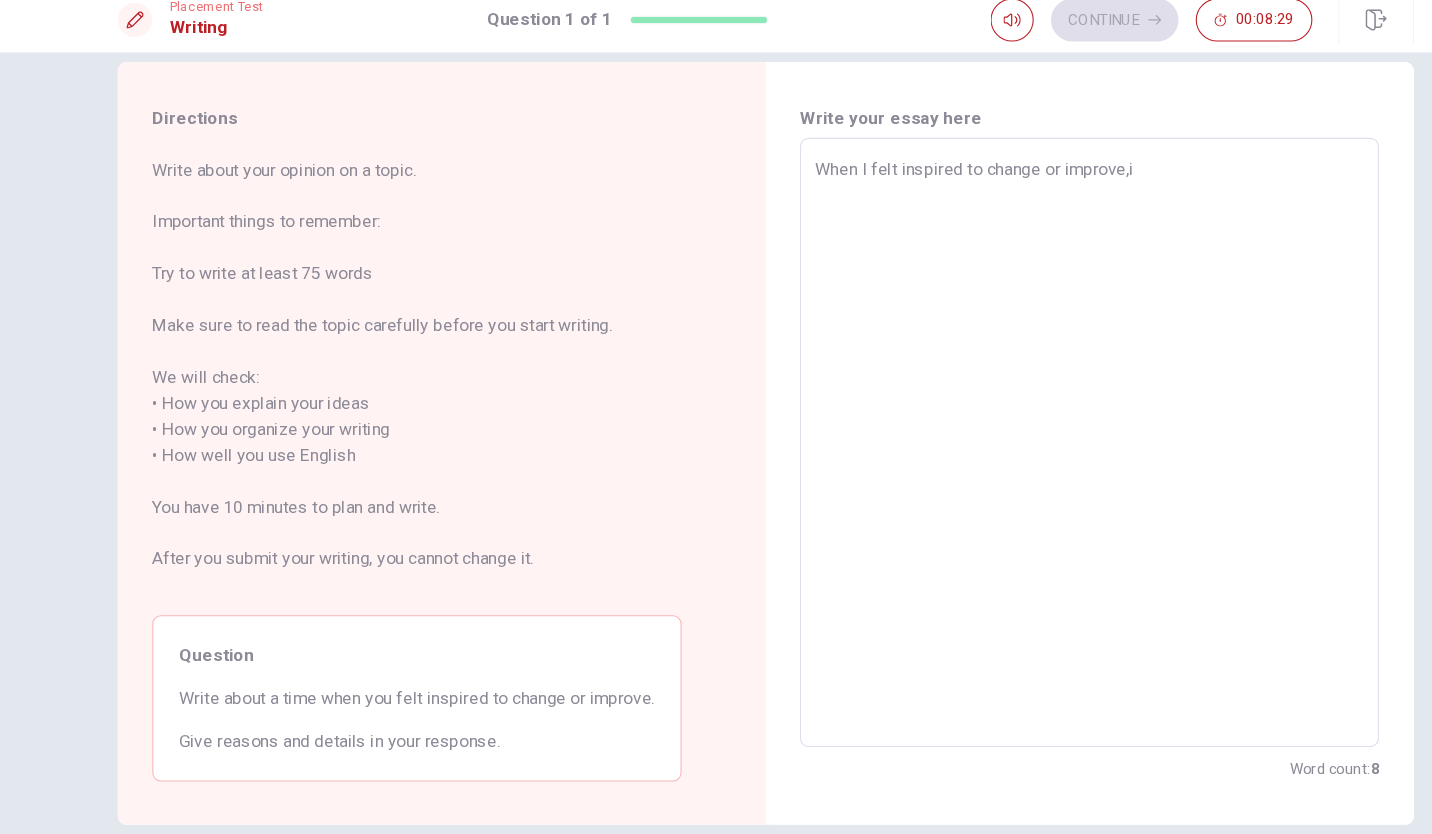 type on "x" 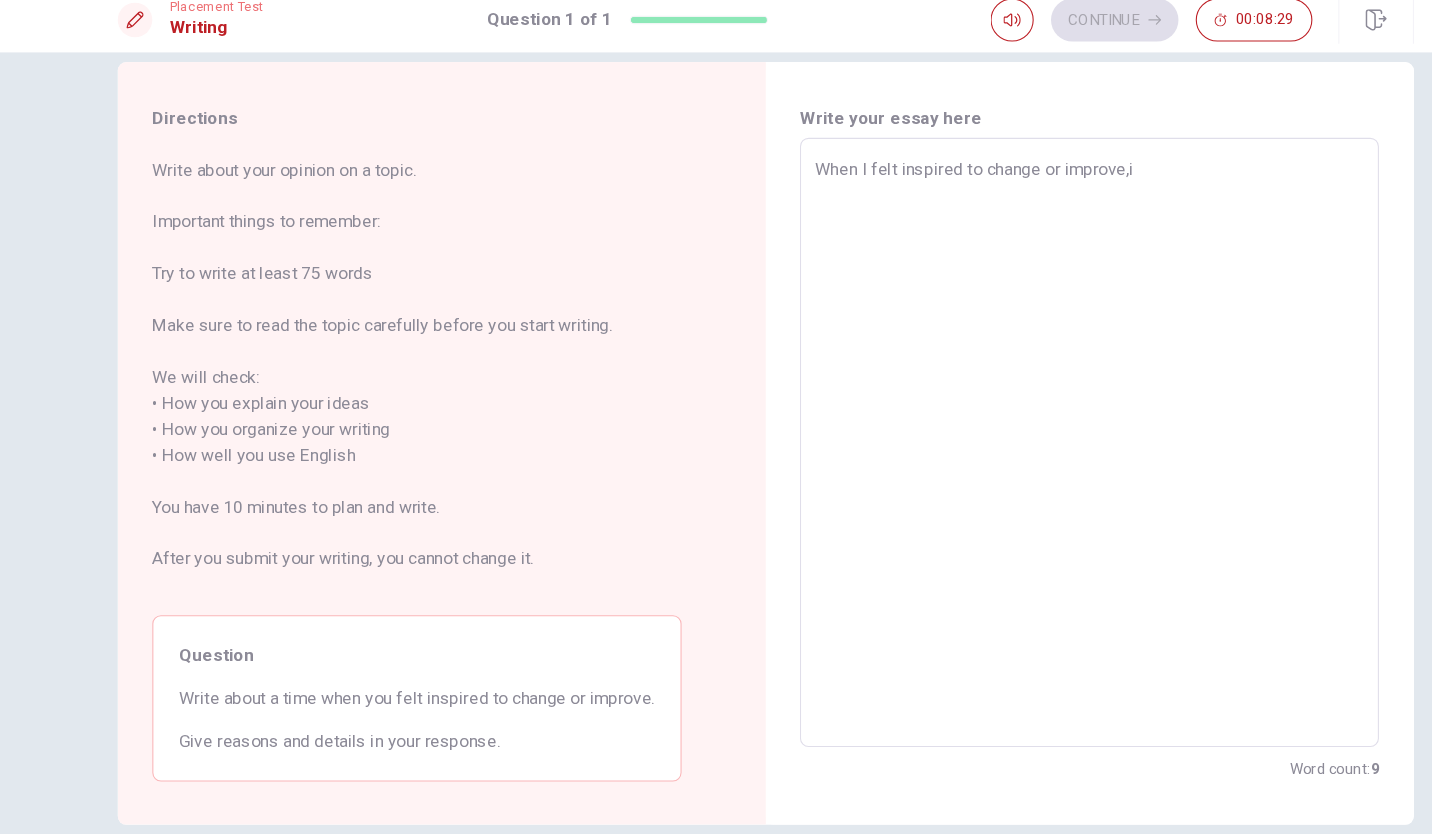type on "When I felt inspired to change or improve,is" 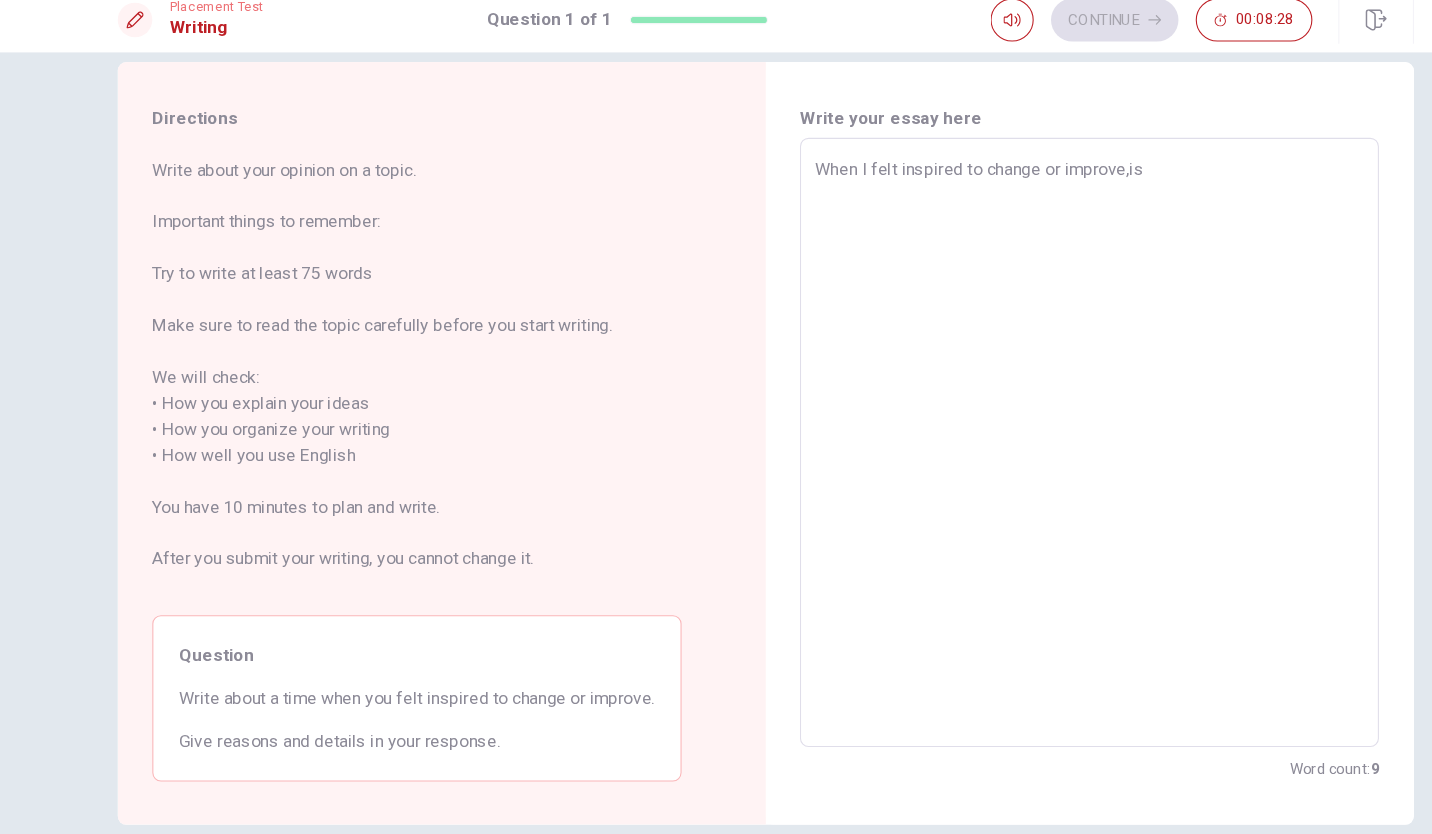 type on "x" 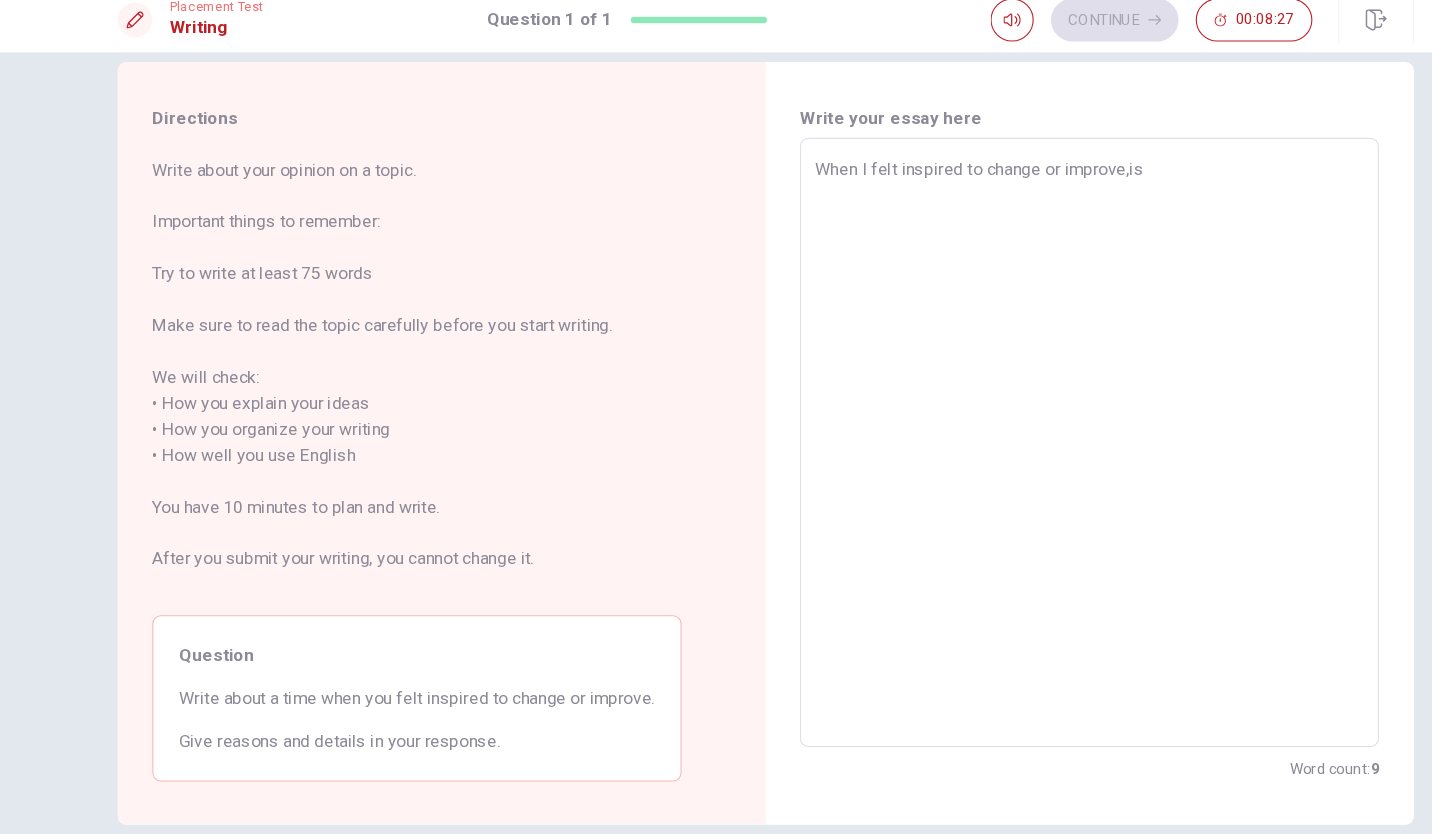 type on "When I felt inspired to change or improve,is" 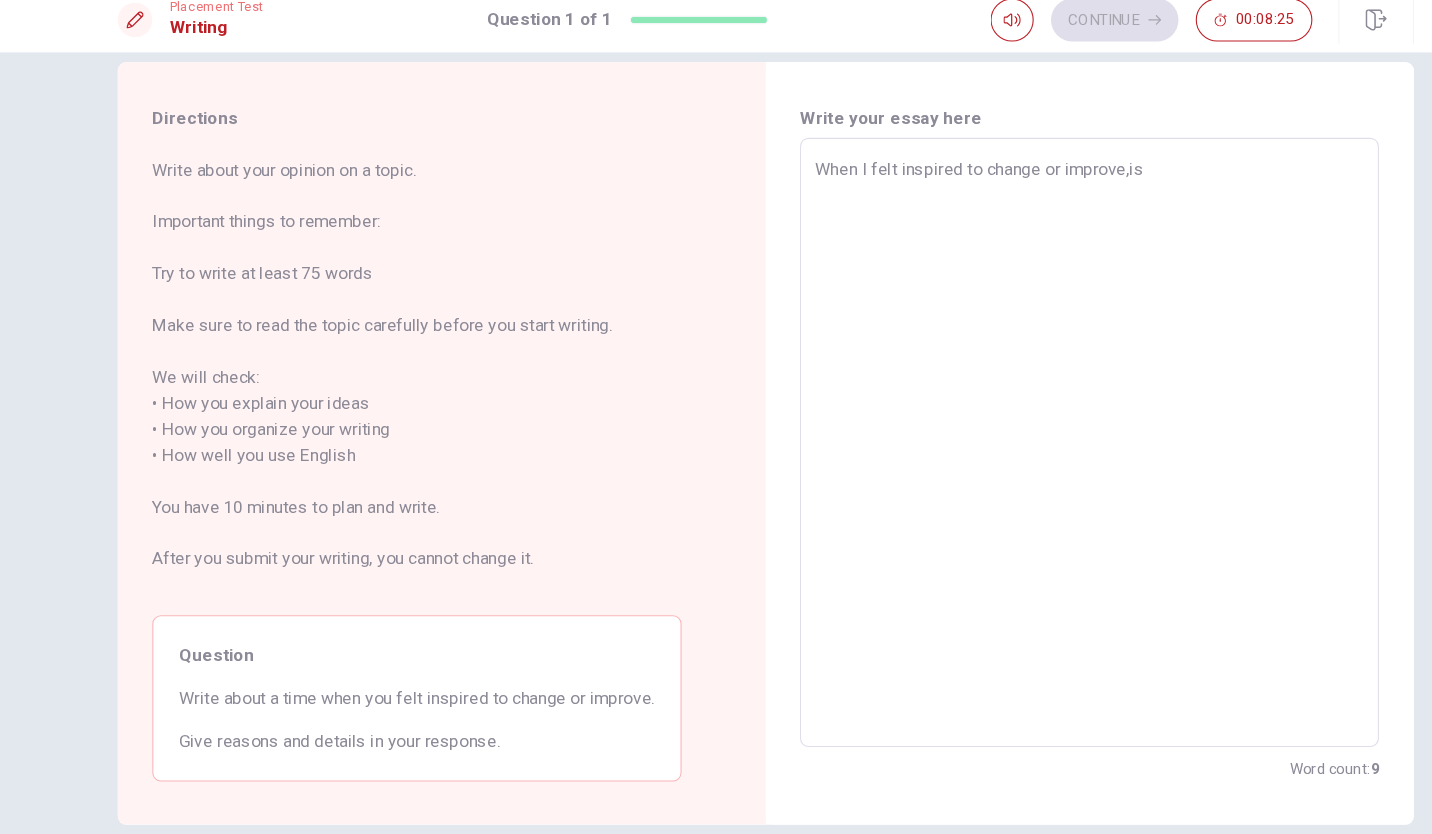 click on "When I felt inspired to change or improve,is" at bounding box center [1016, 425] 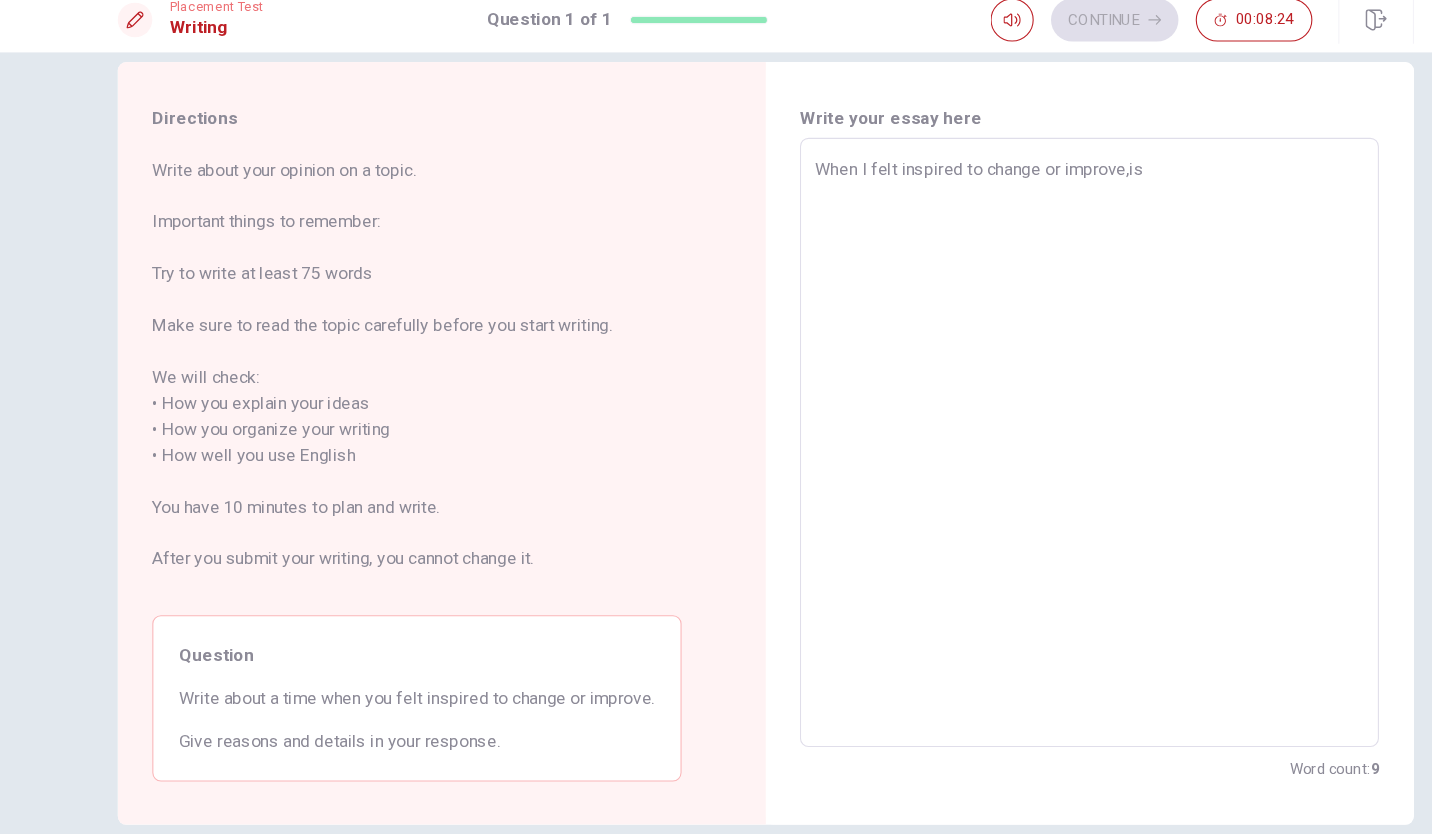 click on "When I felt inspired to change or improve,is" at bounding box center (1016, 425) 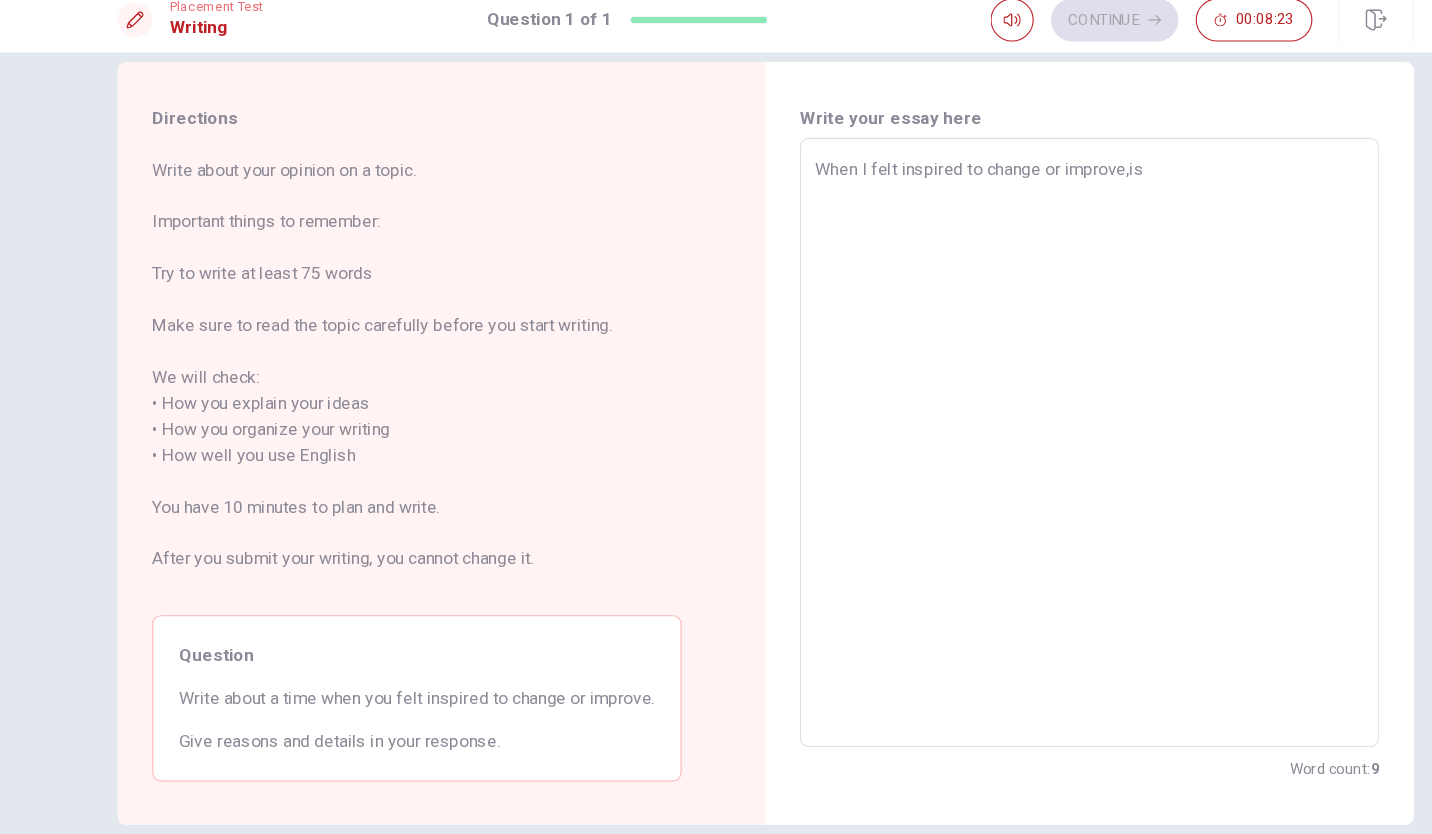 click on "When I felt inspired to change or improve,is" at bounding box center (1016, 425) 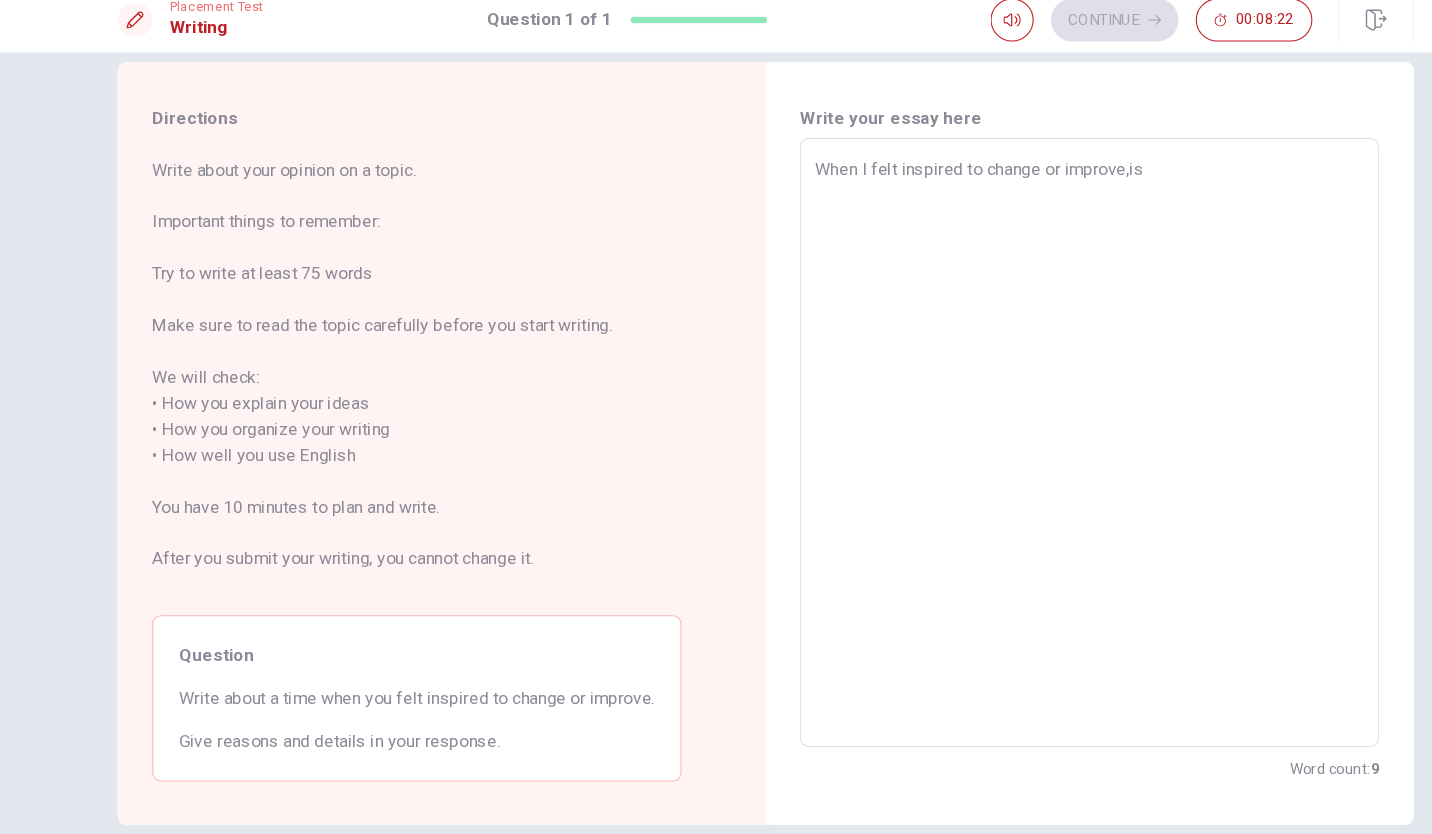 type on "When I felt inspired to change or improve,is I" 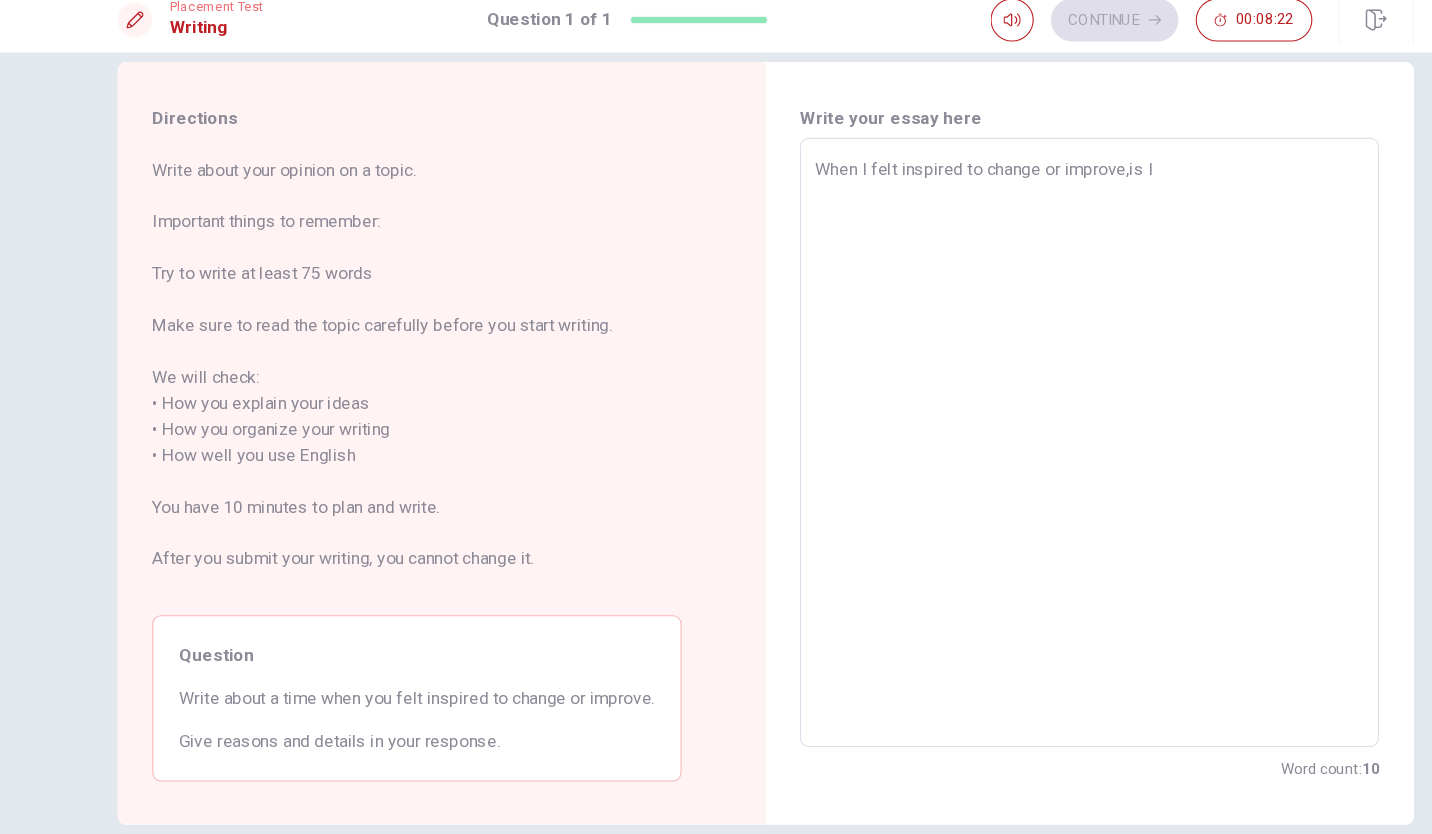 type on "x" 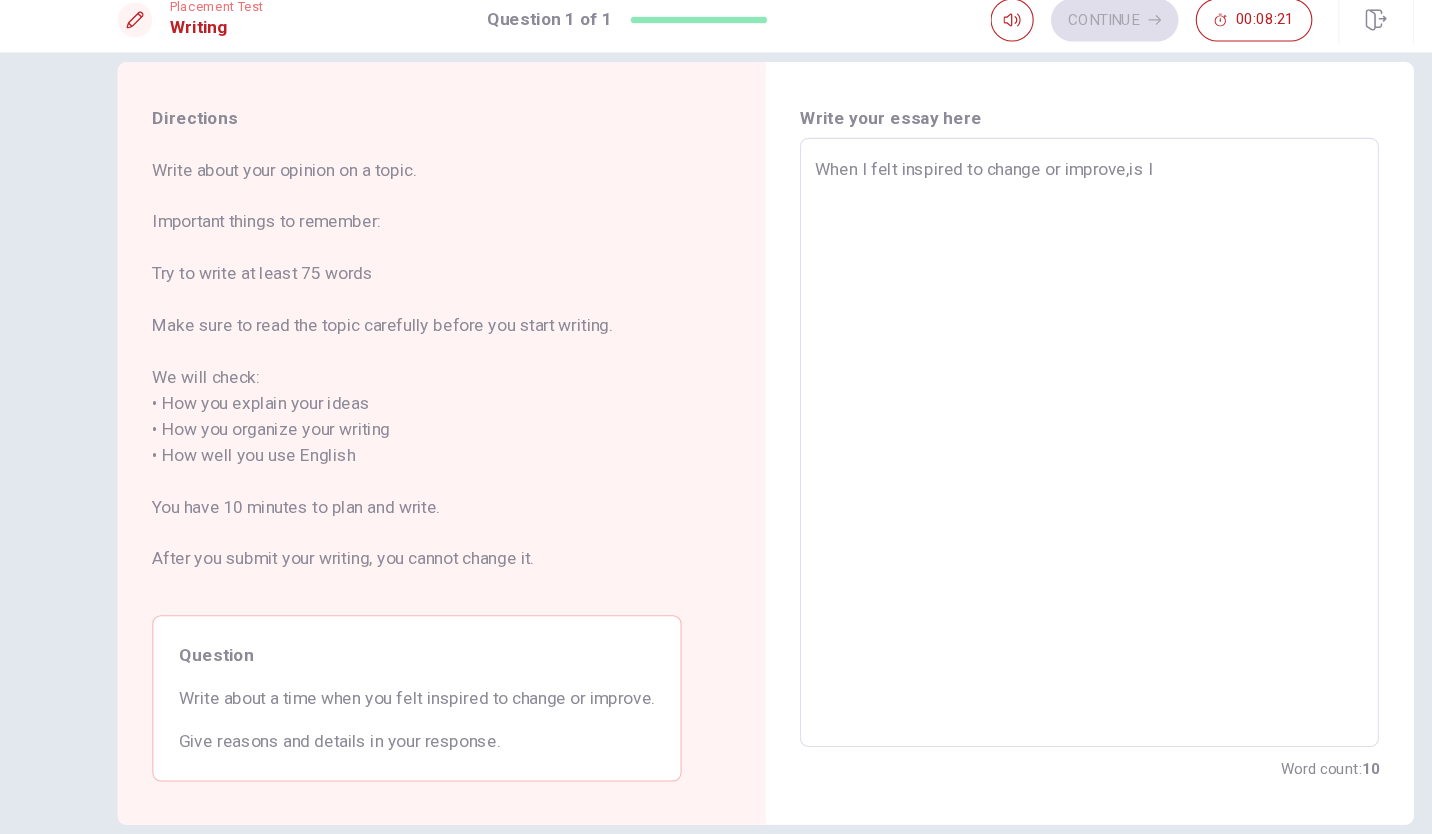 type on "When I felt inspired to change or improve,is I" 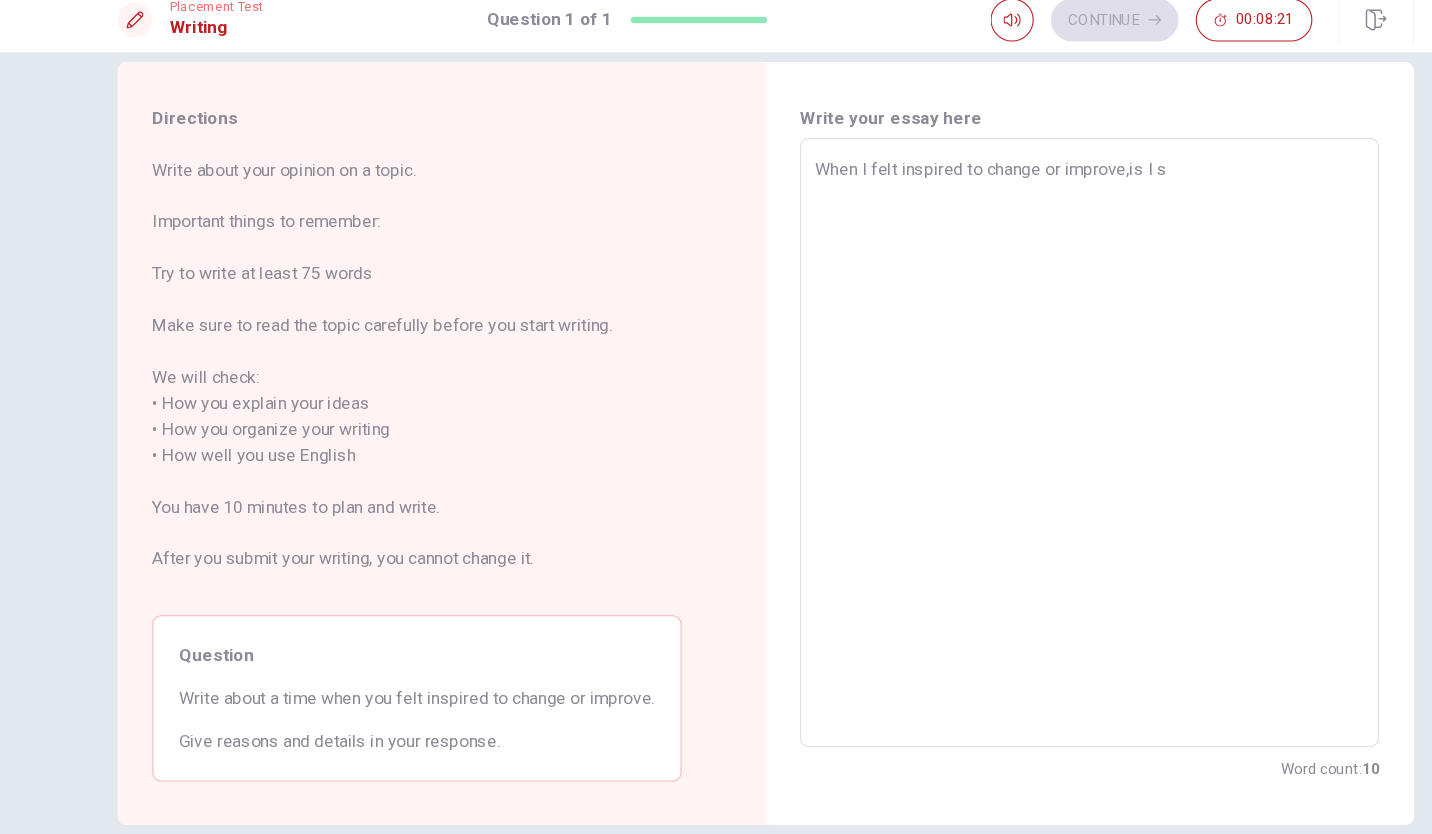 type on "x" 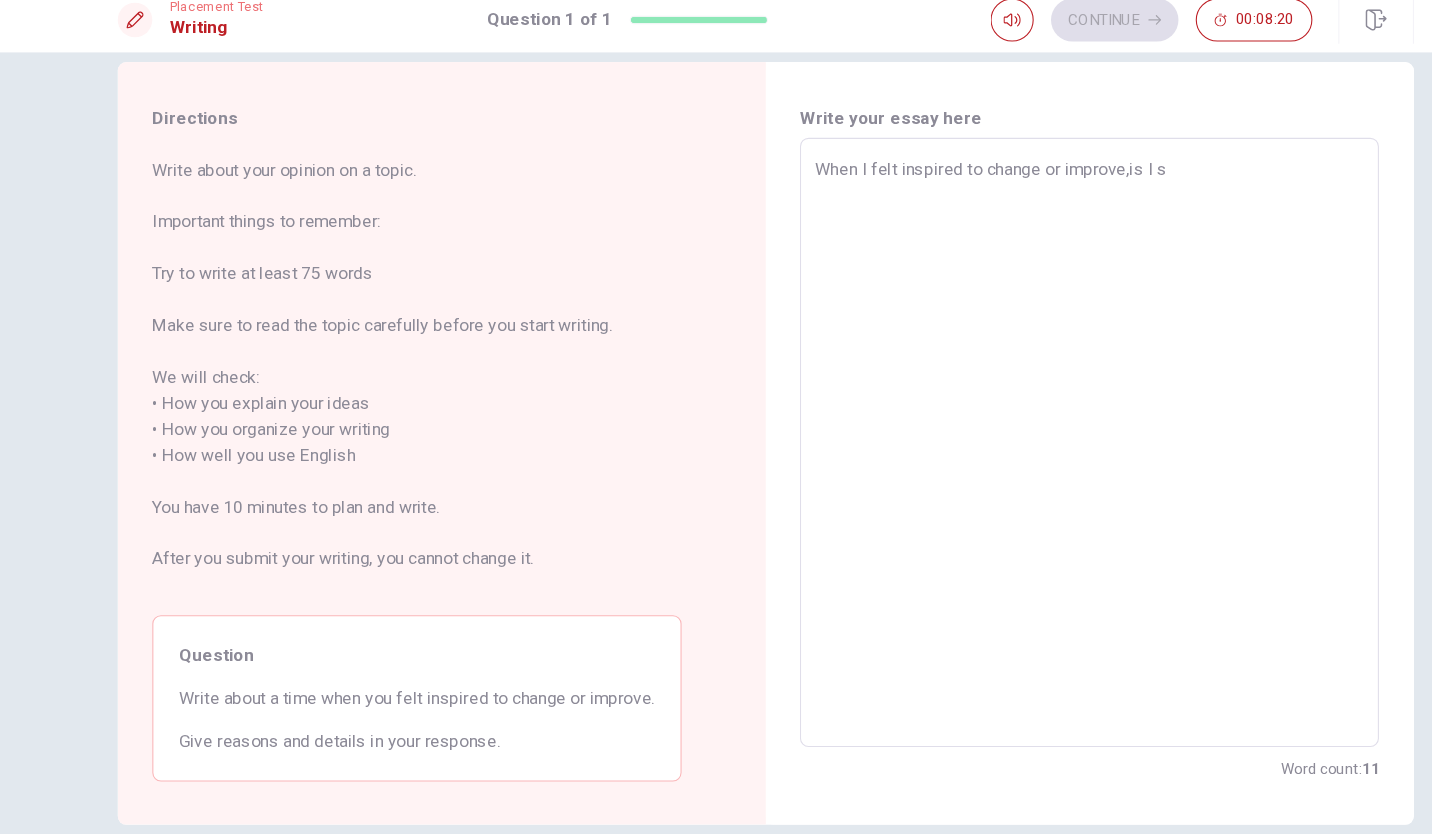 type on "When I felt inspired to change or improve,is I se" 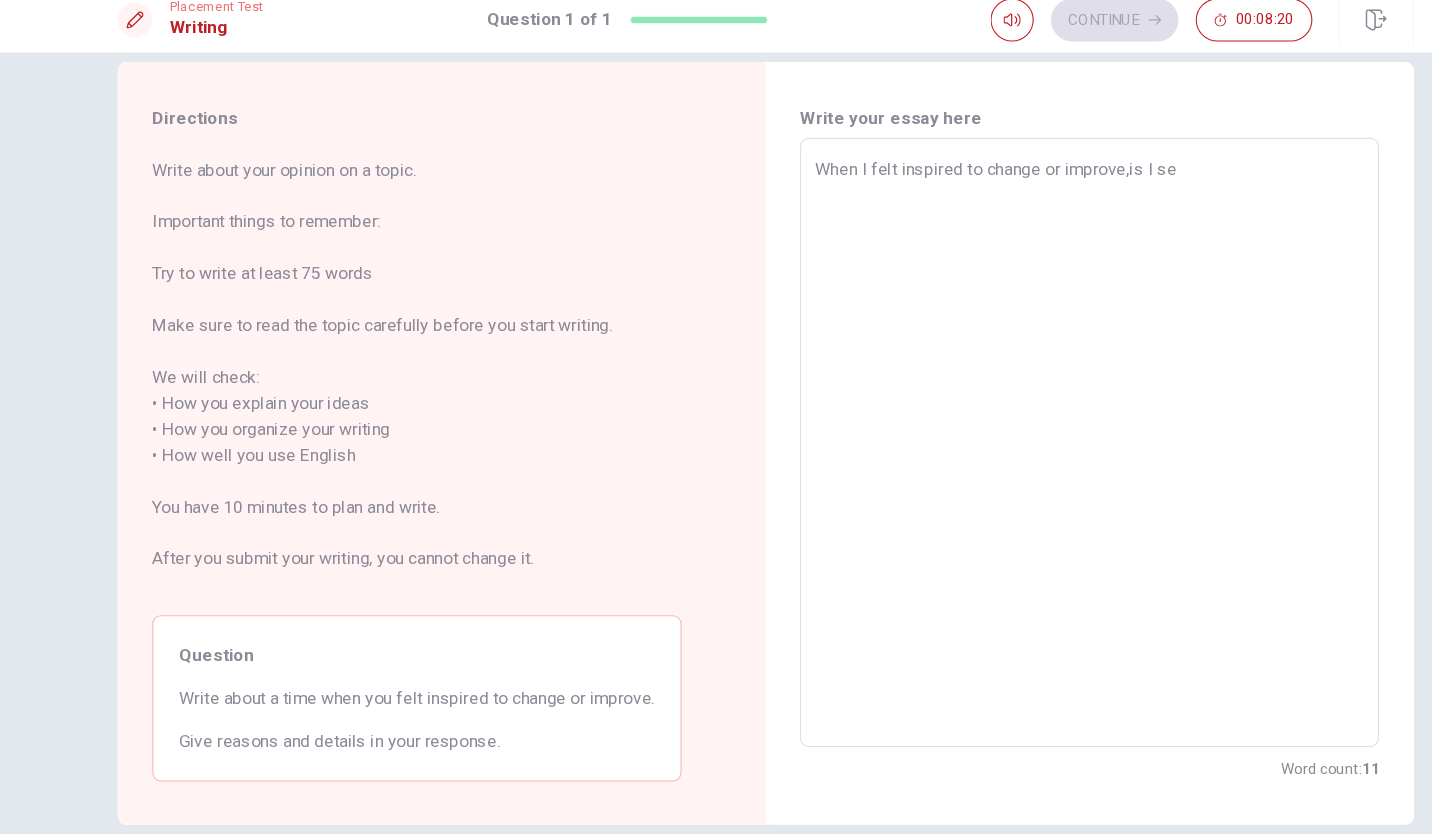 type on "x" 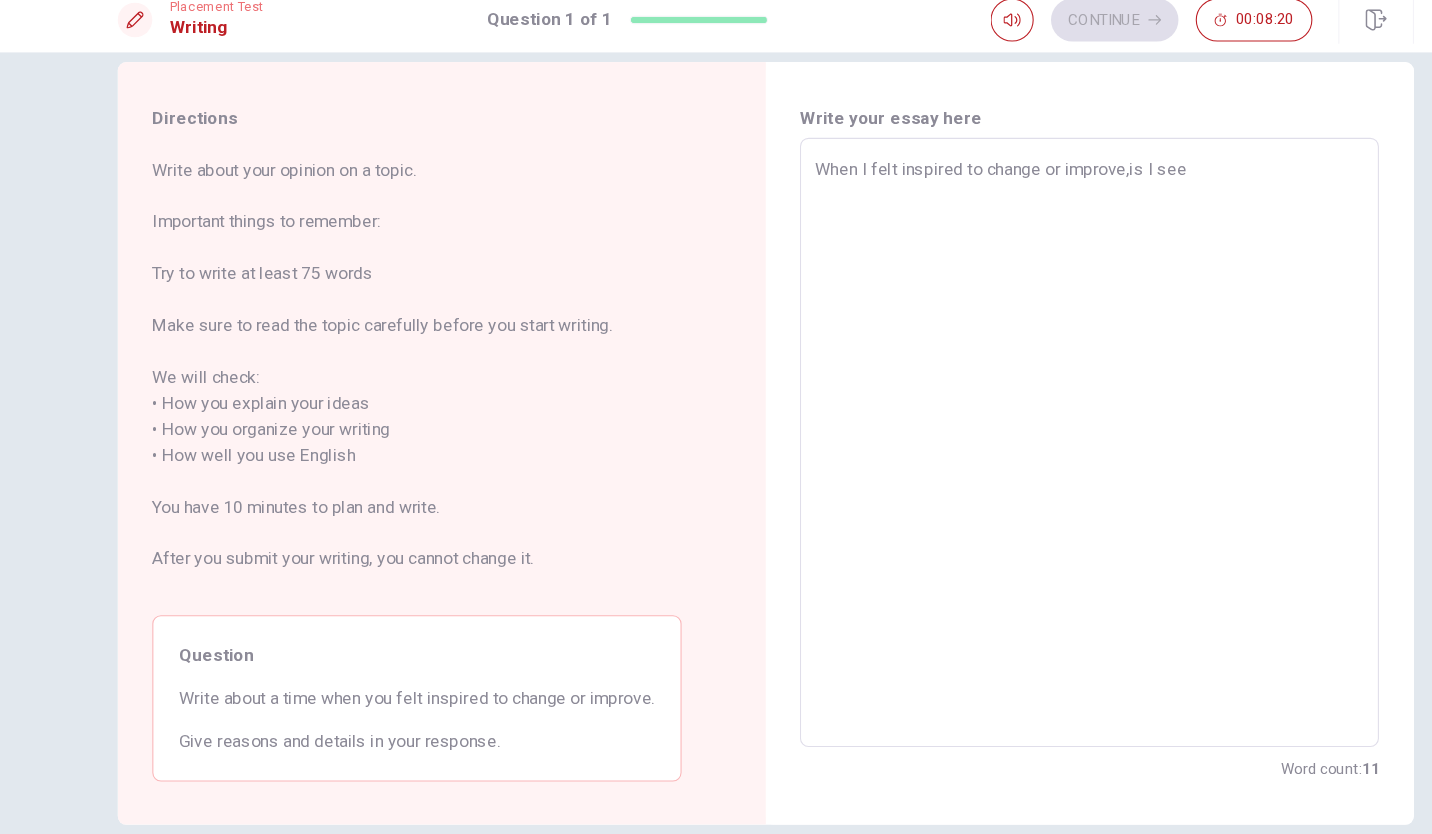 type on "x" 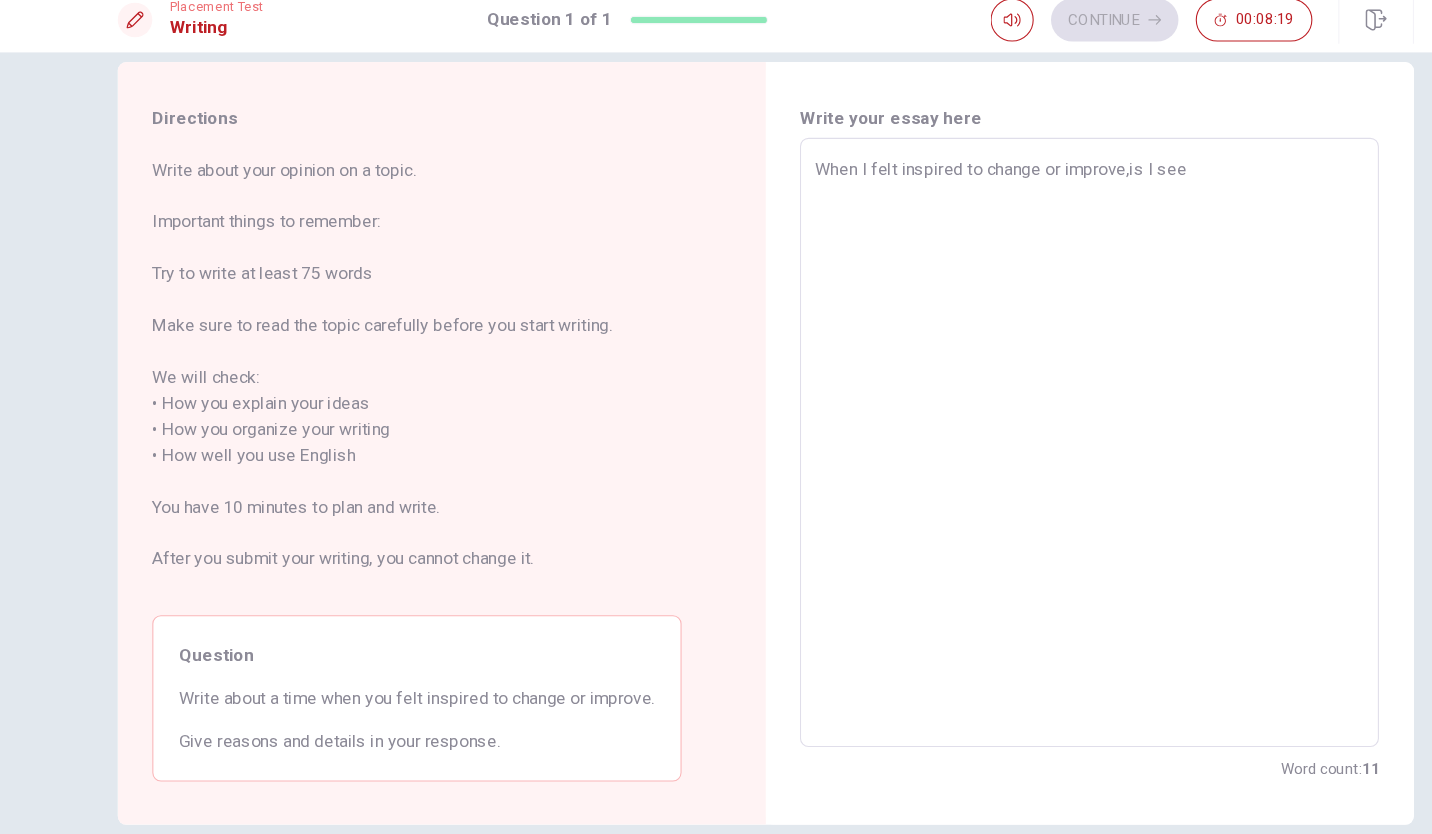 type on "When I felt inspired to change or improve,is I see a" 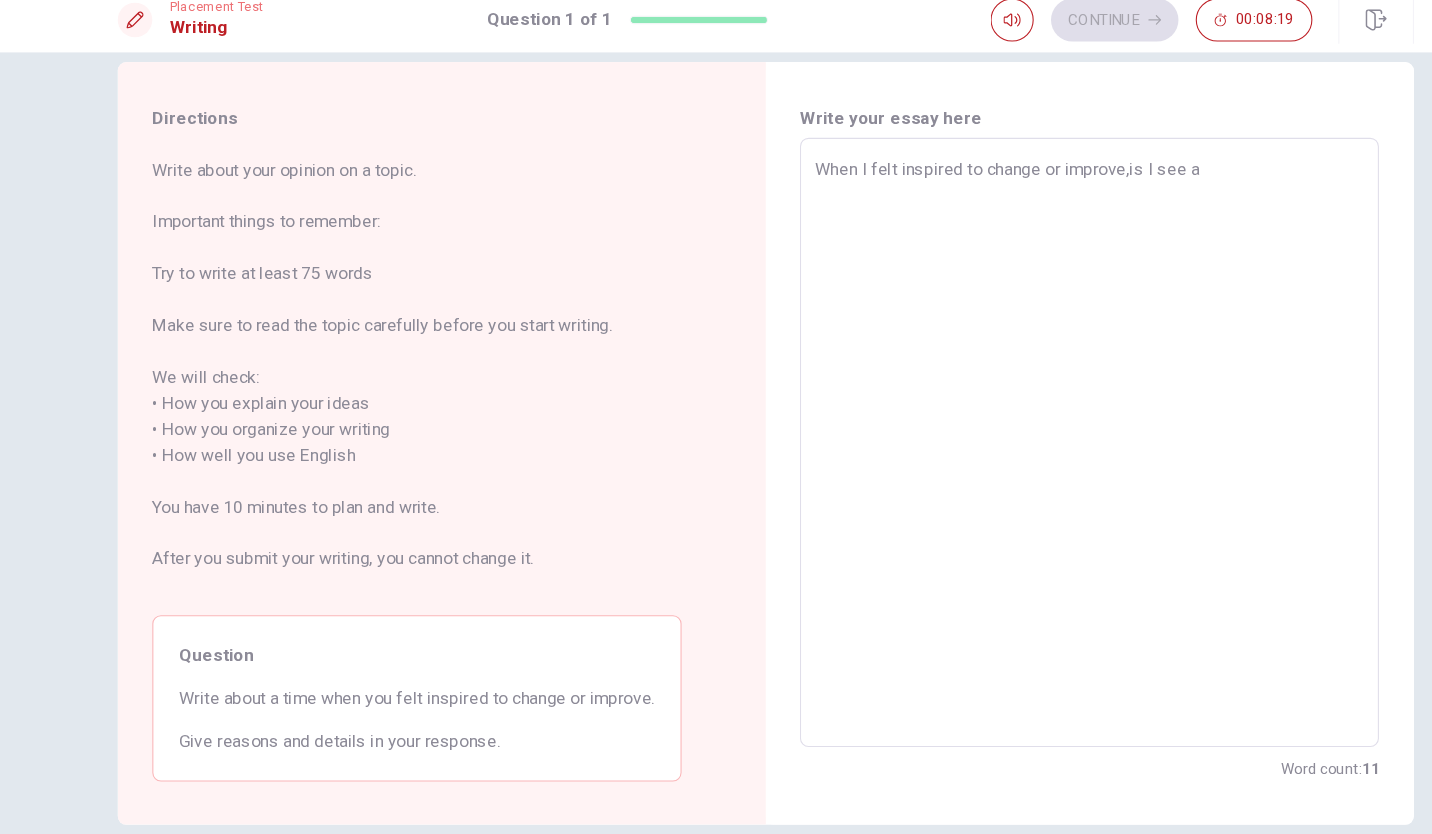 type on "x" 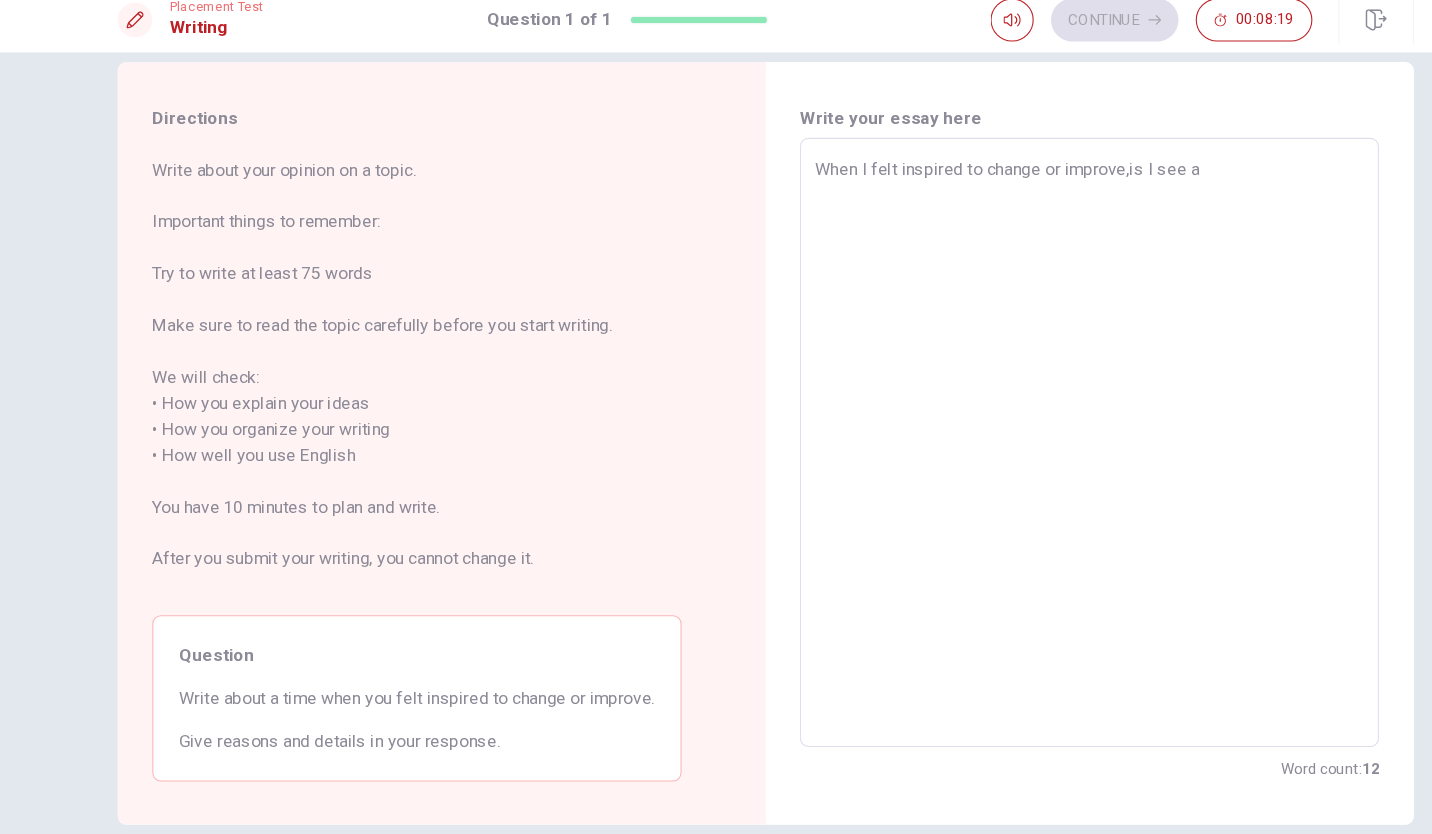 type on "When I felt inspired to change or improve,is I see a" 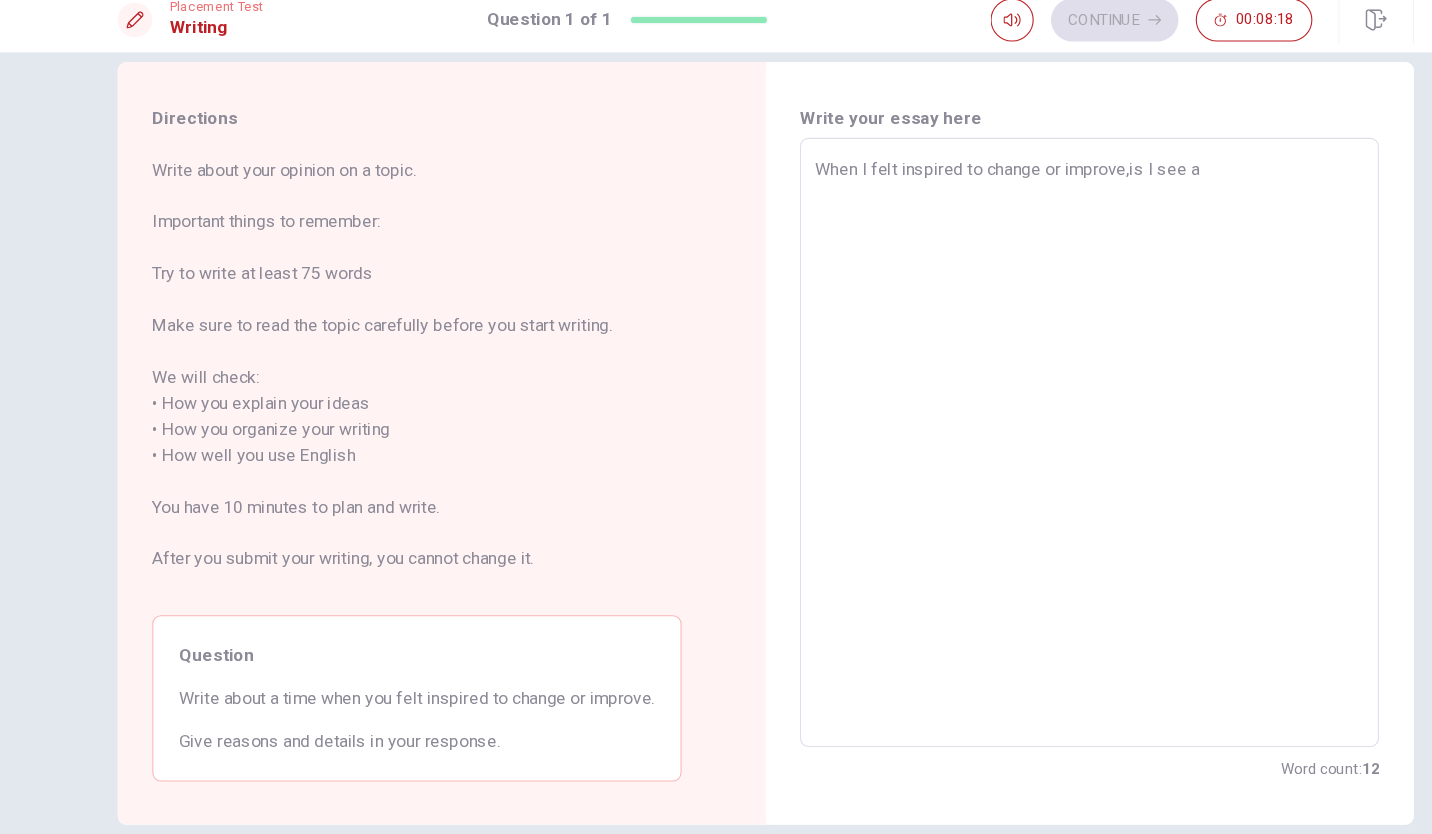 type on "When I felt inspired to change or improve,is I see a g" 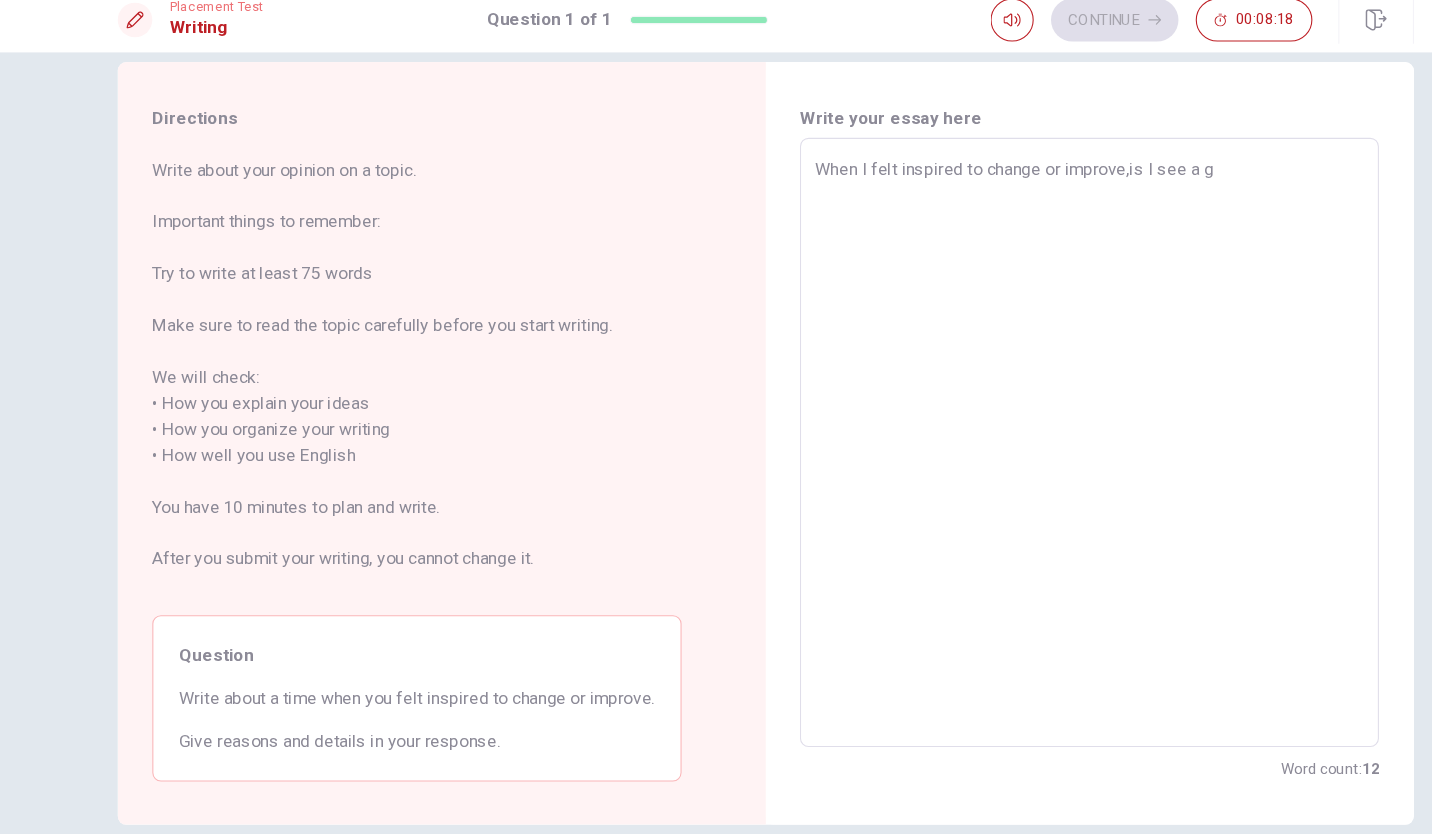 type on "x" 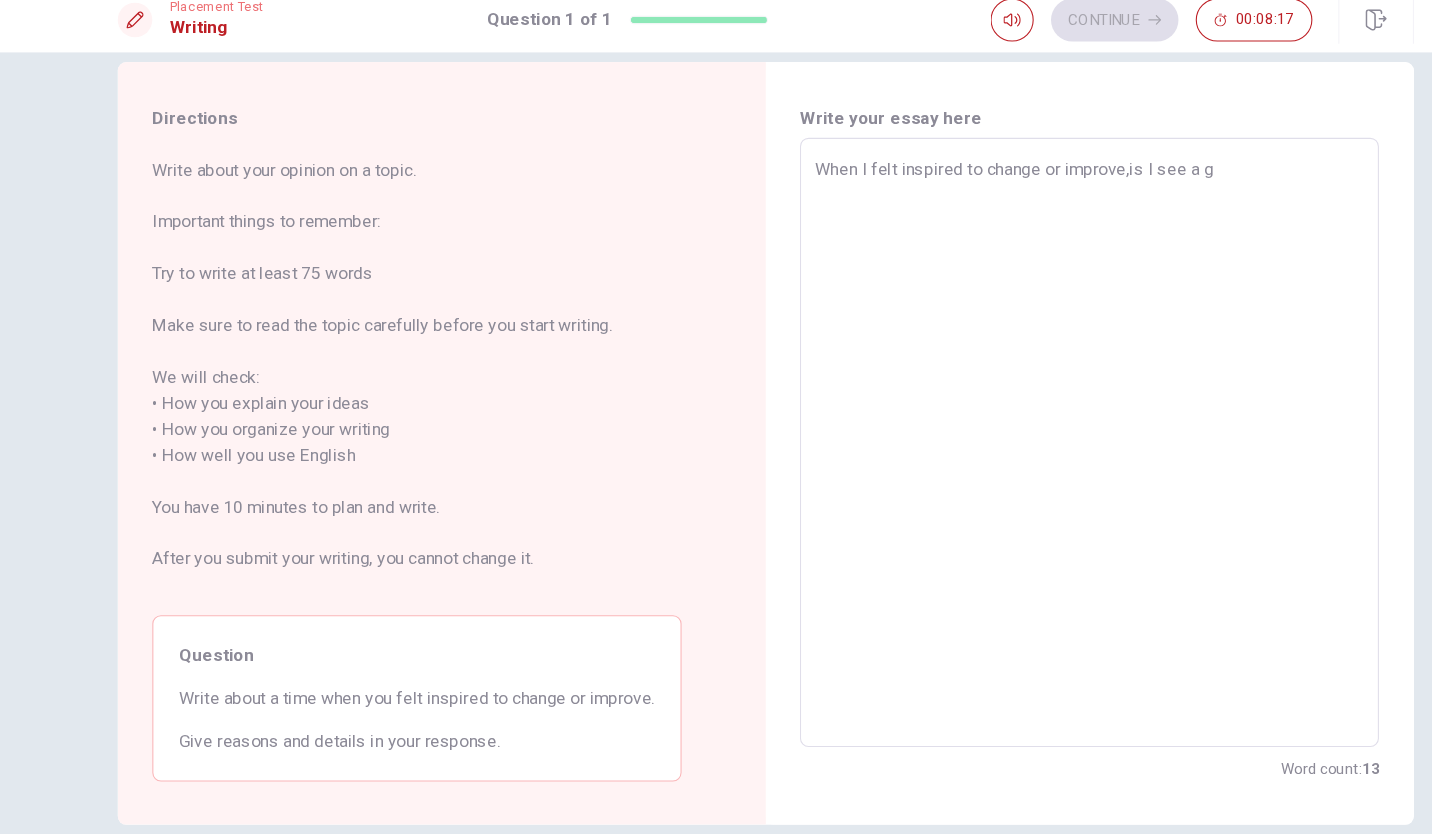 type on "When I felt inspired to change or improve,is I see a go" 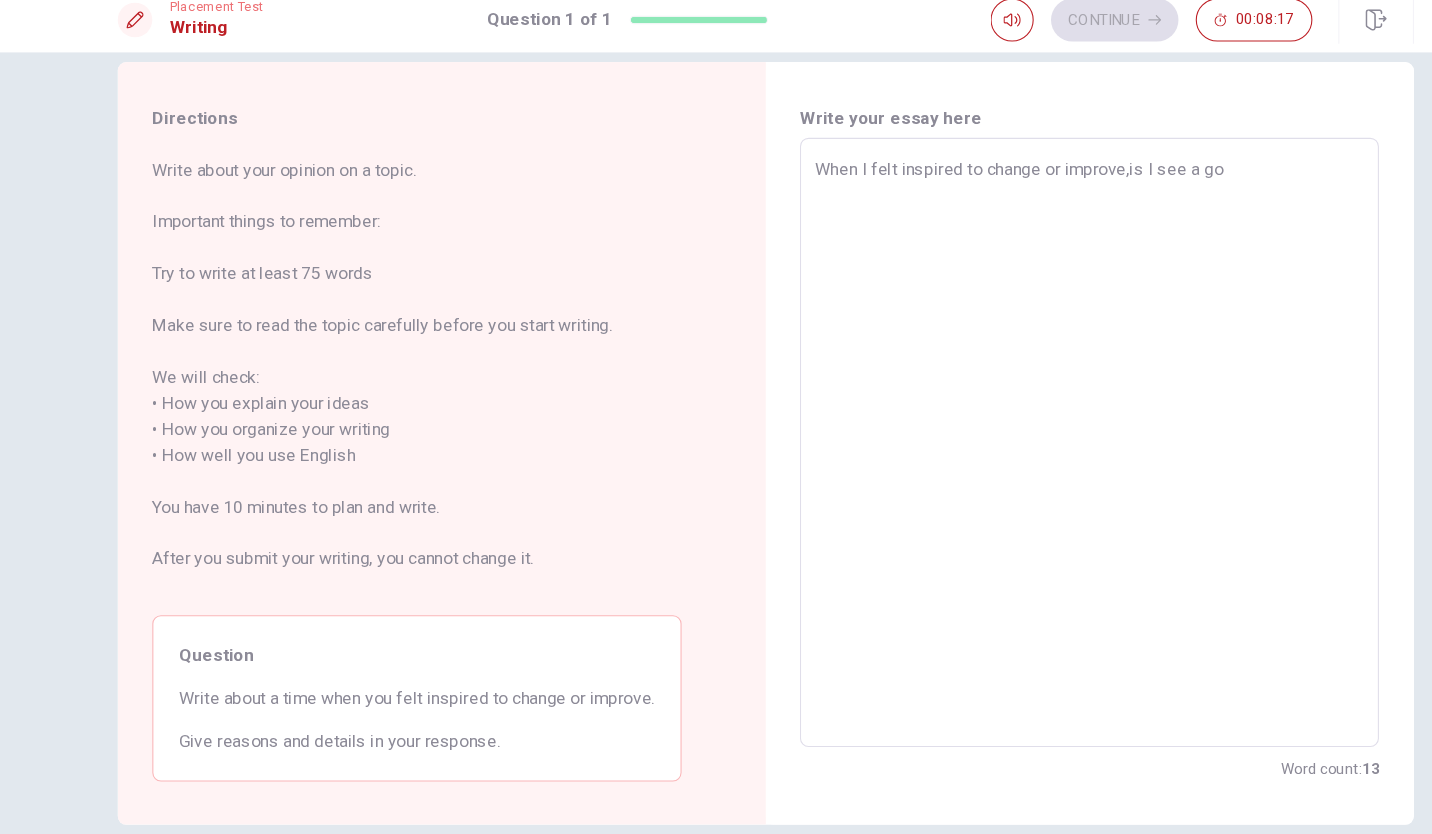 type on "x" 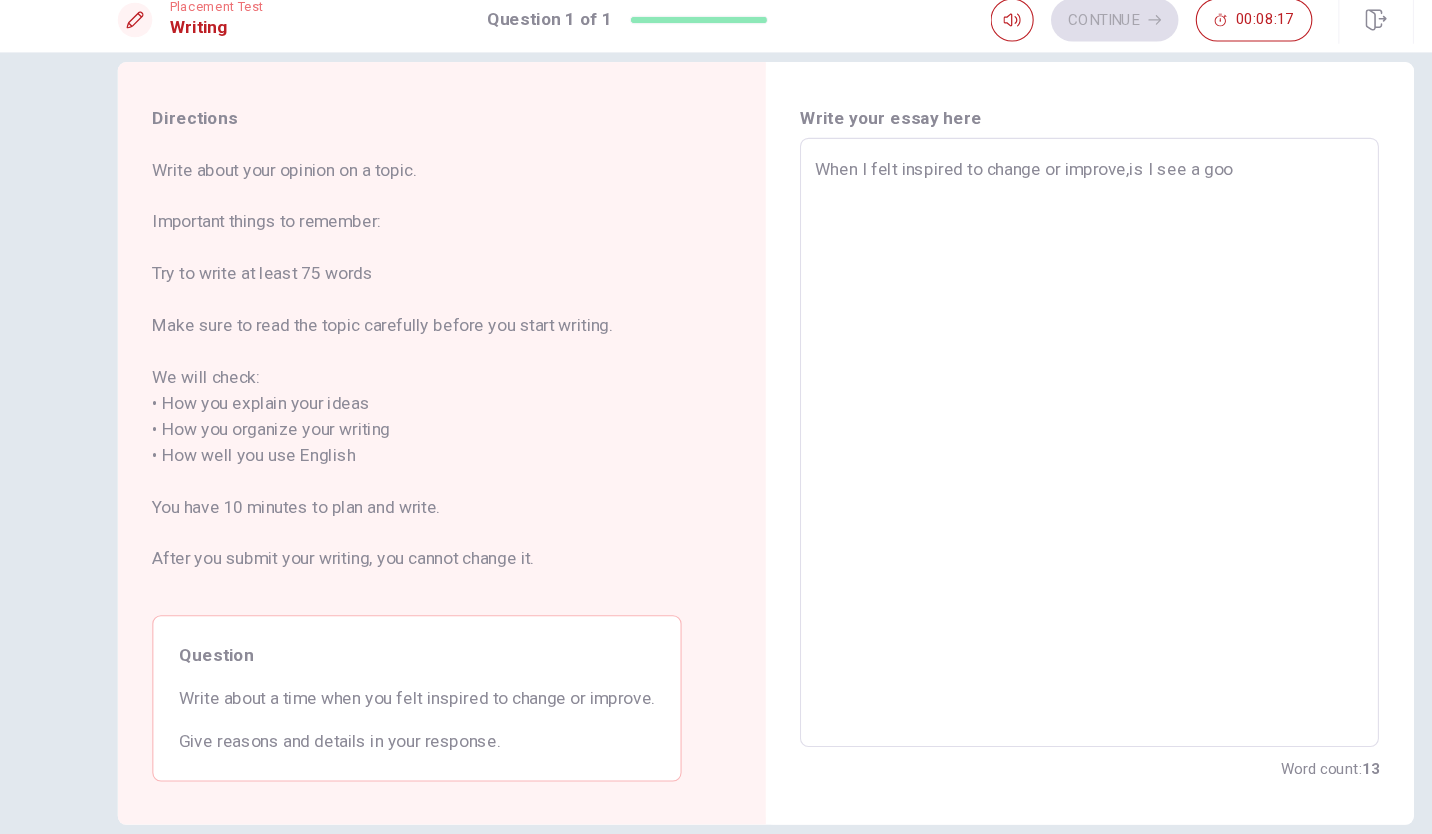 type on "x" 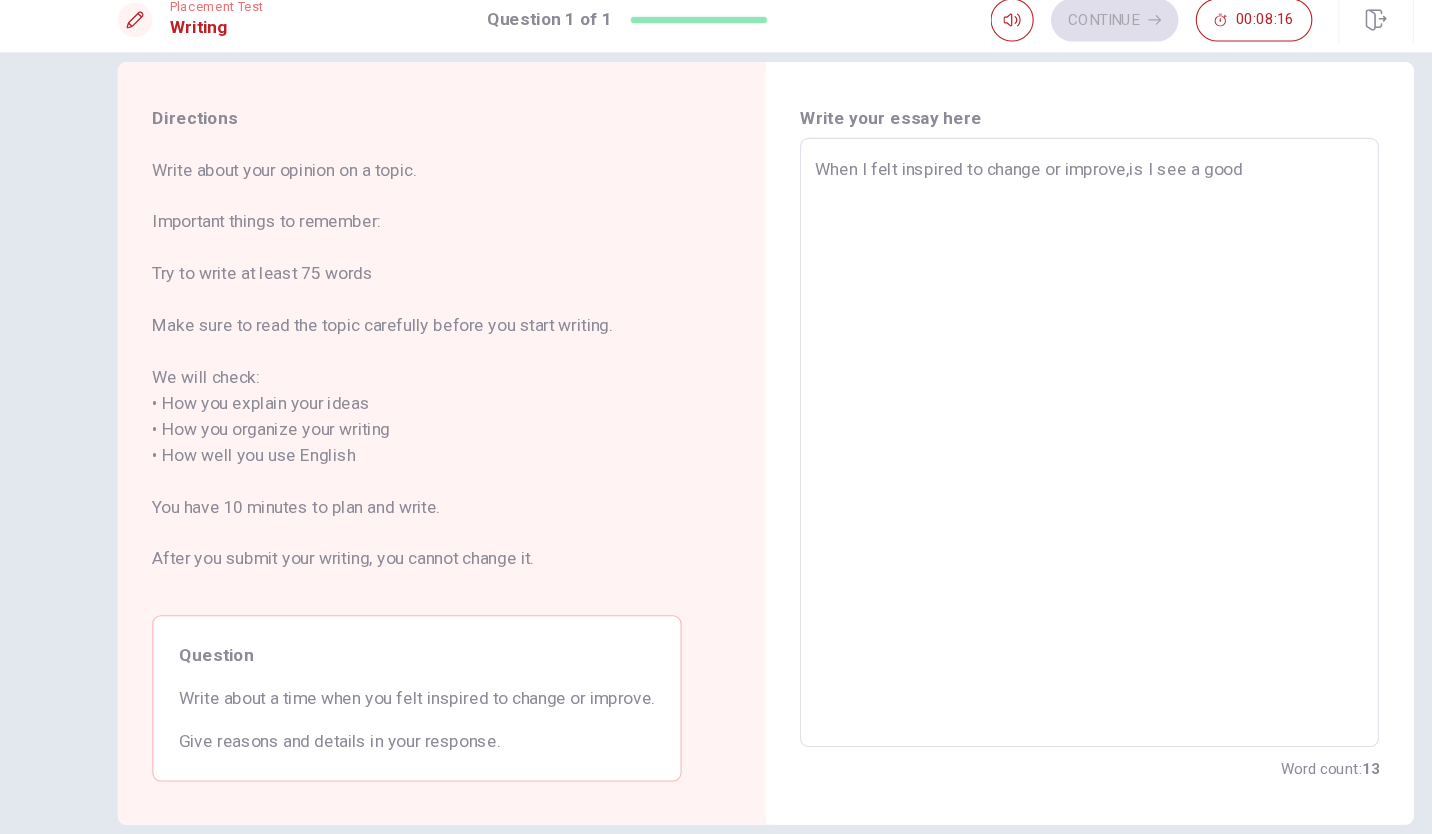 type on "x" 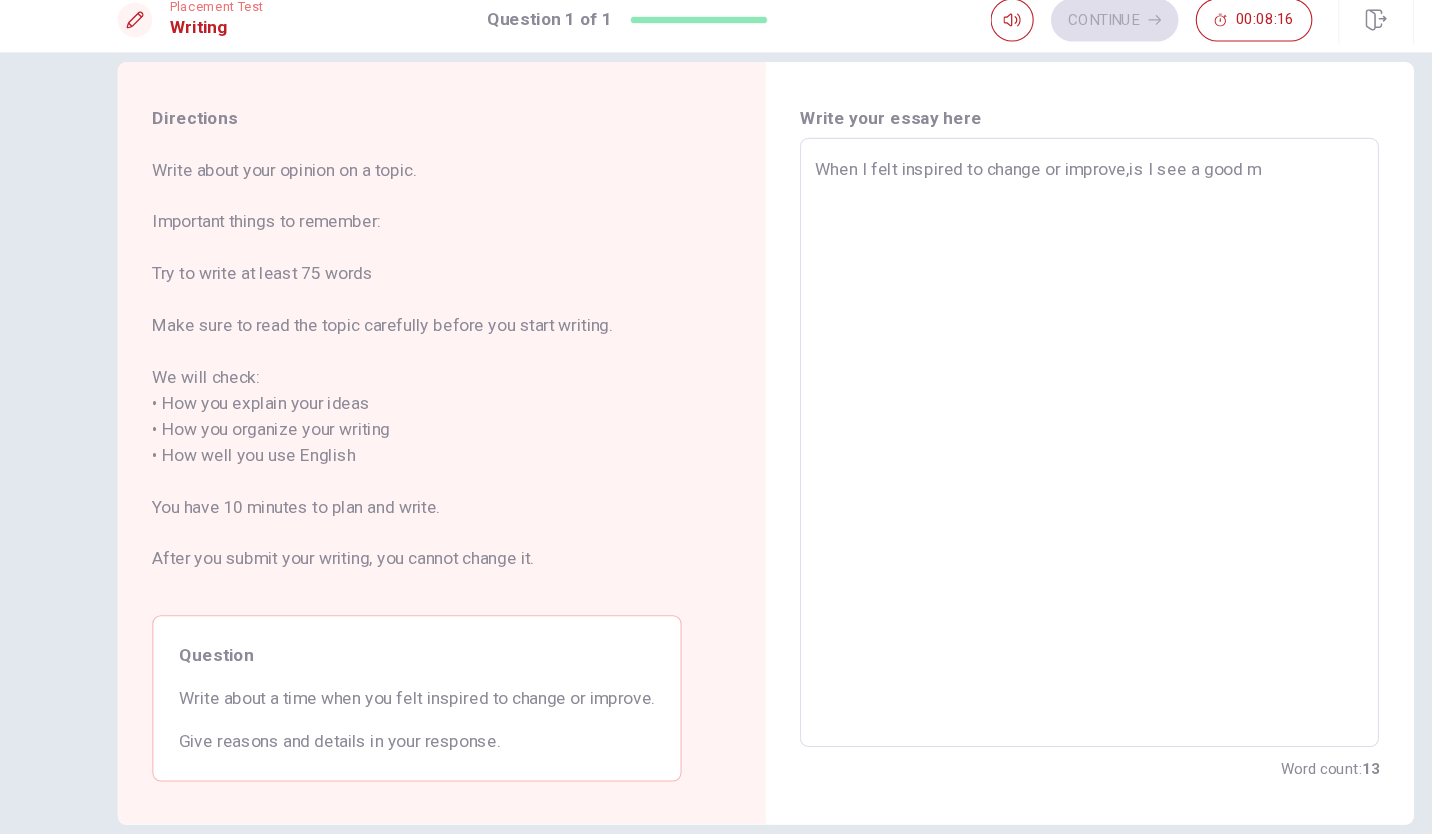 type on "x" 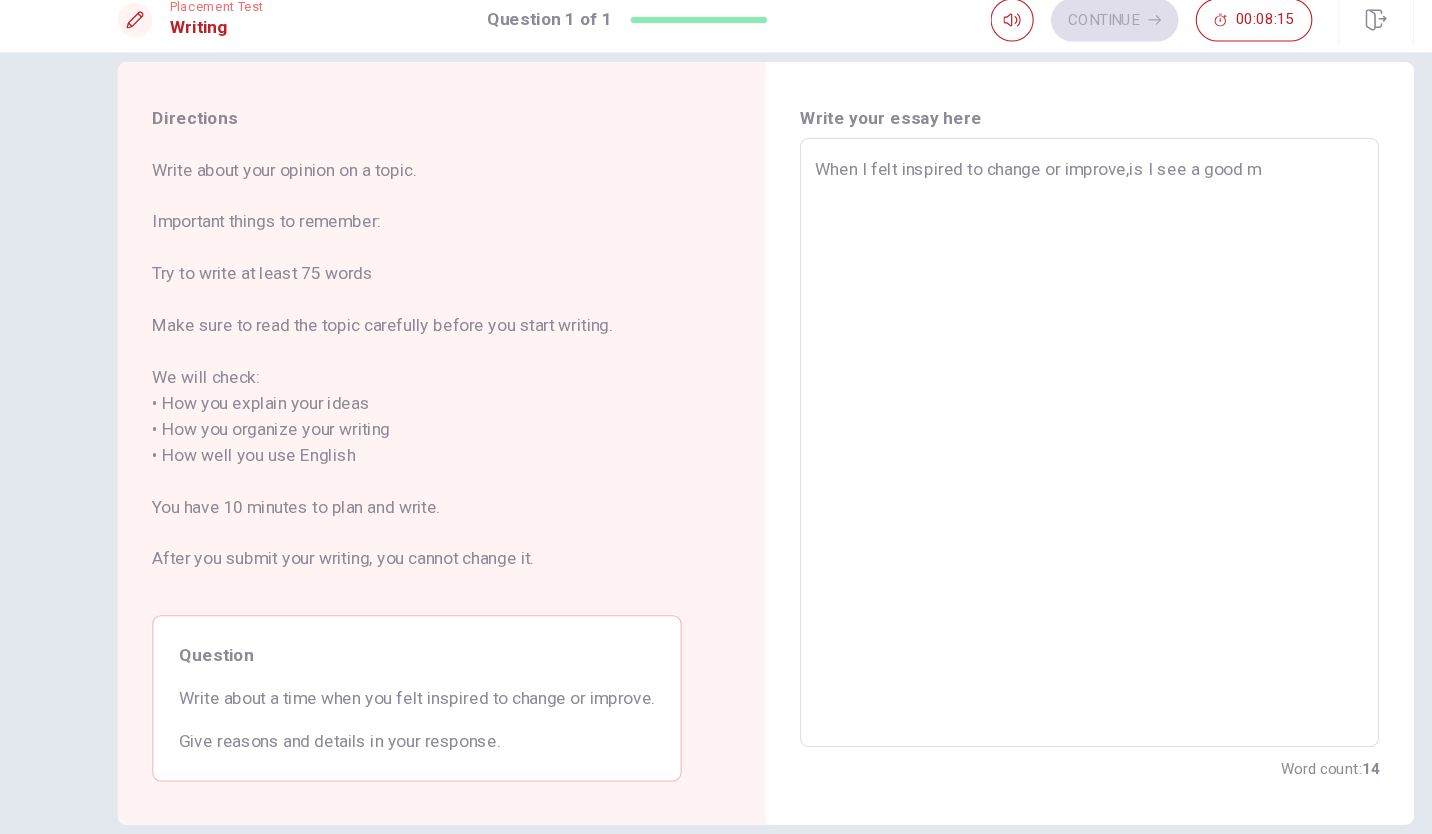 type on "When I felt inspired to change or improve,is I see a good mo" 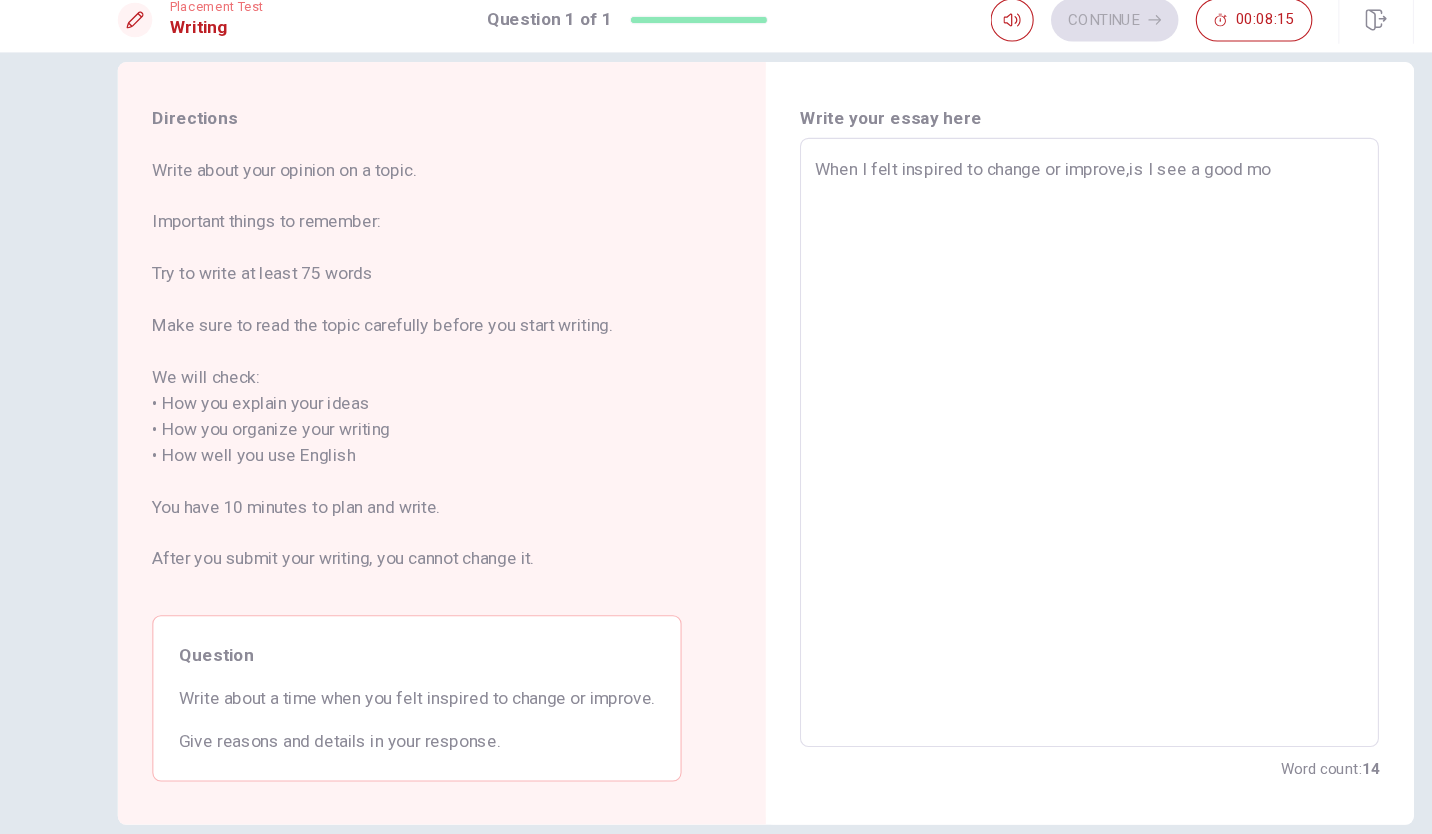 type on "x" 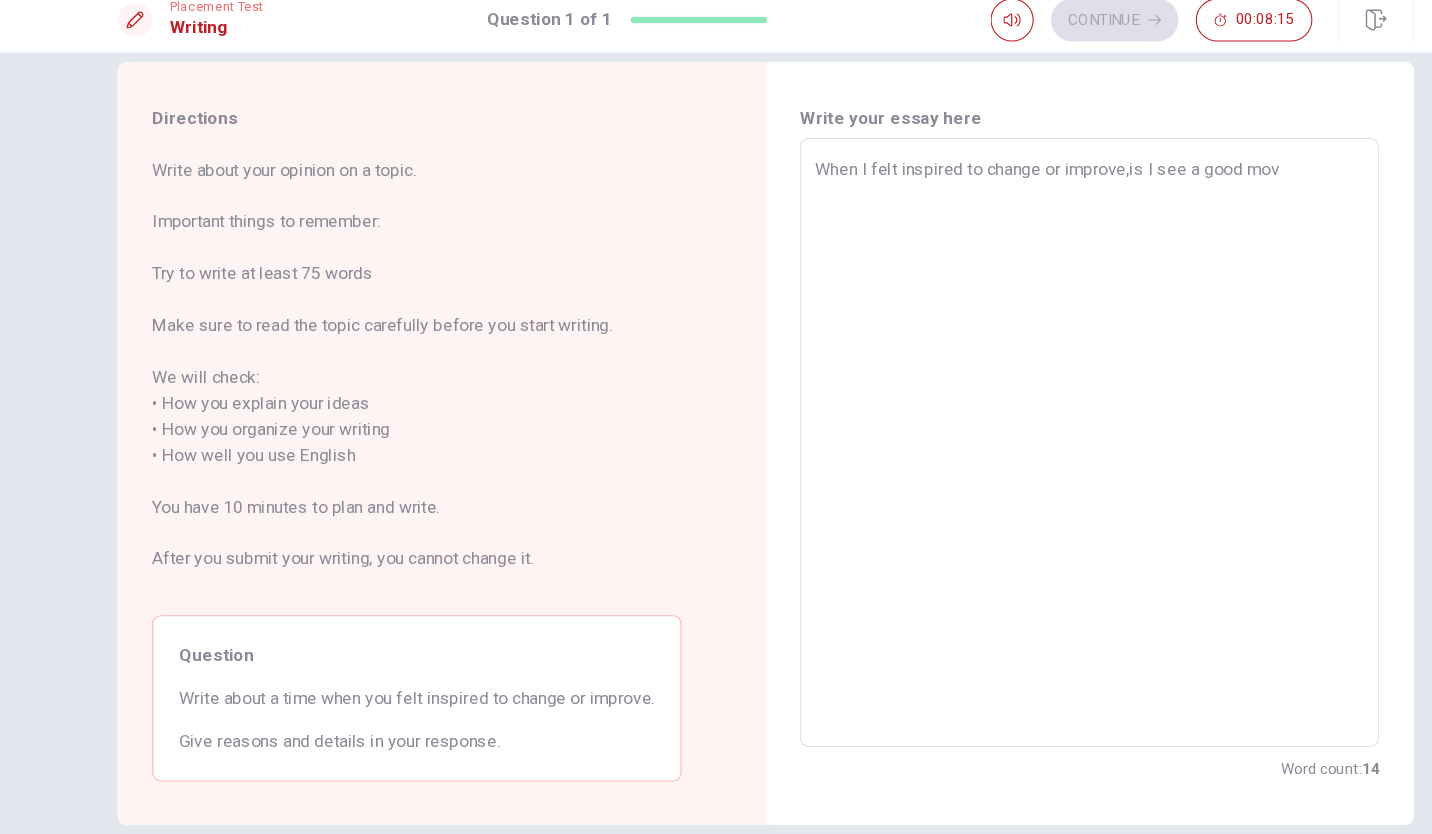 type on "x" 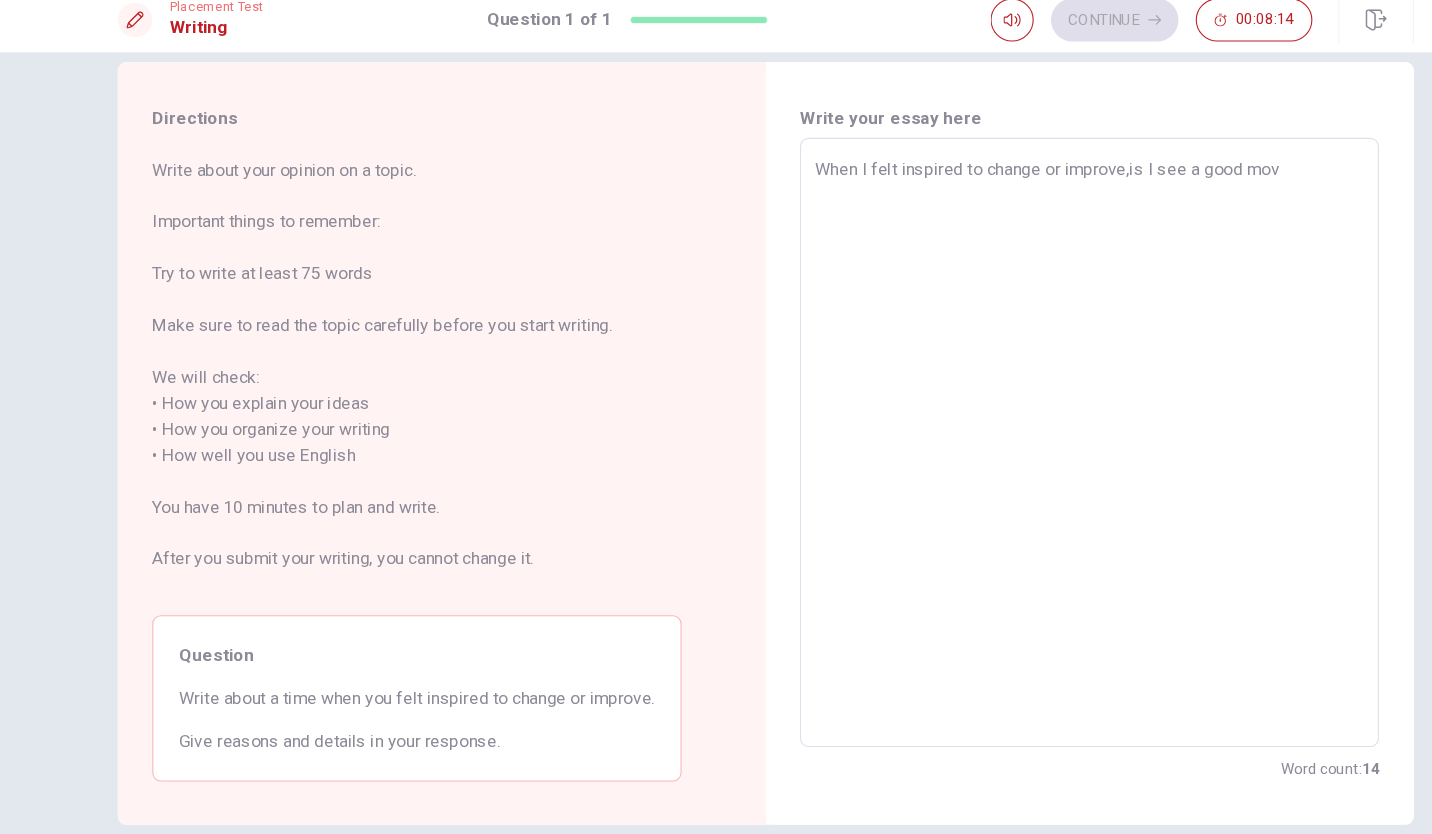 type on "When I felt inspired to change or improve,is I see a good movi" 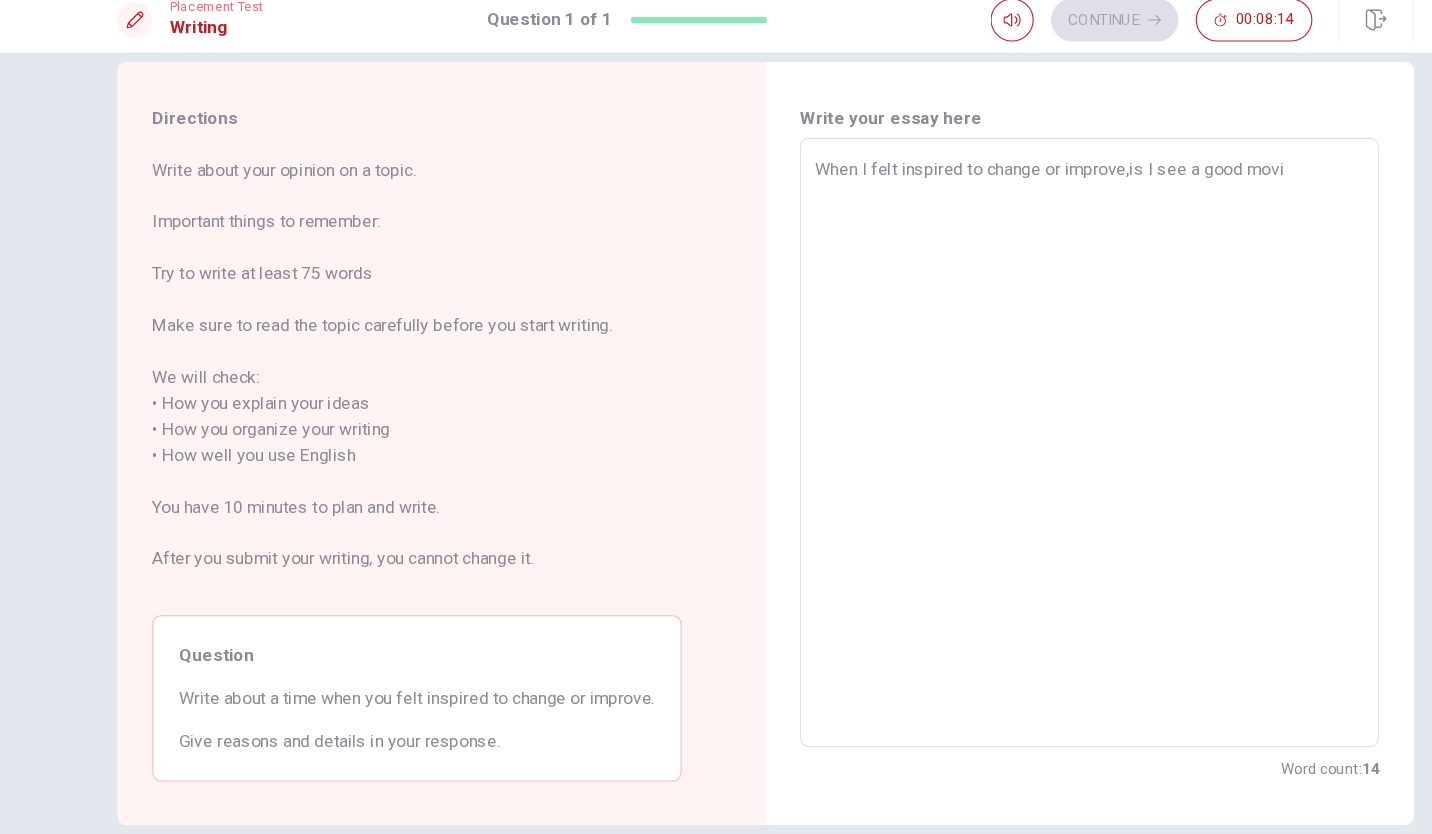 type on "x" 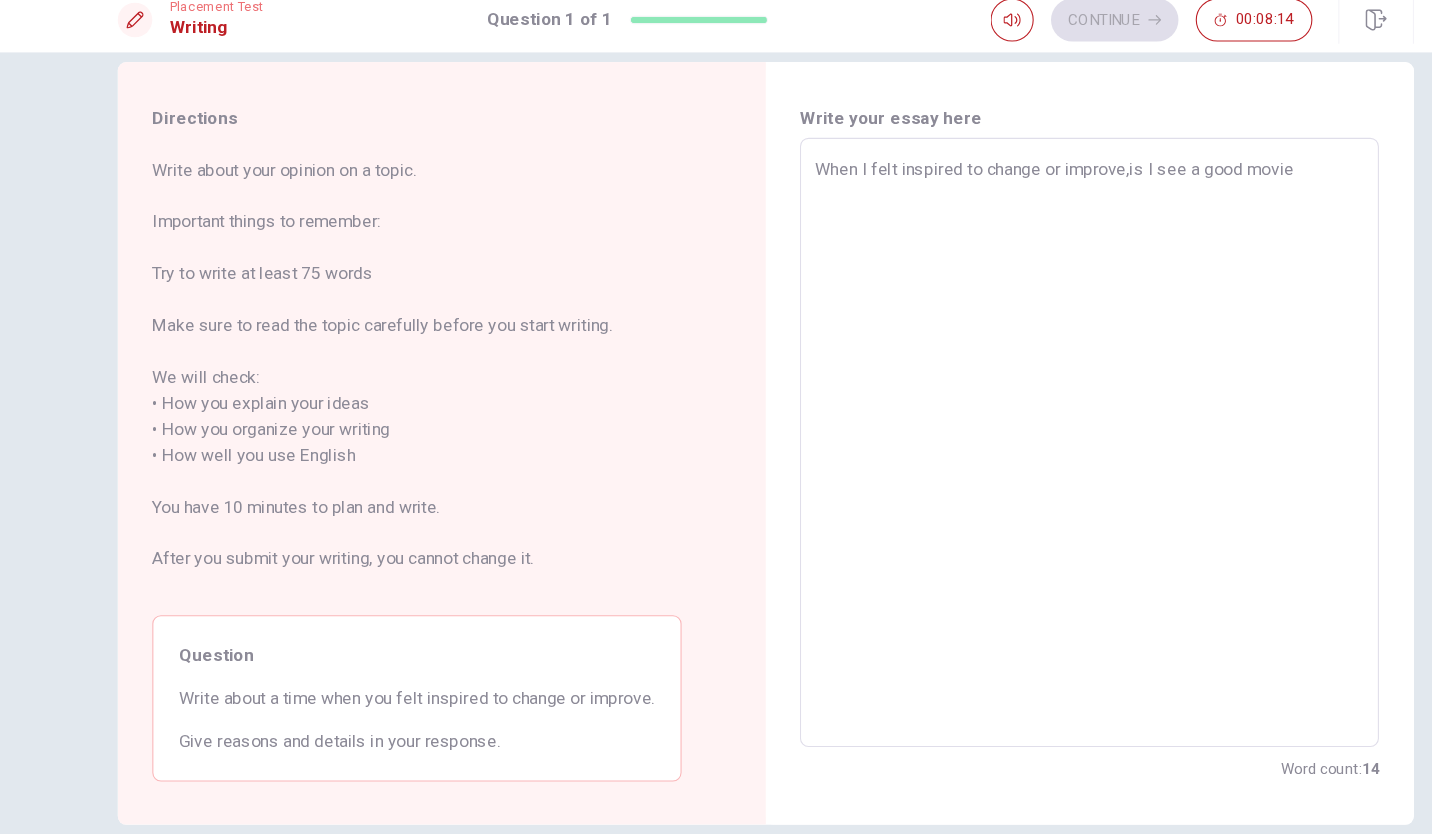 type on "x" 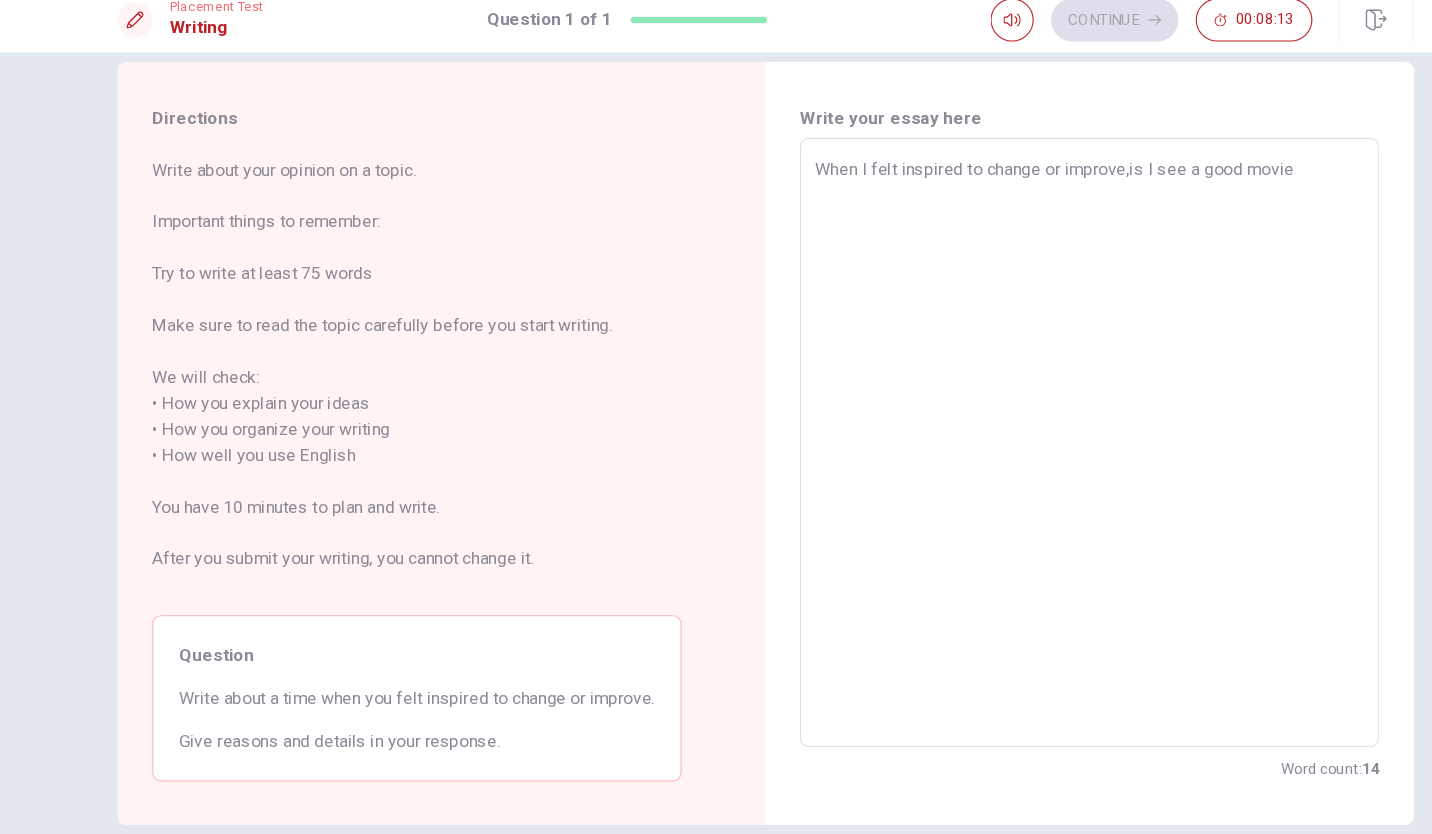 type on "When I felt inspired to change or improve,is I see a good movie." 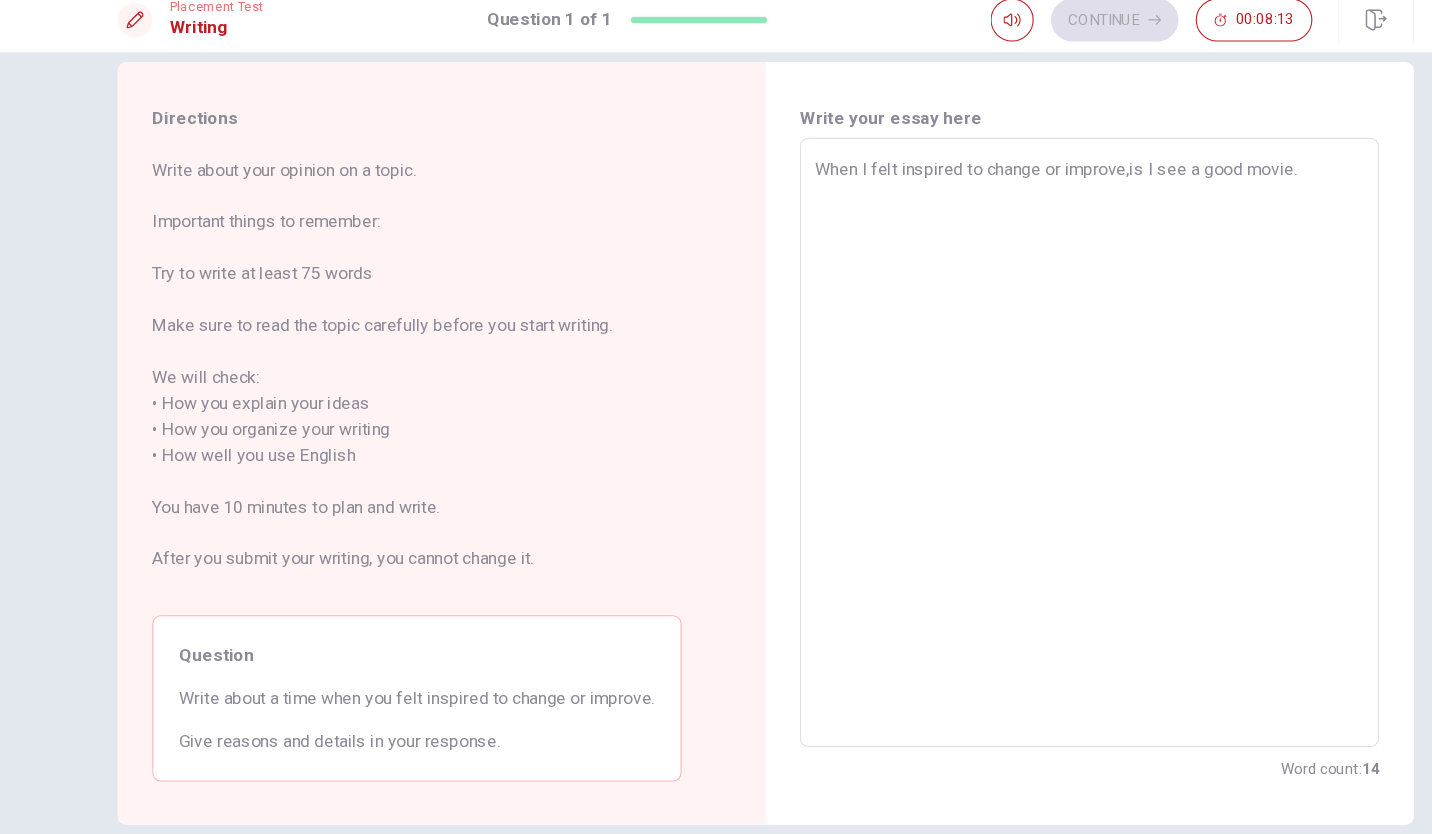 type on "x" 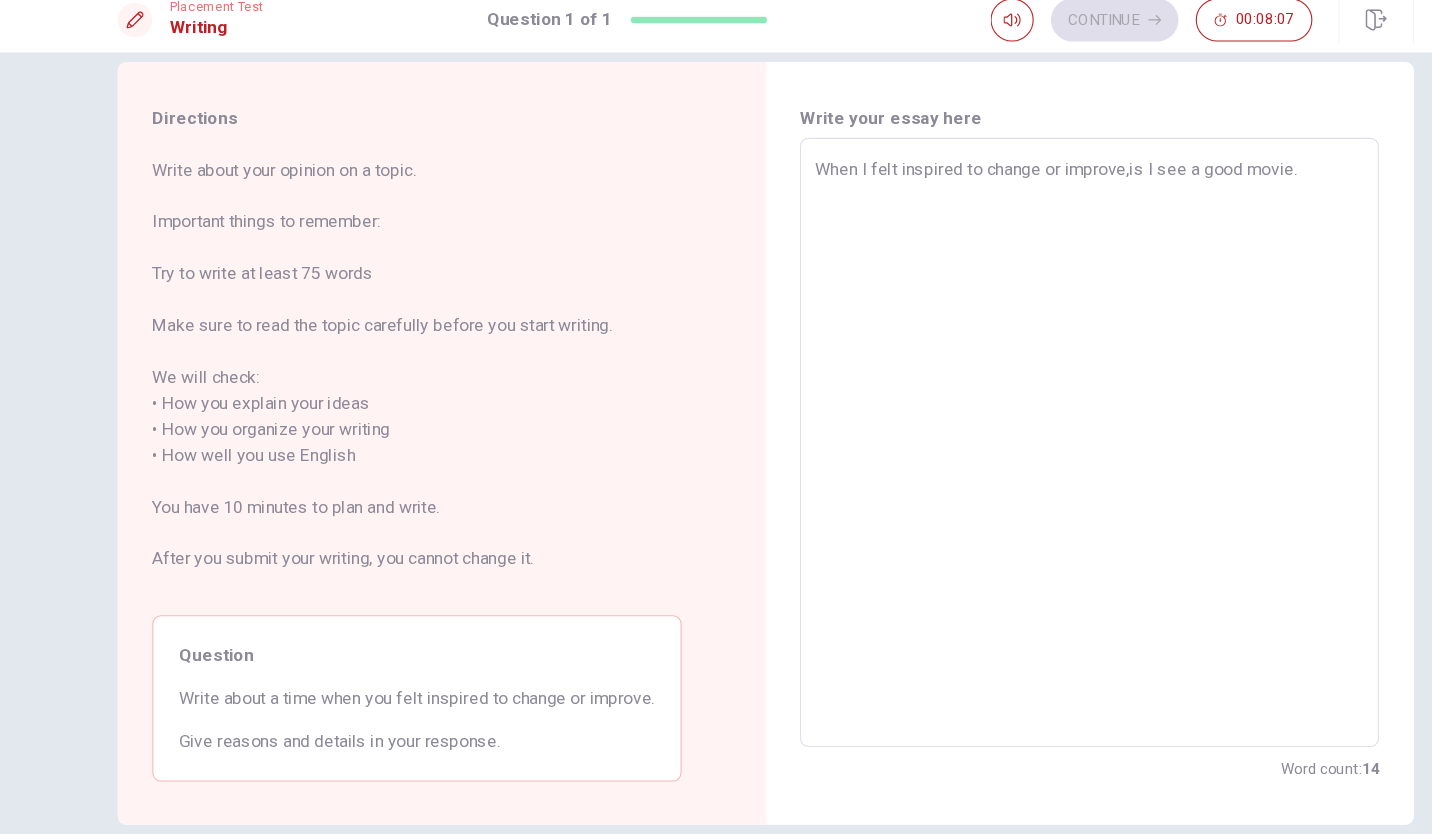 click on "When I felt inspired to change or improve,is I see a good movie." at bounding box center [1016, 425] 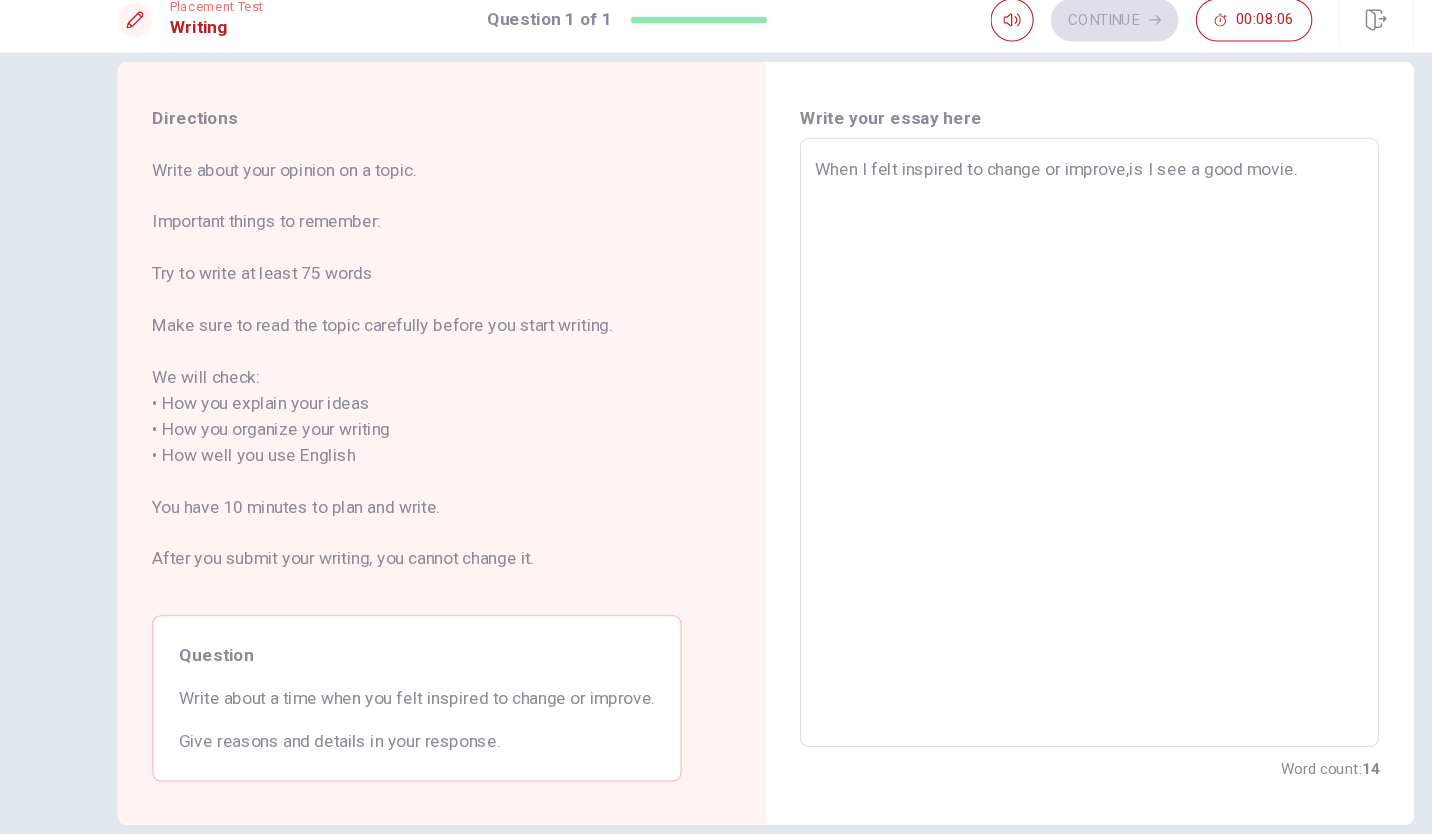 click on "When I felt inspired to change or improve,is I see a good movie." at bounding box center [1016, 425] 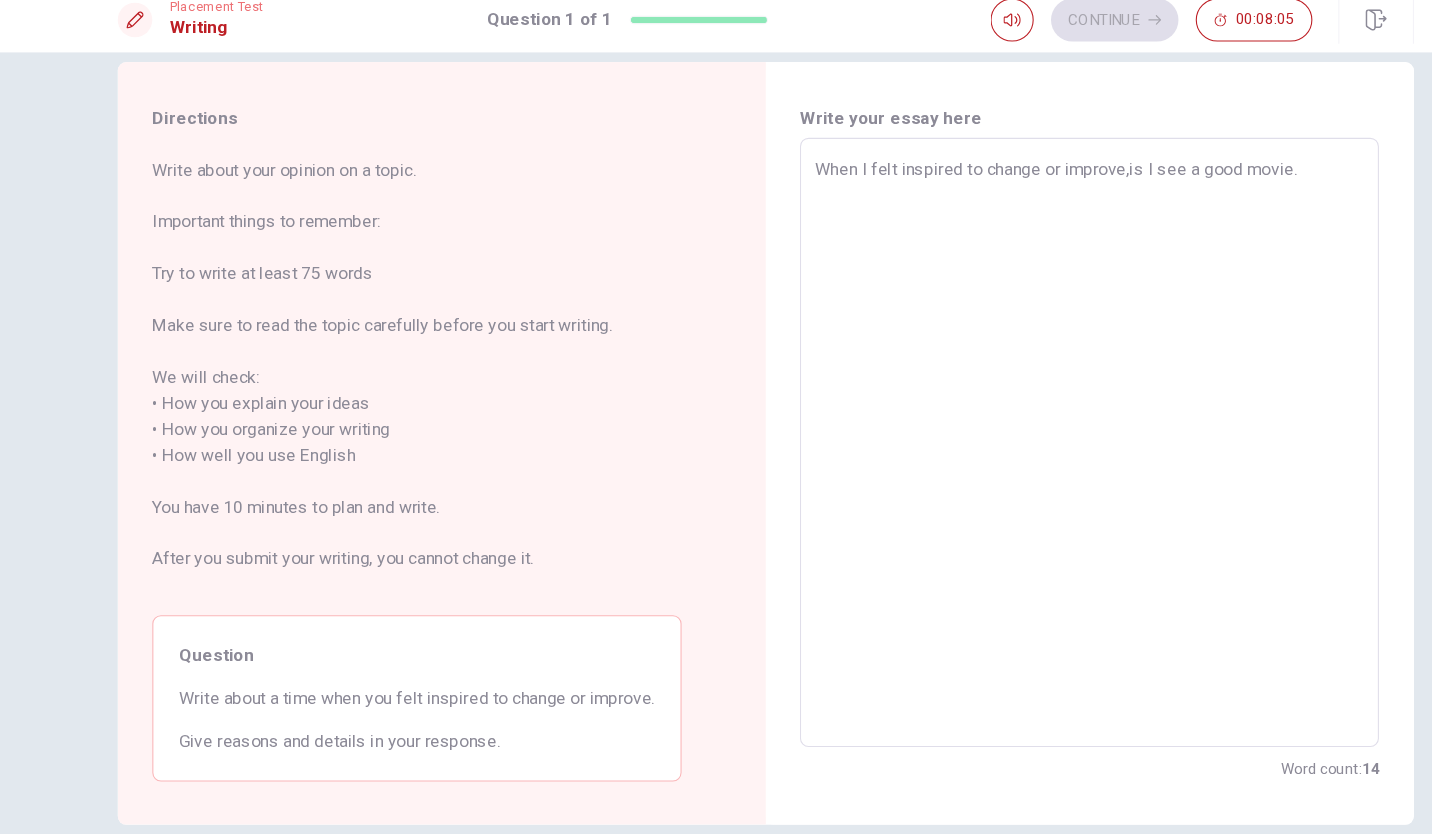 click on "When I felt inspired to change or improve,is I see a good movie." at bounding box center [1016, 425] 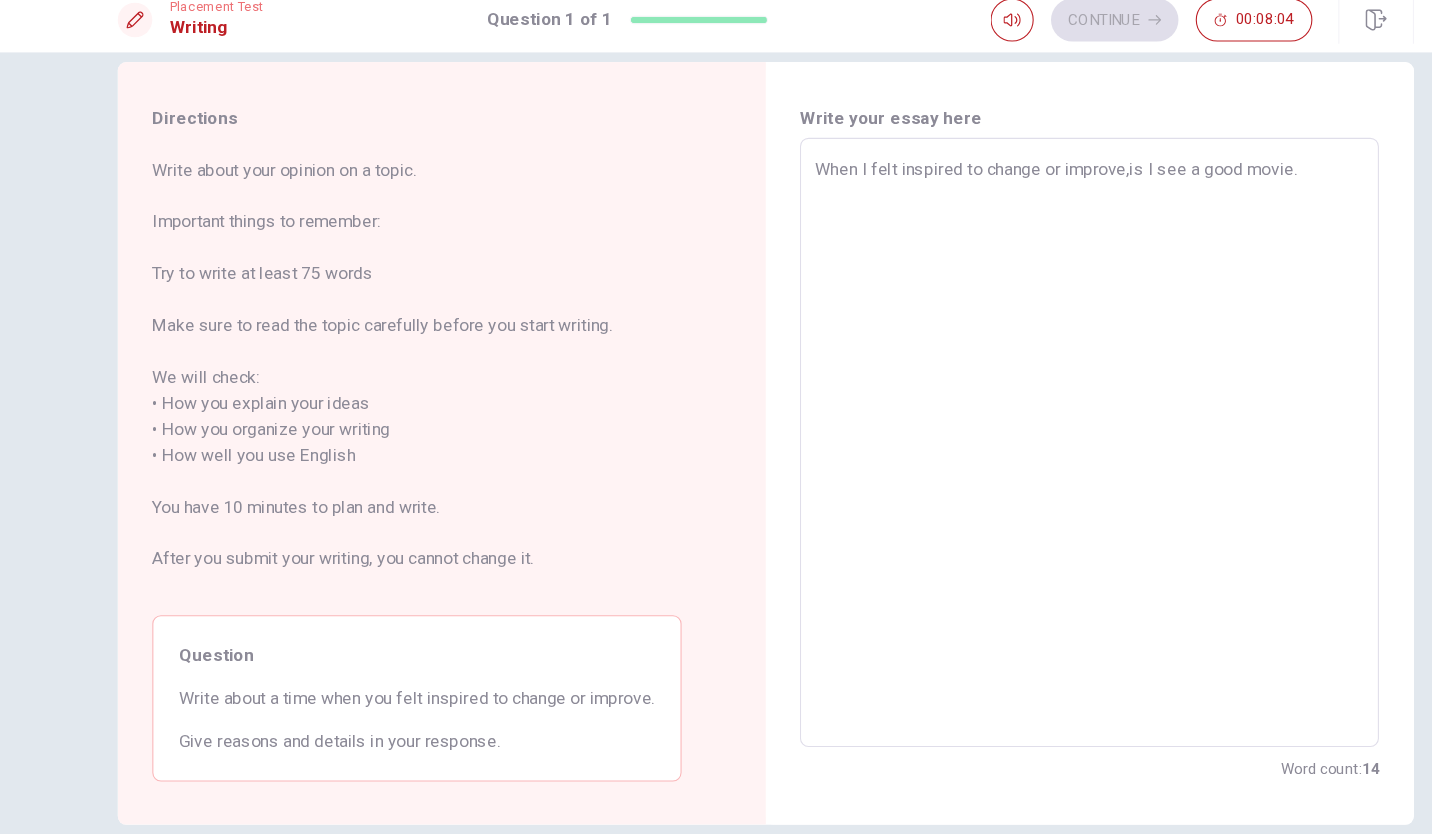 type on "When I felt inspired to change or improve,i I see a good movie." 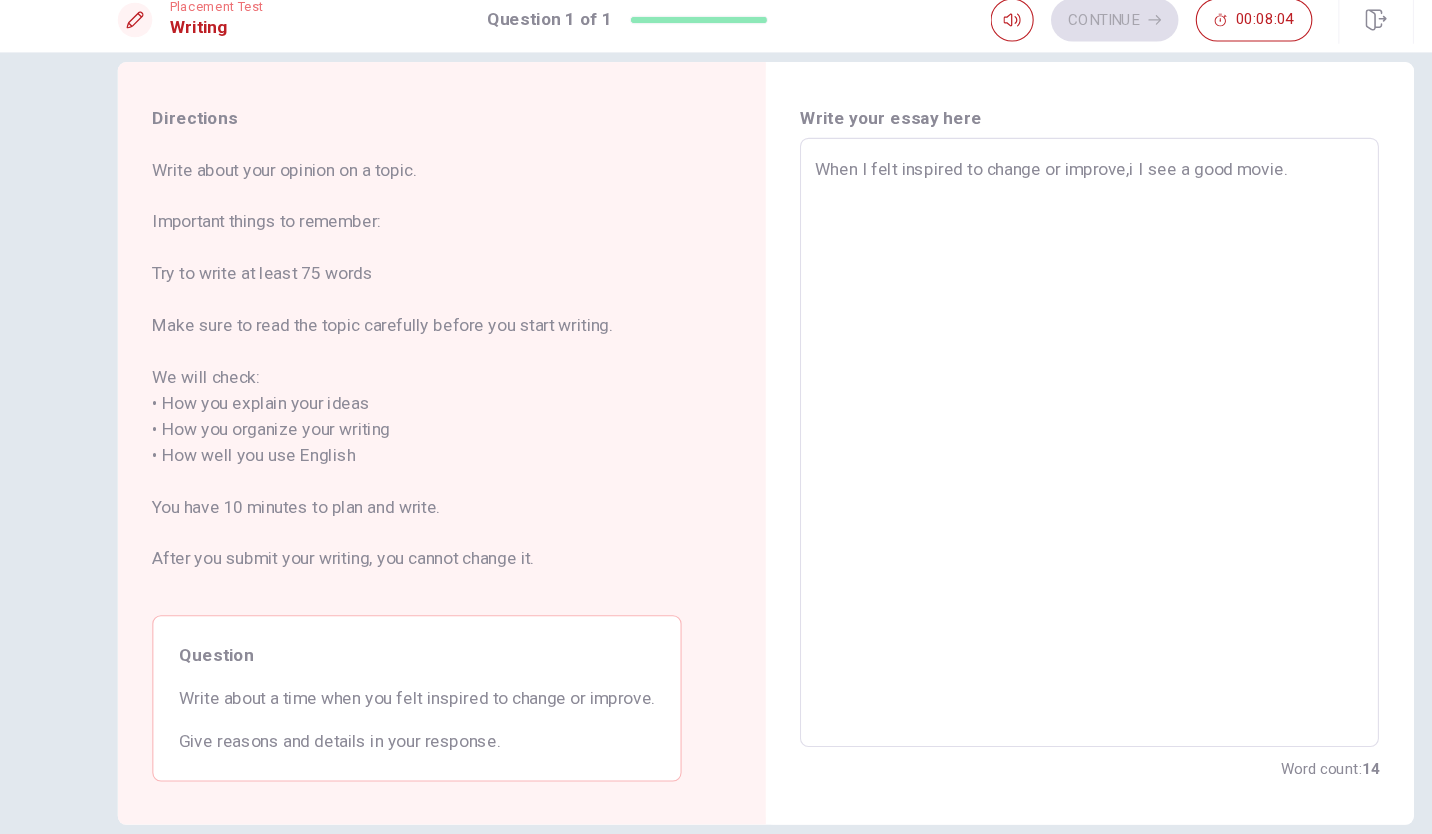 type on "x" 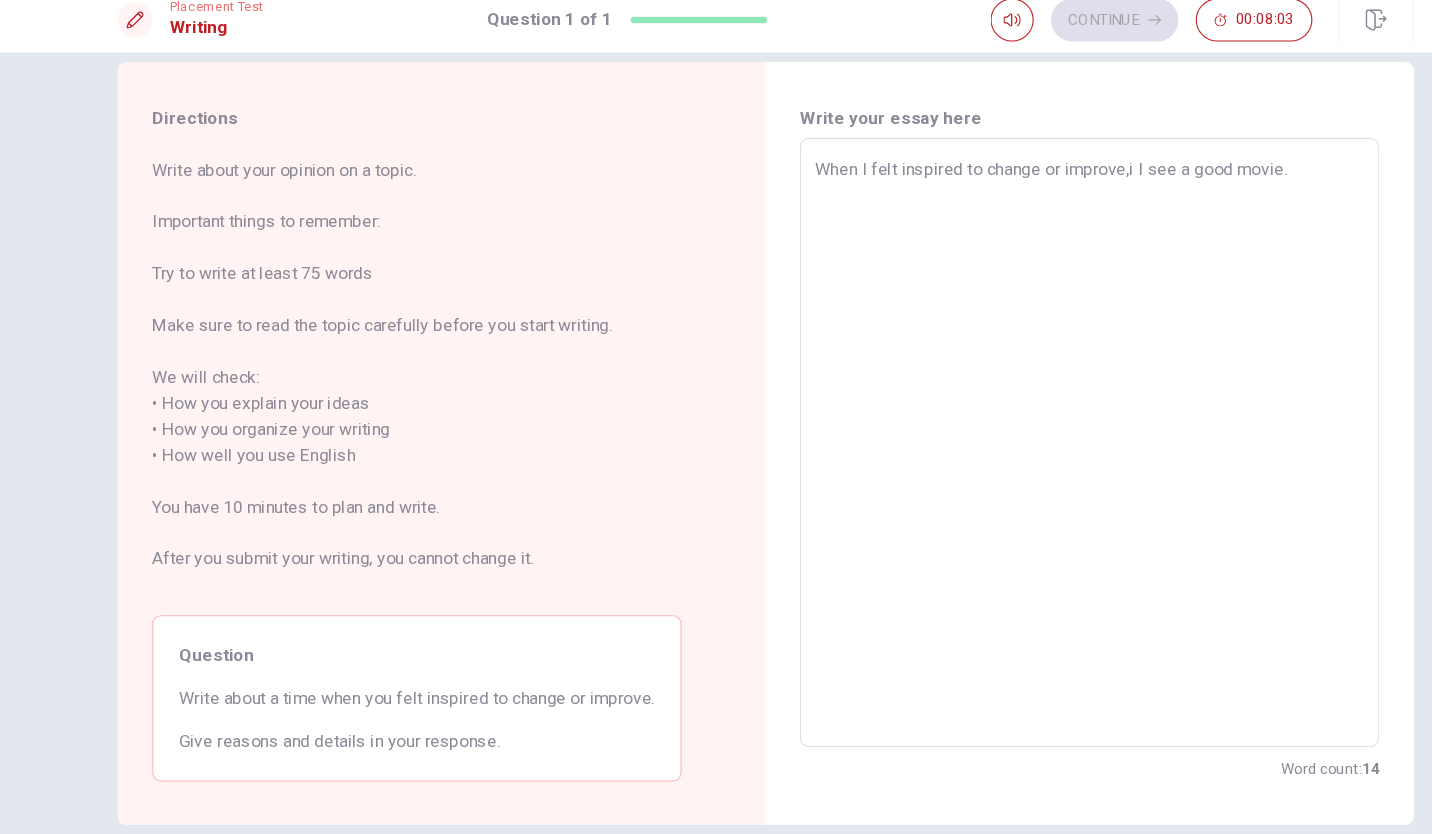 type on "When I felt inspired to change or improve, I see a good movie." 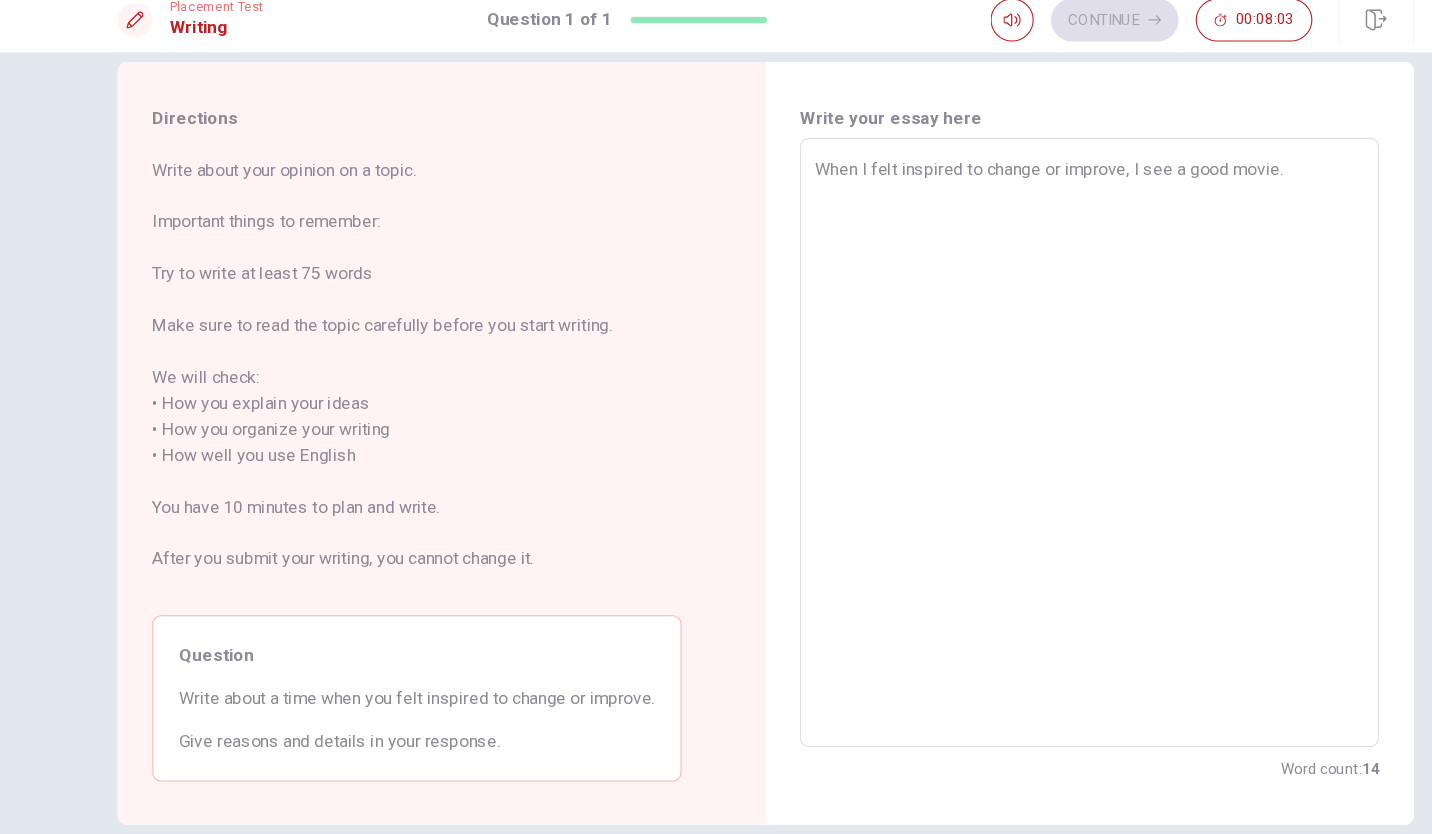 type on "x" 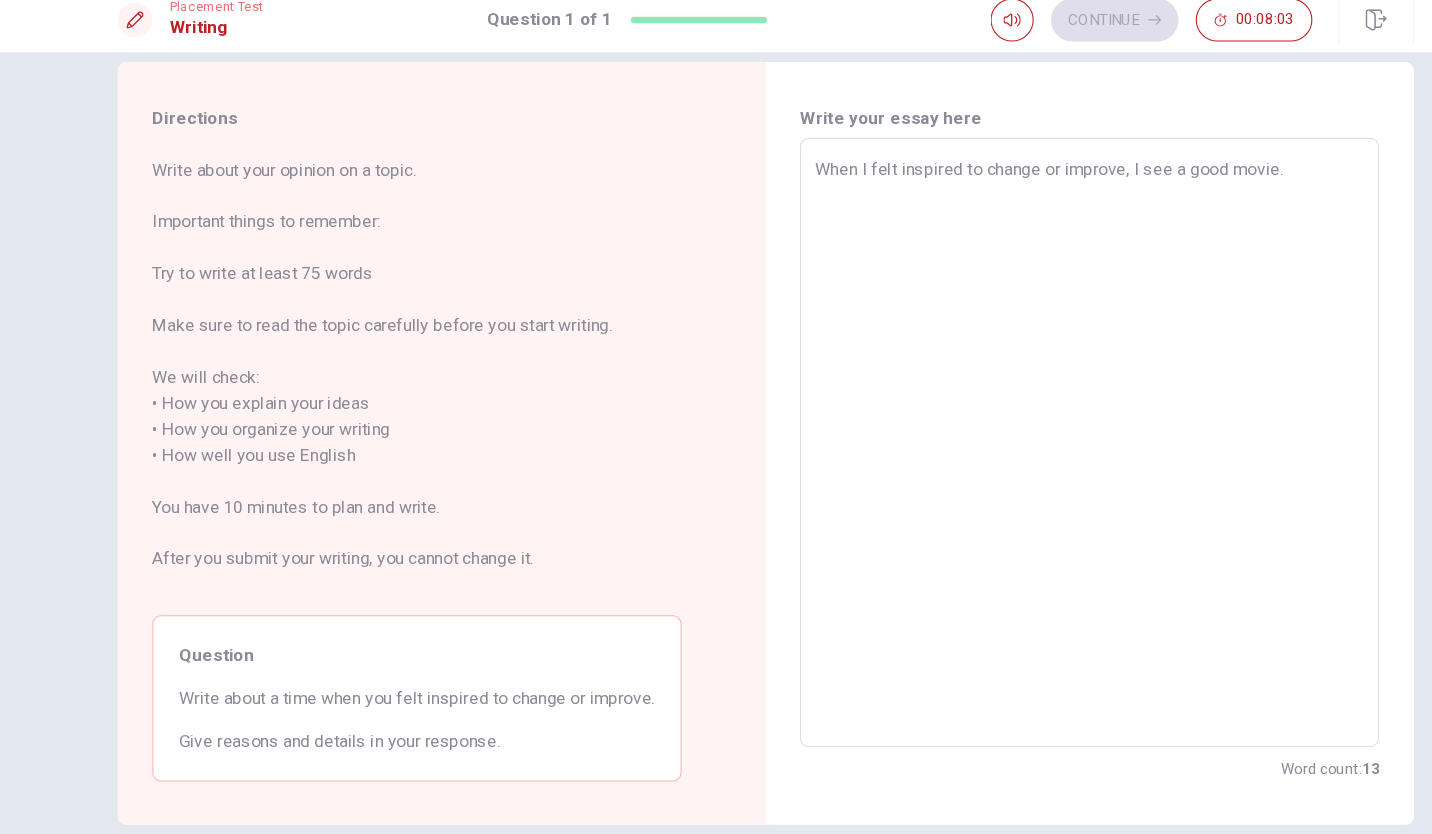 type on "When I felt inspired to change or improve I see a good movie." 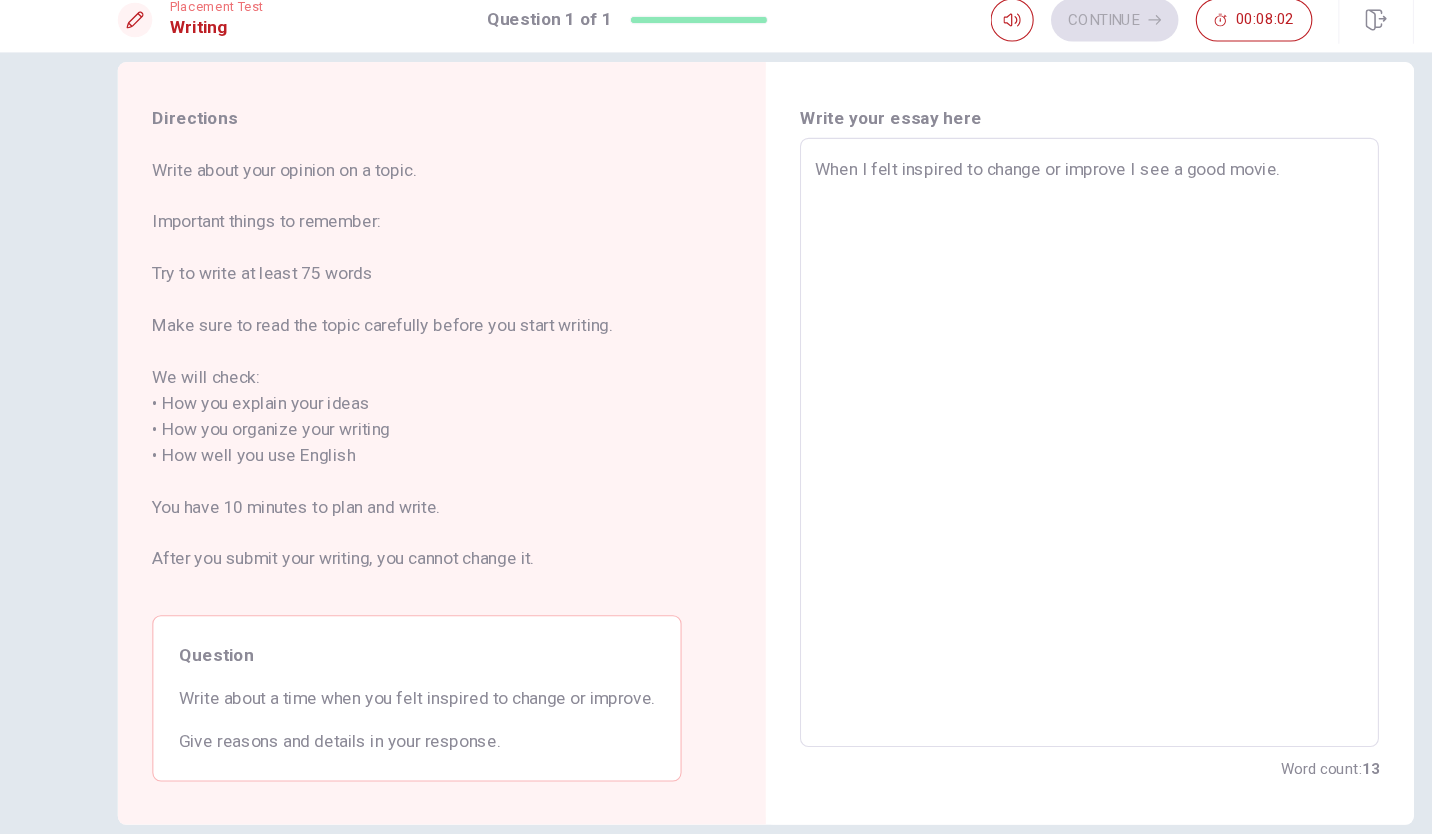 type on "x" 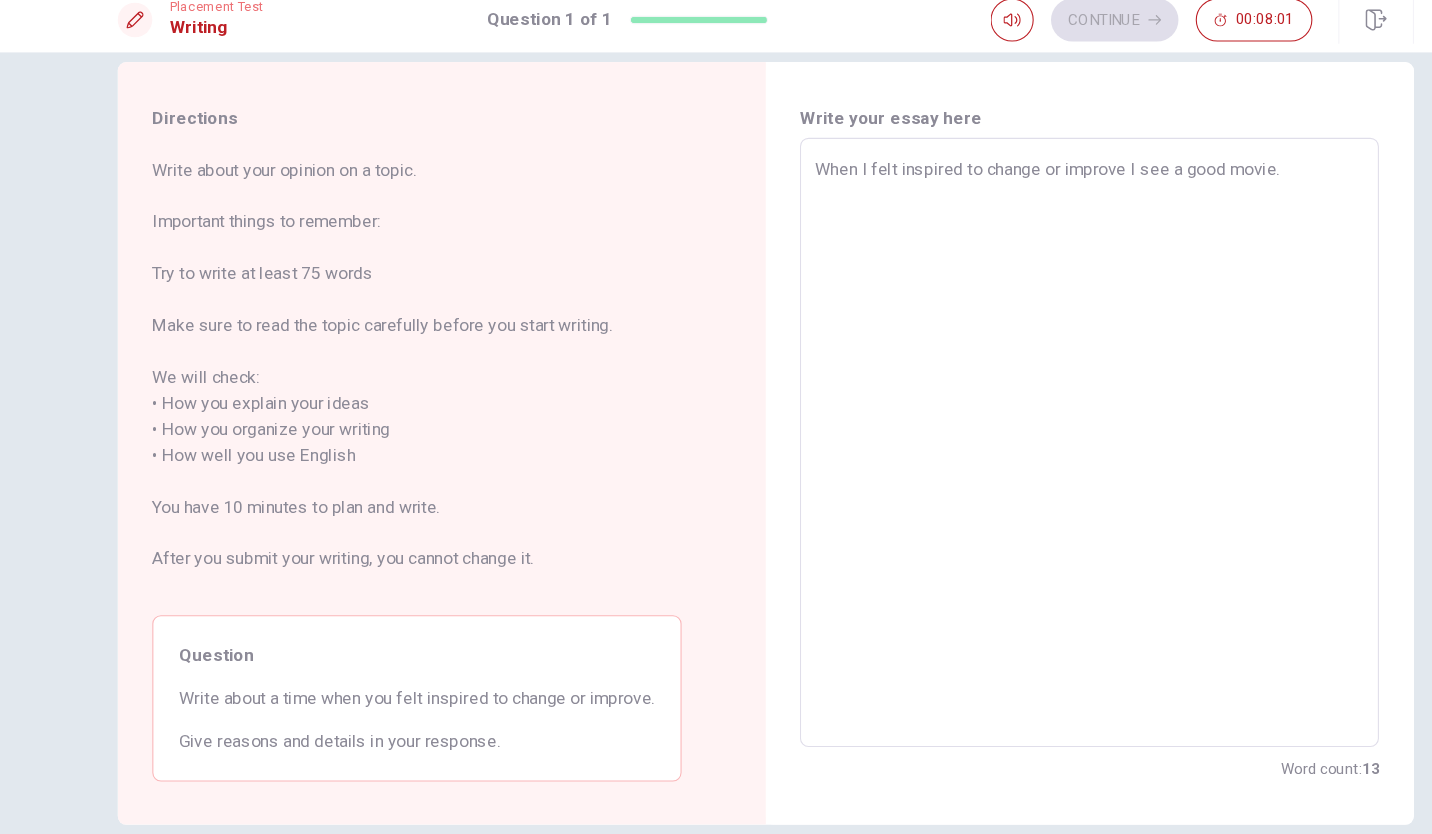 type on "When I felt inspired to change or improveW I see a good movie." 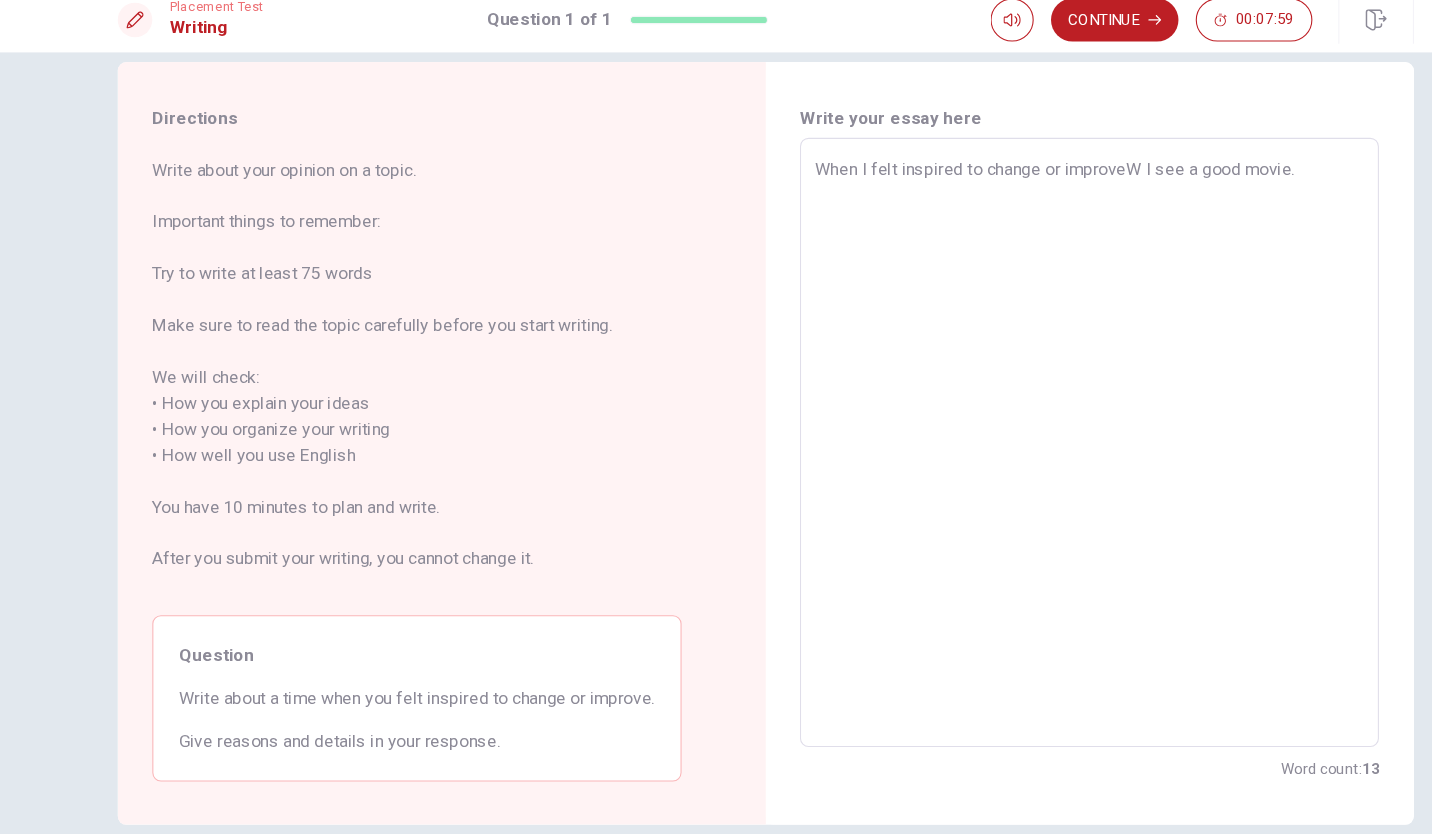 click on "When I felt inspired to change or improveW I see a good movie." at bounding box center [1016, 425] 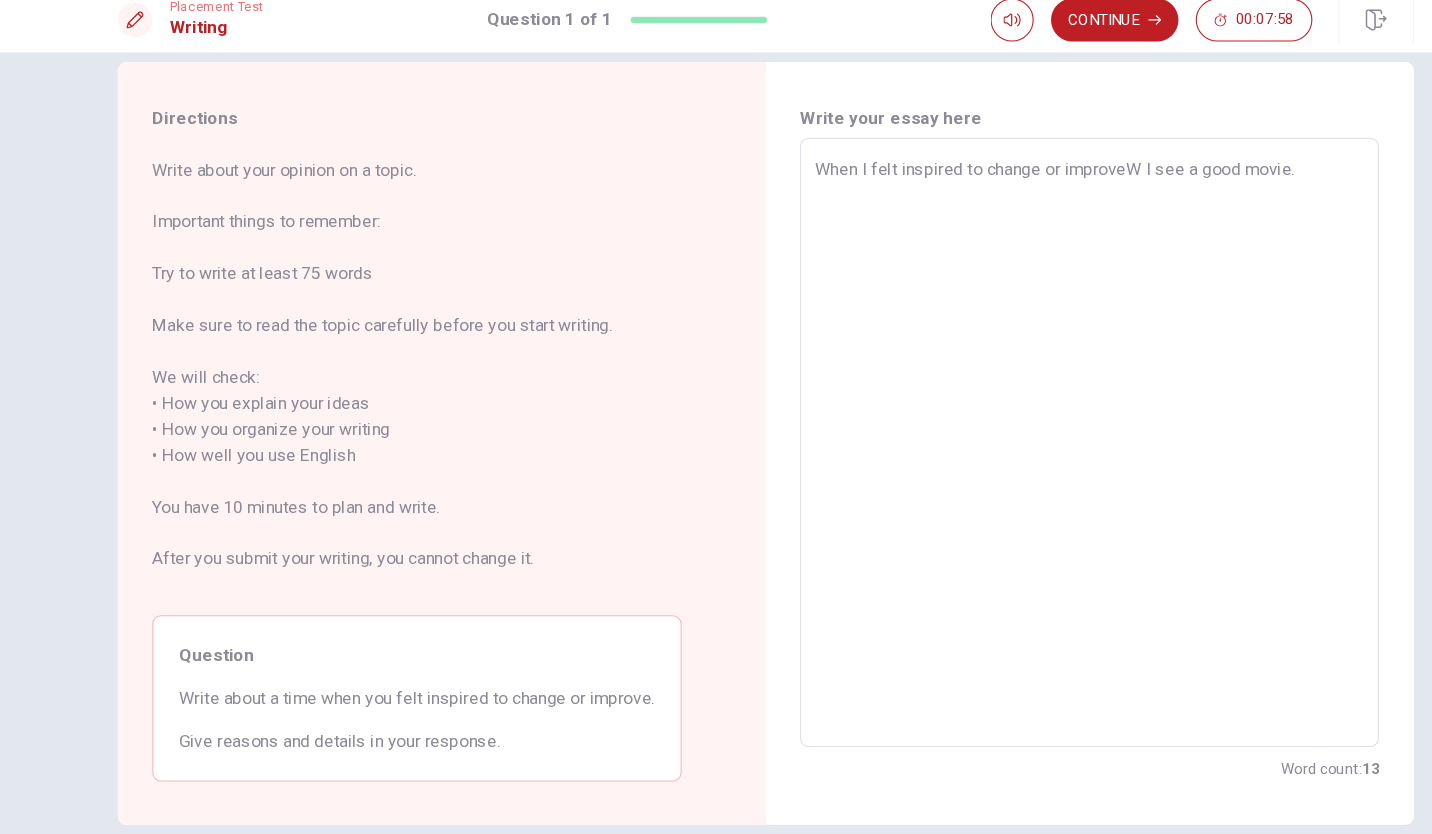 click on "When I felt inspired to change or improveW I see a good movie." at bounding box center (1016, 425) 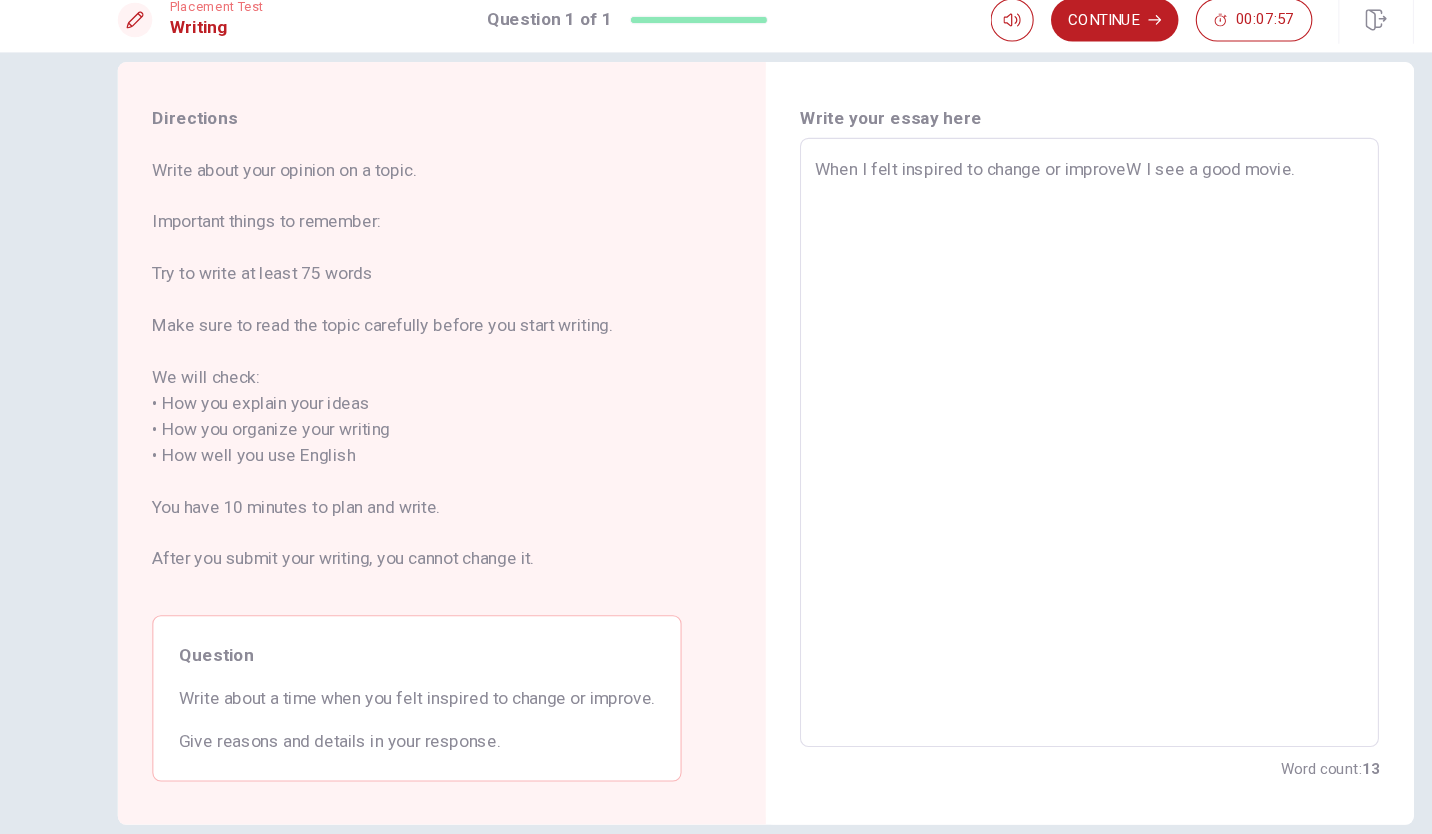 click on "When I felt inspired to change or improveW I see a good movie." at bounding box center (1016, 425) 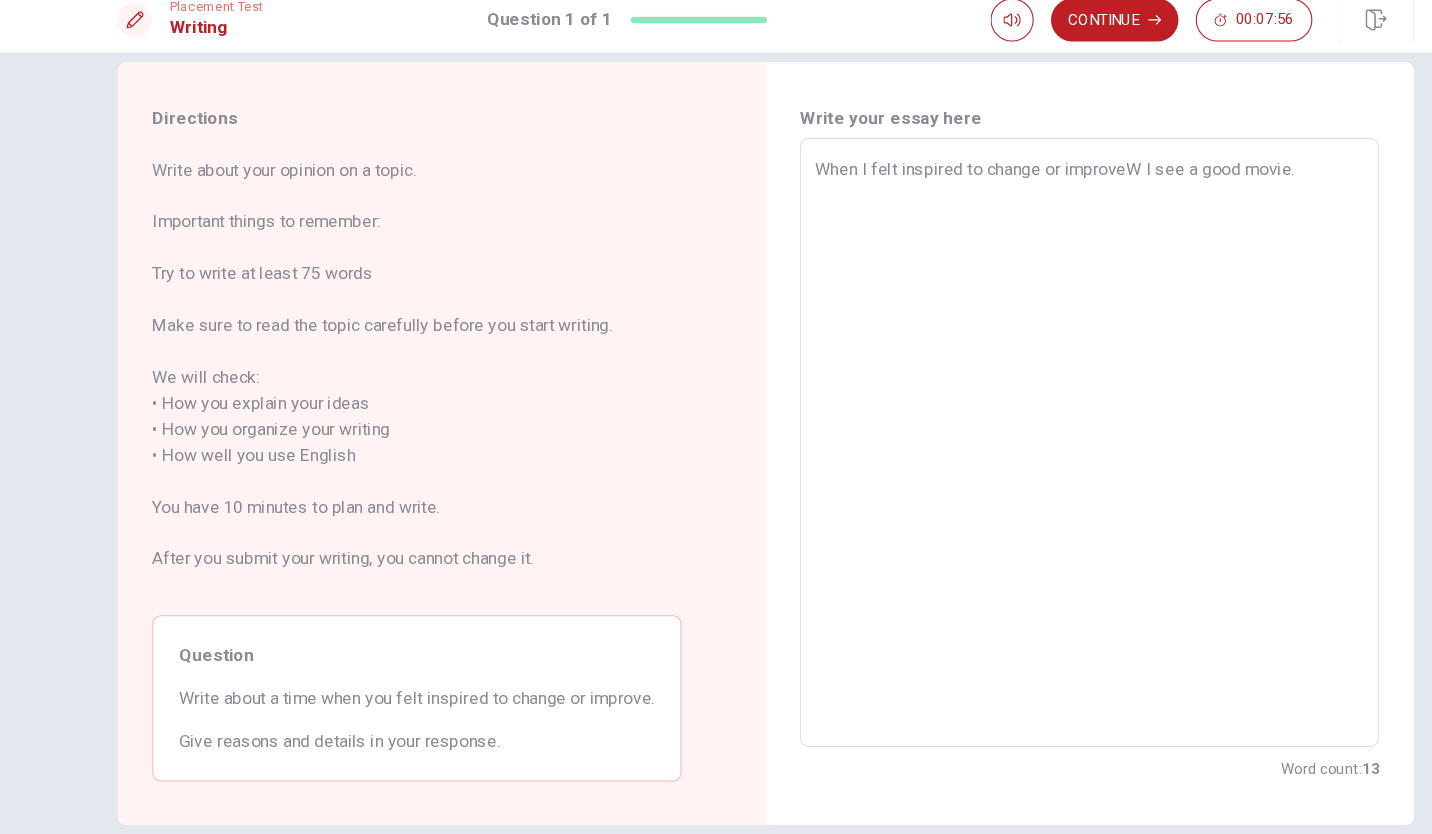 type on "When I felt inspired to change or improve I see a good movie." 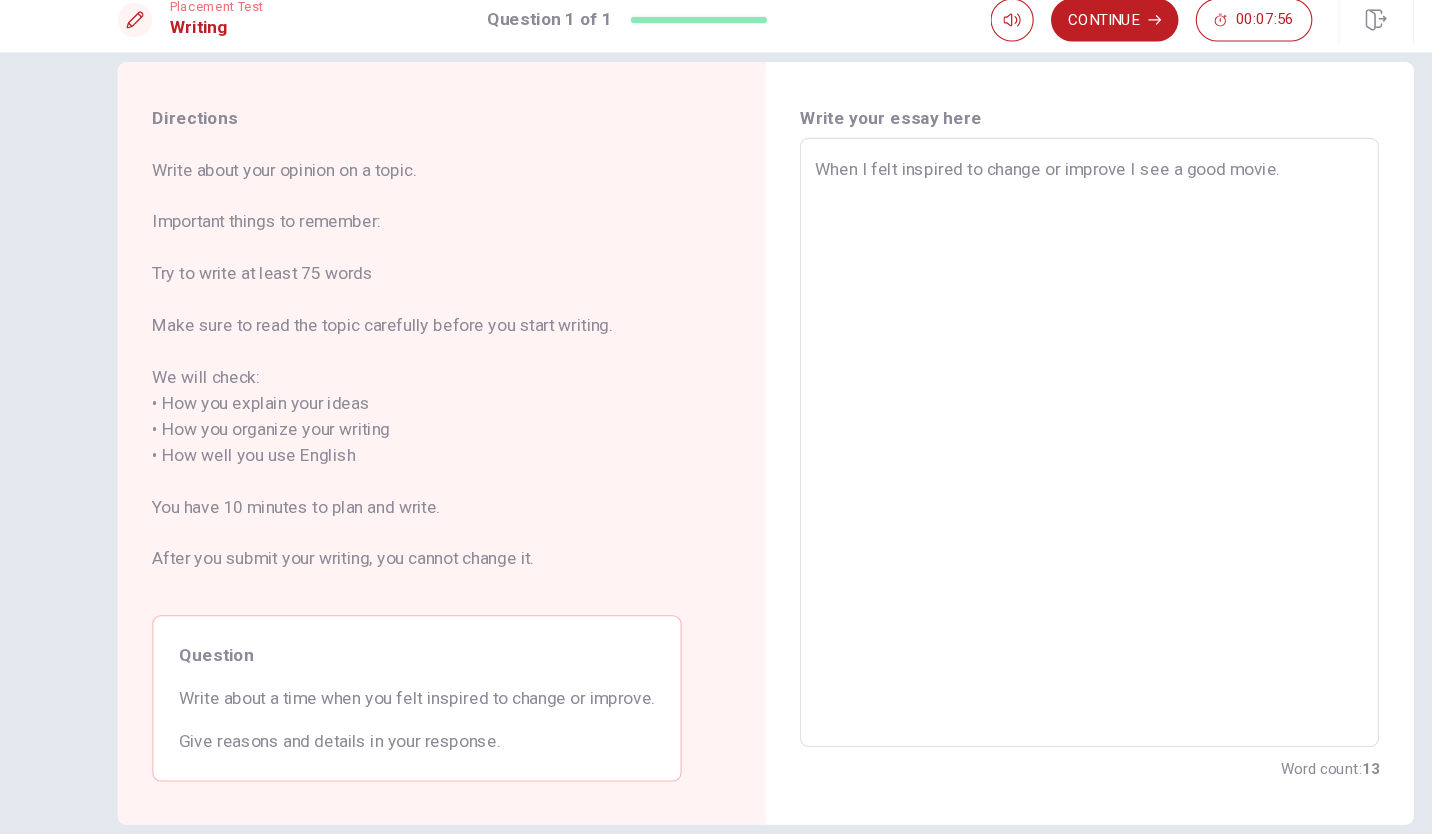 type on "x" 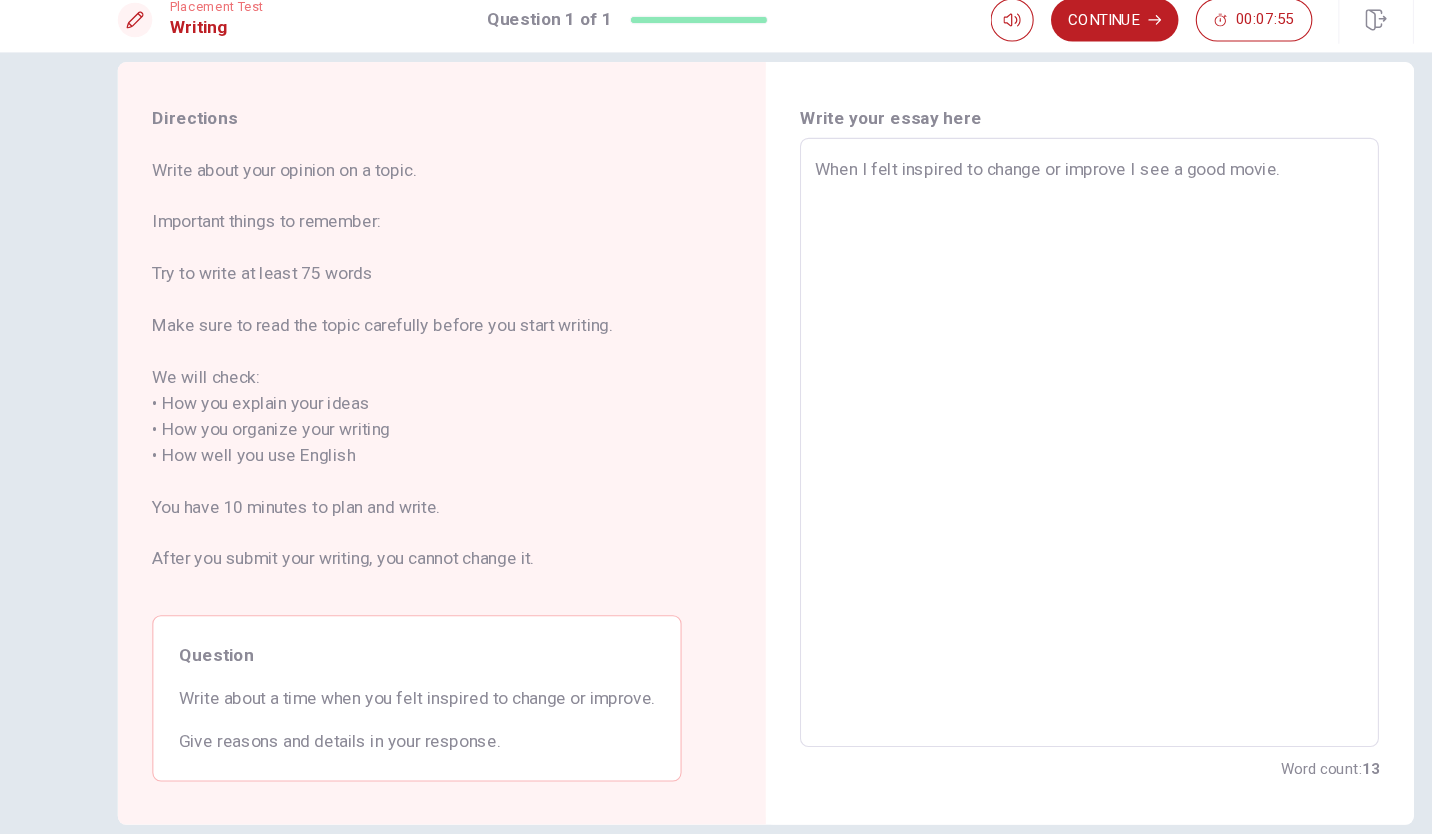 type on "When I felt inspired to change or improvew I see a good movie." 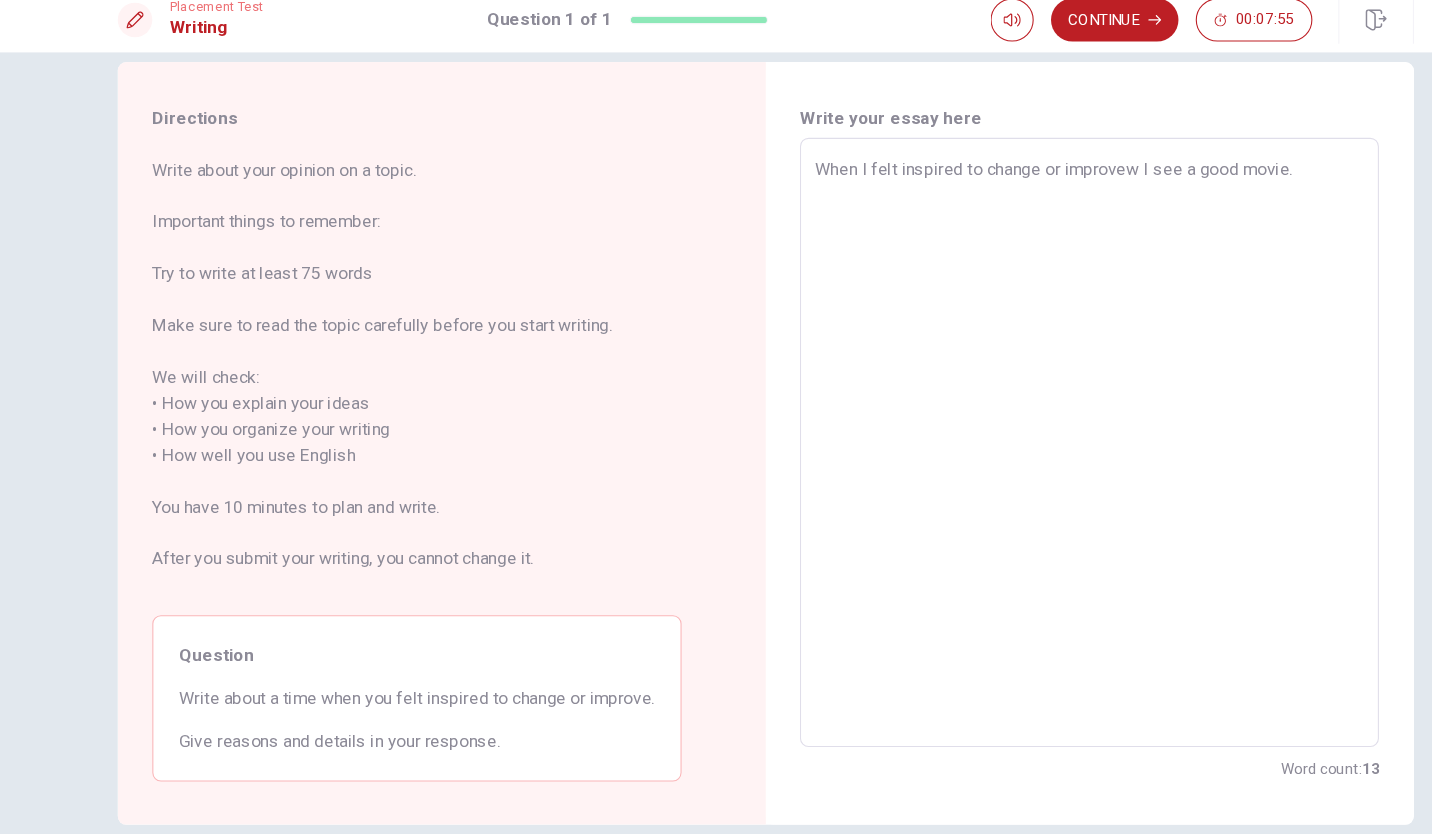 type on "x" 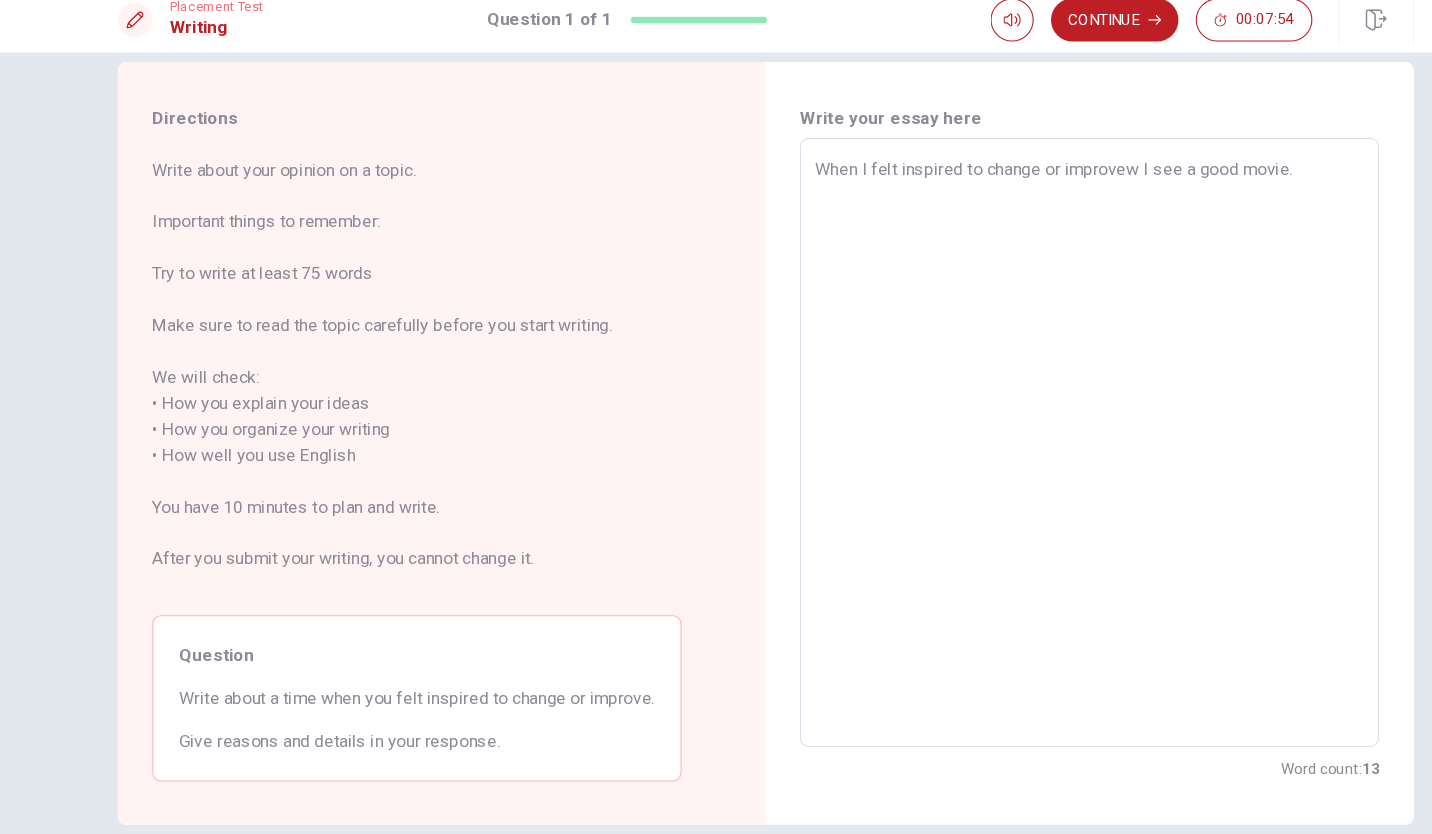 type on "When I felt inspired to change or improvewh I see a good movie." 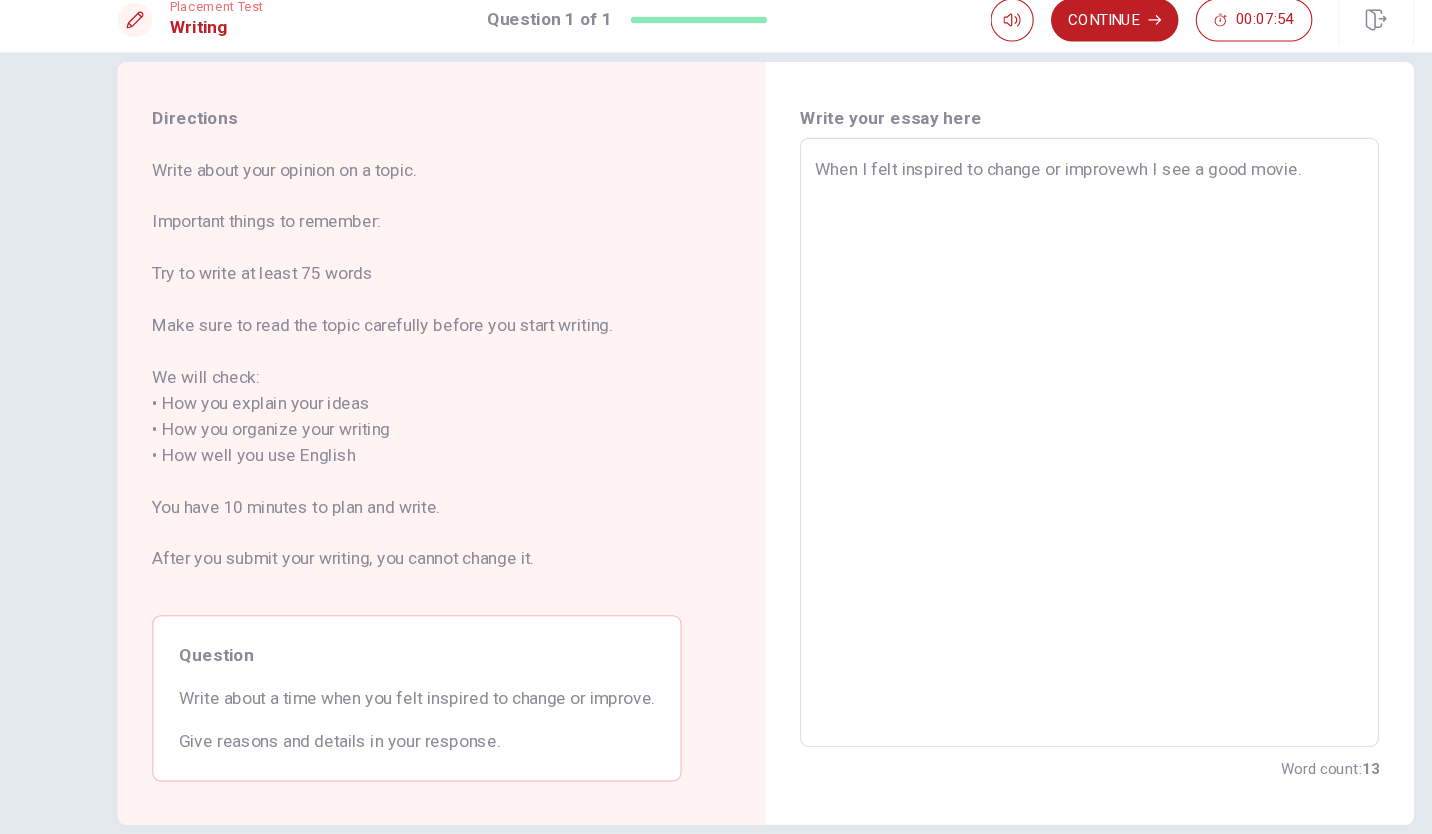 type on "x" 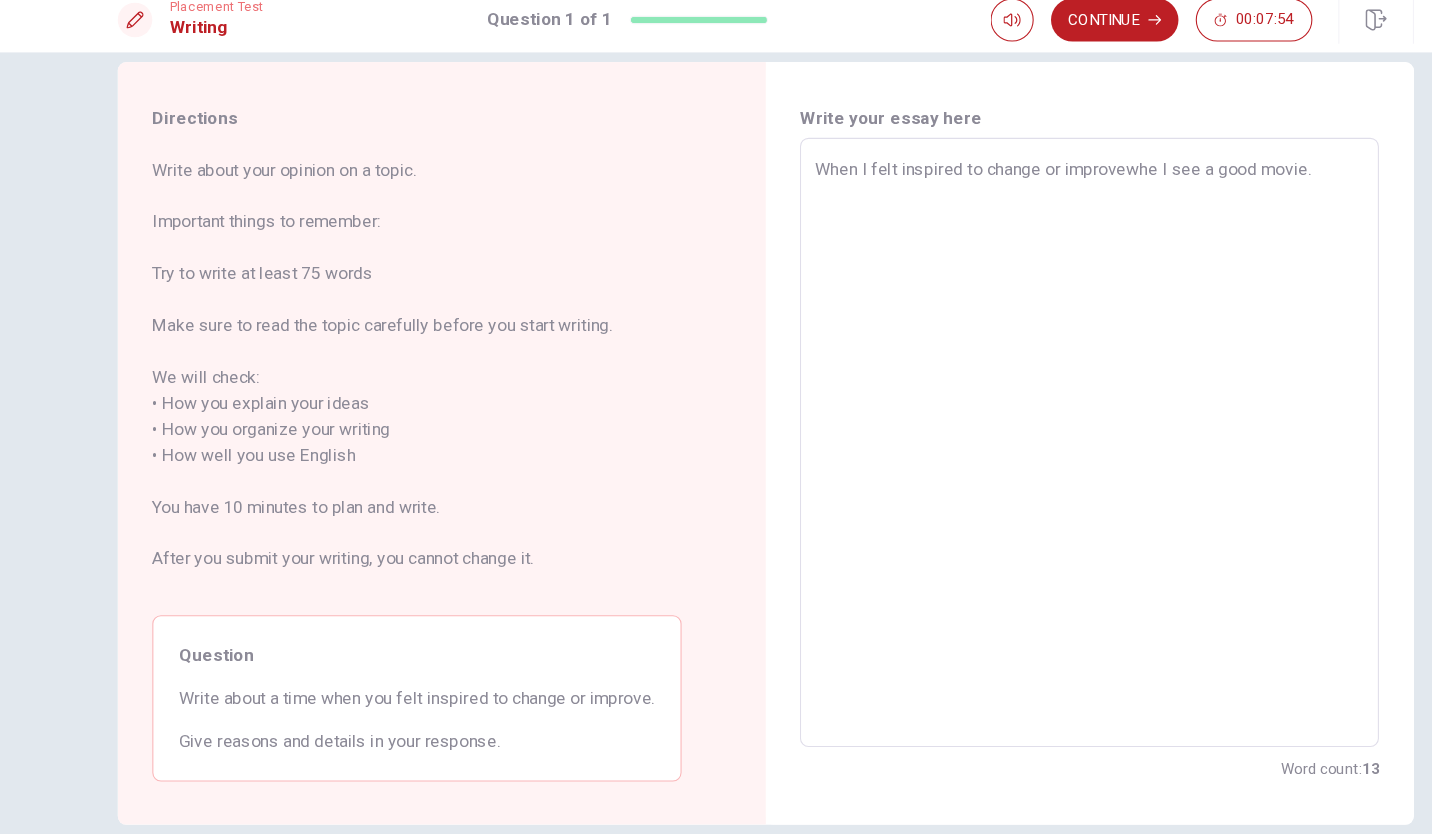 type on "x" 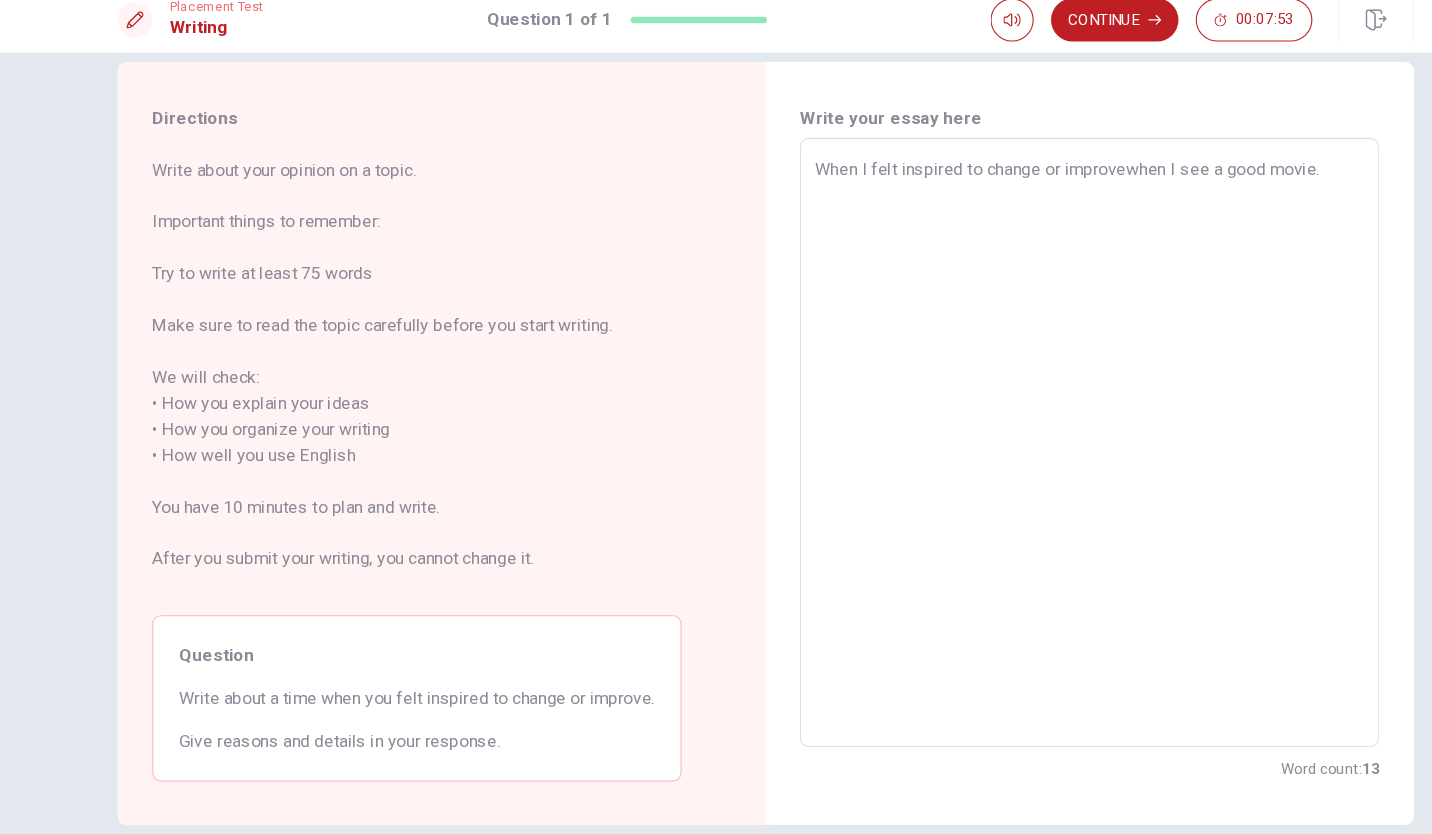 type on "x" 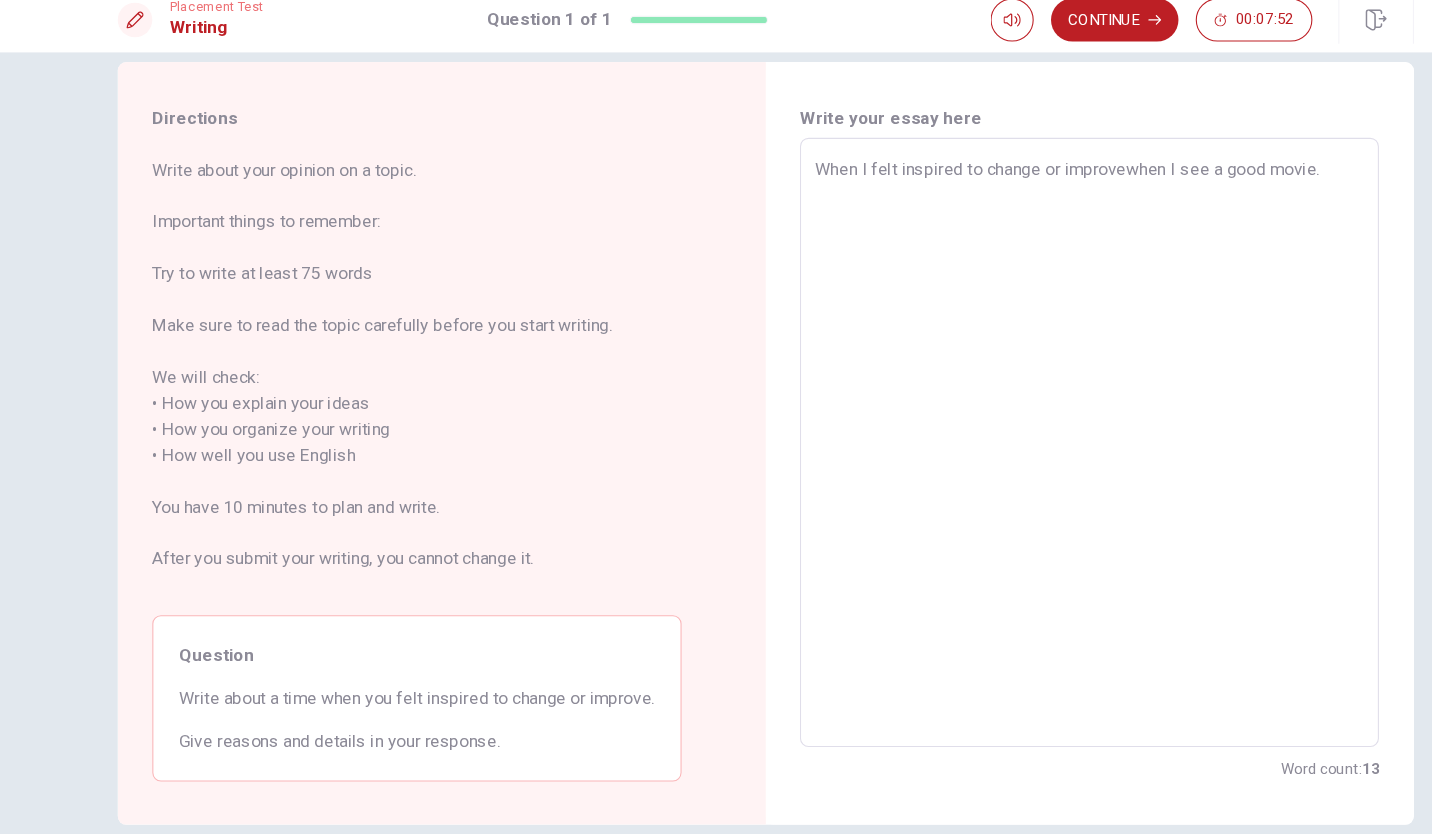 click on "When I felt inspired to change or improvewhen I see a good movie." at bounding box center (1016, 425) 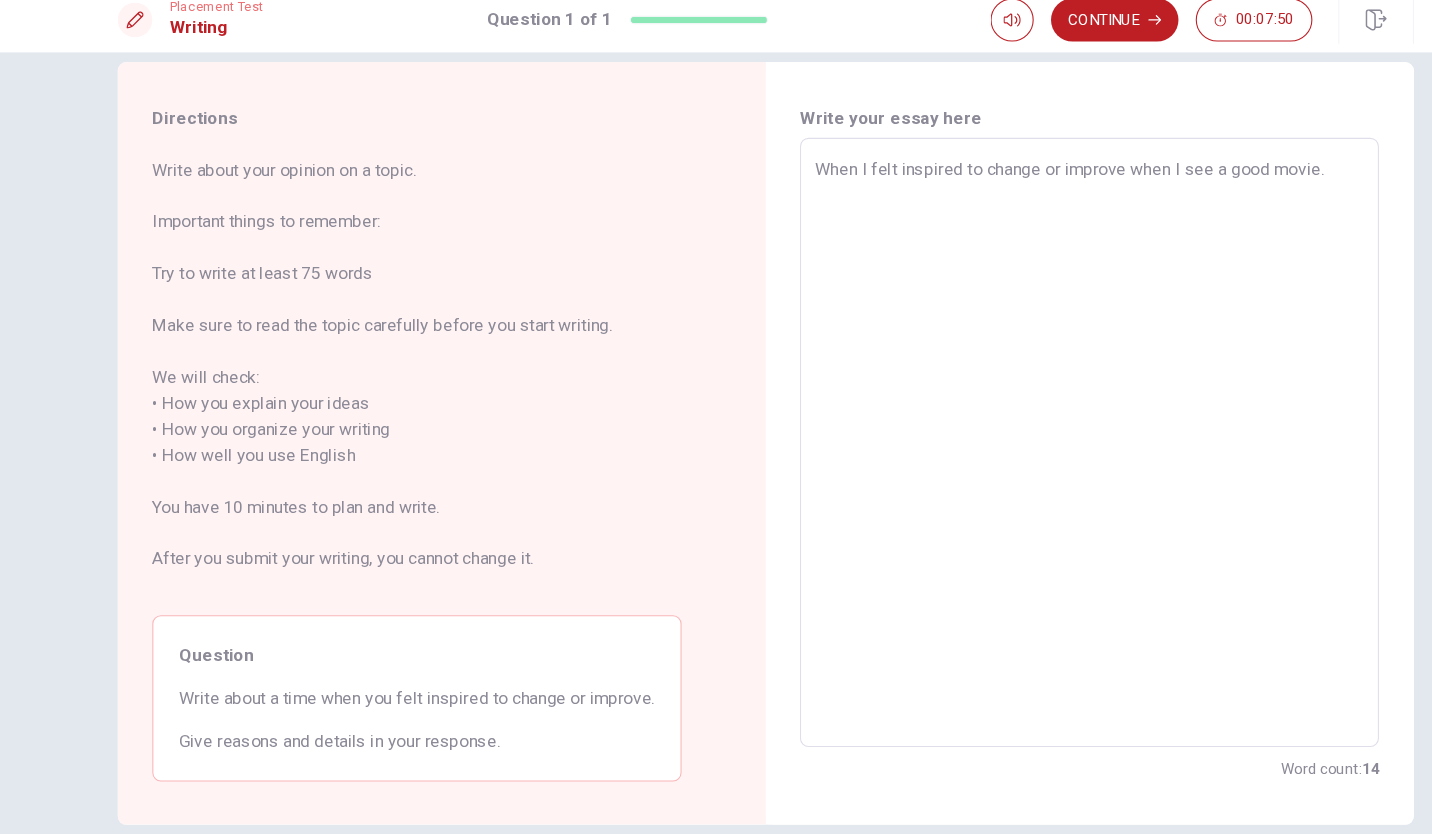 type on "x" 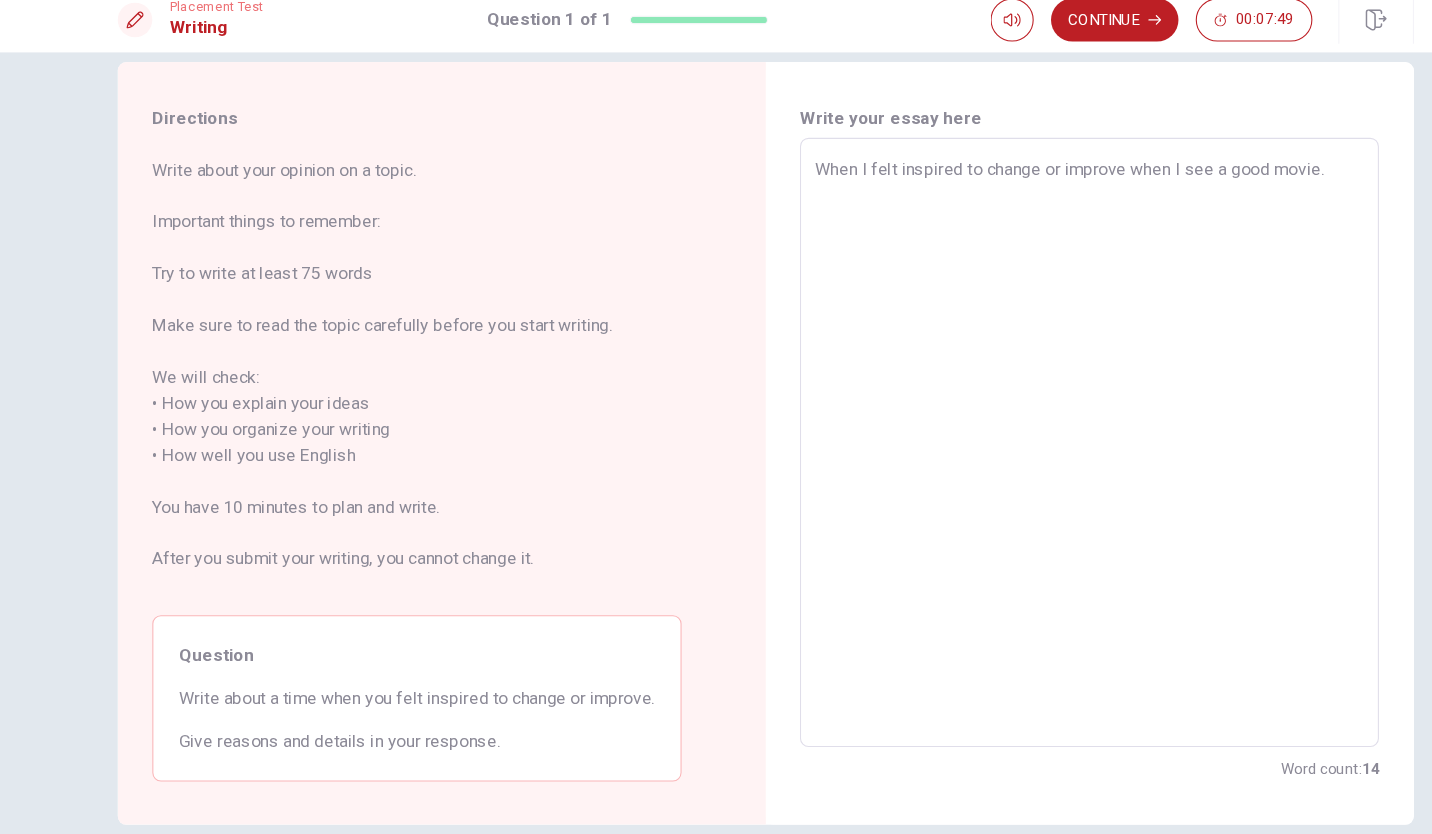 click on "When I felt inspired to change or improve when I see a good movie." at bounding box center (1016, 425) 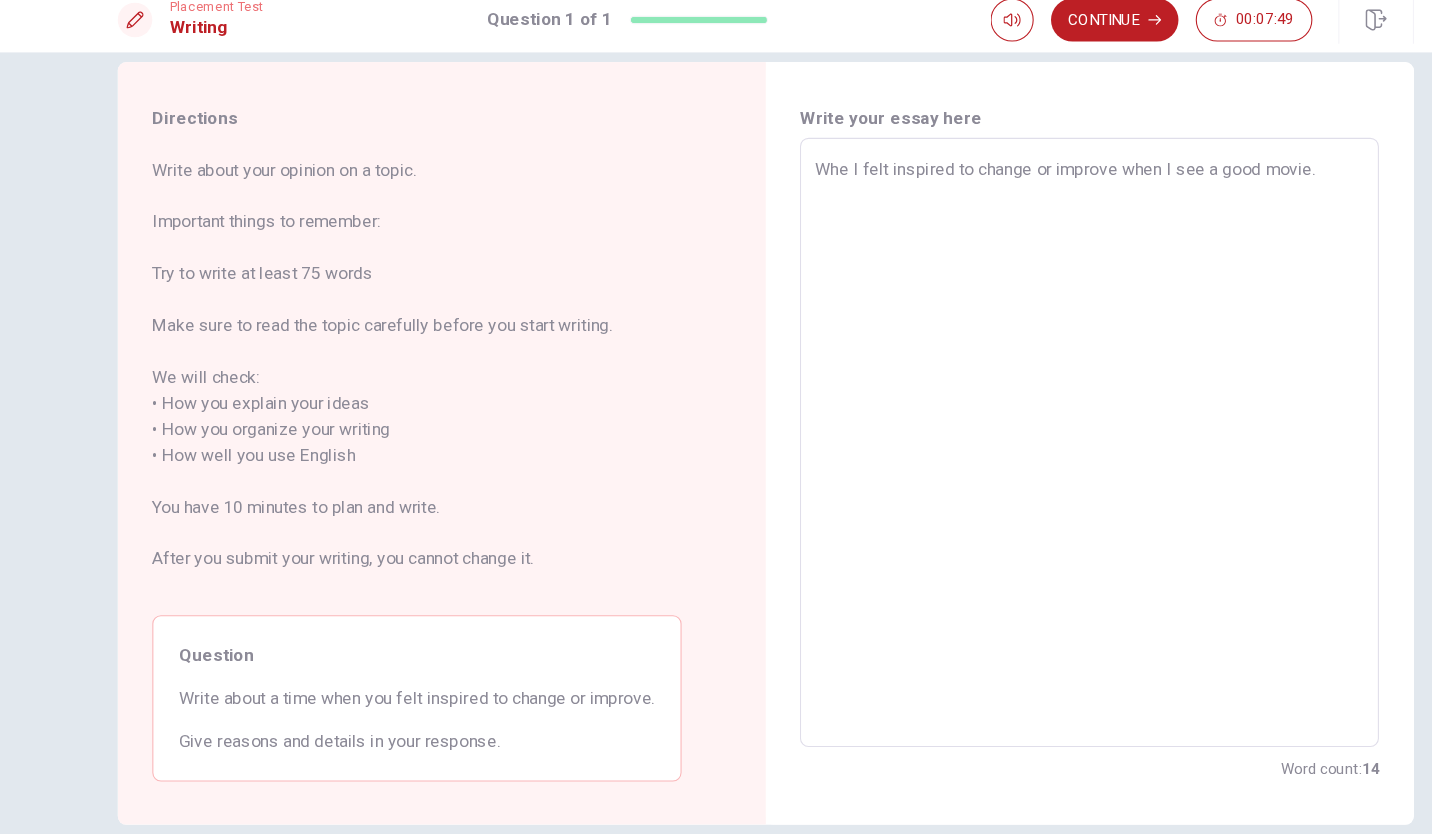 type on "x" 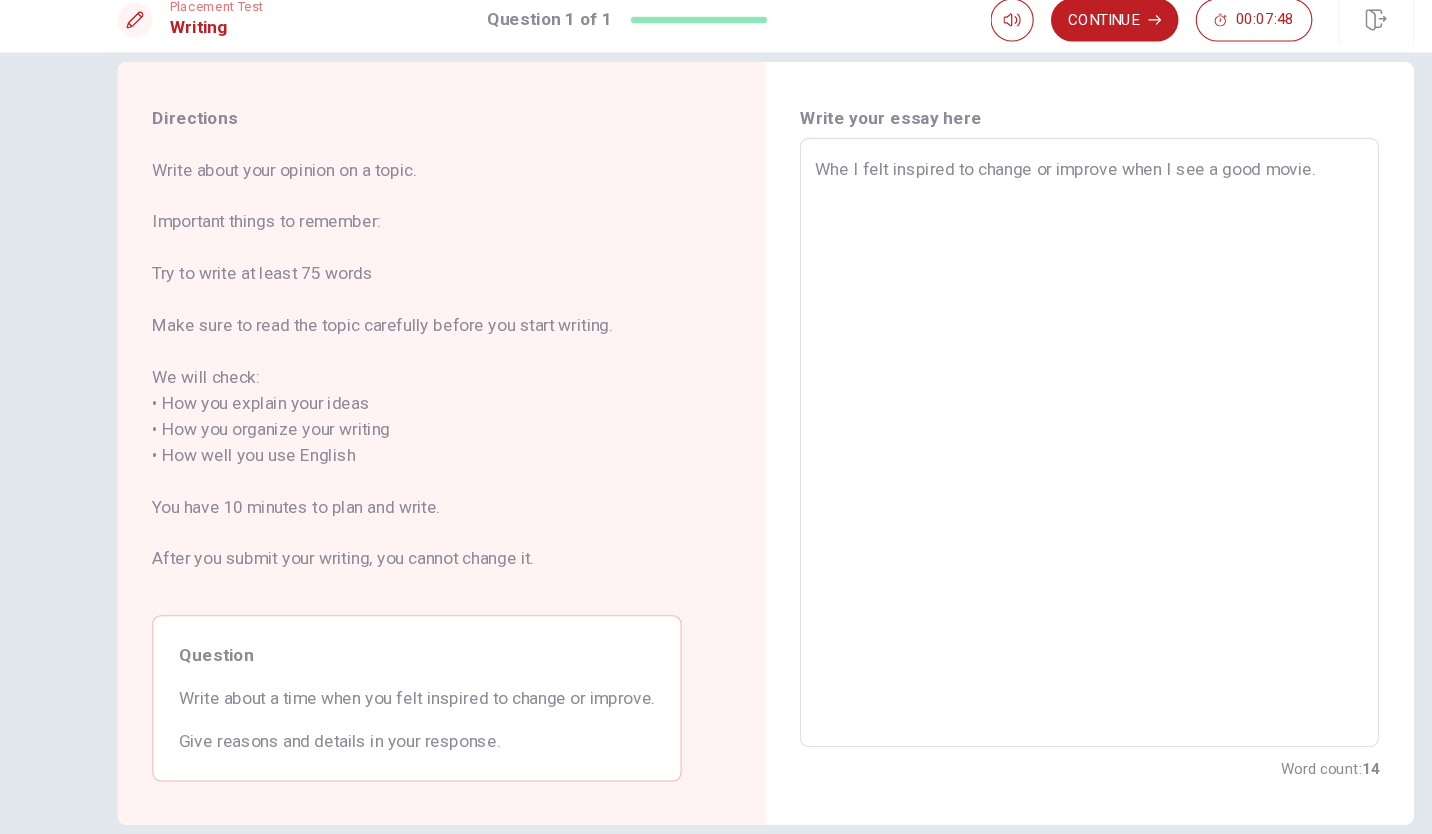 type on "Wh I felt inspired to change or improve when I see a good movie." 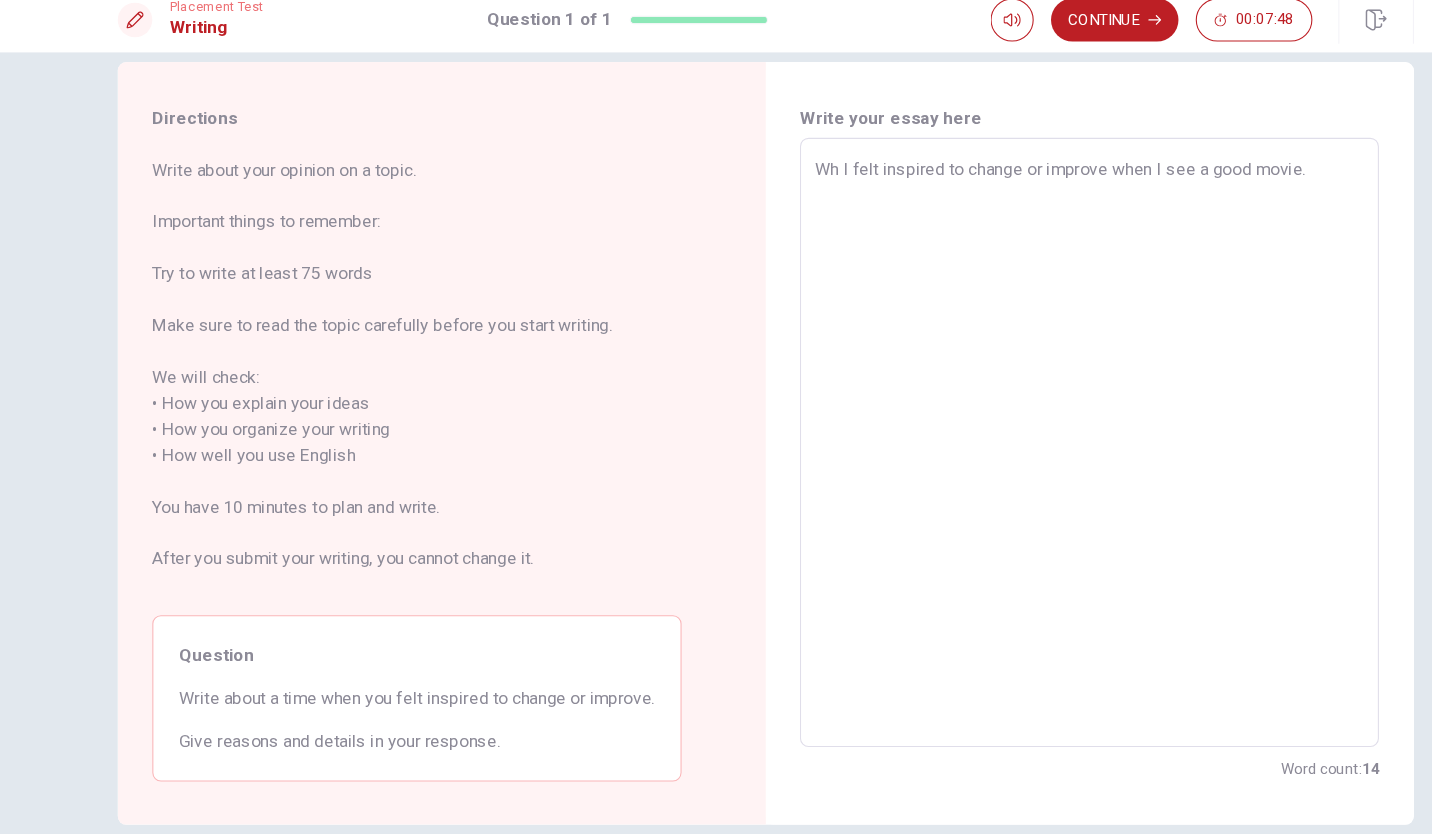 type on "W I felt inspired to change or improve when I see a good movie." 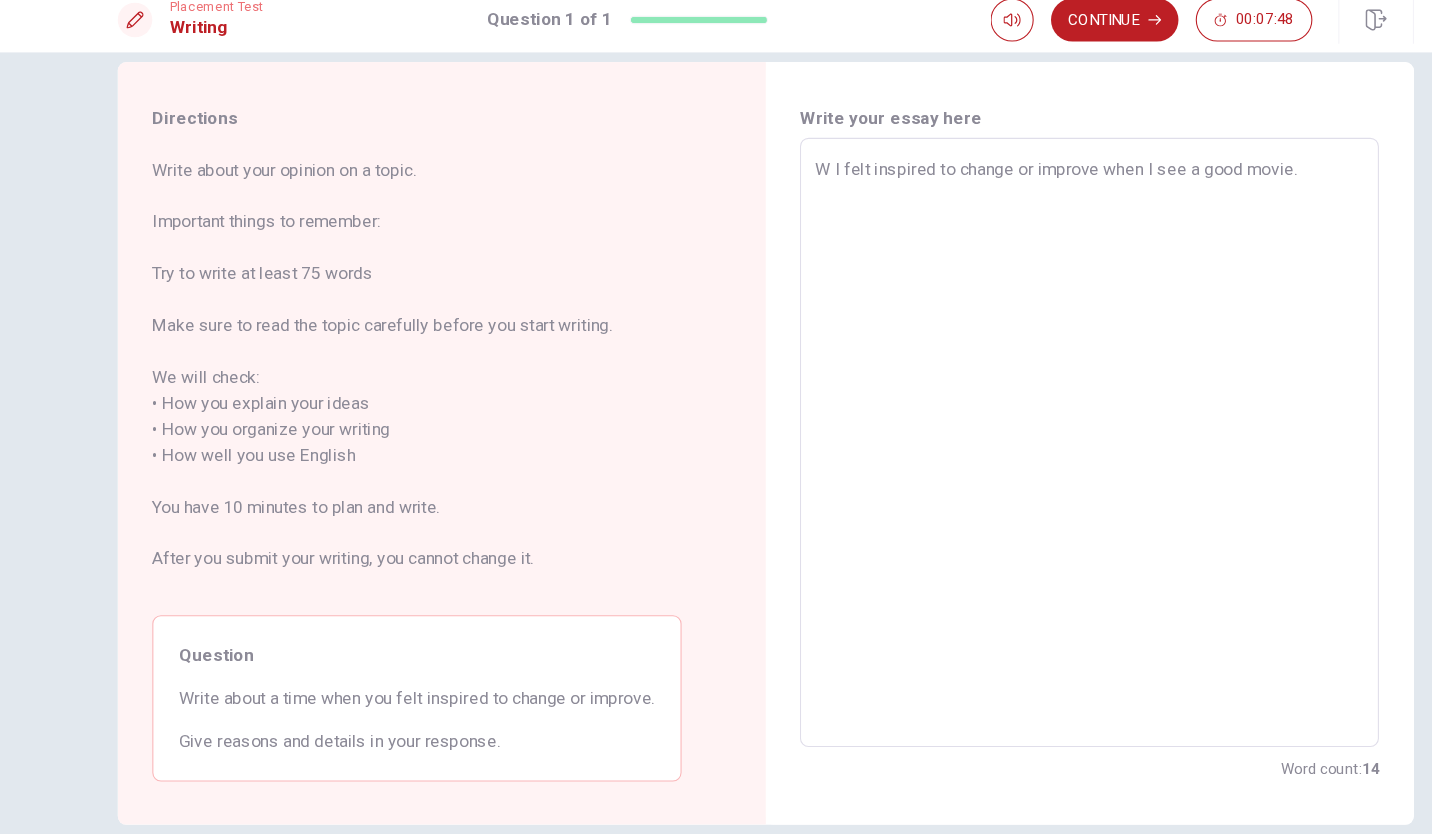type on "x" 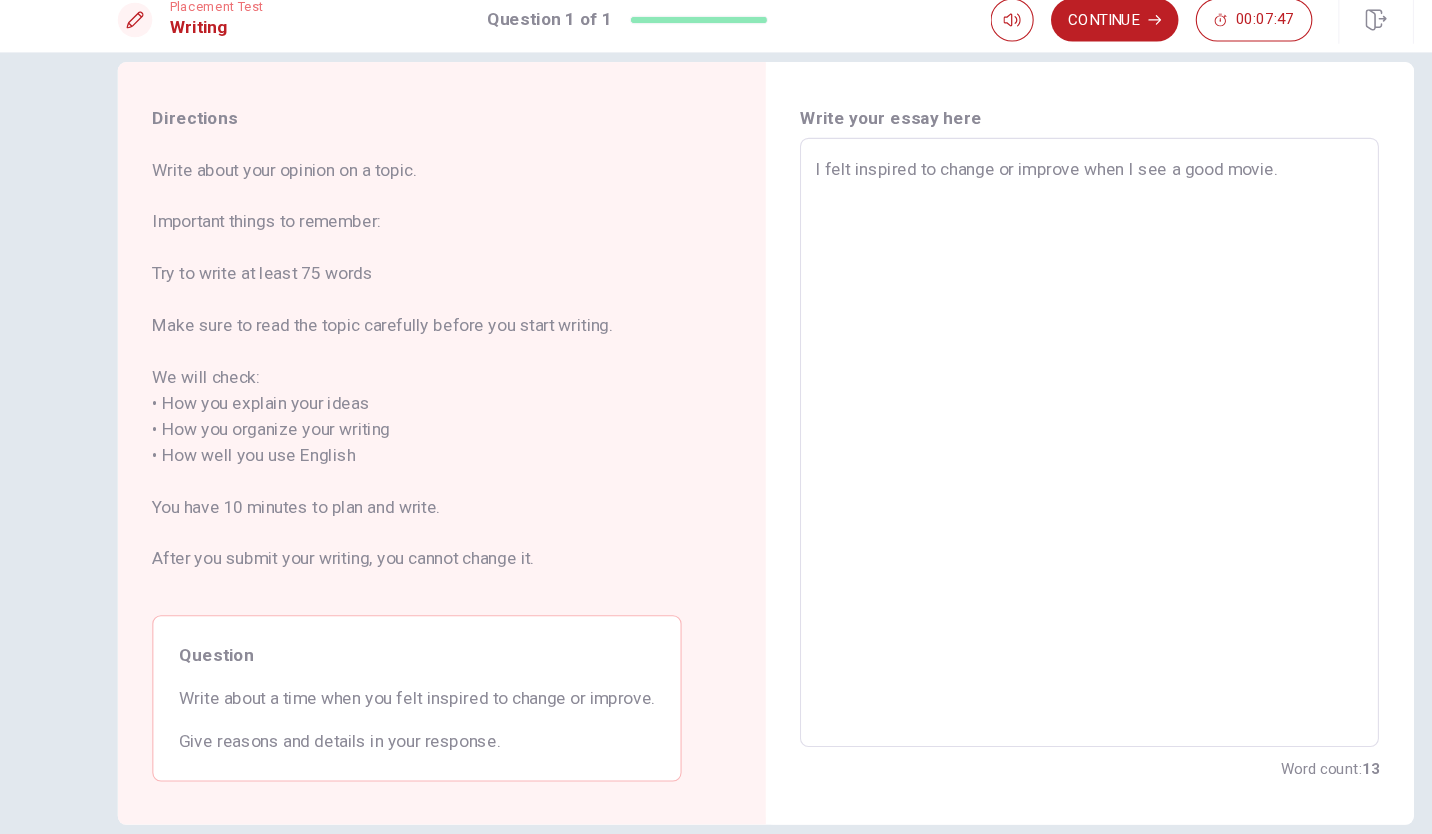 click on "I felt inspired to change or improve when I see a good movie." at bounding box center [1016, 425] 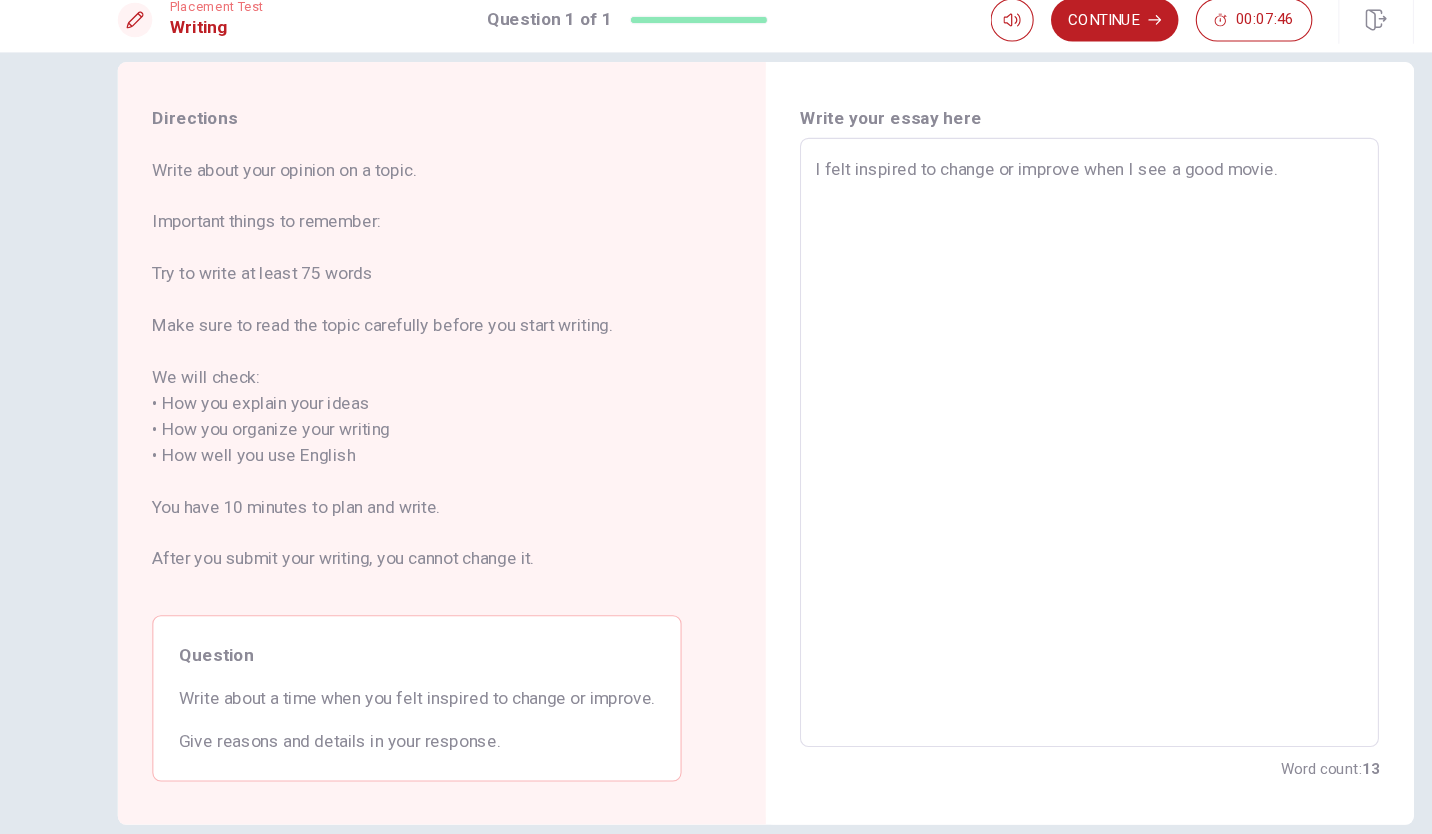 type on "I felt inspired to change or improve when I see a good movie." 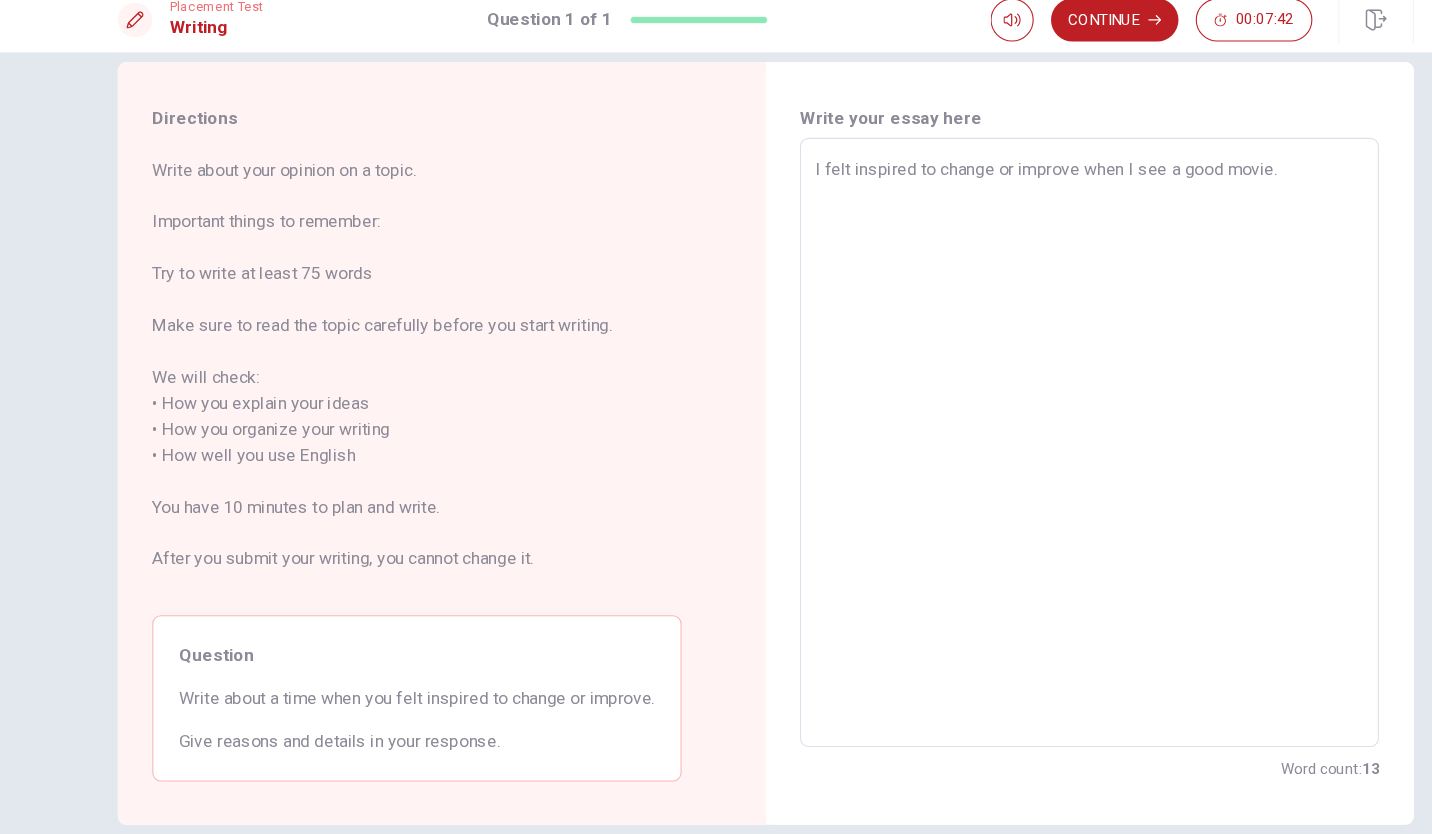 type on "x" 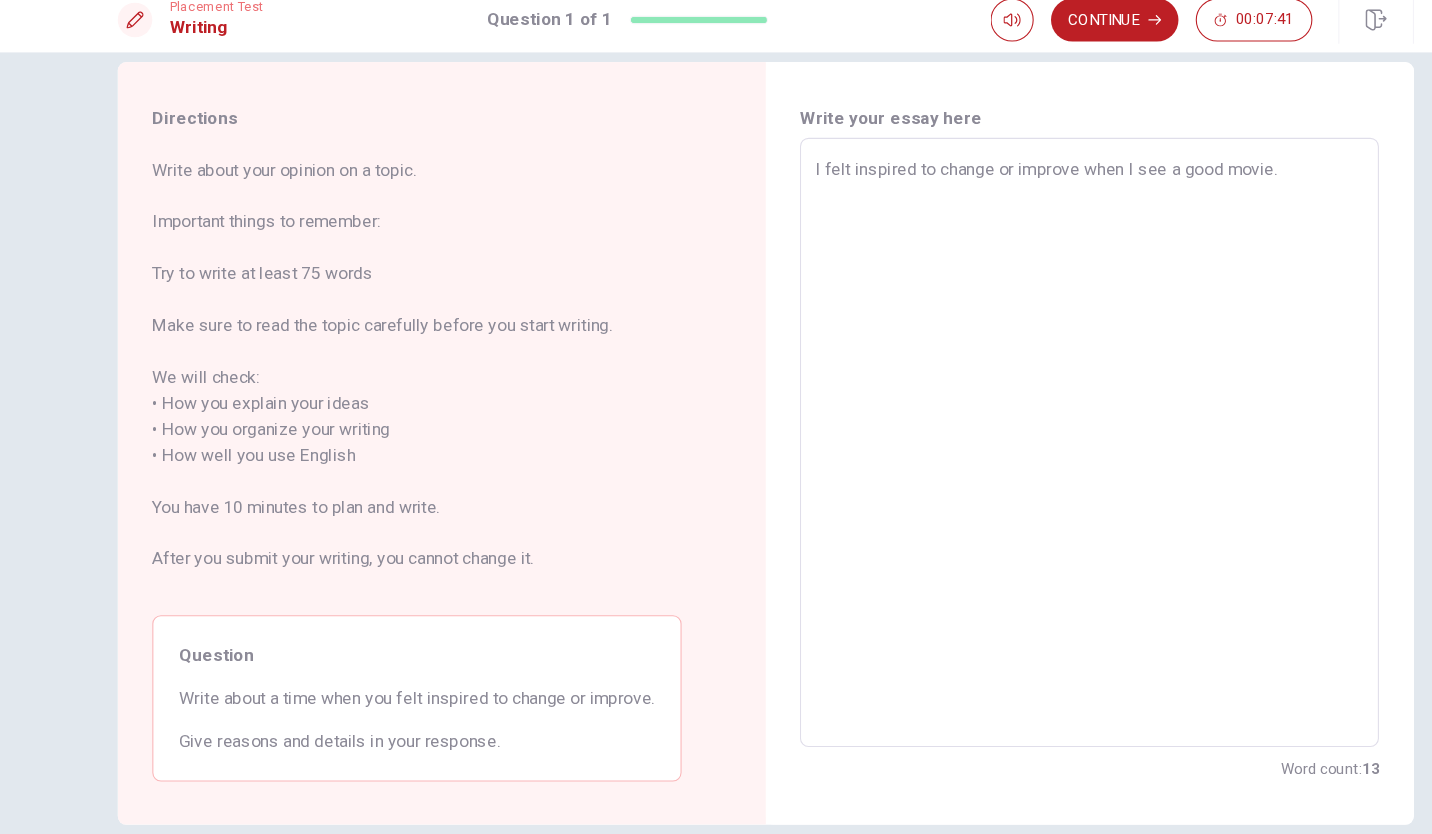 type on "I felt inspired to change or improve when I see a good movie.
a" 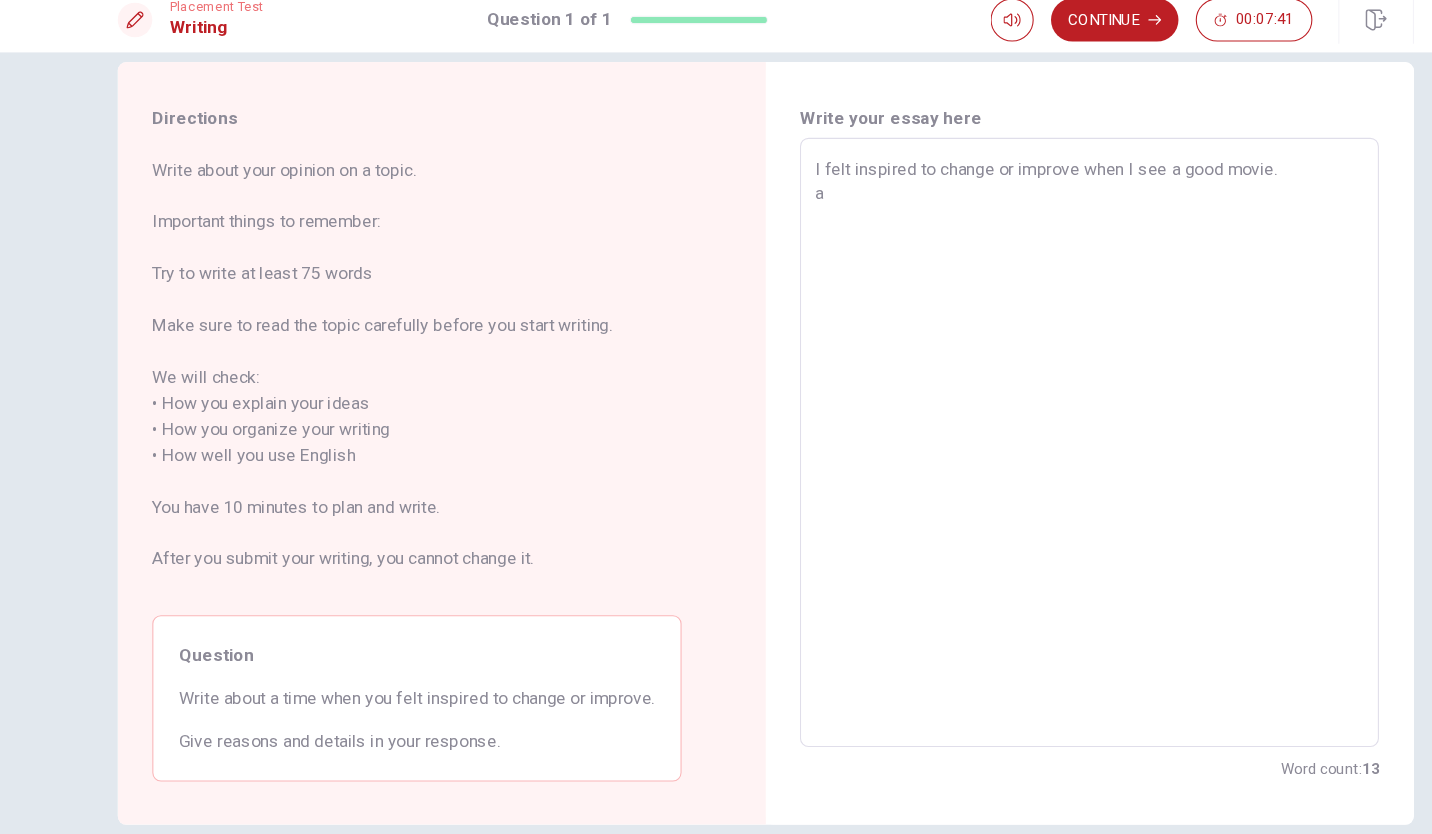 type on "x" 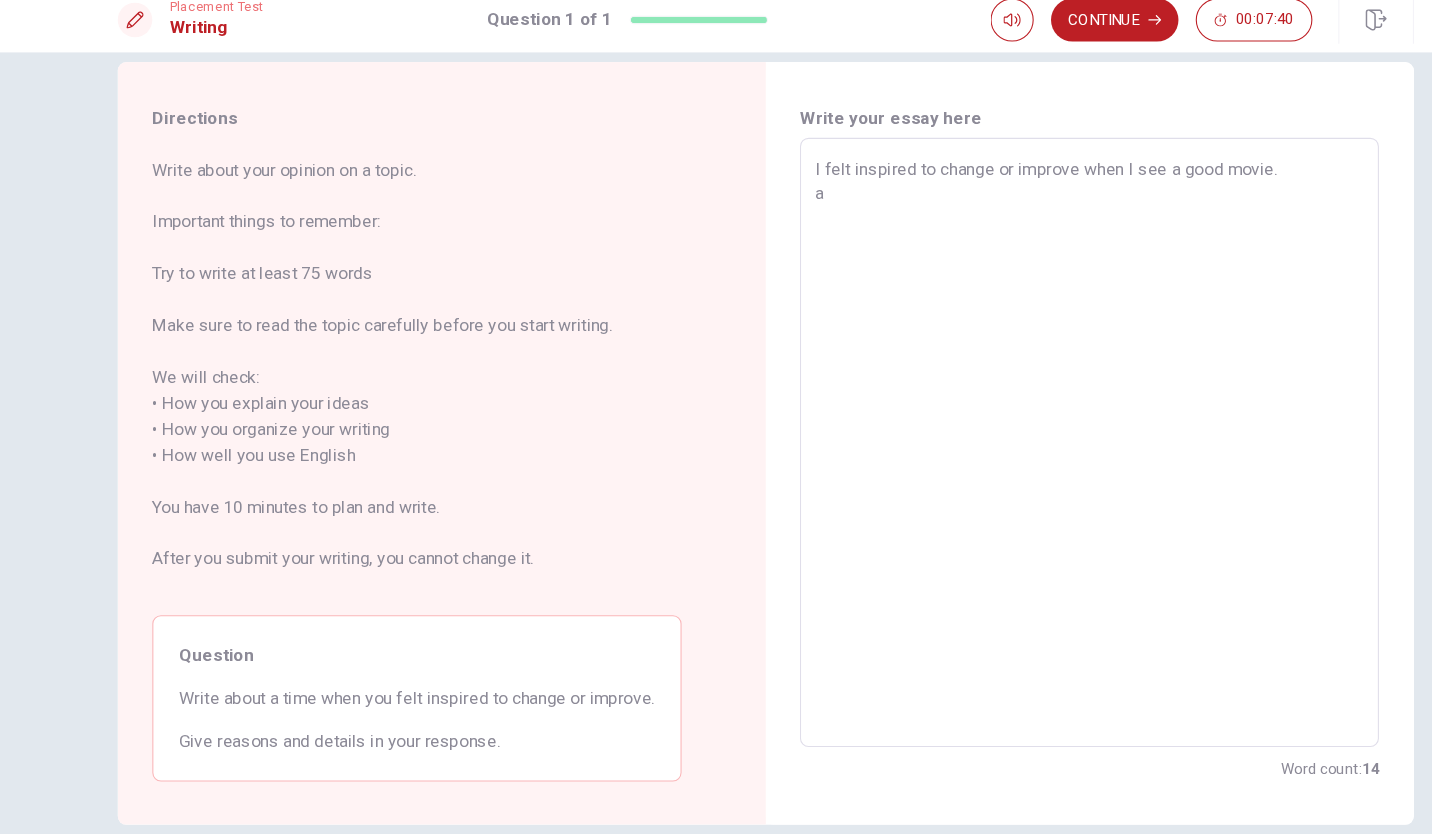 type on "I felt inspired to change or improve when I see a good movie." 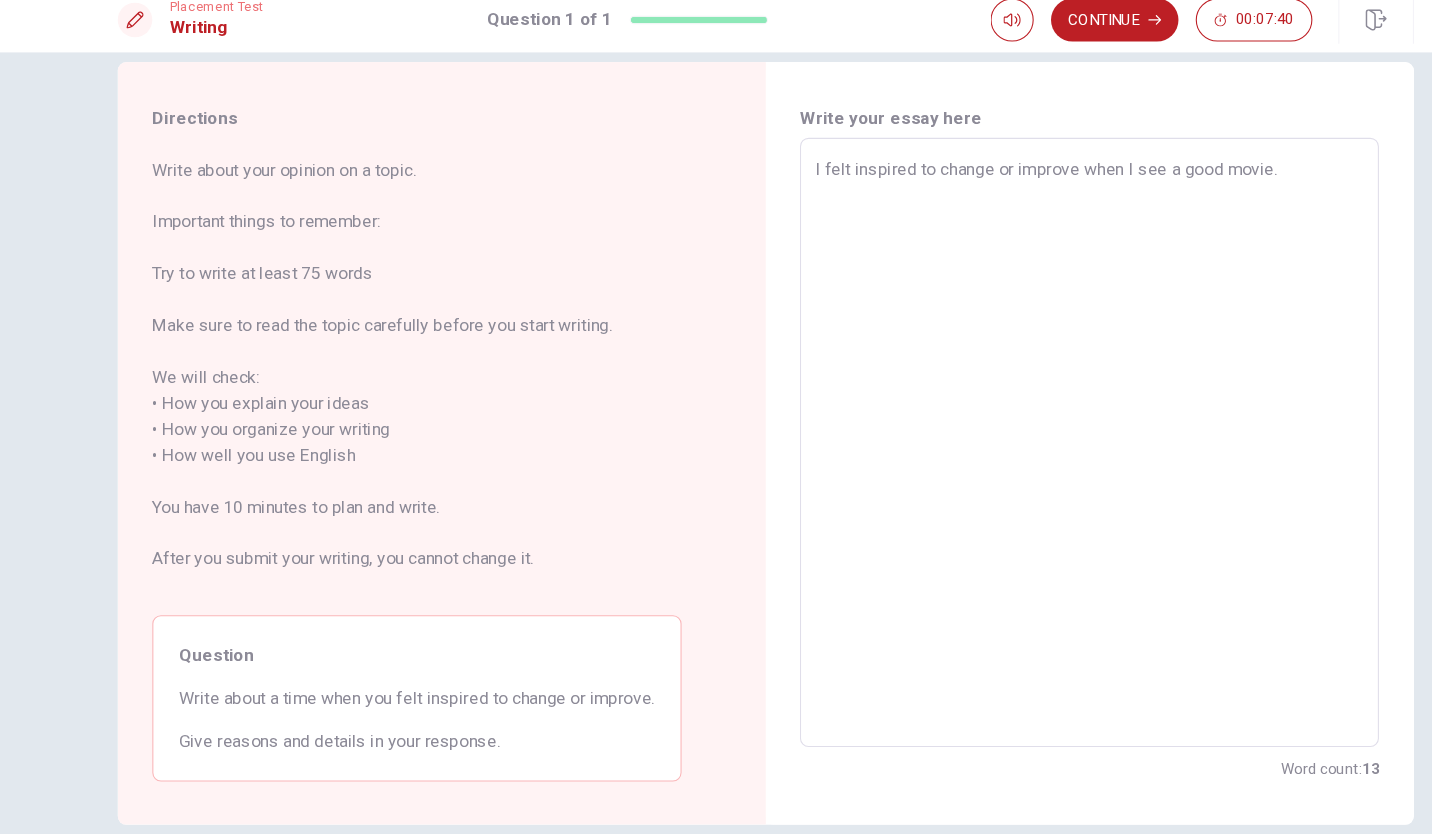 type on "x" 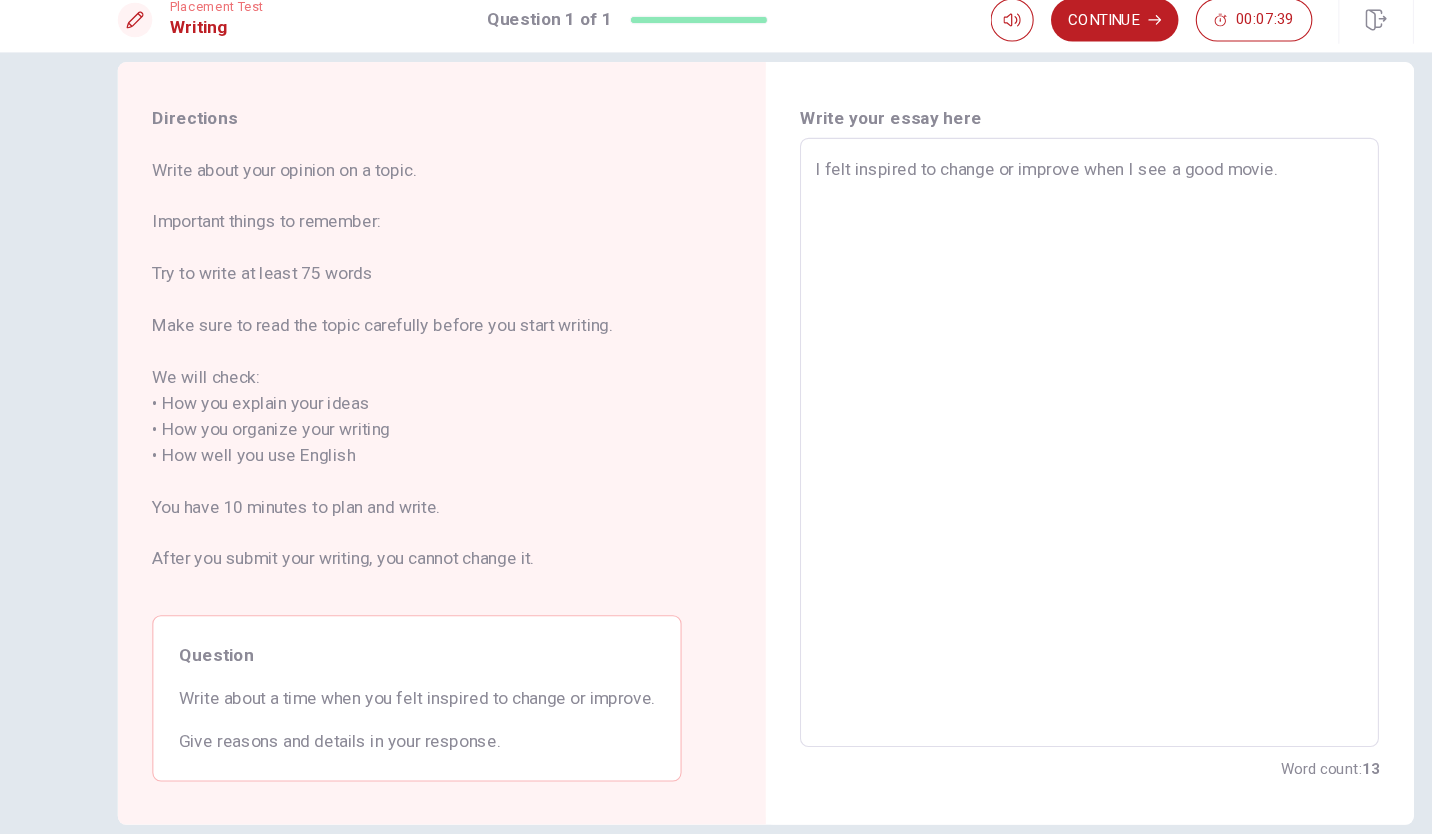 type on "I felt inspired to change or improve when I see a good movie.
A" 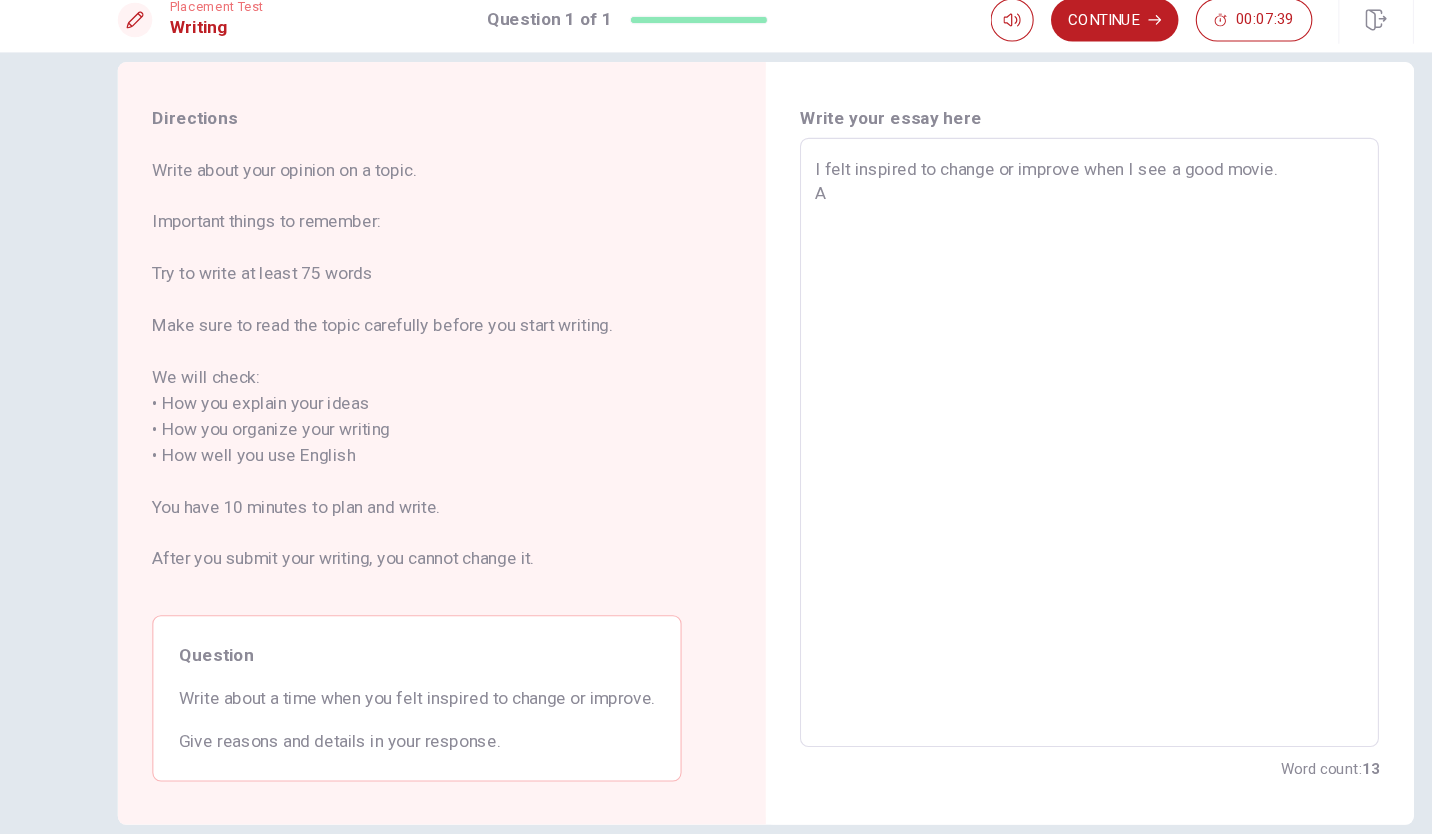 type on "x" 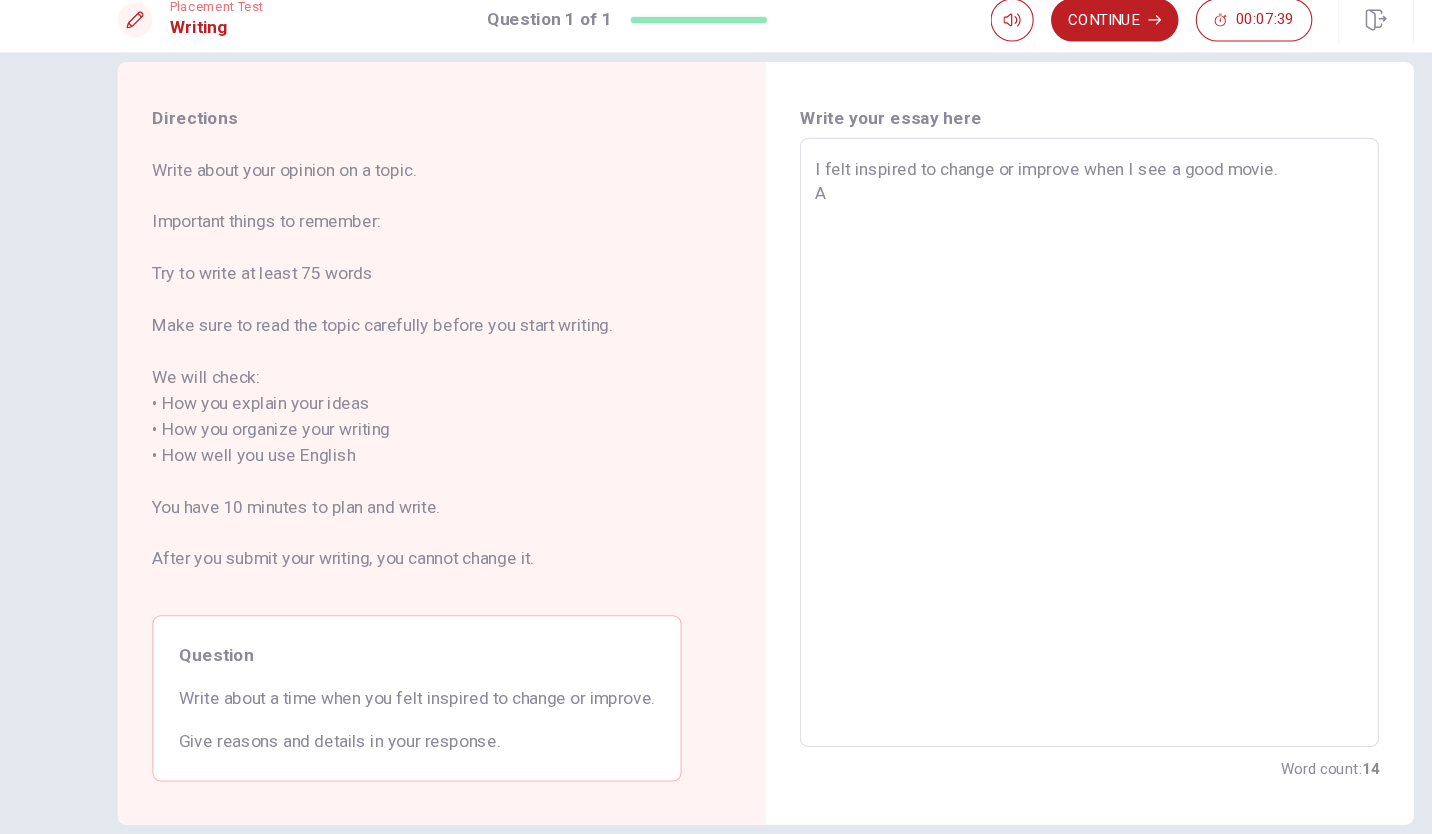 type on "I felt inspired to change or improve when I see a good movie.
A" 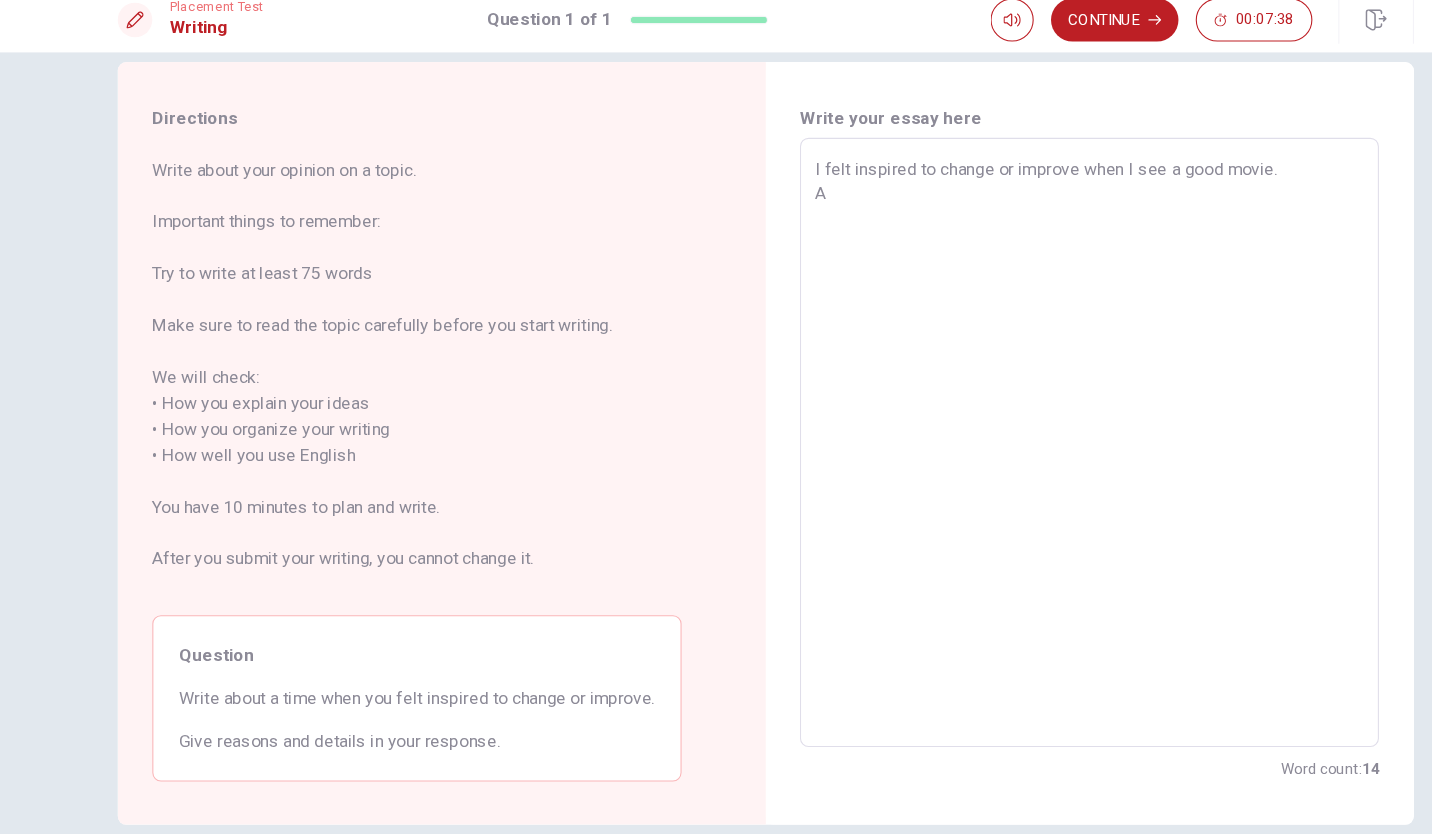 type on "I felt inspired to change or improve when I see a good movie.
A g" 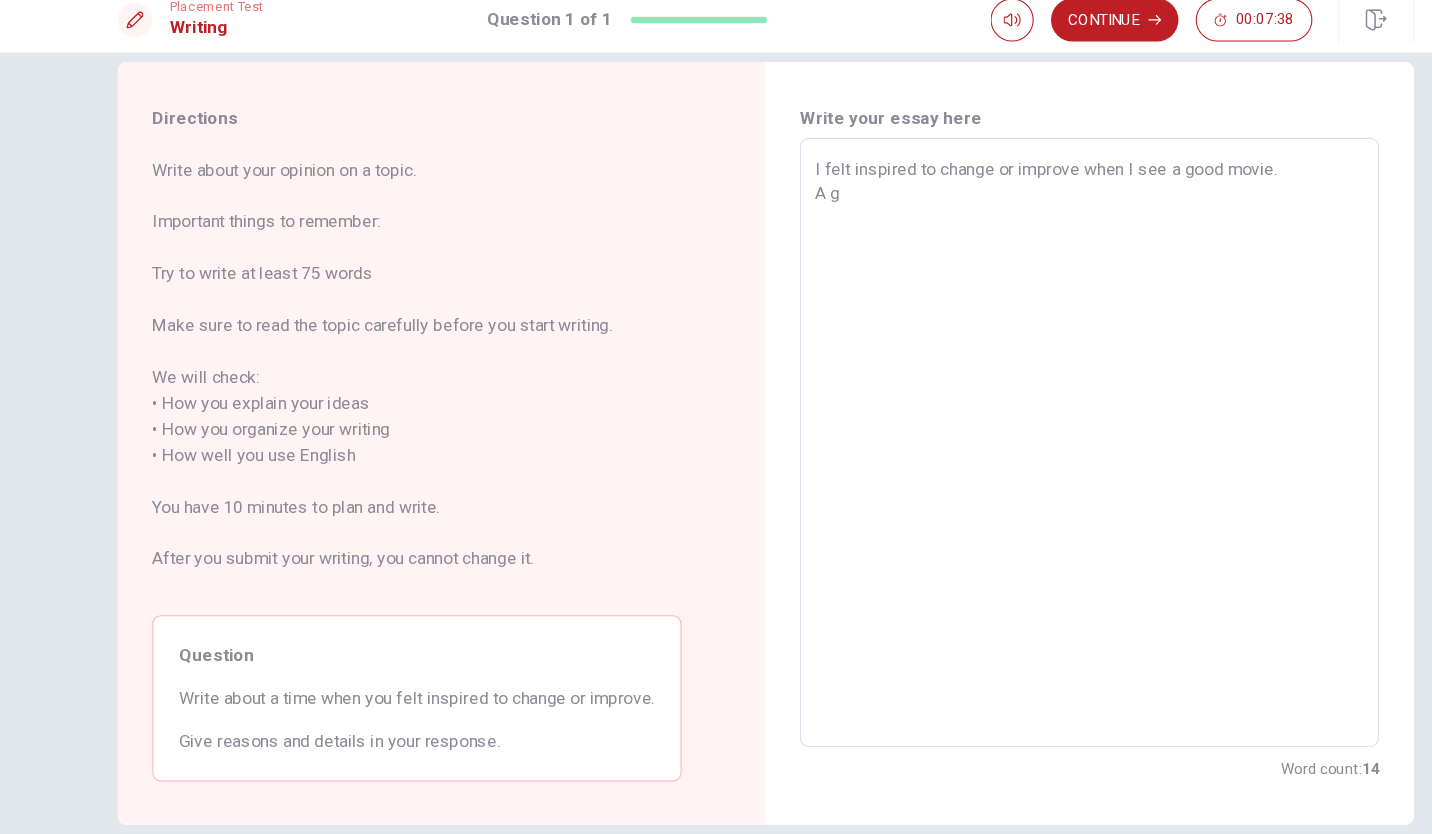 type on "x" 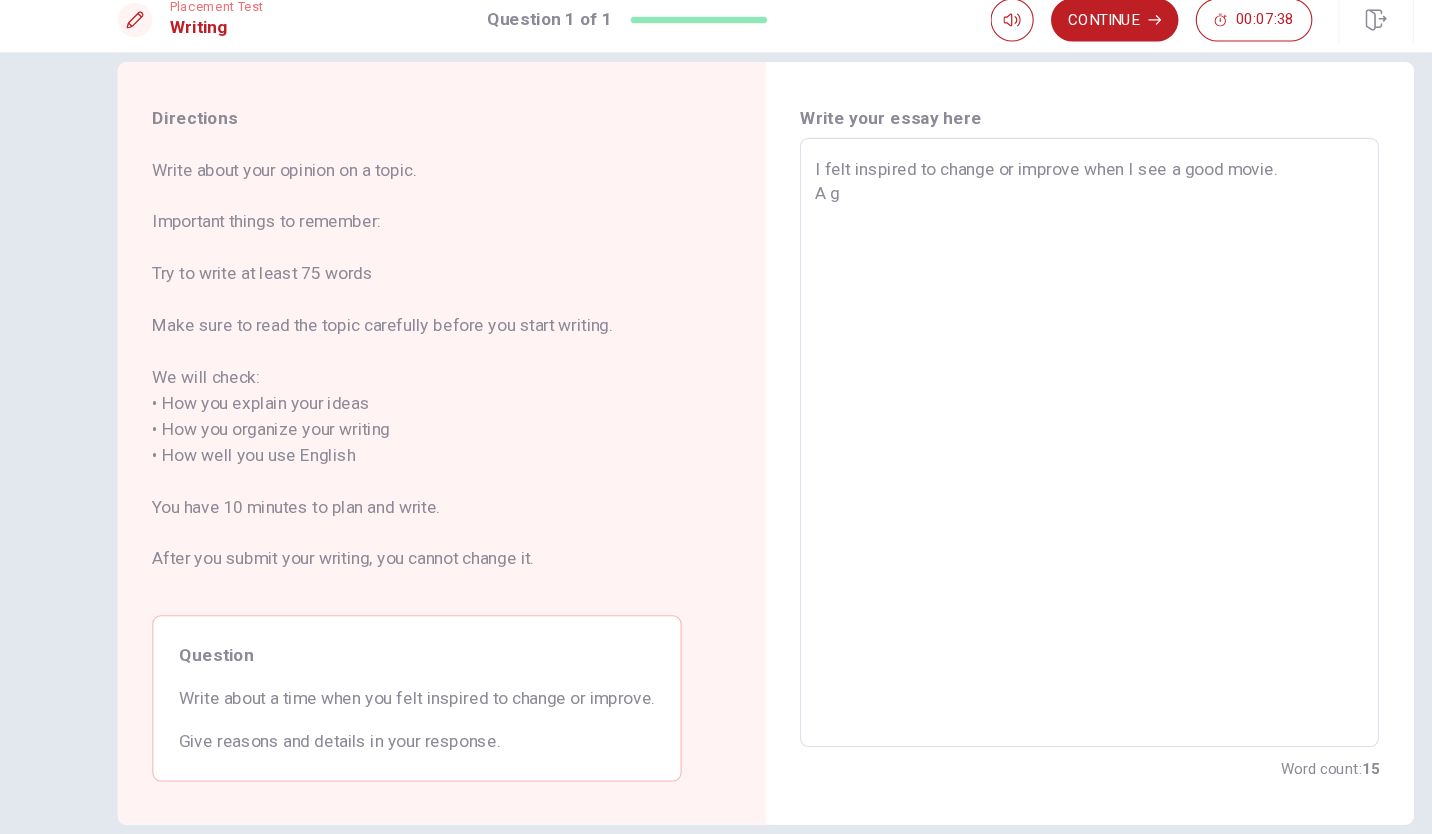 type on "I felt inspired to change or improve when I see a good movie.
A go" 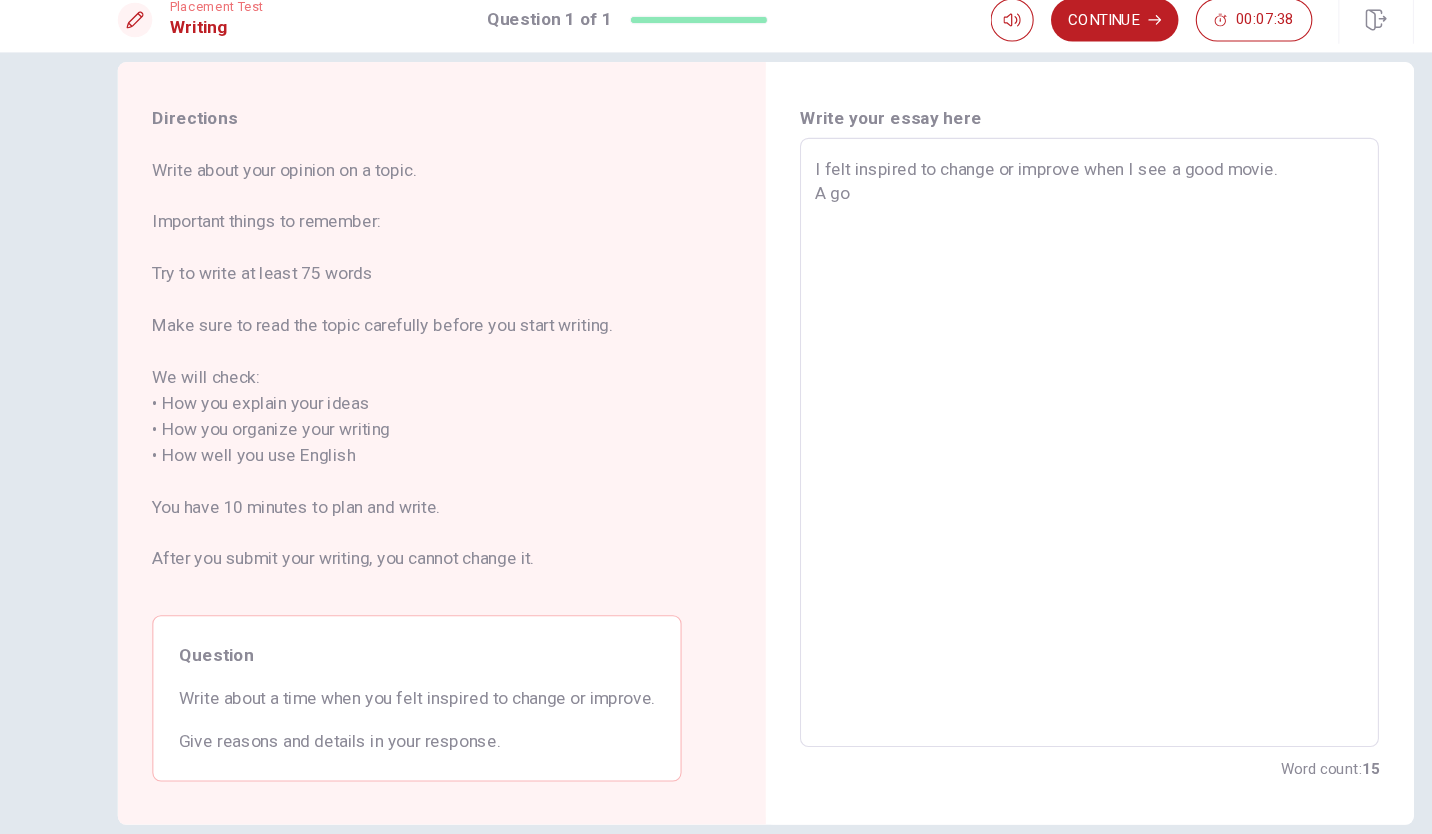 type on "x" 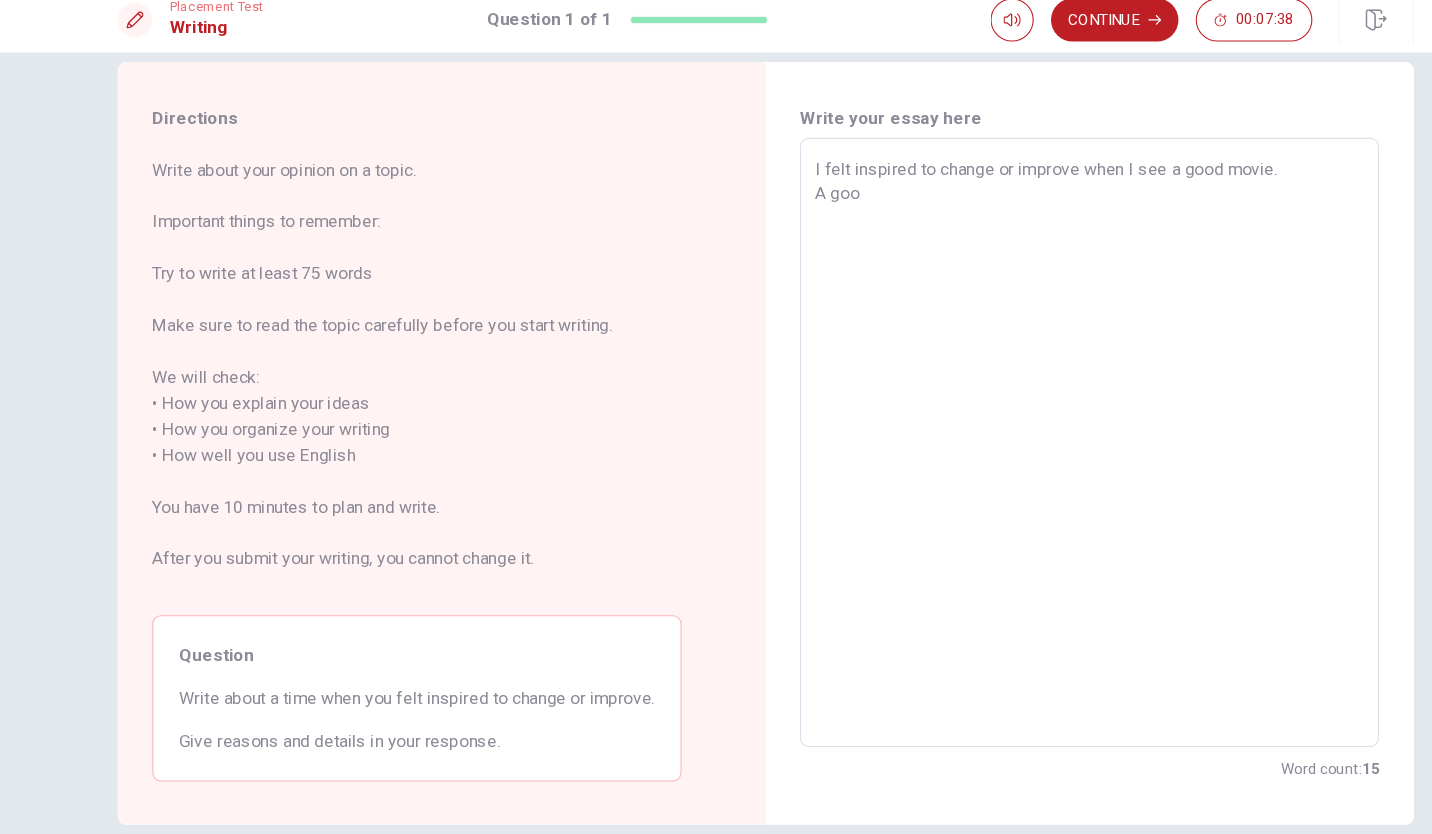 type 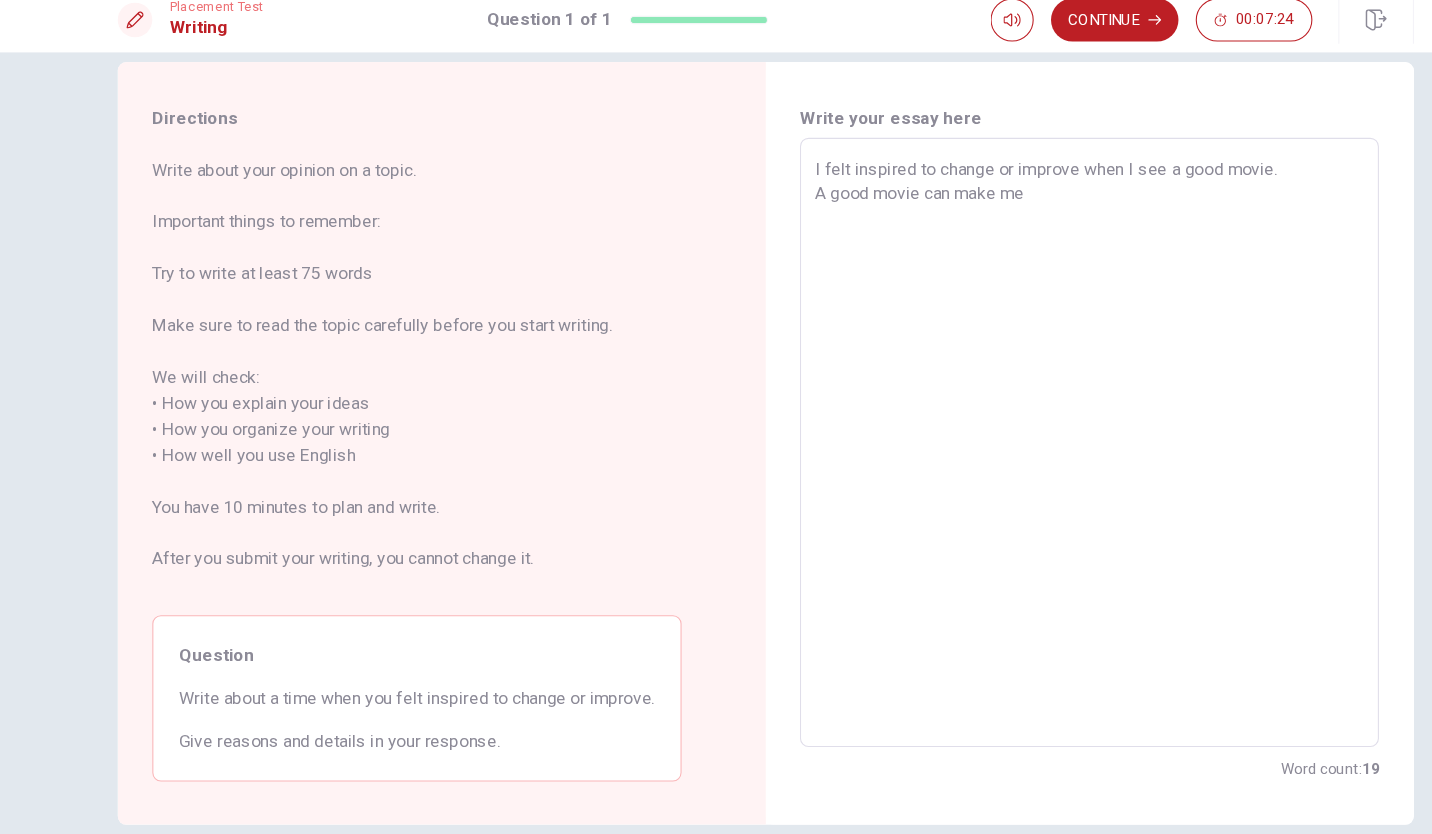 click on "I felt inspired to change or improve when I see a good movie.
A good movie can make me" at bounding box center (1016, 425) 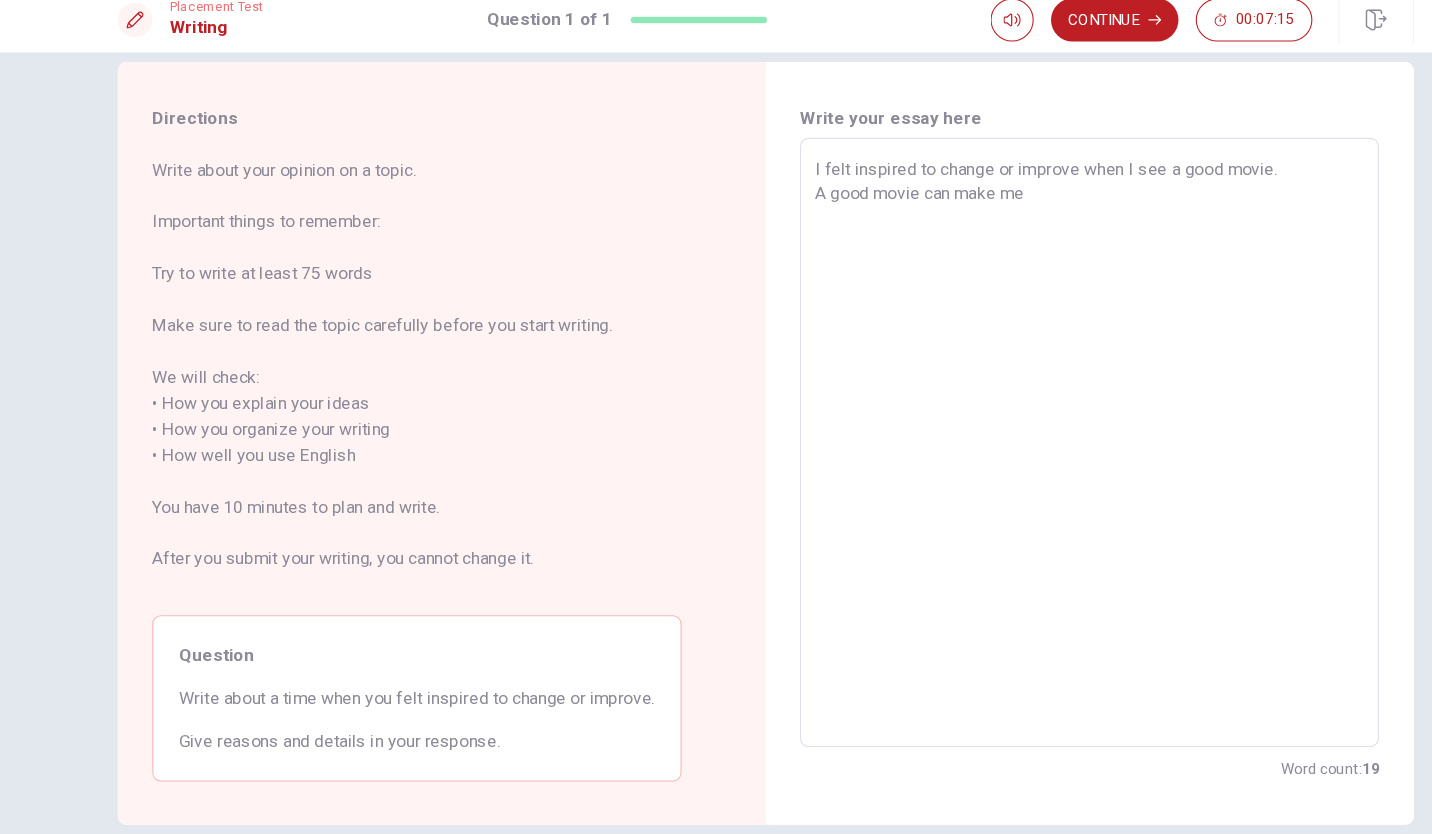 click on "I felt inspired to change or improve when I see a good movie.
A good movie can make me" at bounding box center [1016, 425] 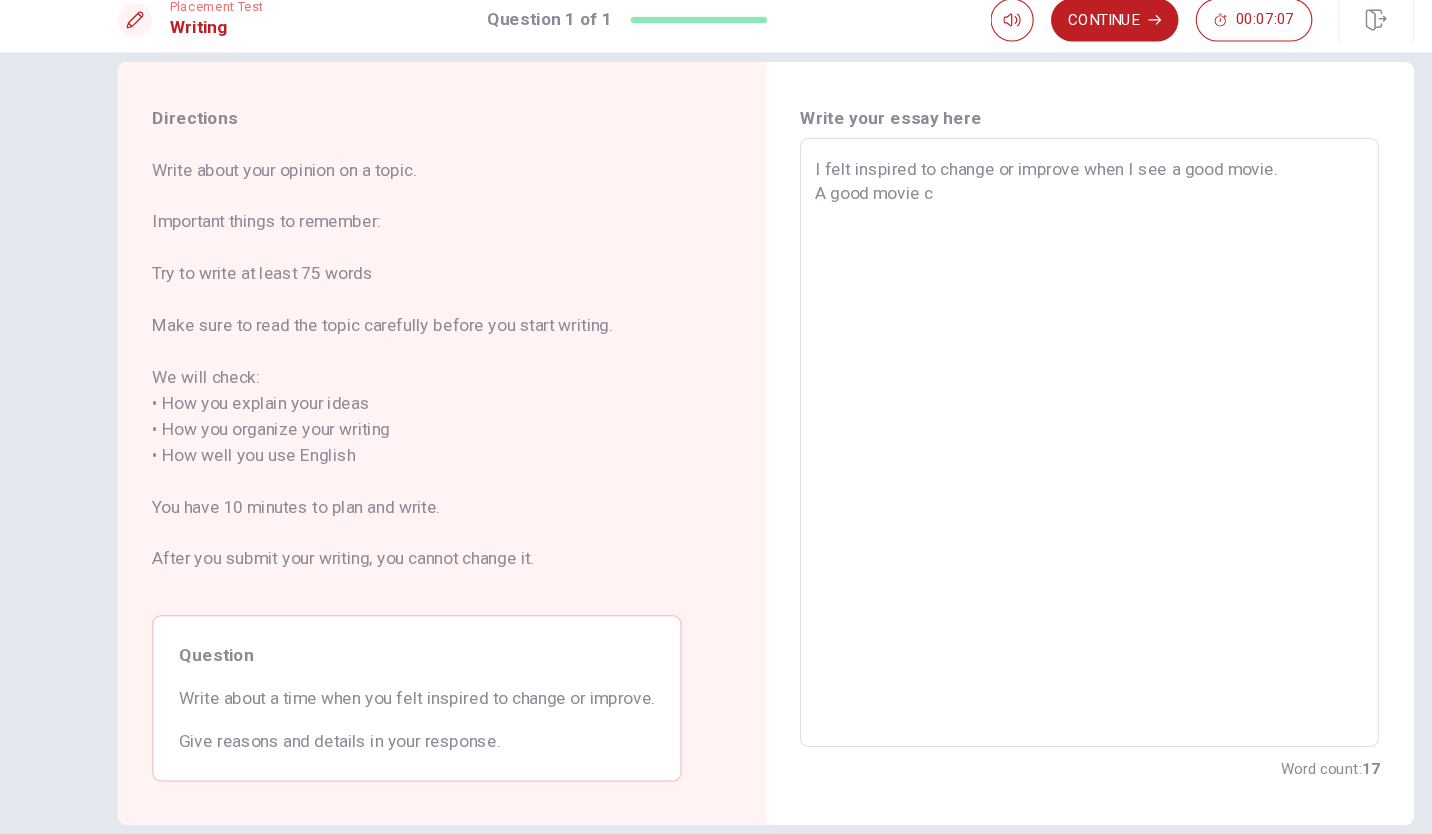 click on "I felt inspired to change or improve when I see a good movie.
A good movie c" at bounding box center [1016, 425] 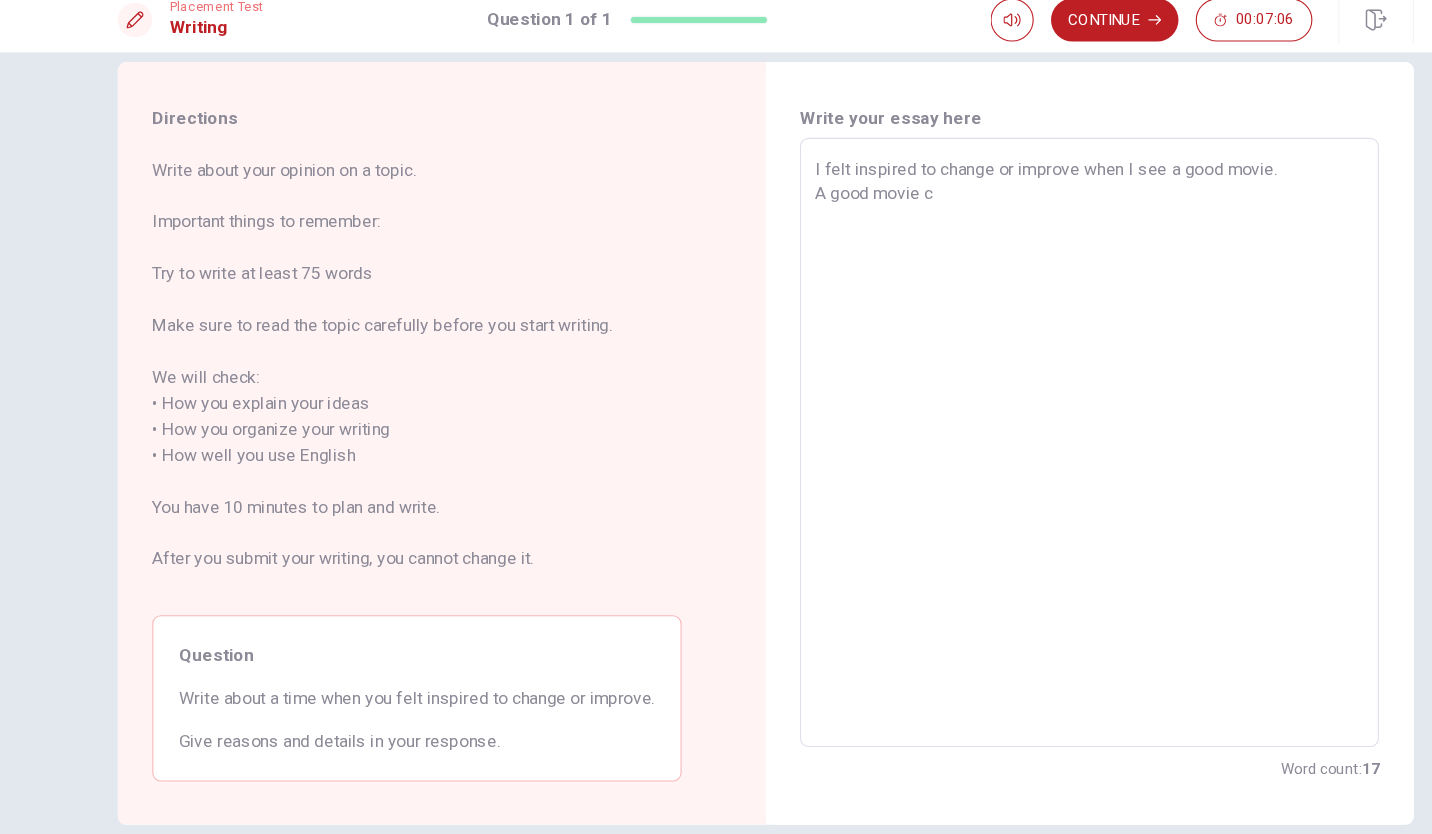 click on "I felt inspired to change or improve when I see a good movie.
A good movie c" at bounding box center (1016, 425) 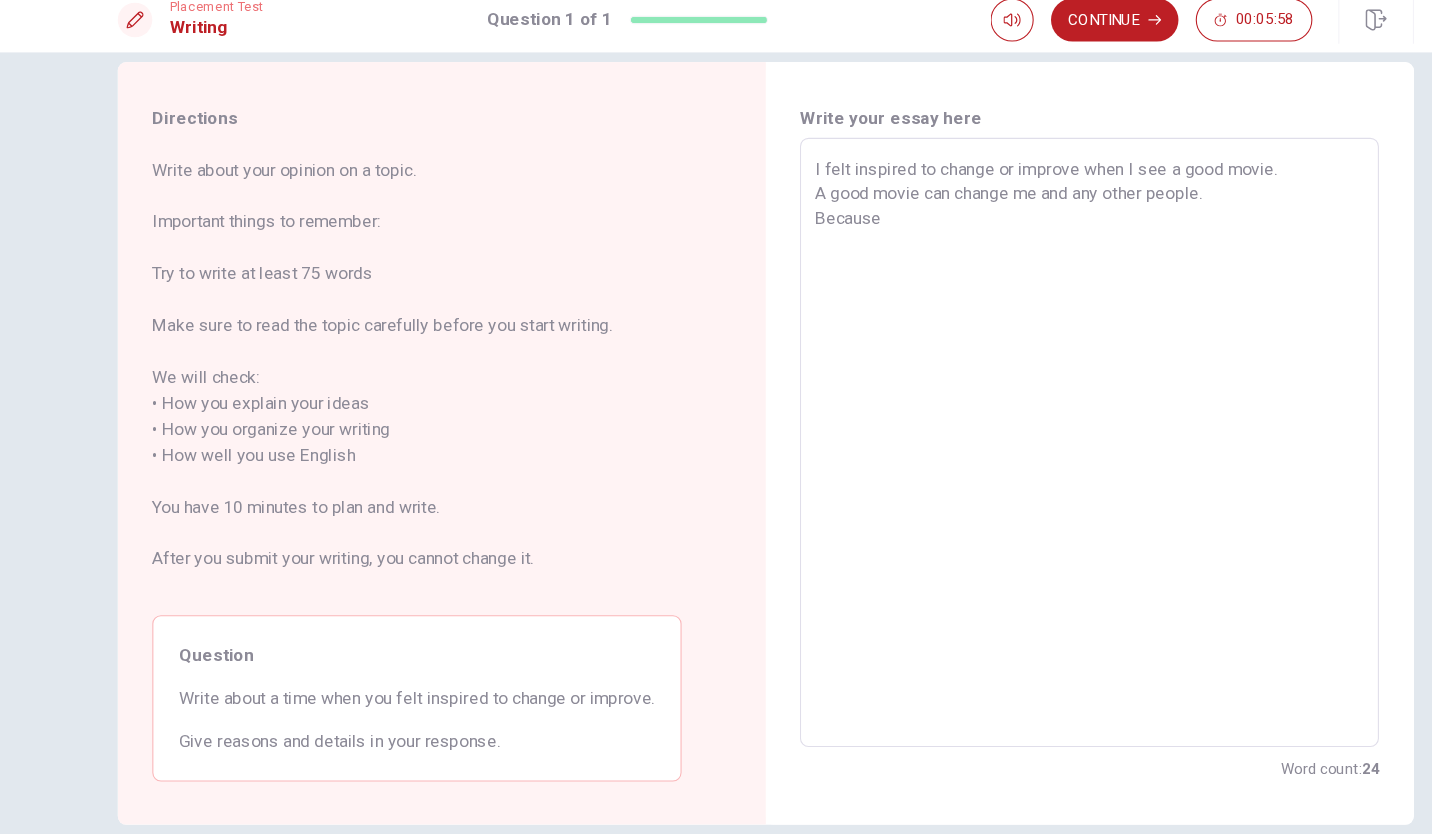 click on "I felt inspired to change or improve when I see a good movie.
A good movie can change me and any other people.
Because" at bounding box center [1016, 425] 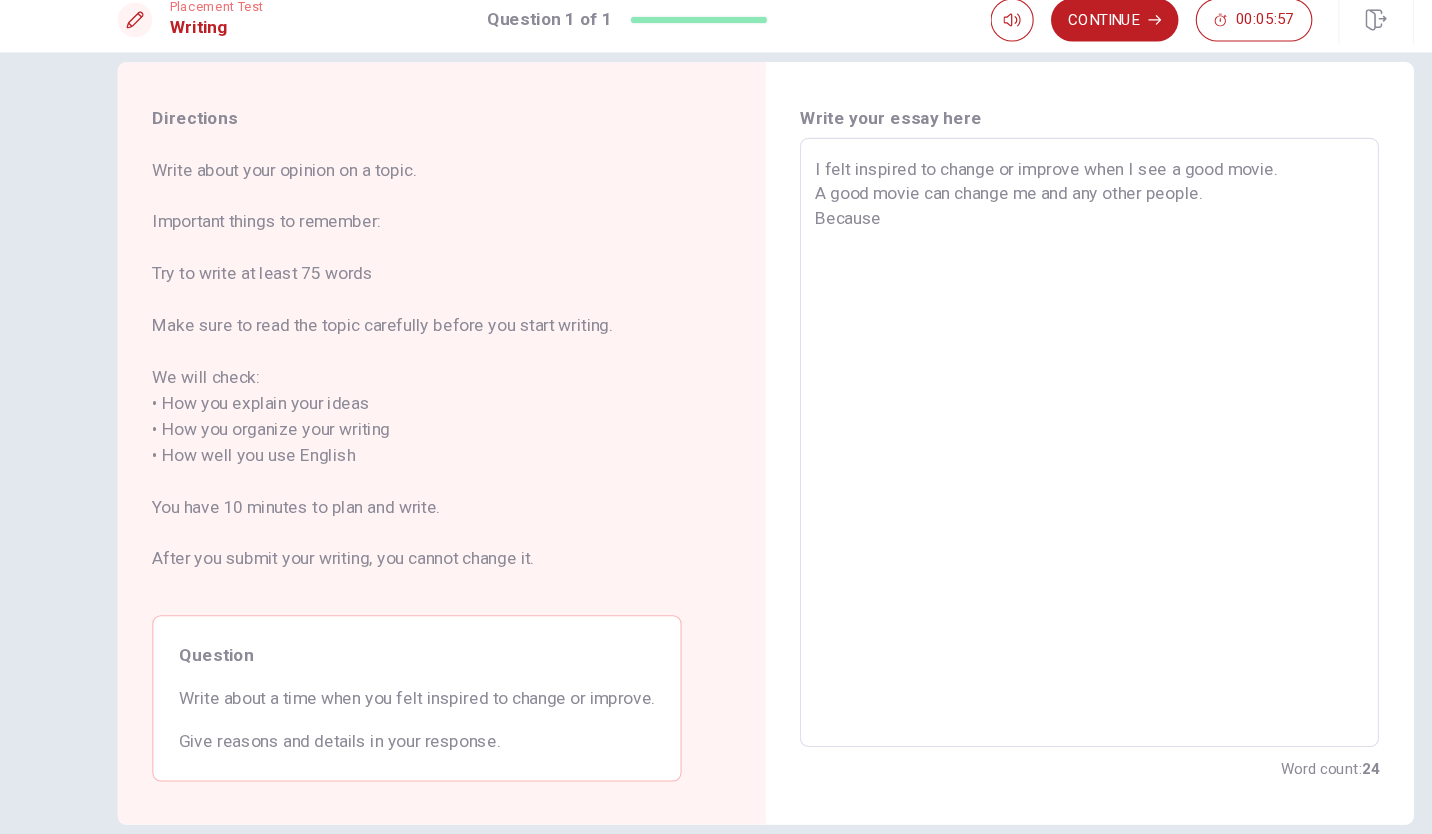 click on "I felt inspired to change or improve when I see a good movie.
A good movie can change me and any other people.
Because" at bounding box center [1016, 425] 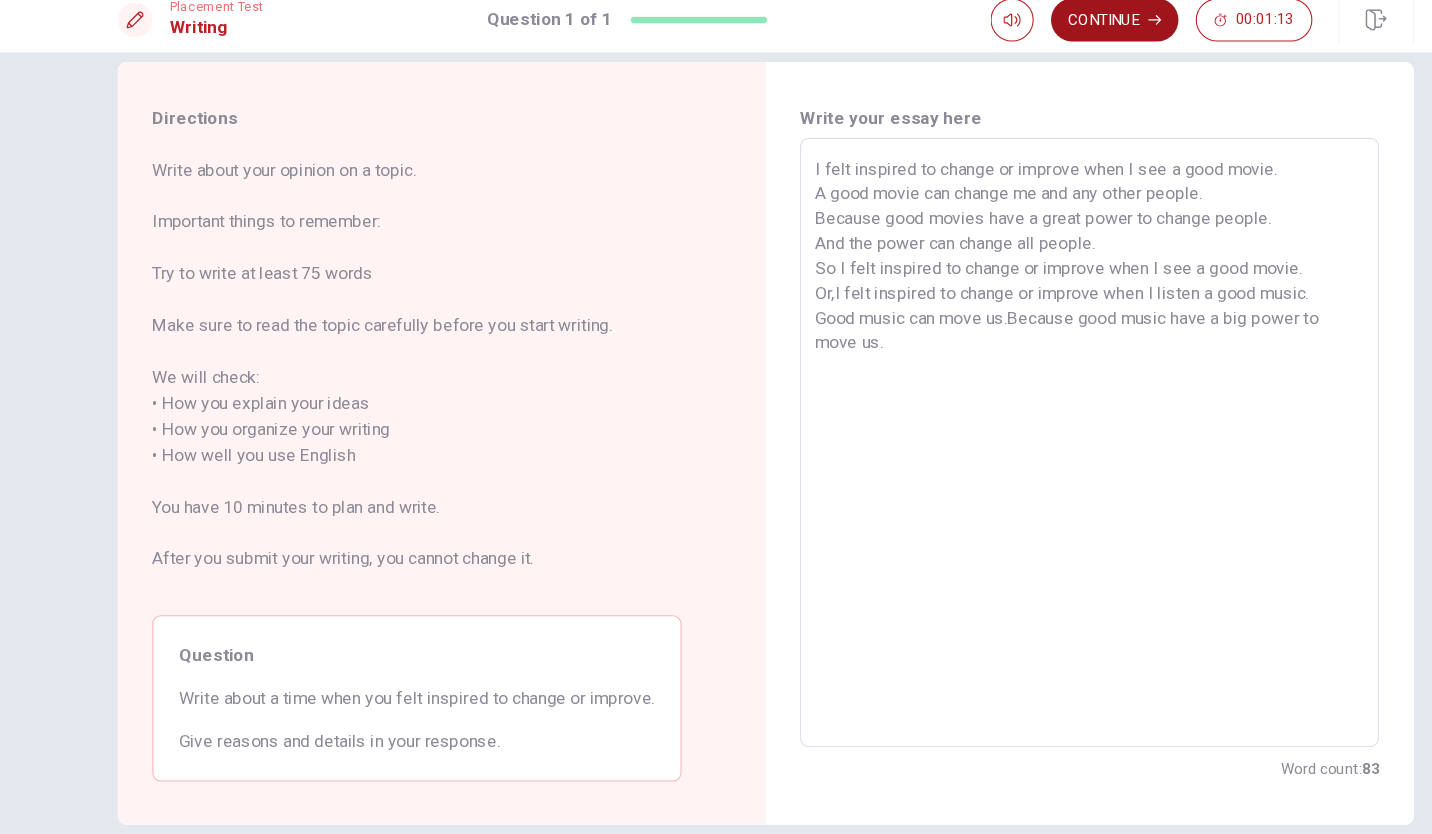 click on "Continue" at bounding box center [1039, 34] 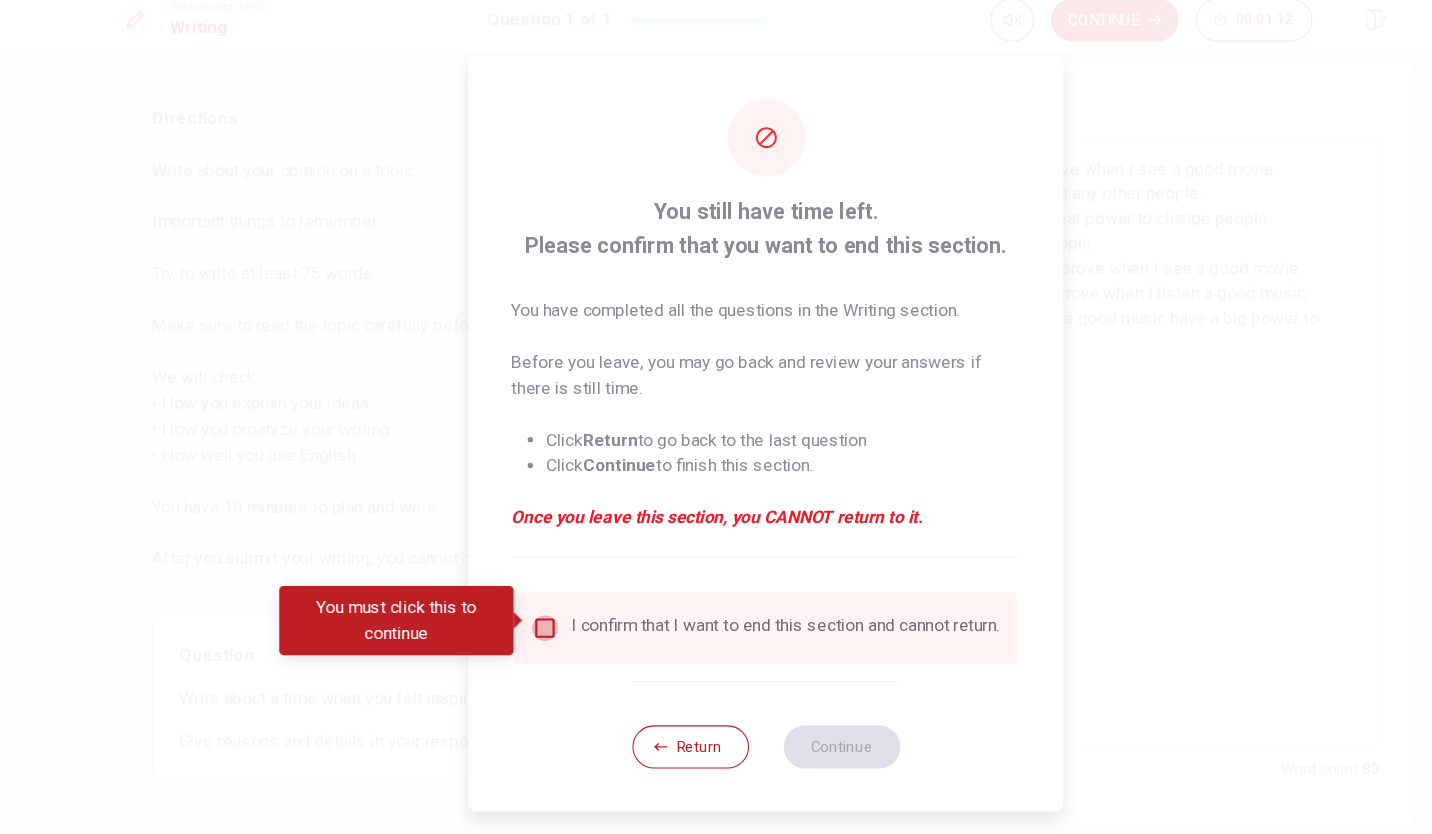 click at bounding box center (512, 597) 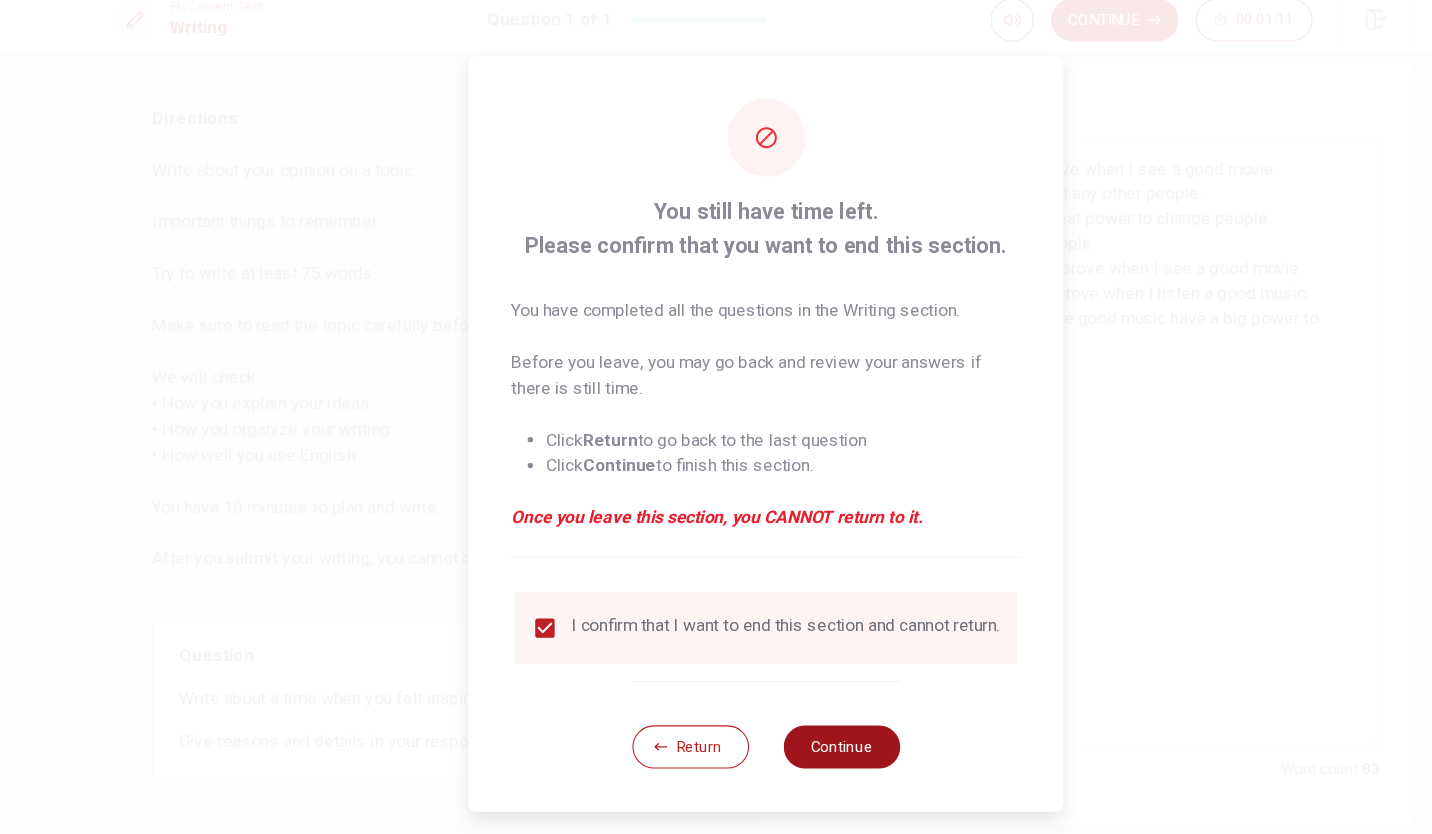 click on "Continue" at bounding box center [786, 707] 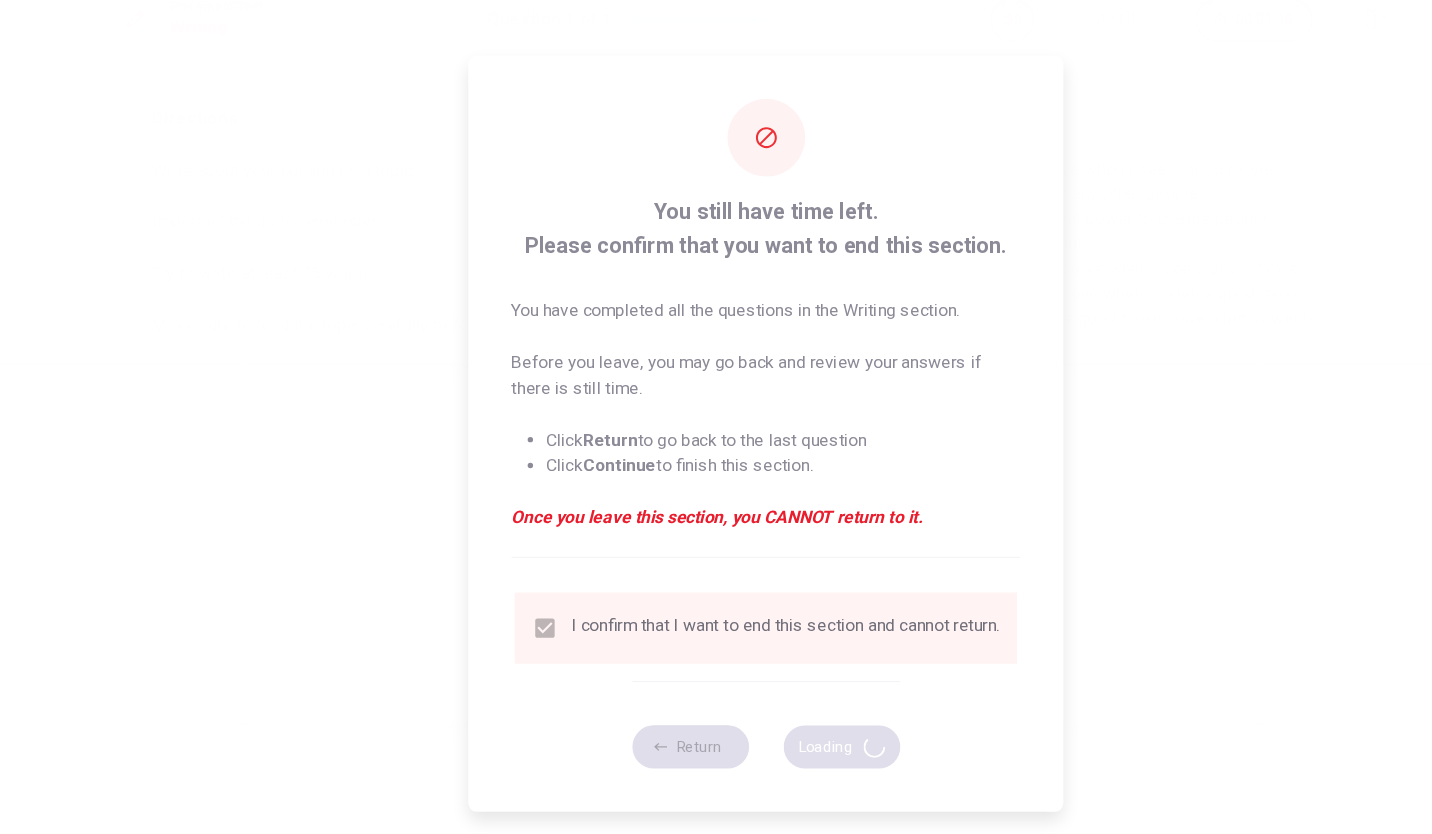 scroll, scrollTop: 0, scrollLeft: 0, axis: both 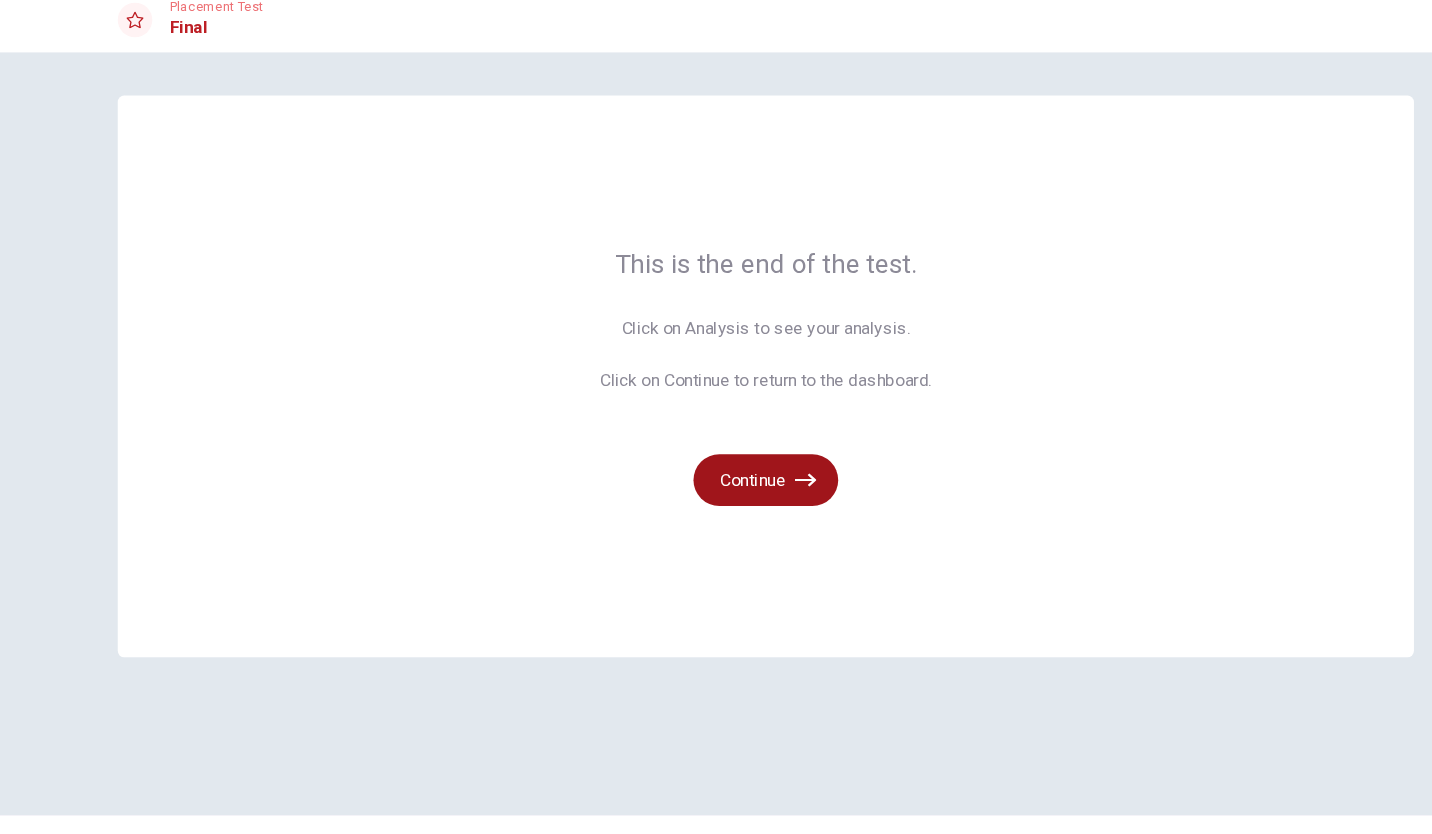click on "Continue" at bounding box center [716, 460] 